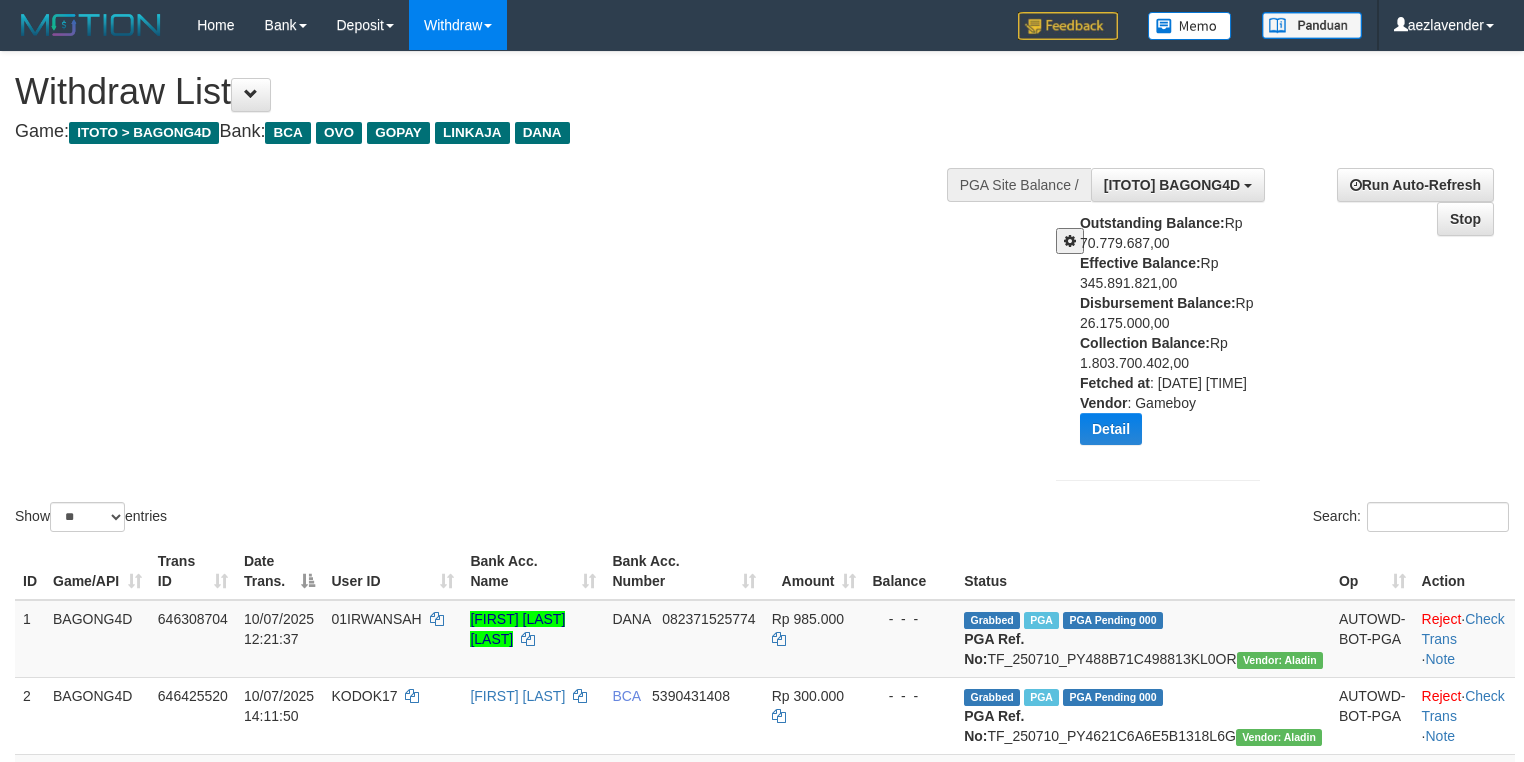 select on "**" 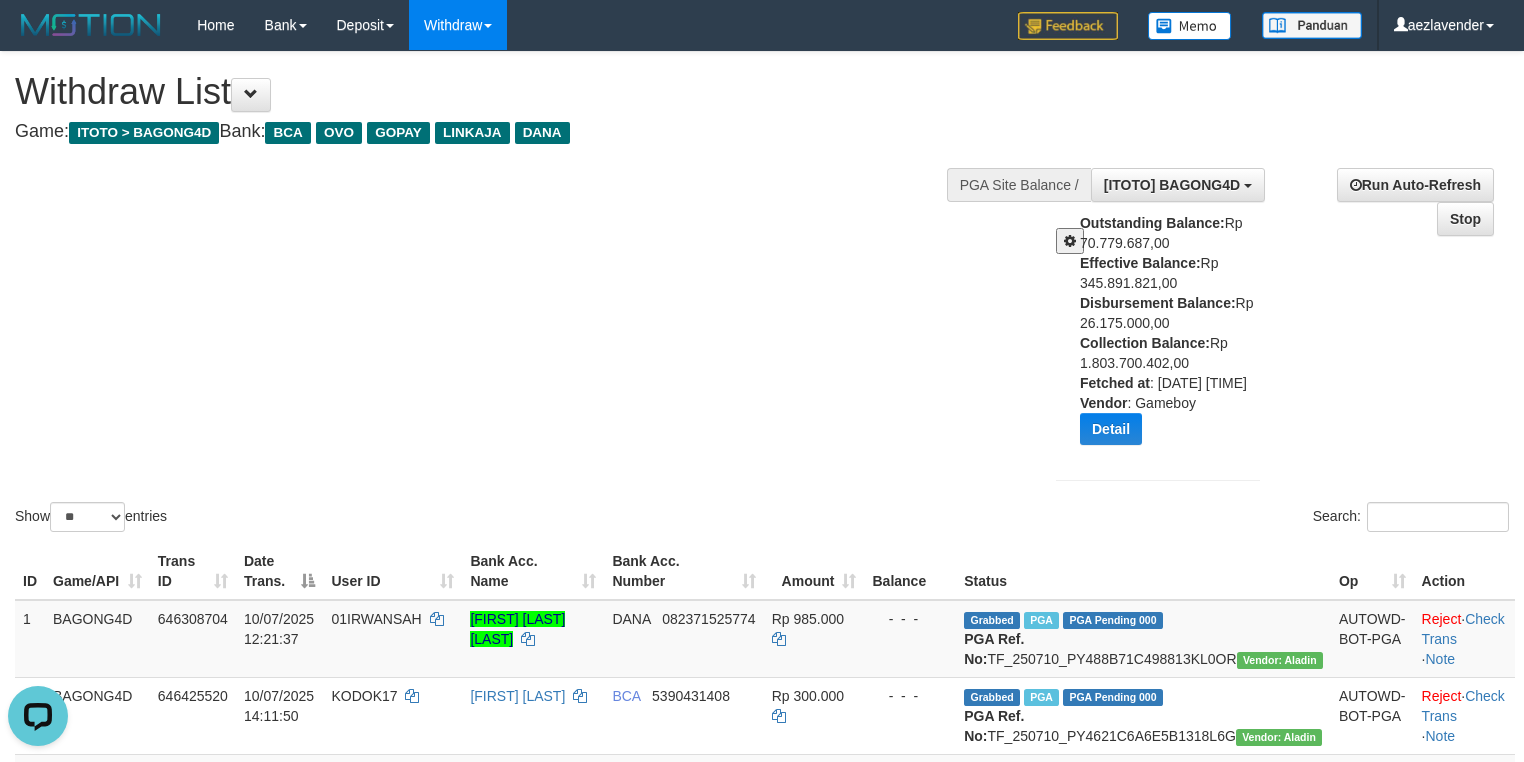 scroll, scrollTop: 0, scrollLeft: 0, axis: both 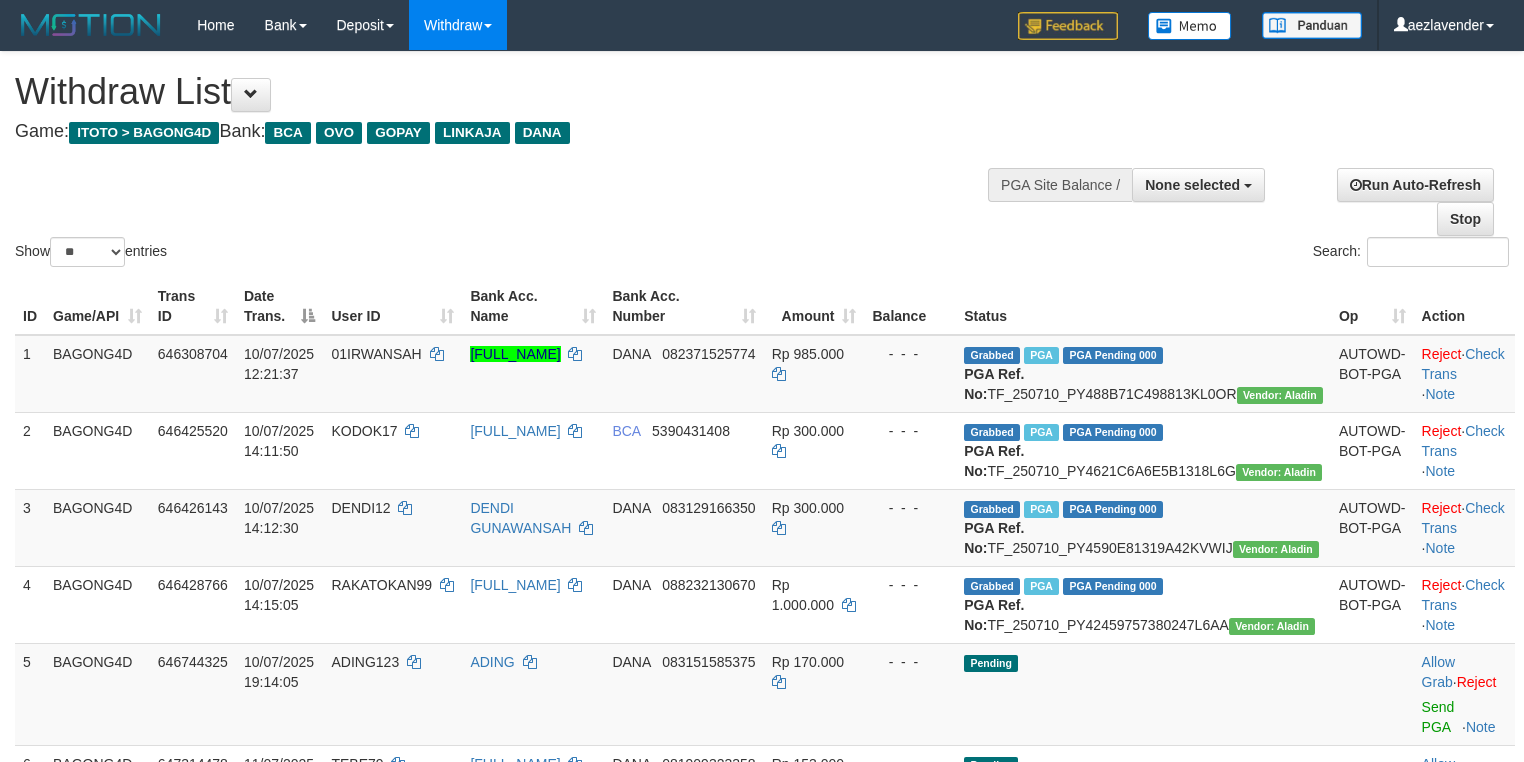 select 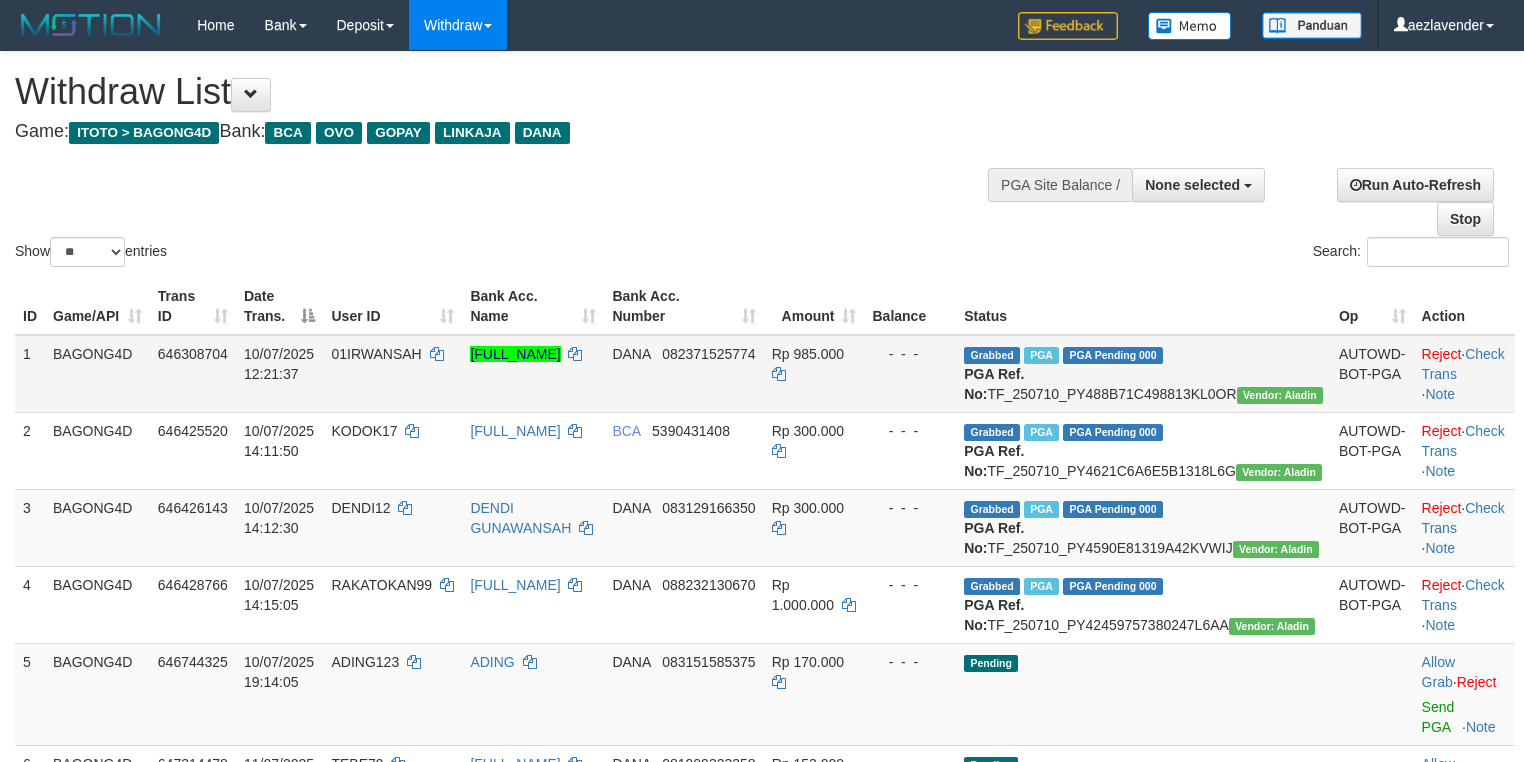 click on "10/07/2025 12:21:37" at bounding box center (280, 374) 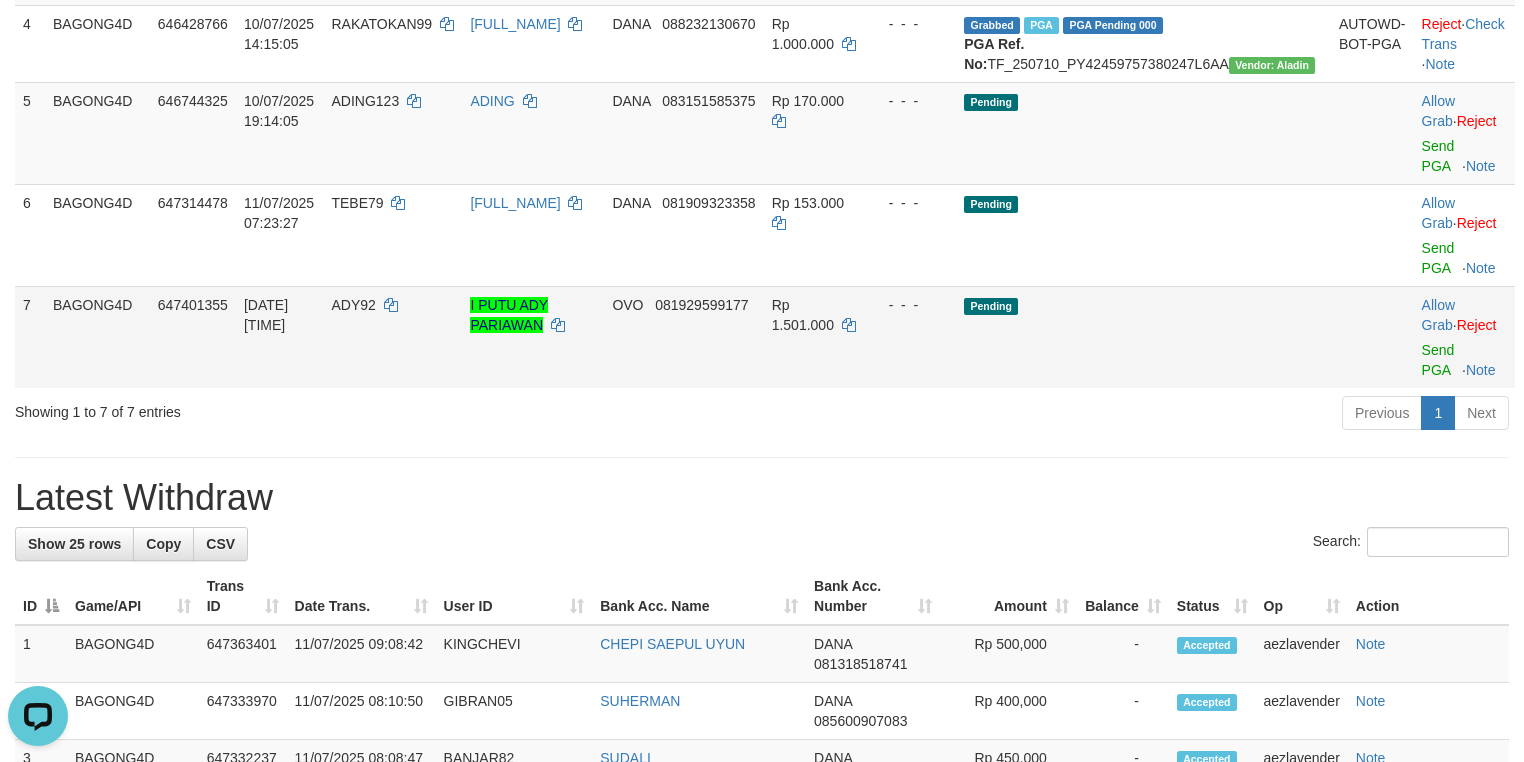scroll, scrollTop: 0, scrollLeft: 0, axis: both 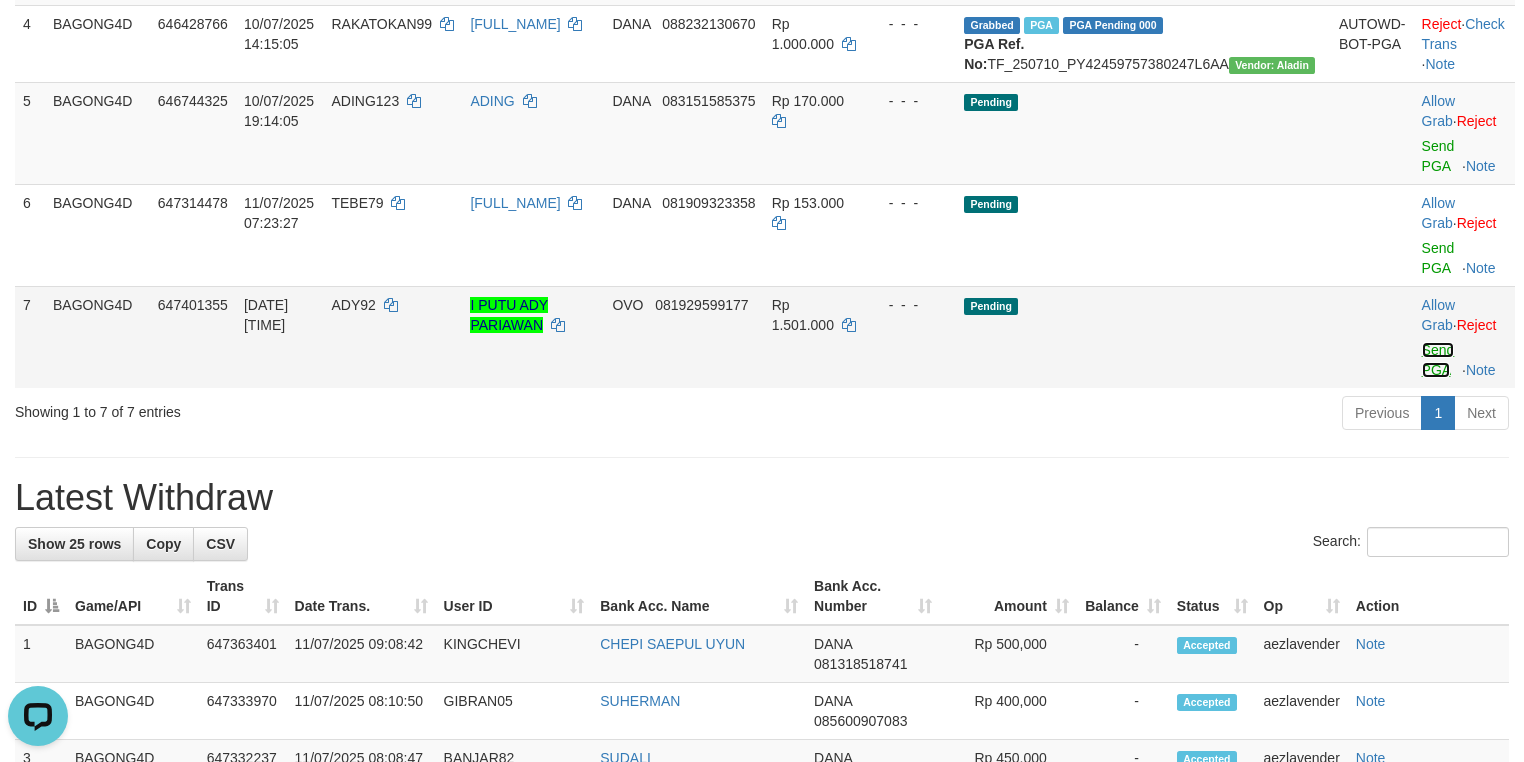 click on "Send PGA" at bounding box center [1438, 360] 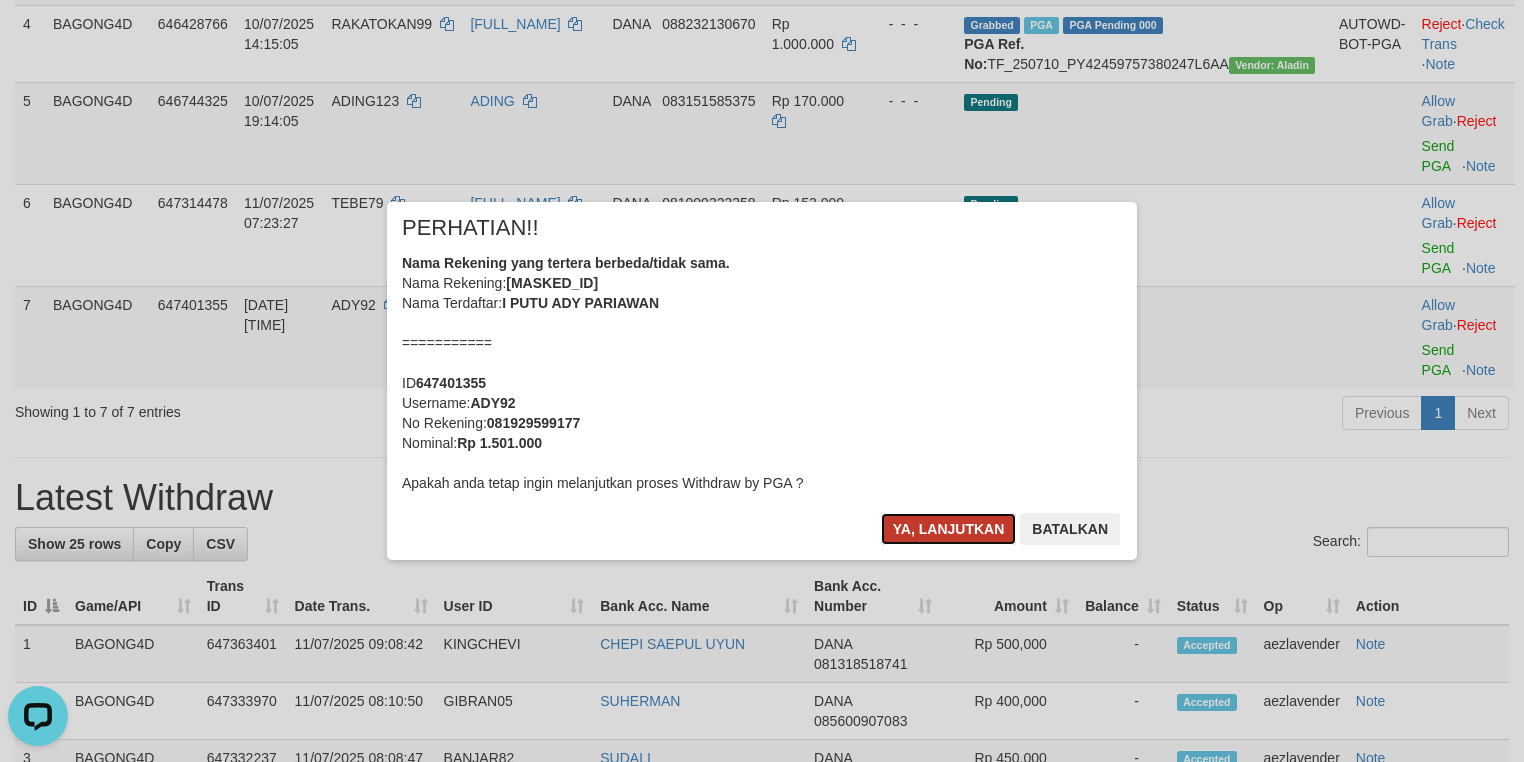 click on "Ya, lanjutkan" at bounding box center (949, 529) 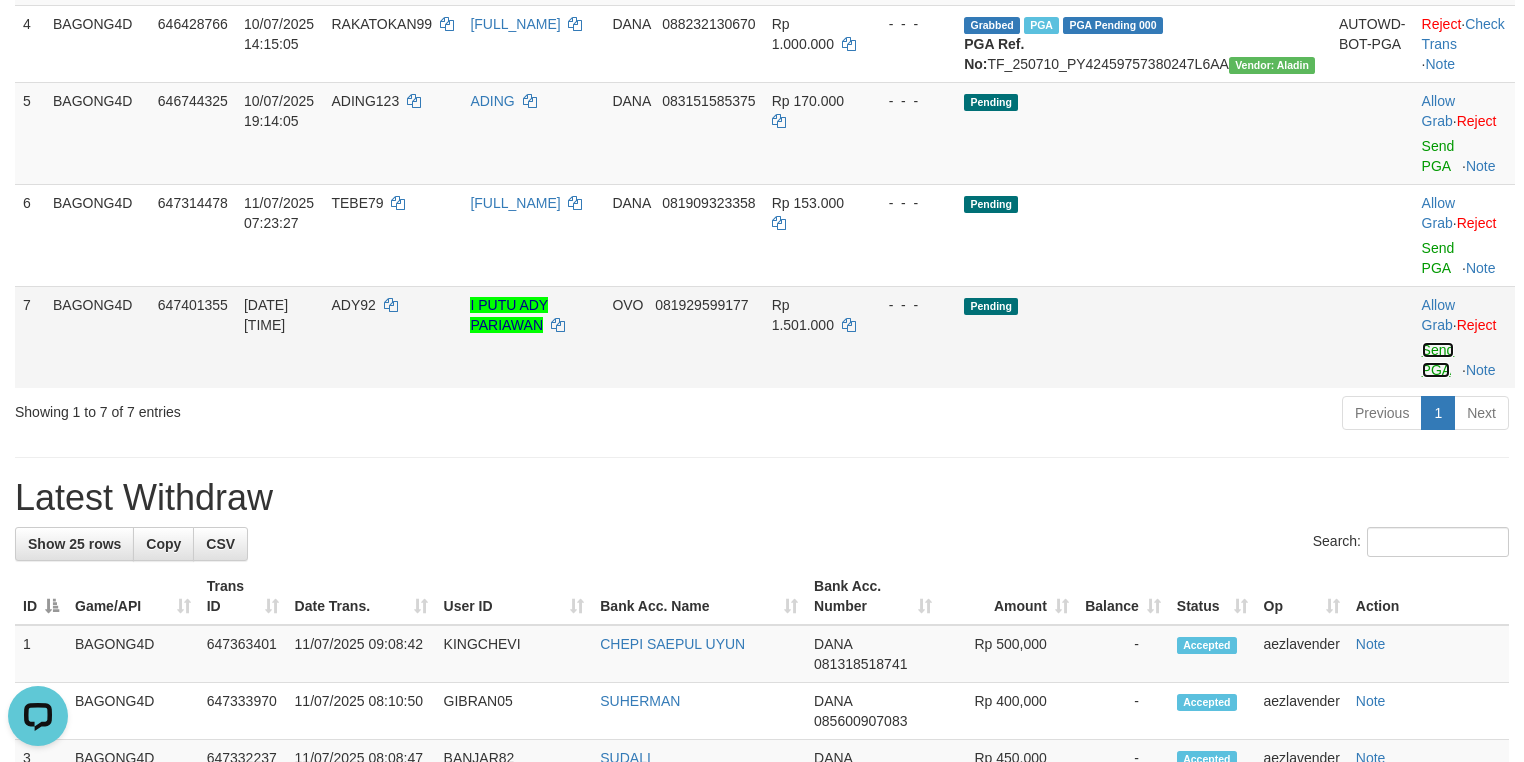 scroll, scrollTop: 0, scrollLeft: 0, axis: both 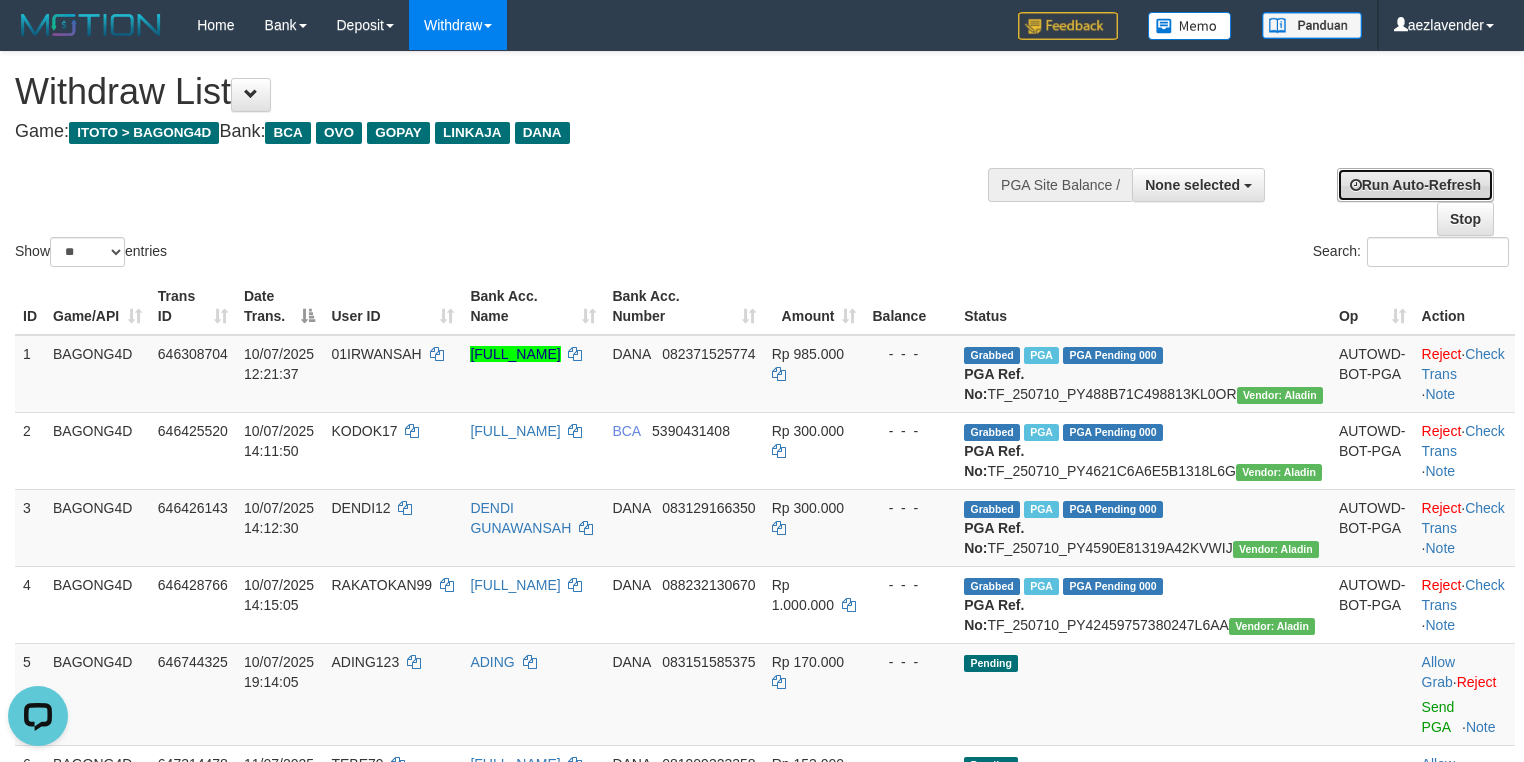 click on "Run Auto-Refresh" at bounding box center (1415, 185) 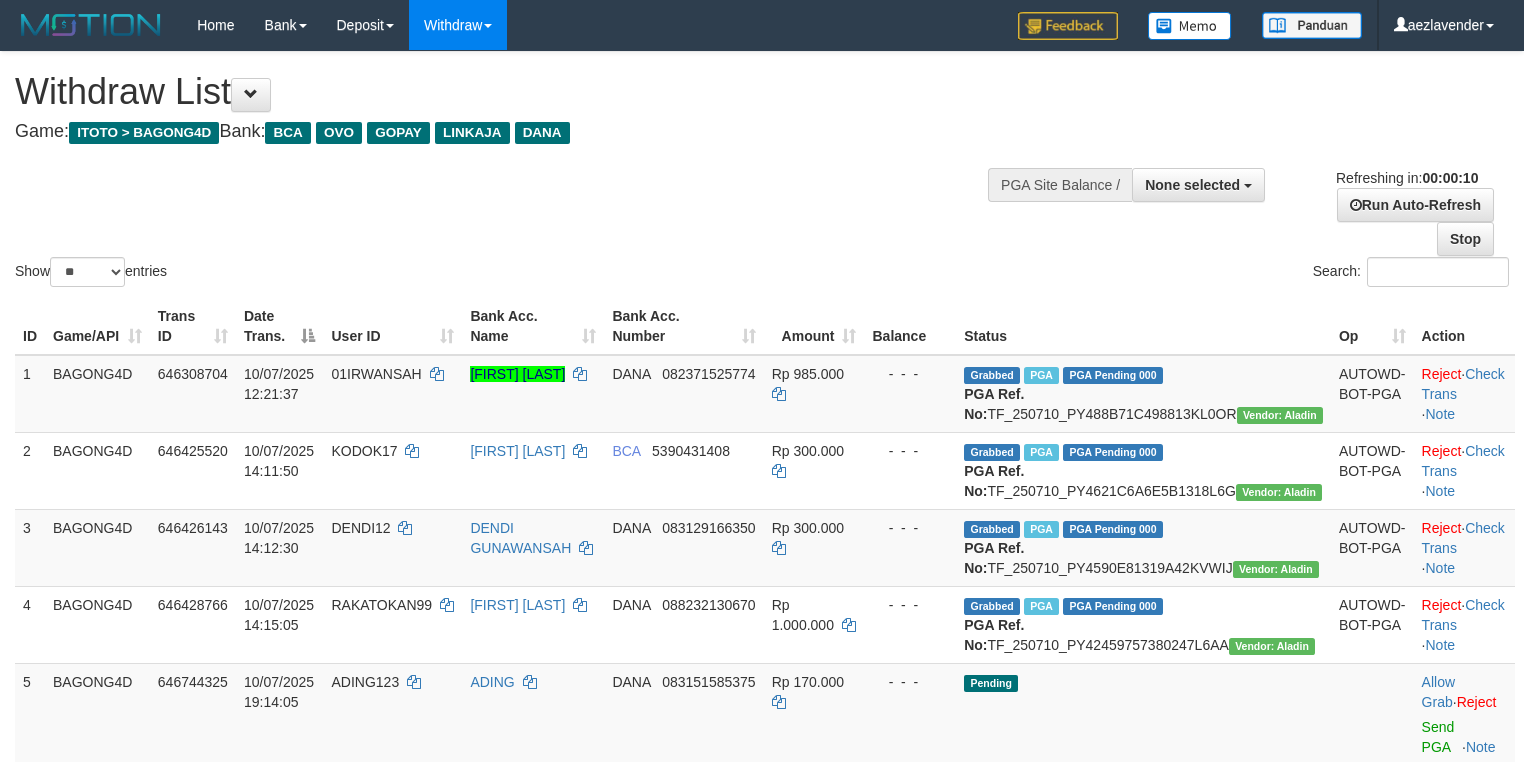 select 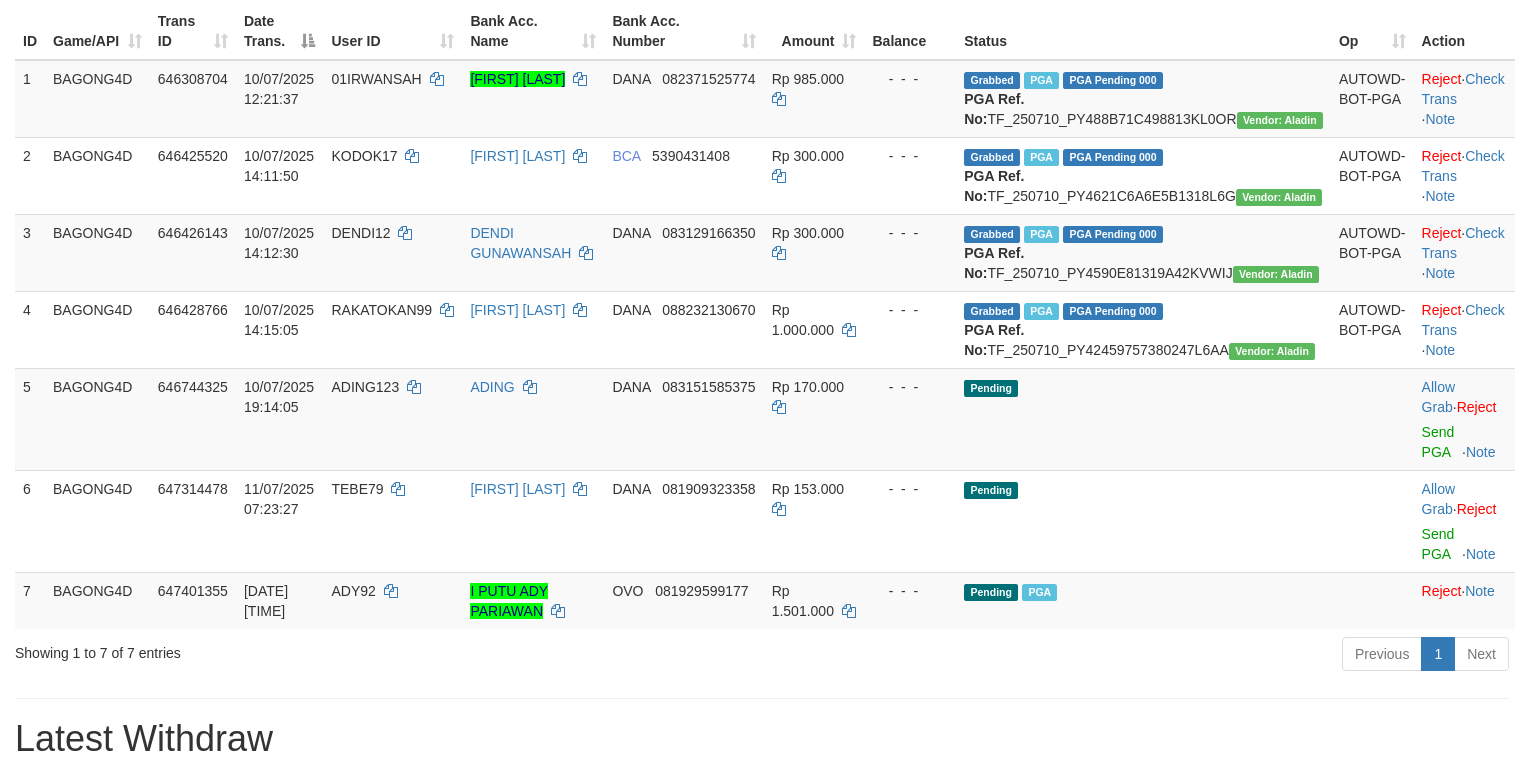 scroll, scrollTop: 0, scrollLeft: 0, axis: both 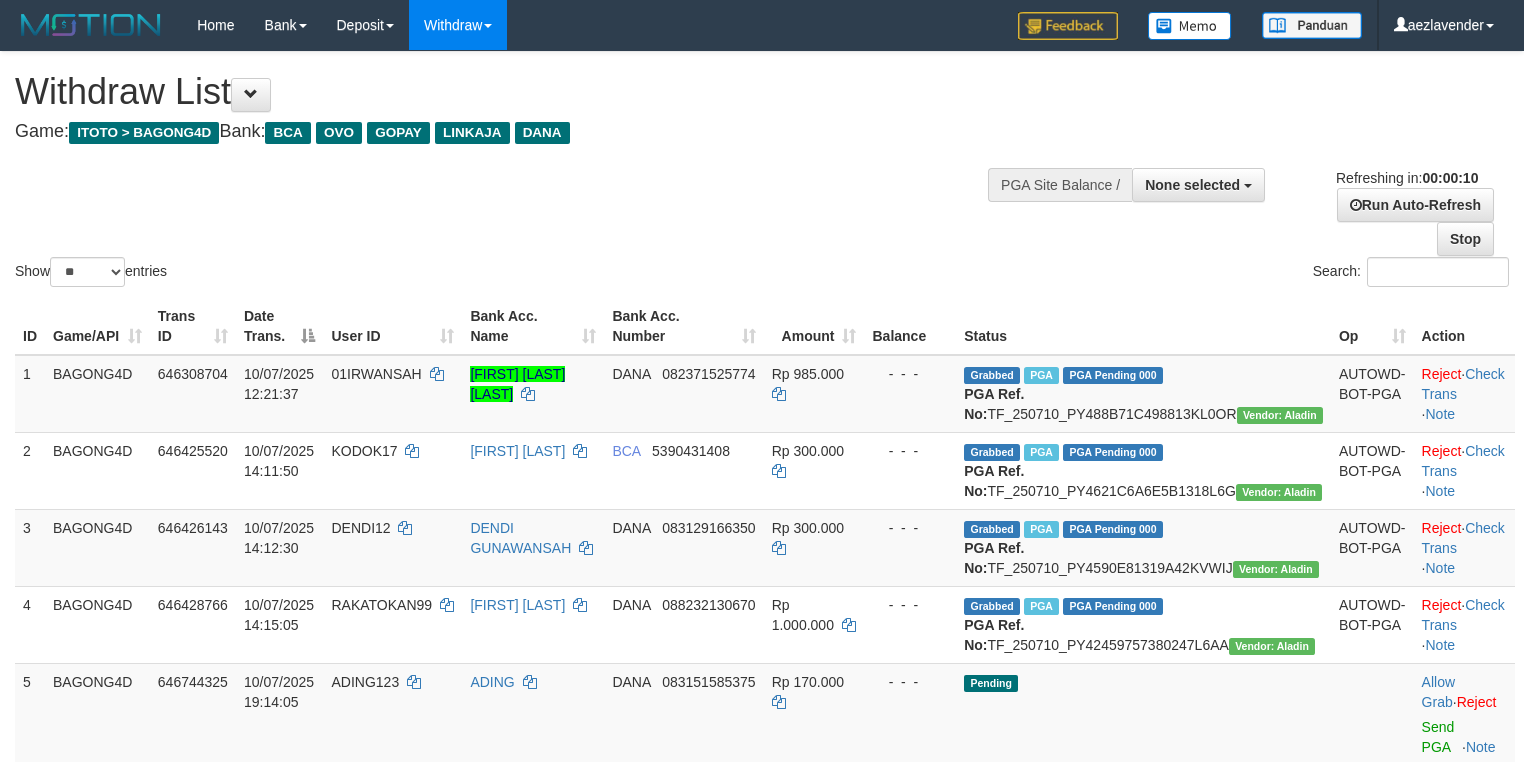 select 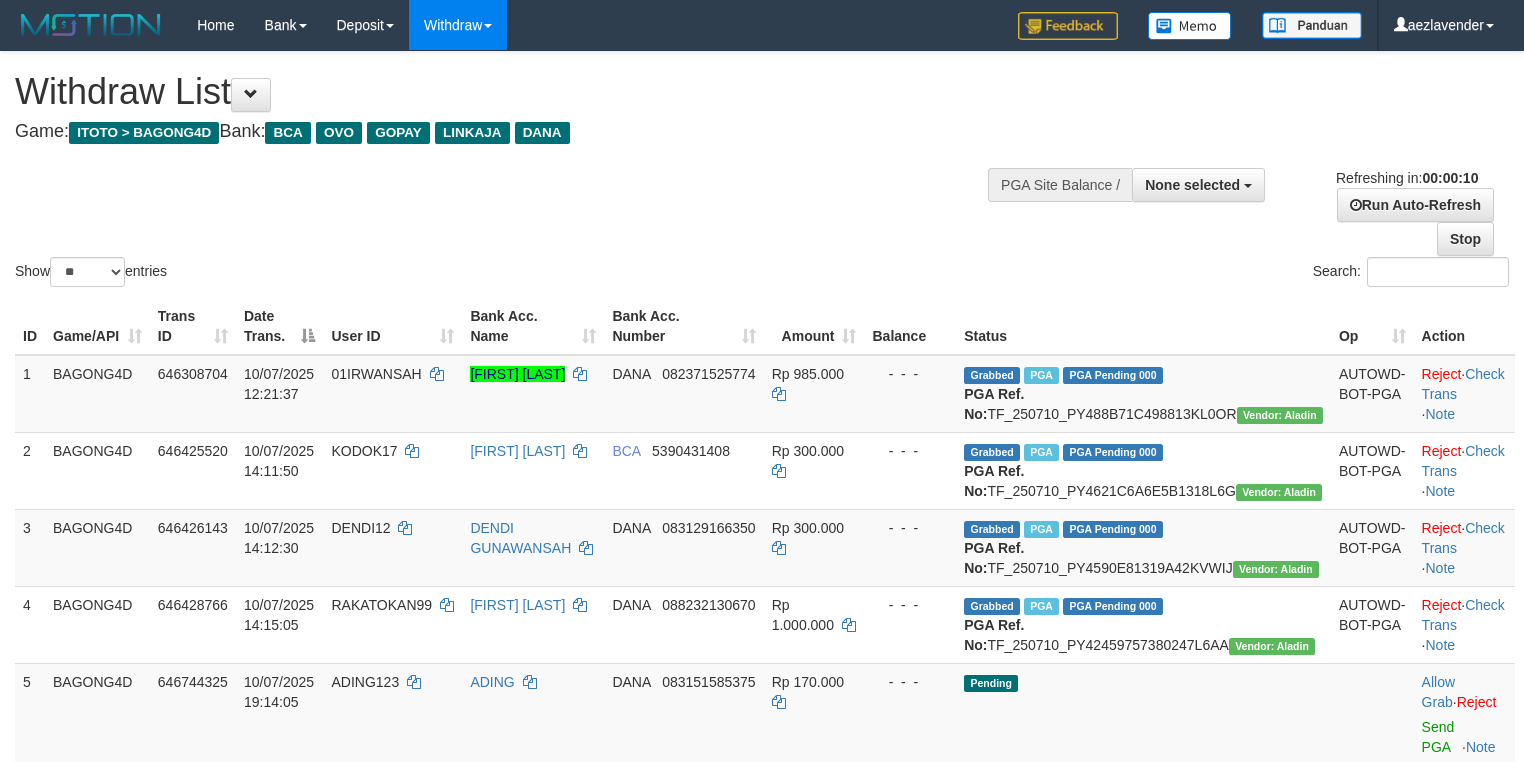 select 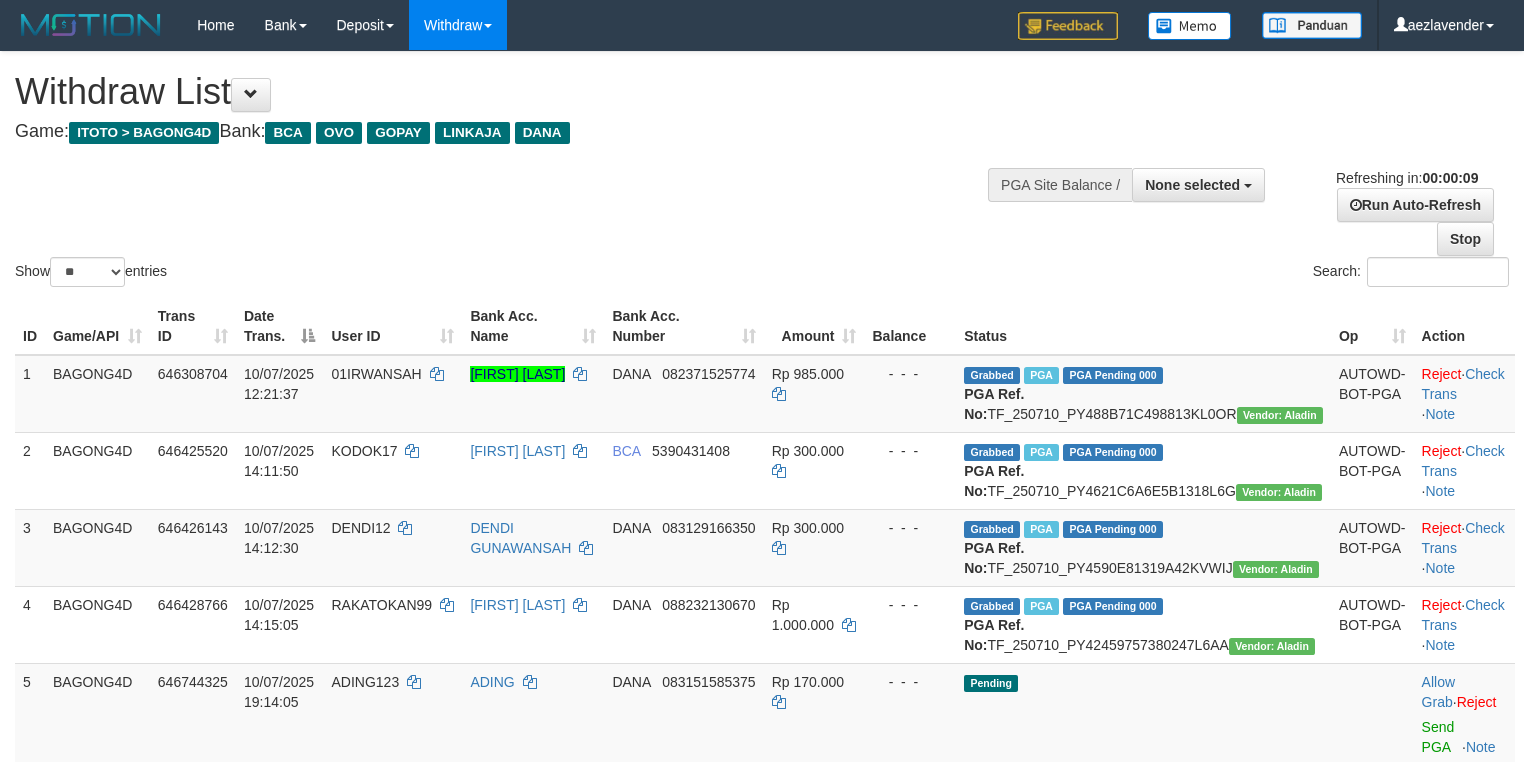 select 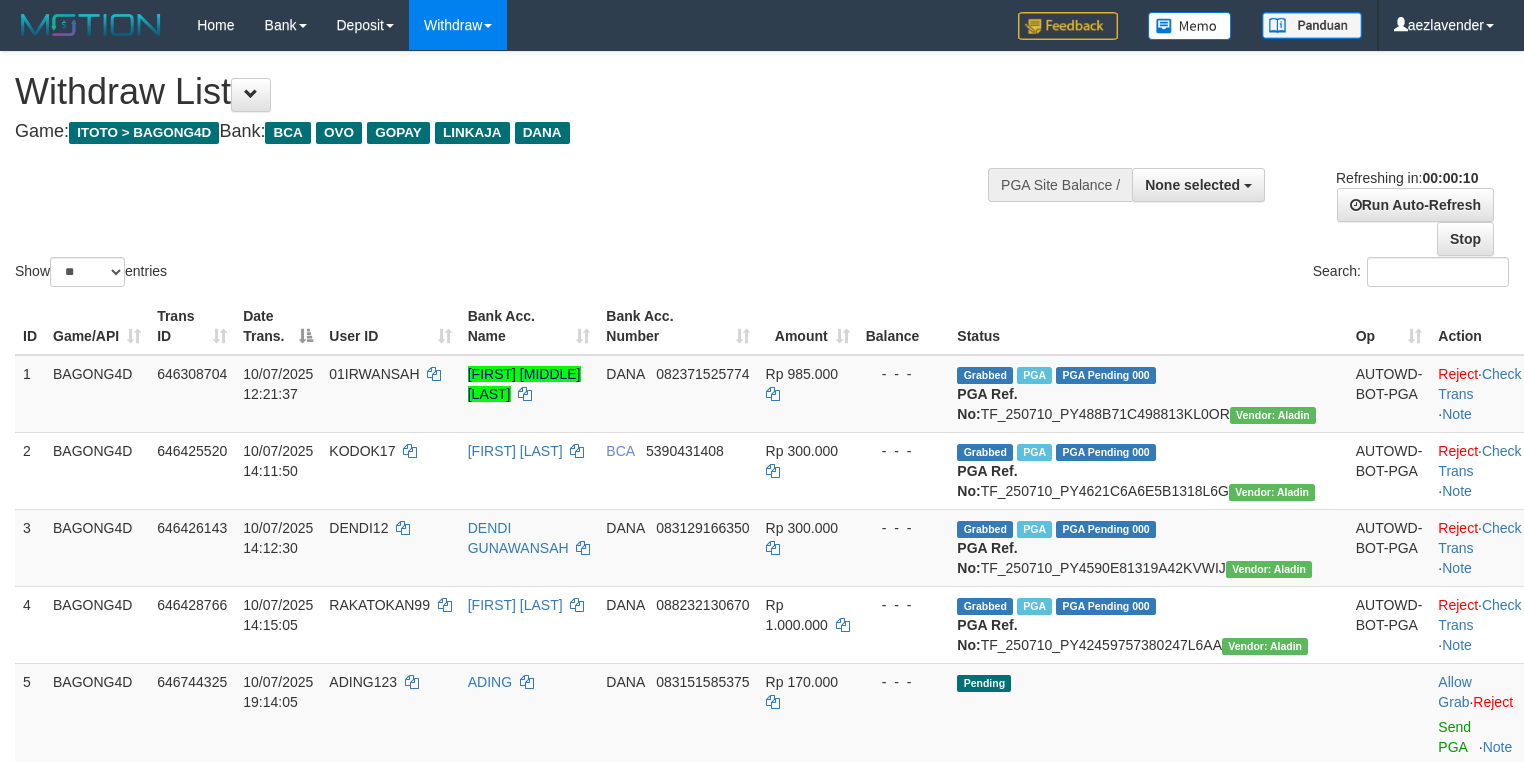 select 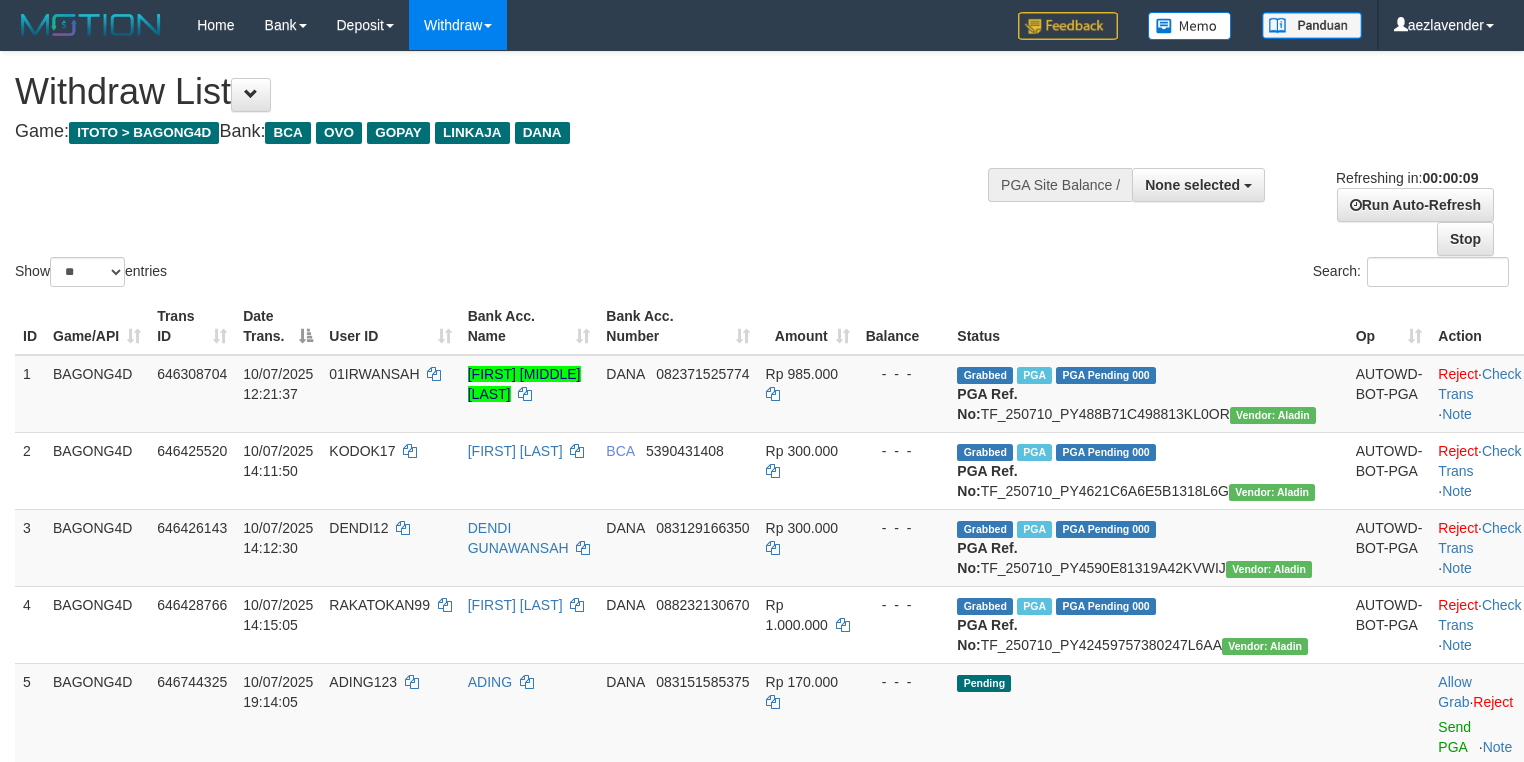 scroll, scrollTop: 0, scrollLeft: 0, axis: both 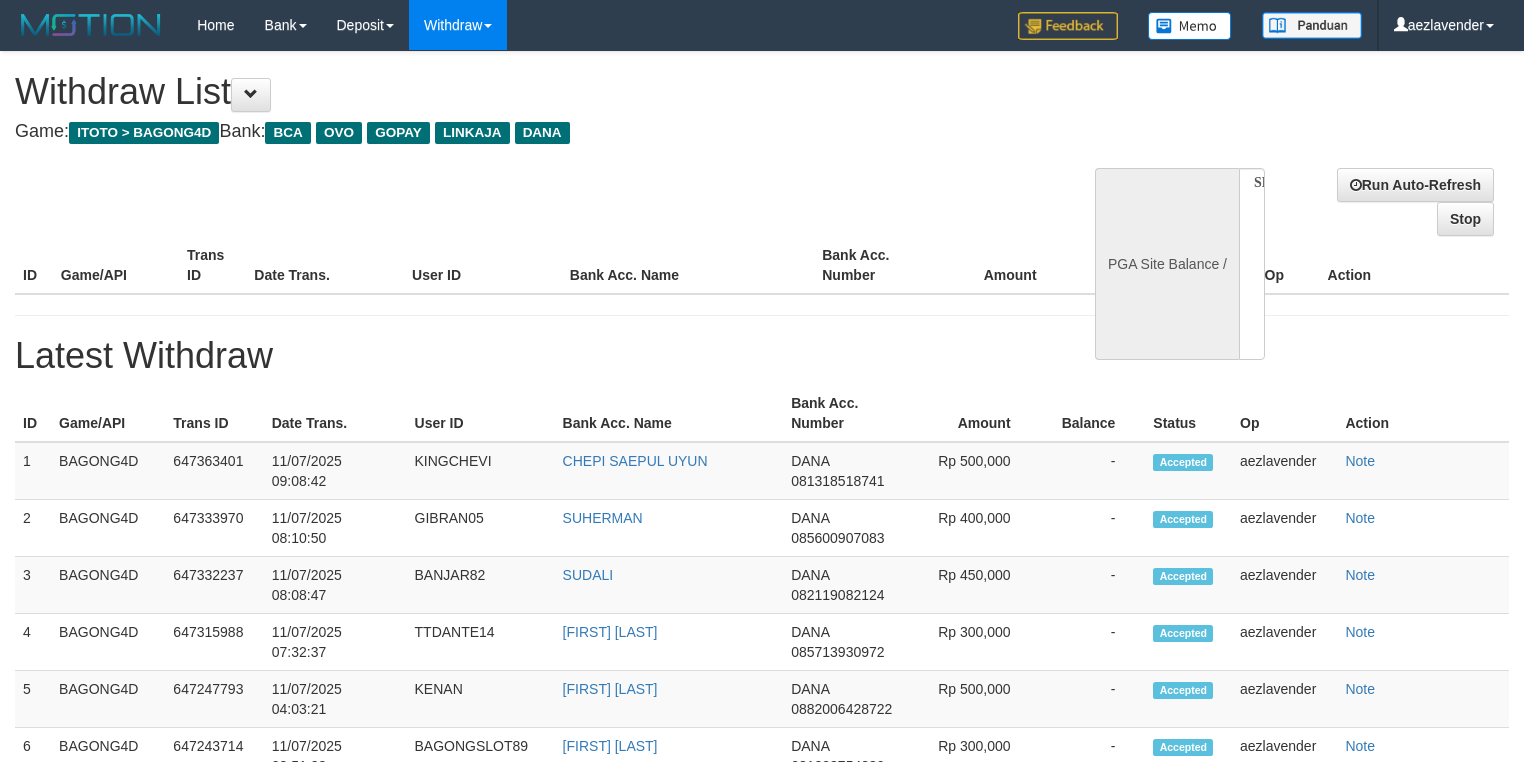 select 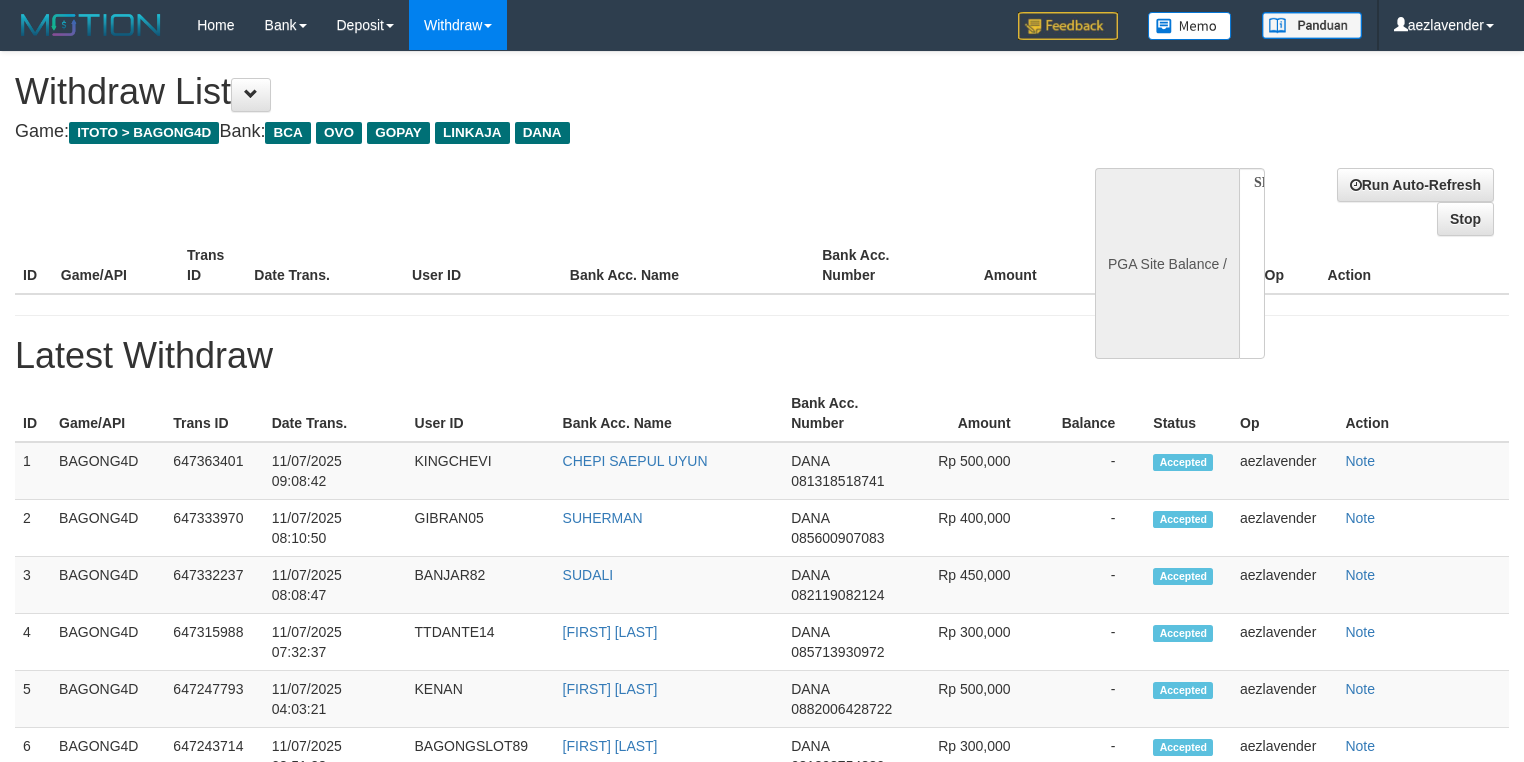 scroll, scrollTop: 0, scrollLeft: 0, axis: both 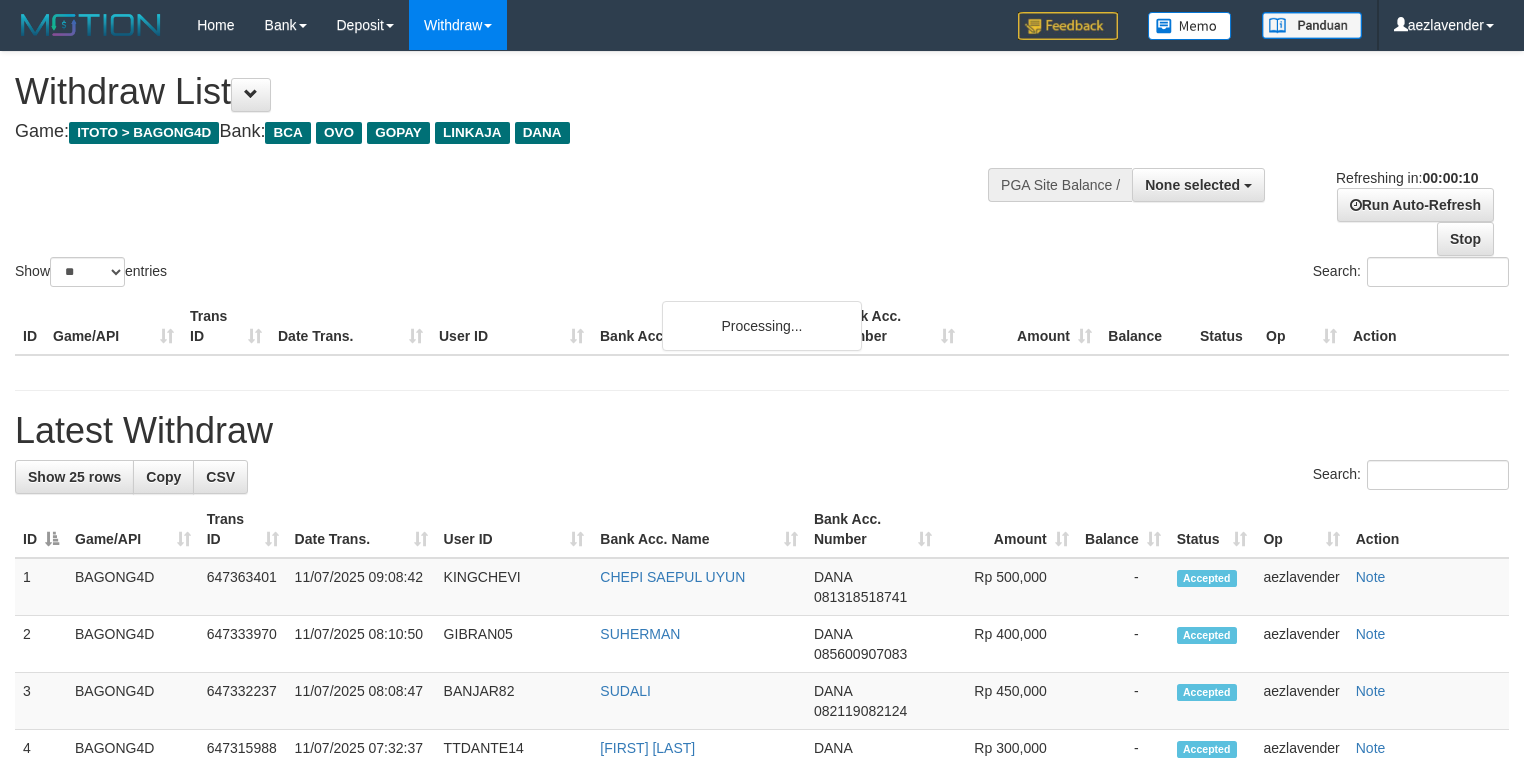 select 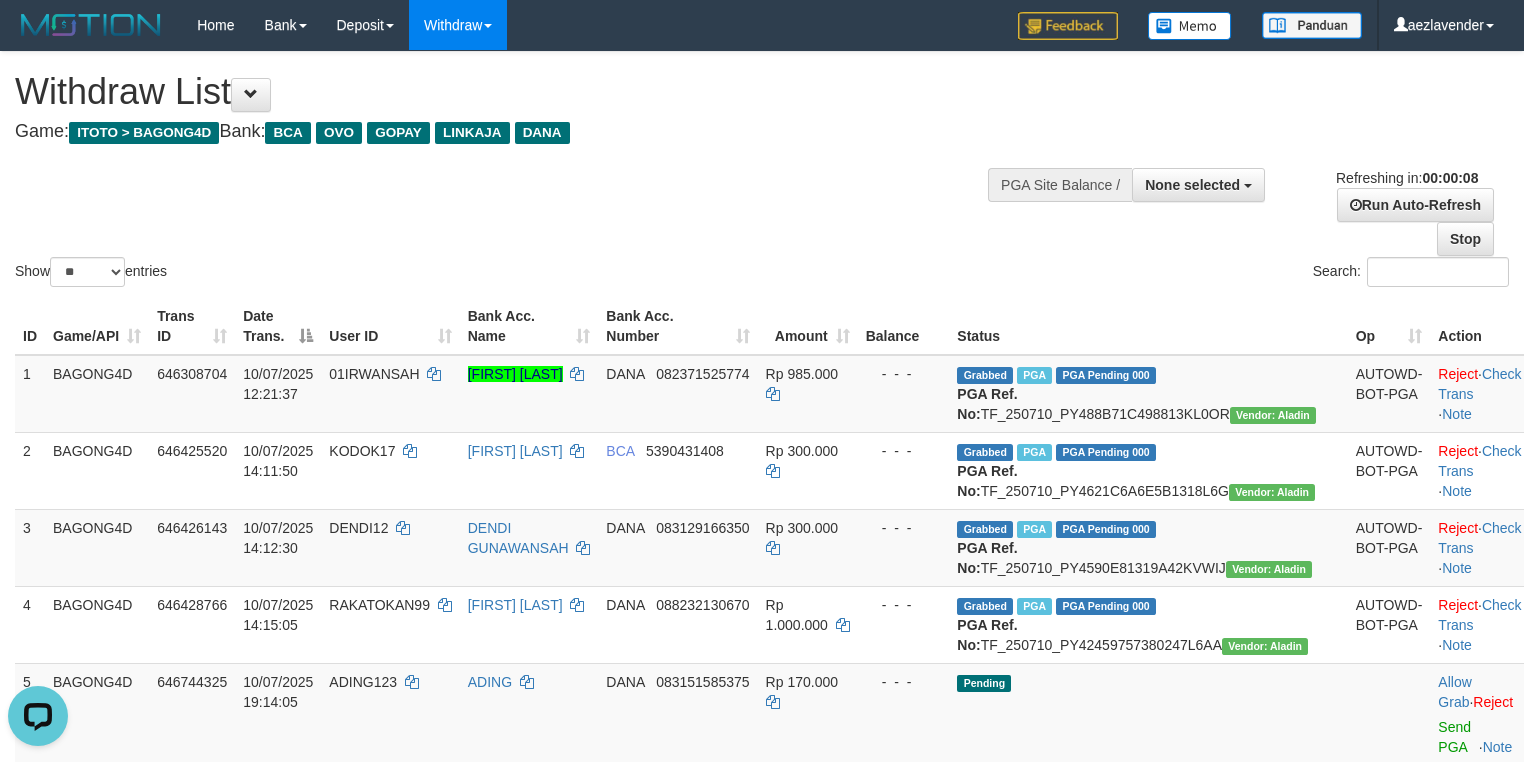 scroll, scrollTop: 0, scrollLeft: 0, axis: both 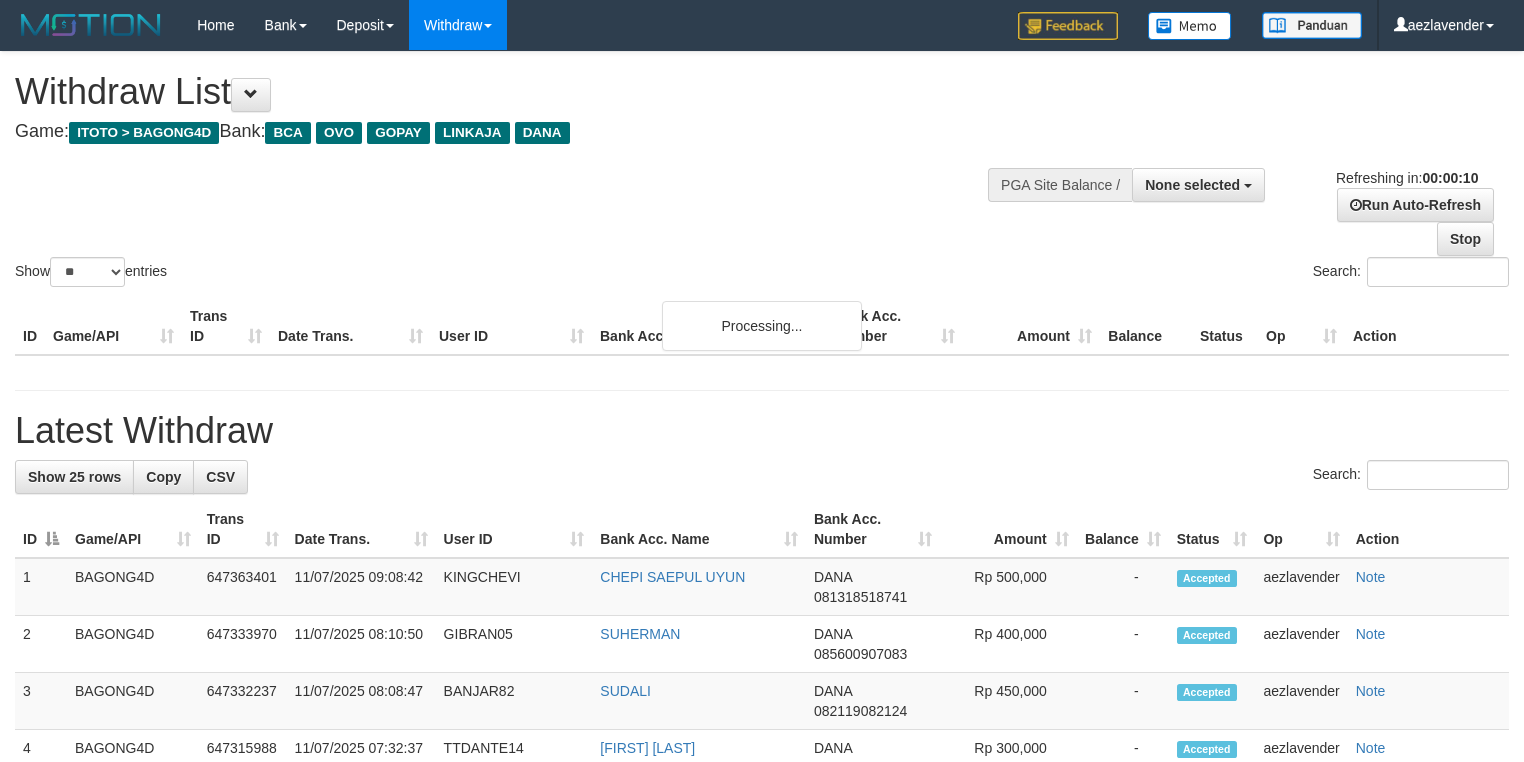 select 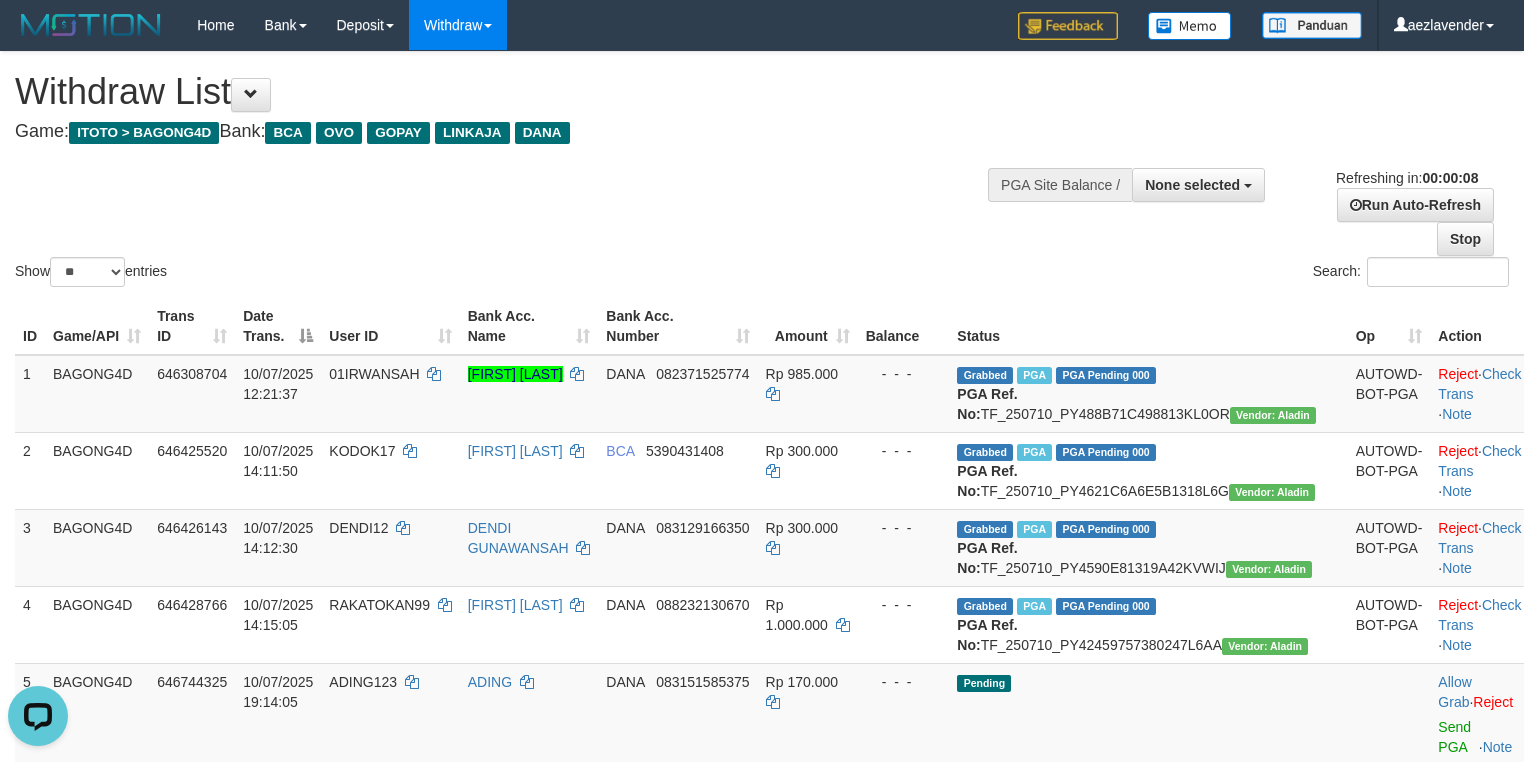 scroll, scrollTop: 0, scrollLeft: 0, axis: both 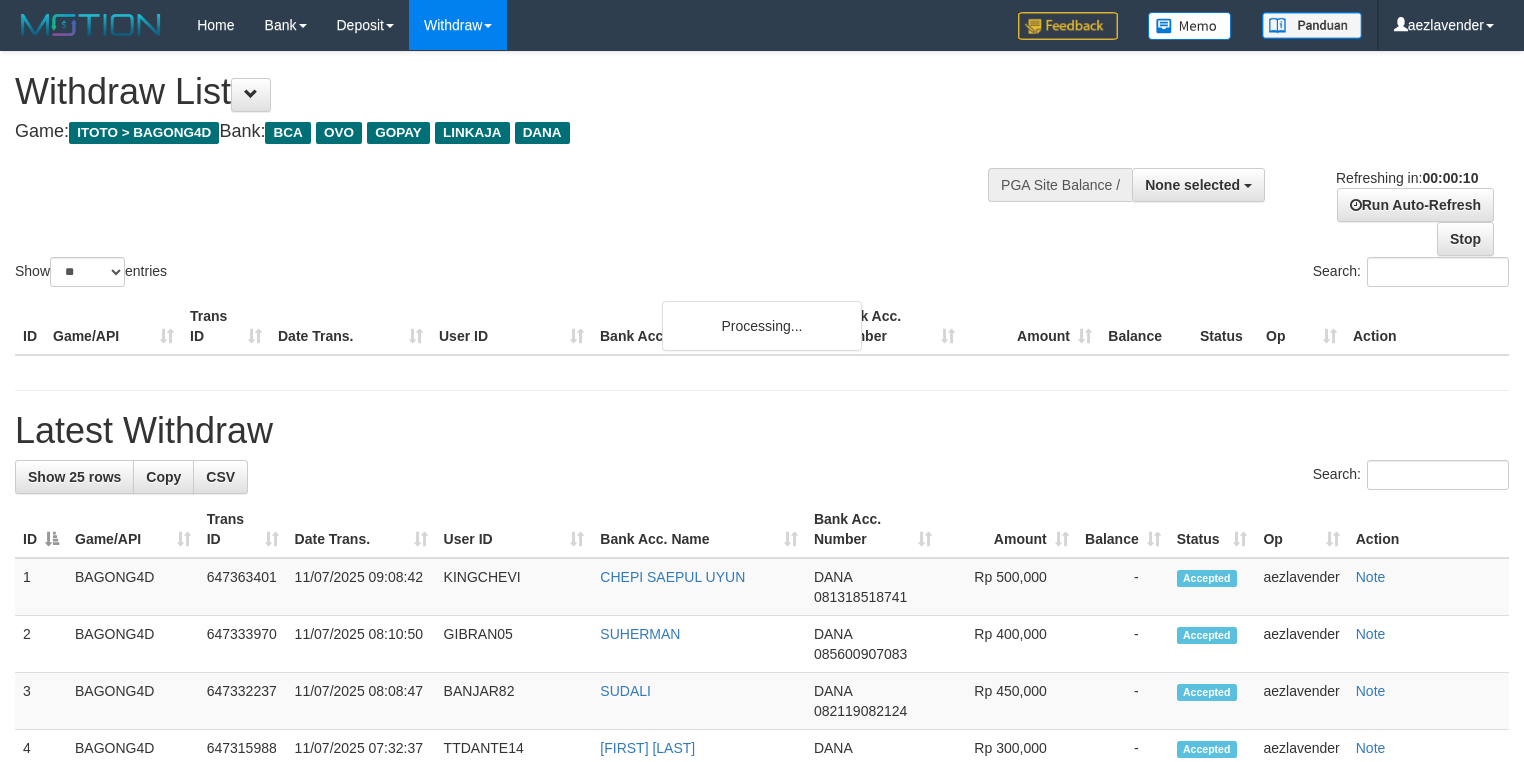 select 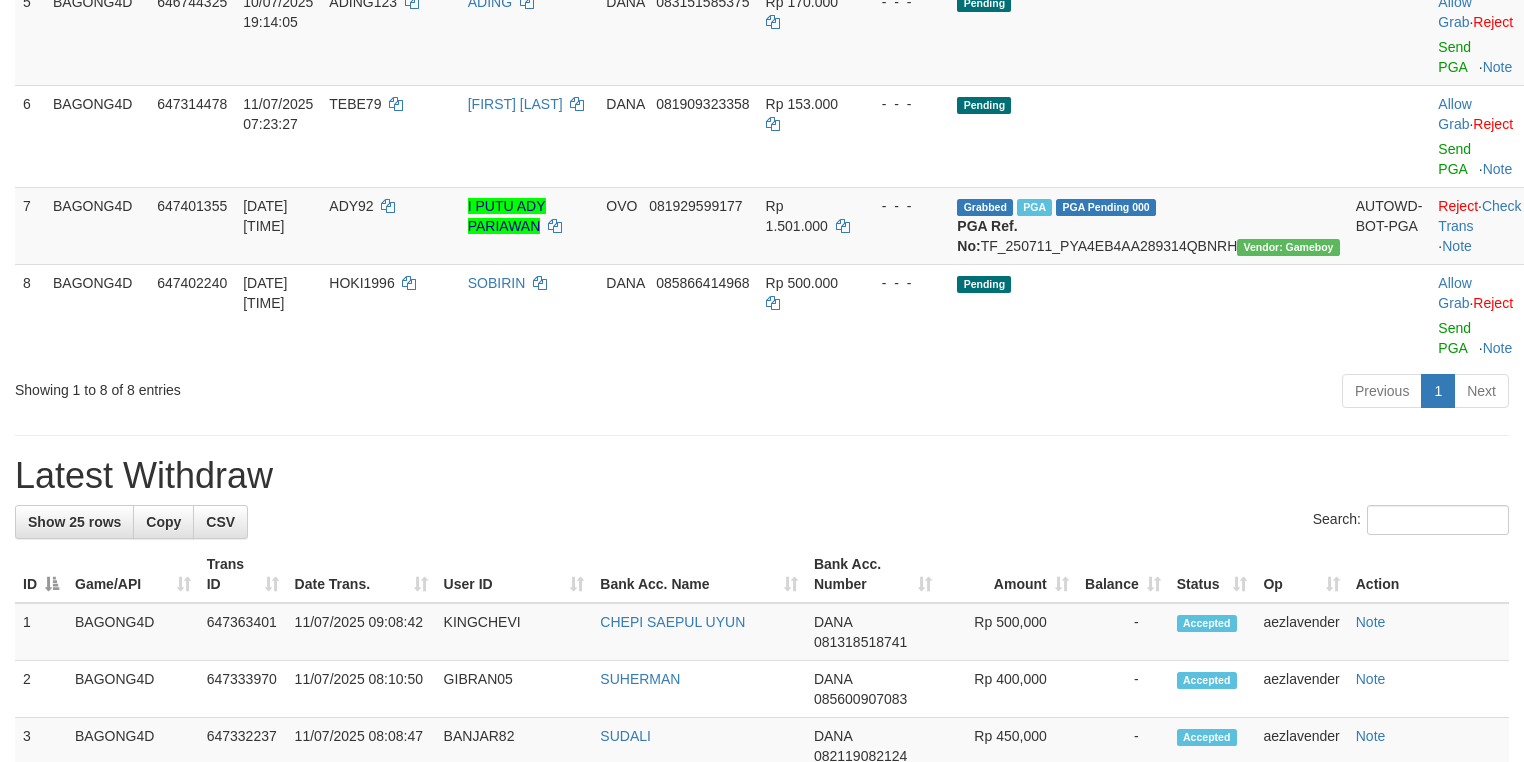 scroll, scrollTop: 800, scrollLeft: 0, axis: vertical 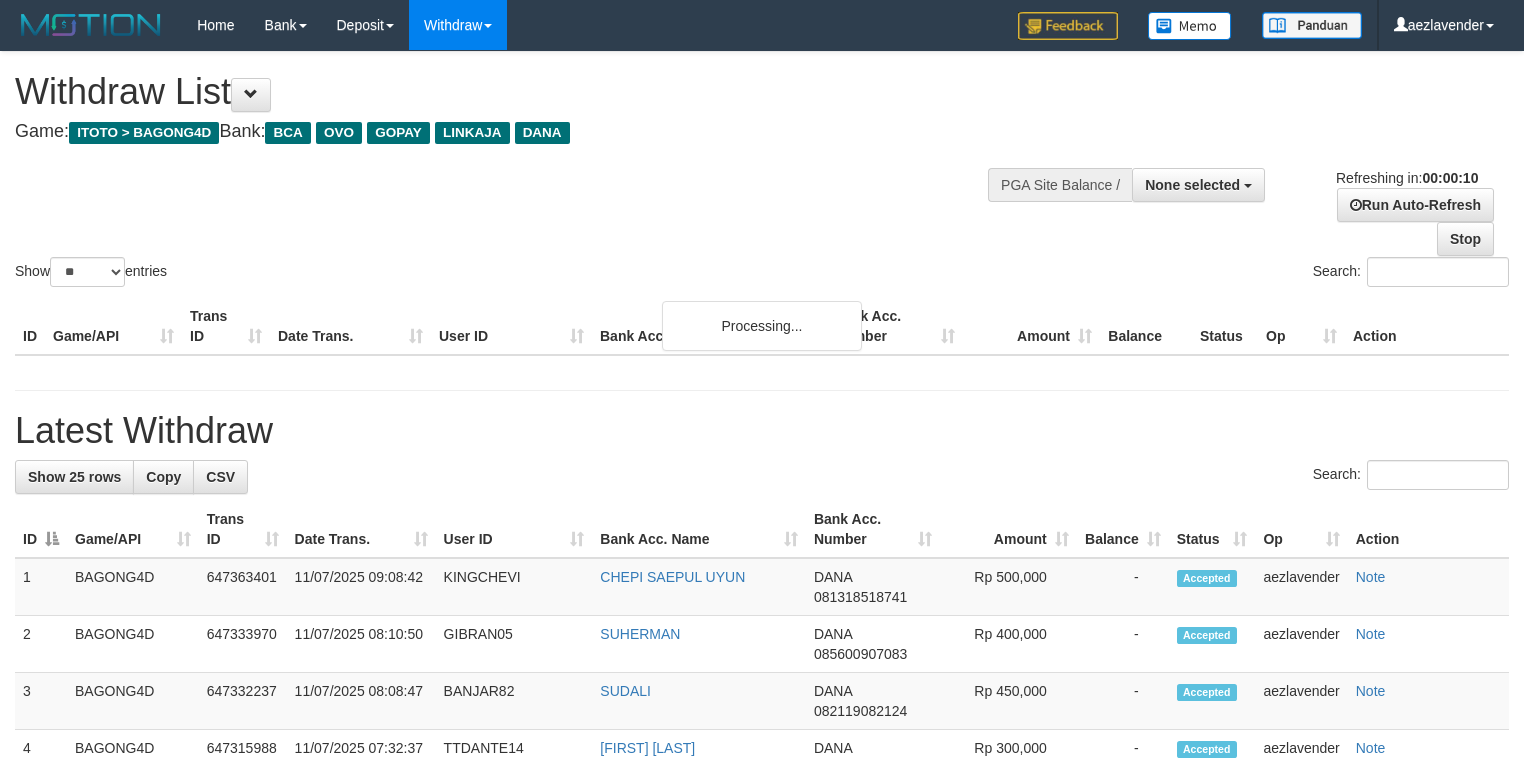 select 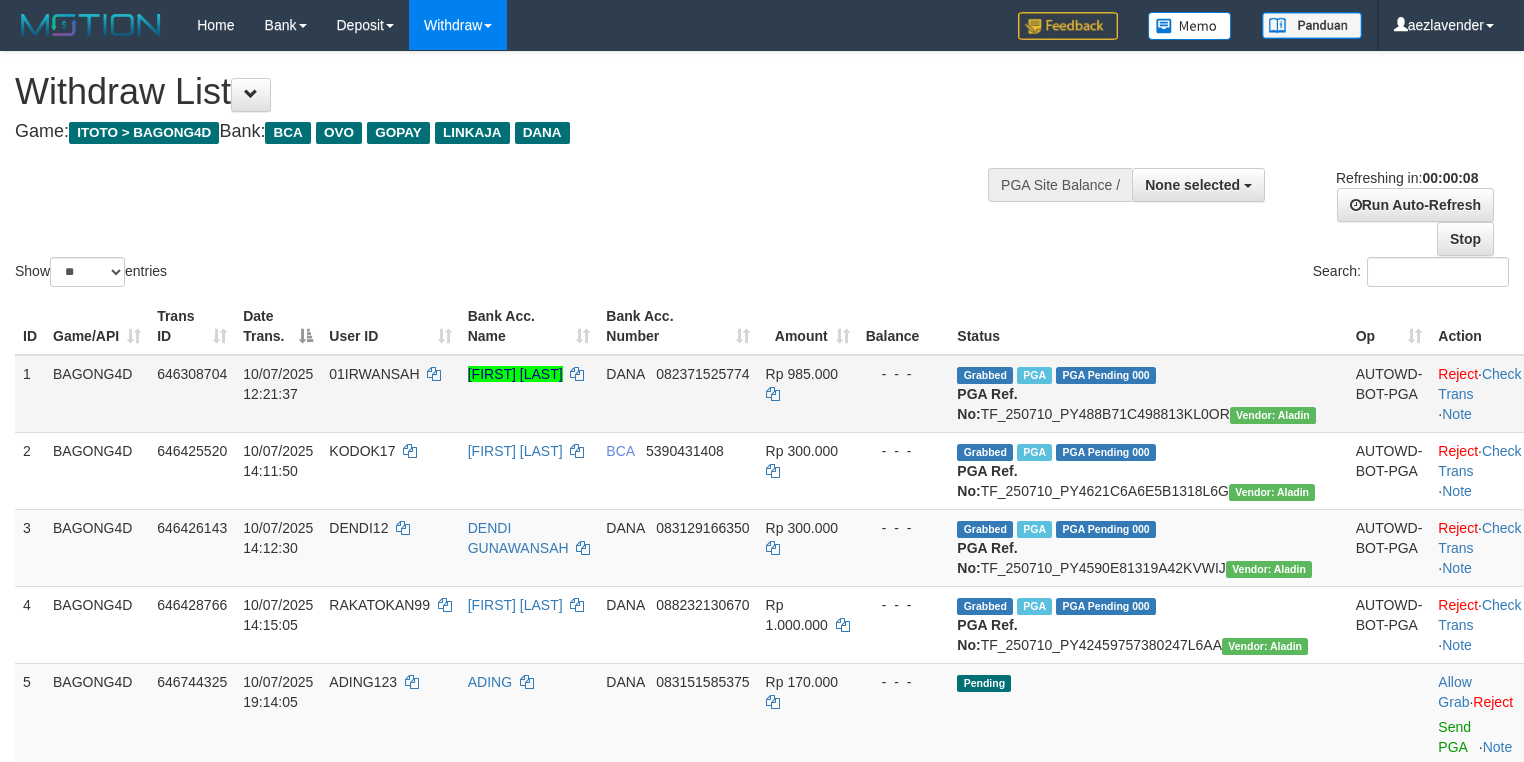 click on "[FIRST] [LAST]" at bounding box center [529, 394] 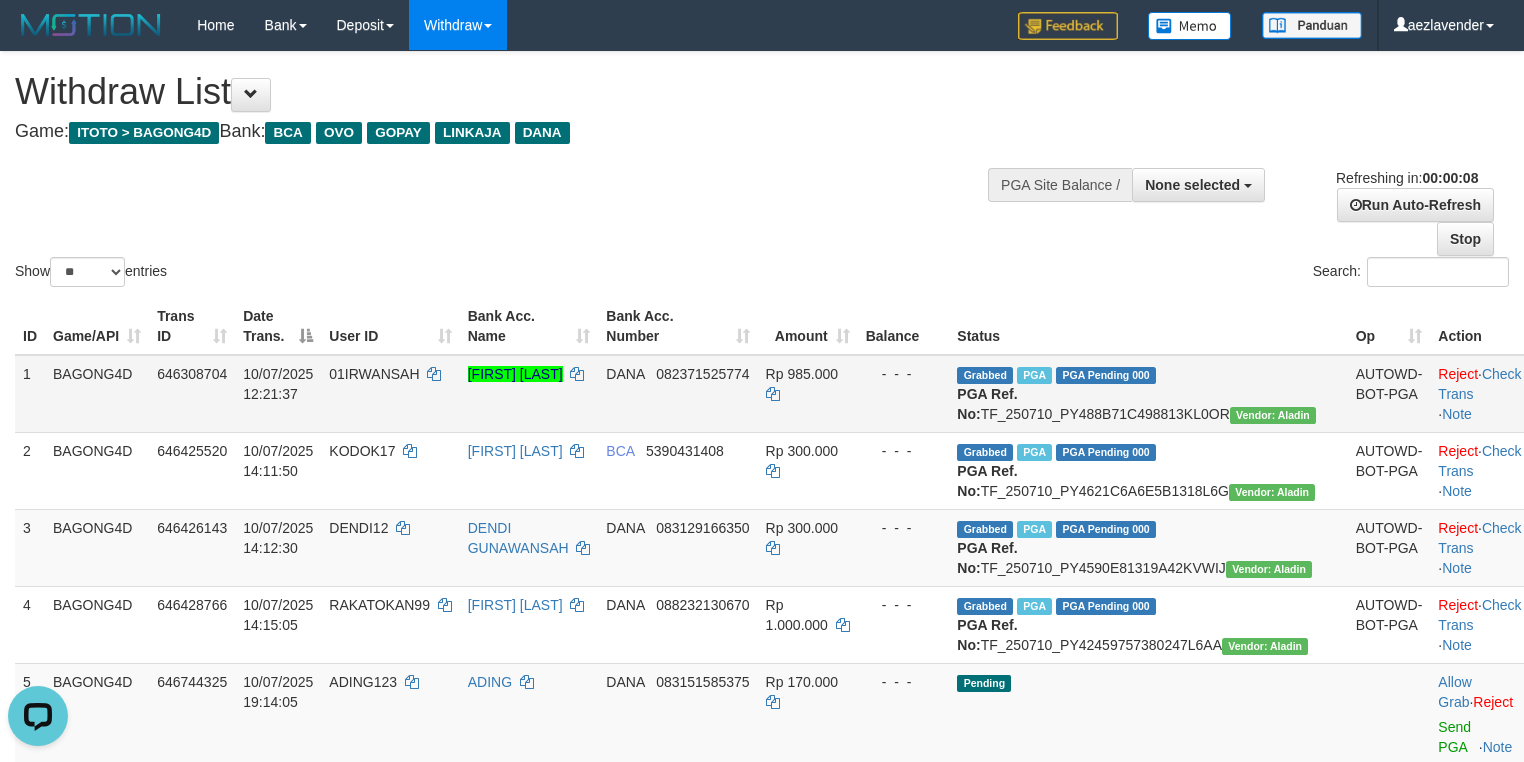 scroll, scrollTop: 0, scrollLeft: 0, axis: both 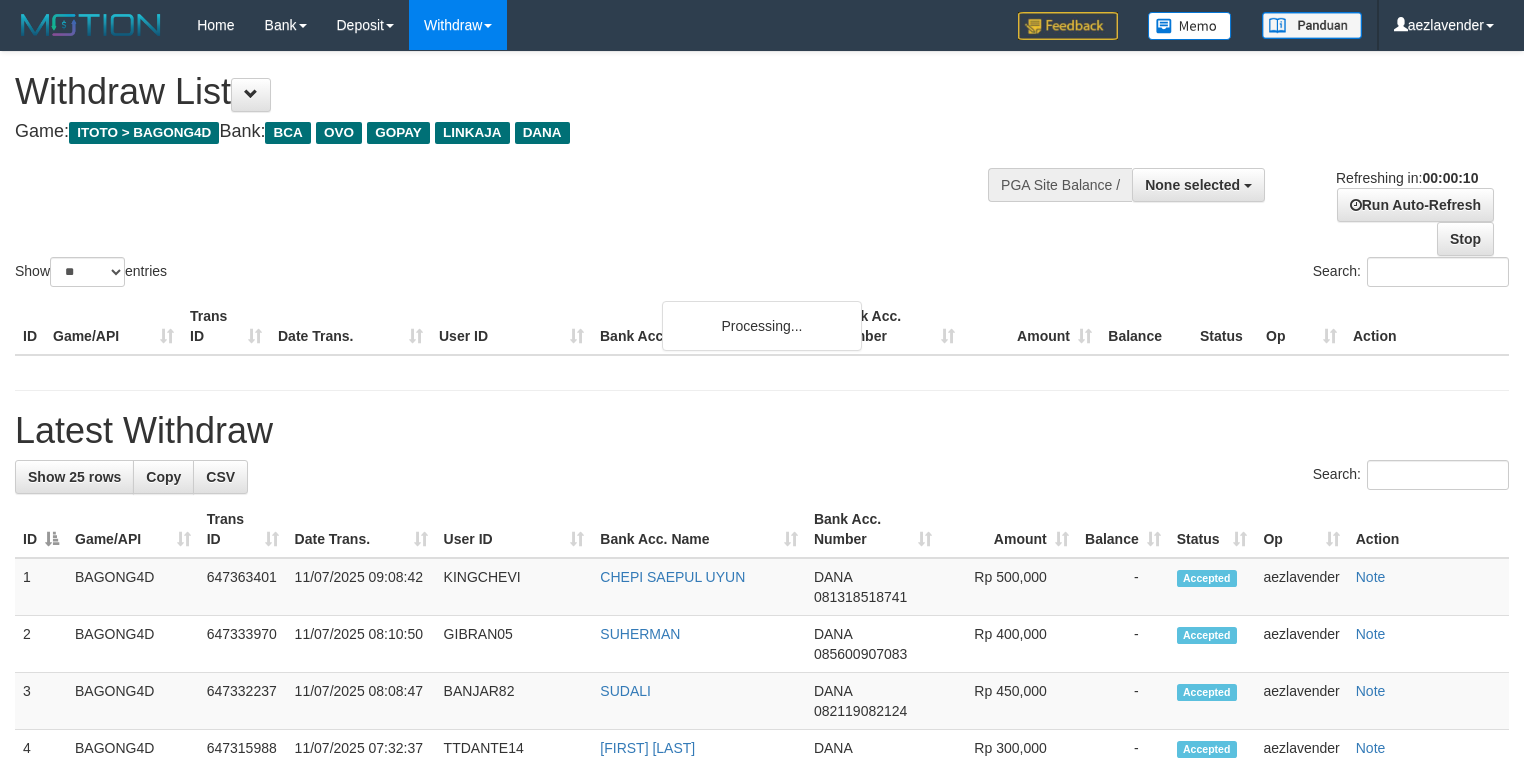 select 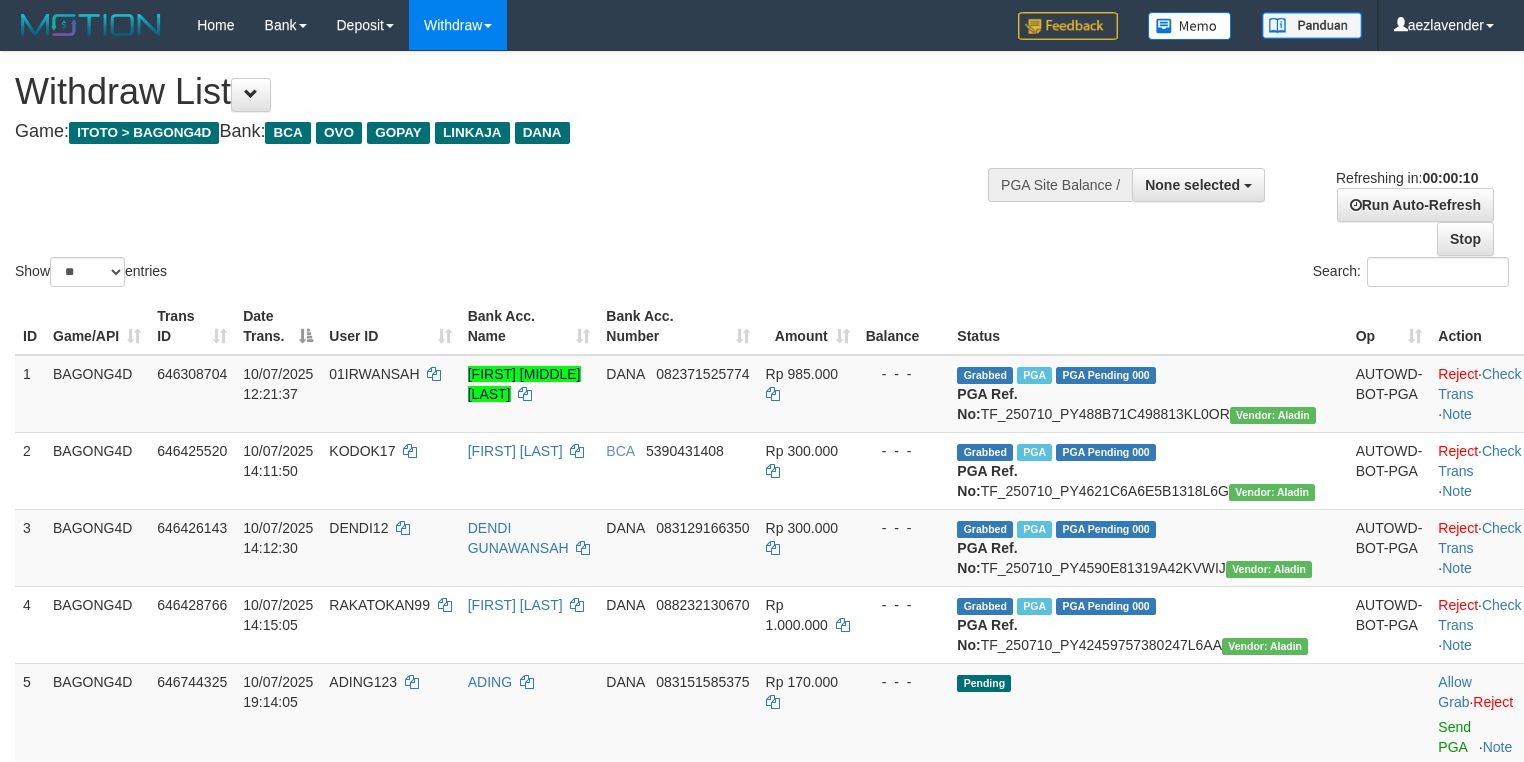 select 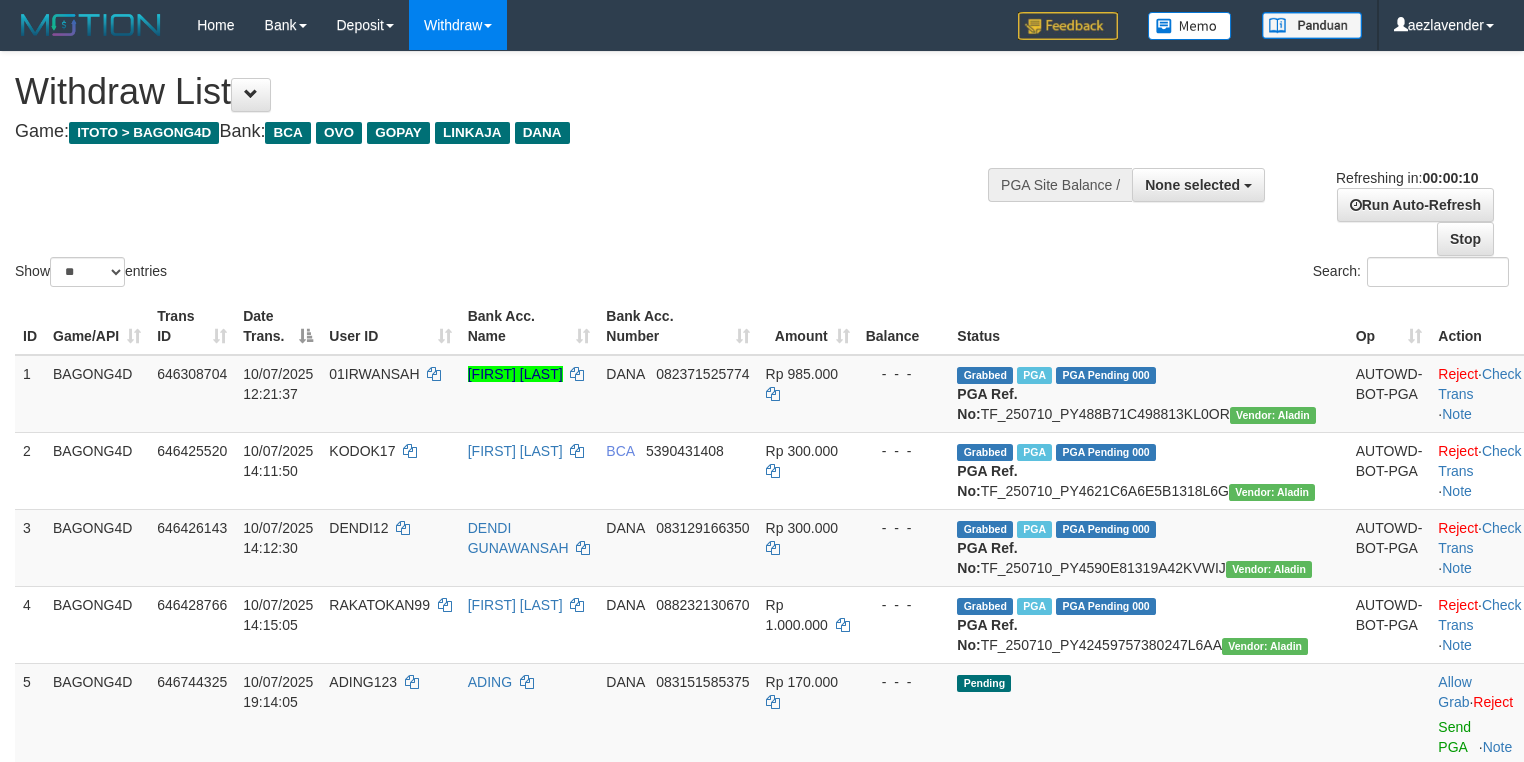 select 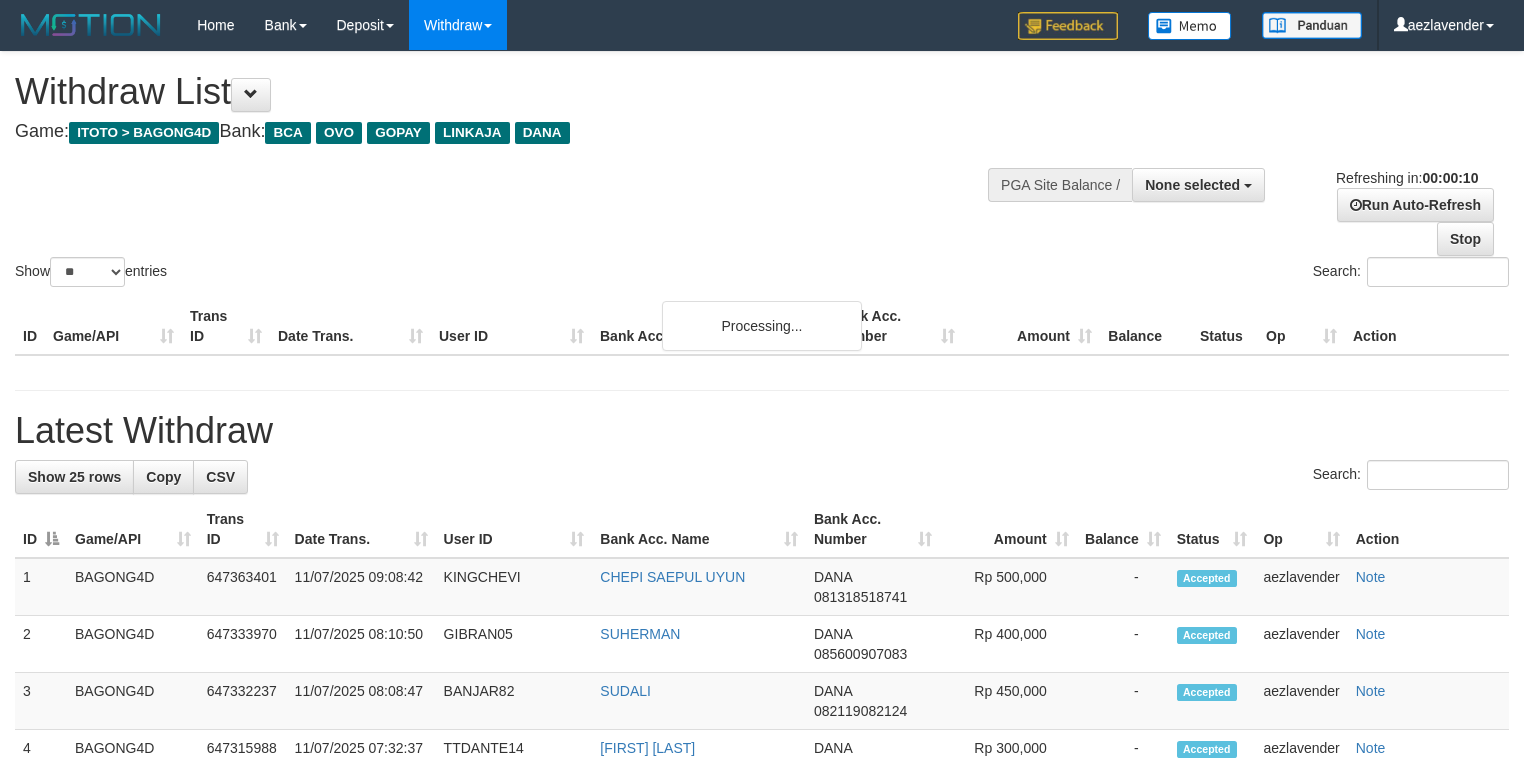 select 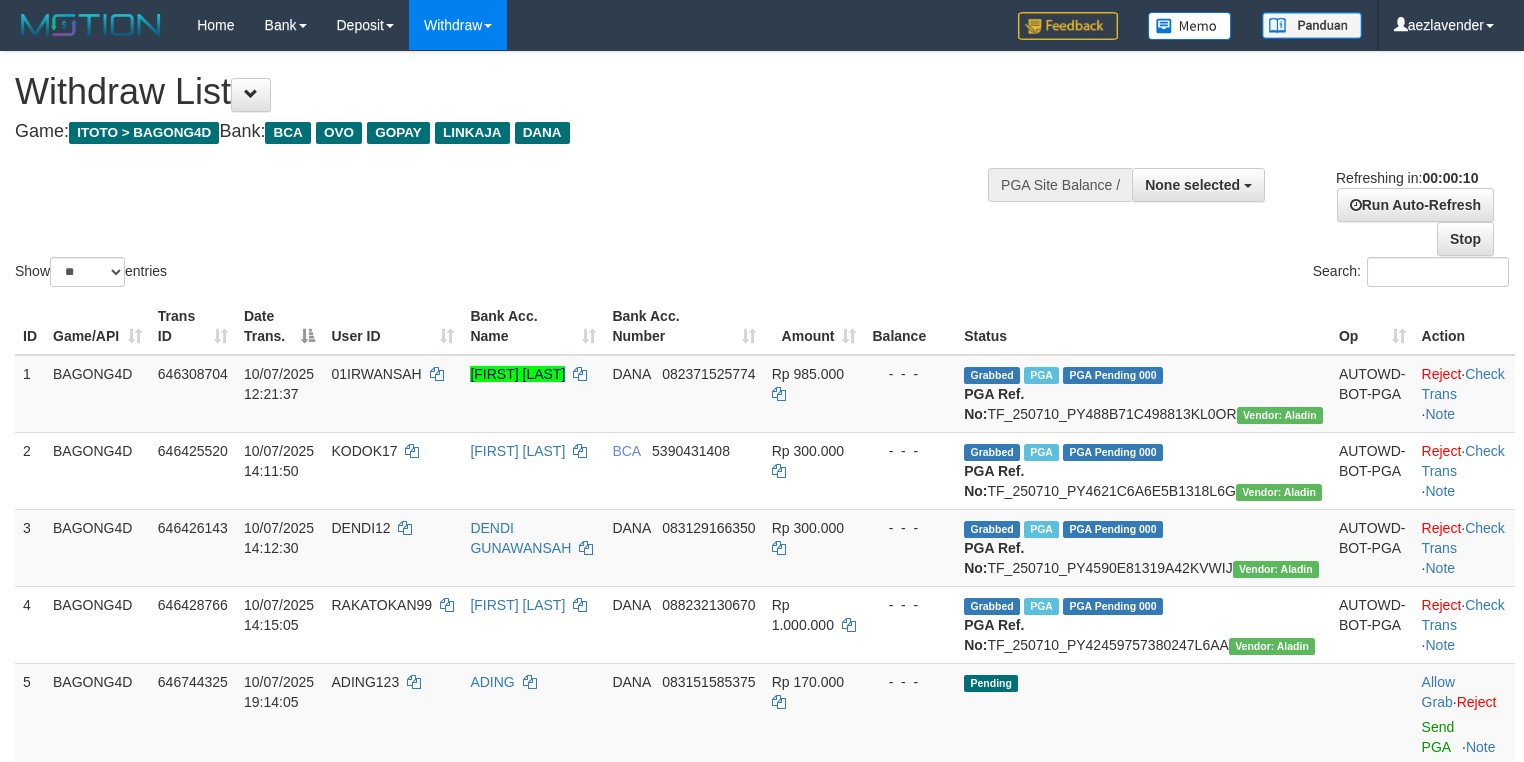 select 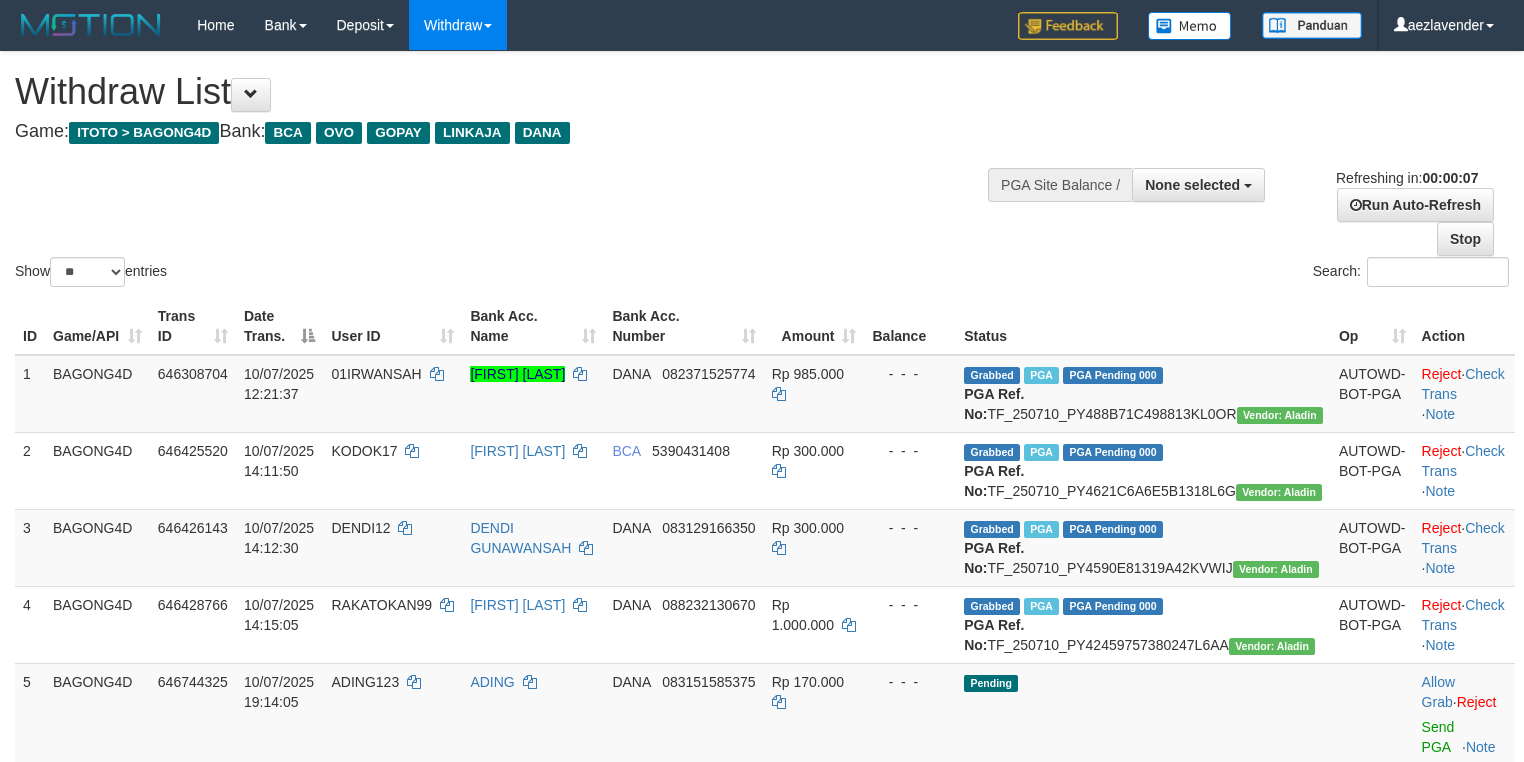 scroll, scrollTop: 0, scrollLeft: 0, axis: both 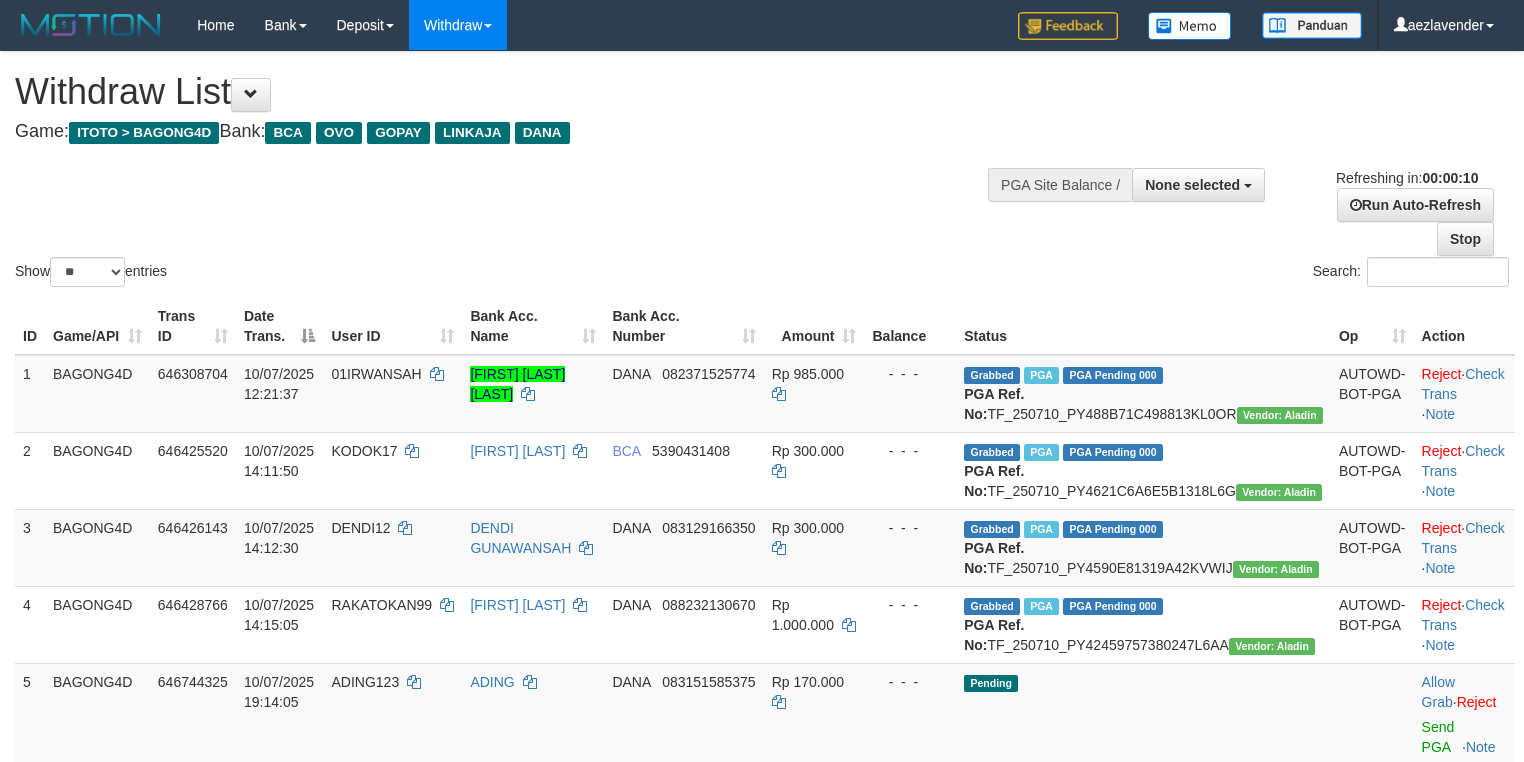 select 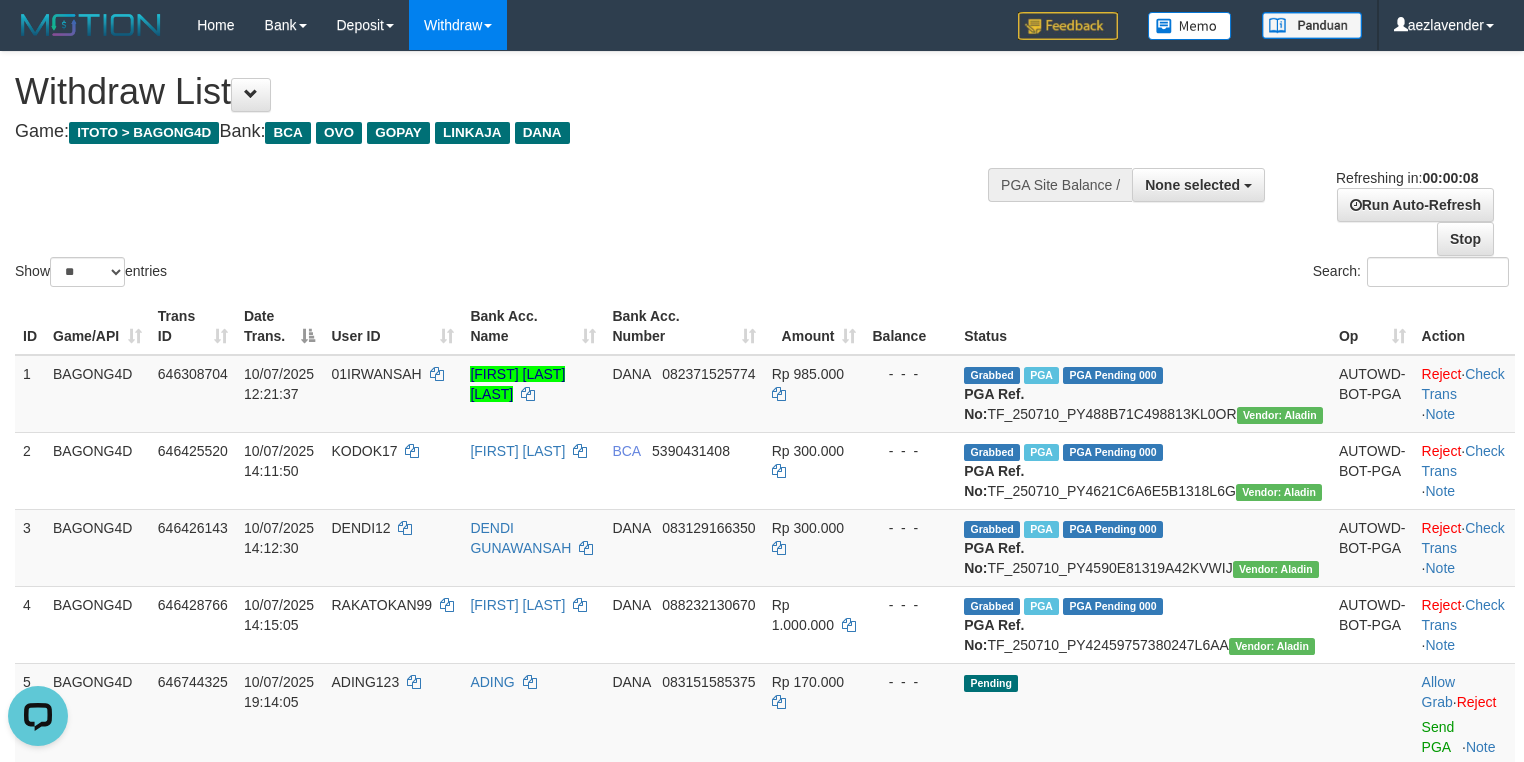 scroll, scrollTop: 0, scrollLeft: 0, axis: both 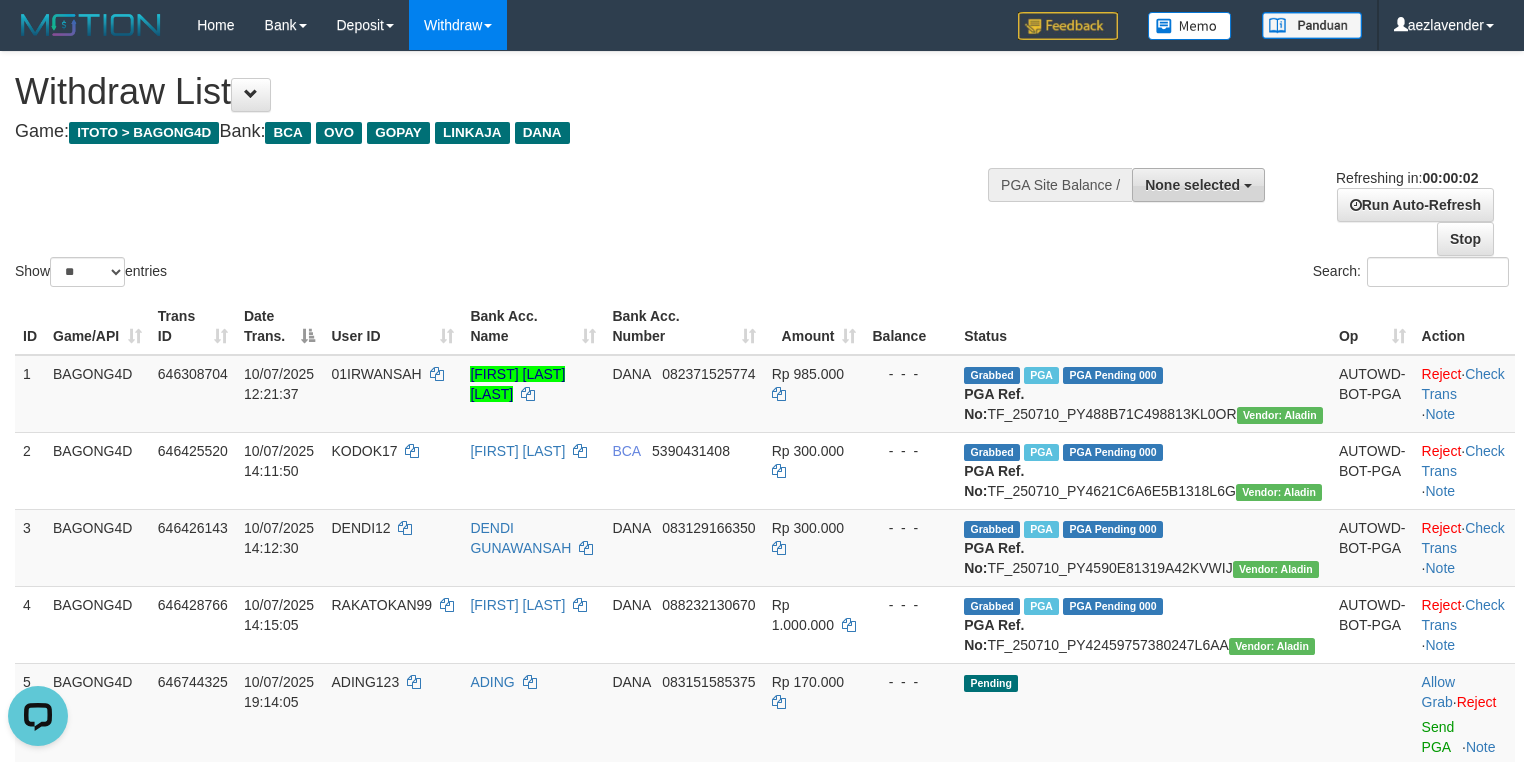click on "None selected" at bounding box center (1192, 185) 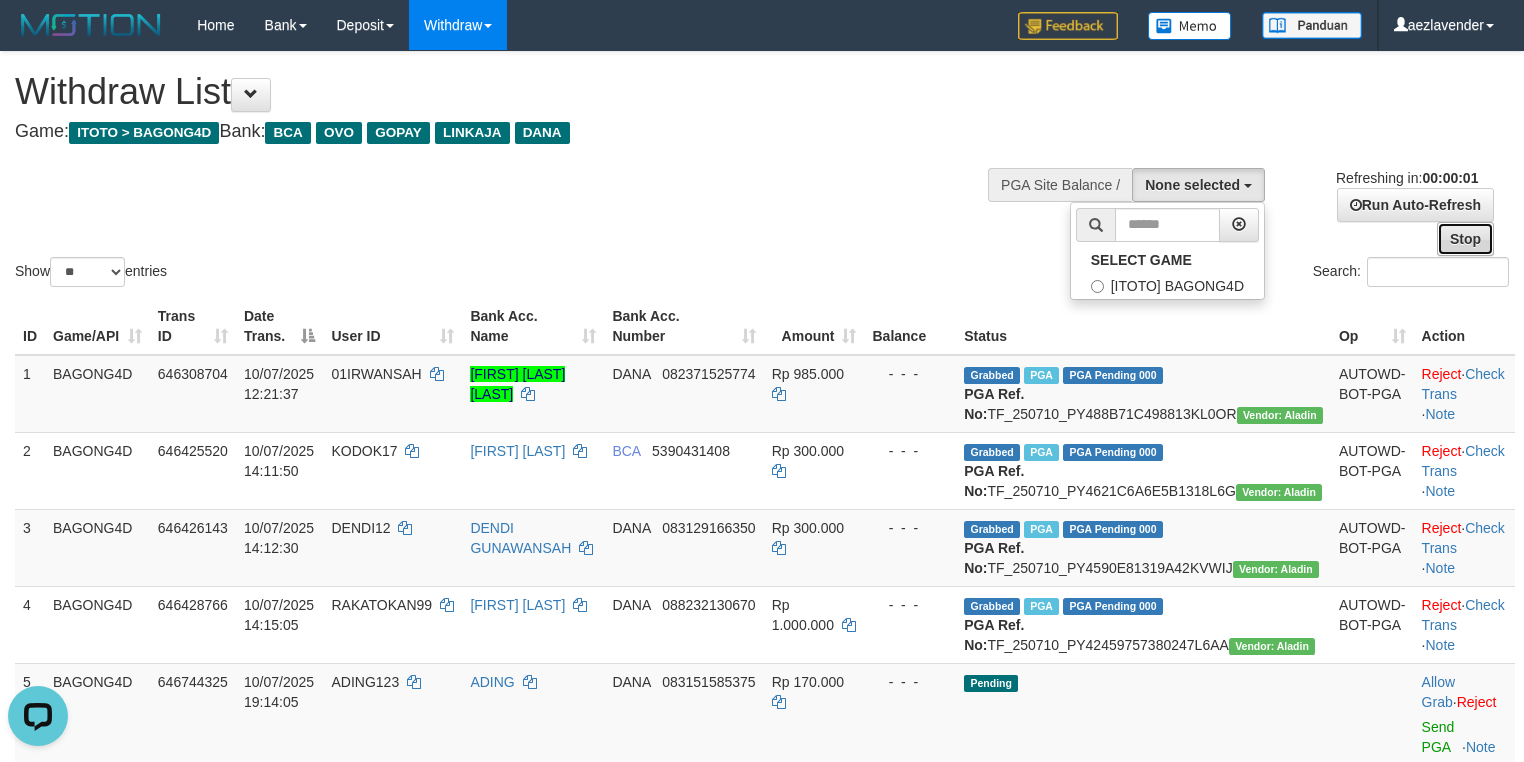 click on "Stop" at bounding box center [1465, 239] 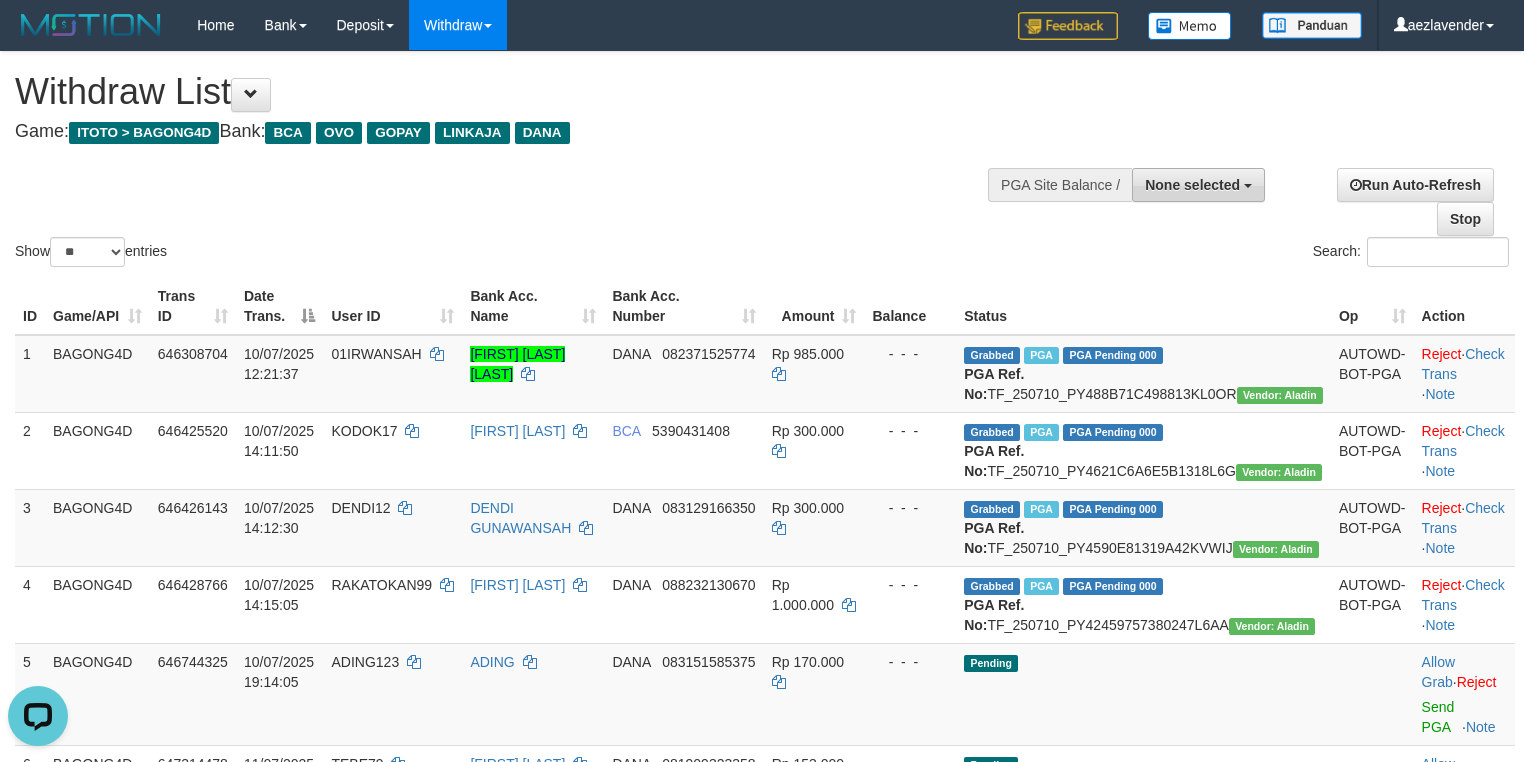 click on "None selected" at bounding box center (1192, 185) 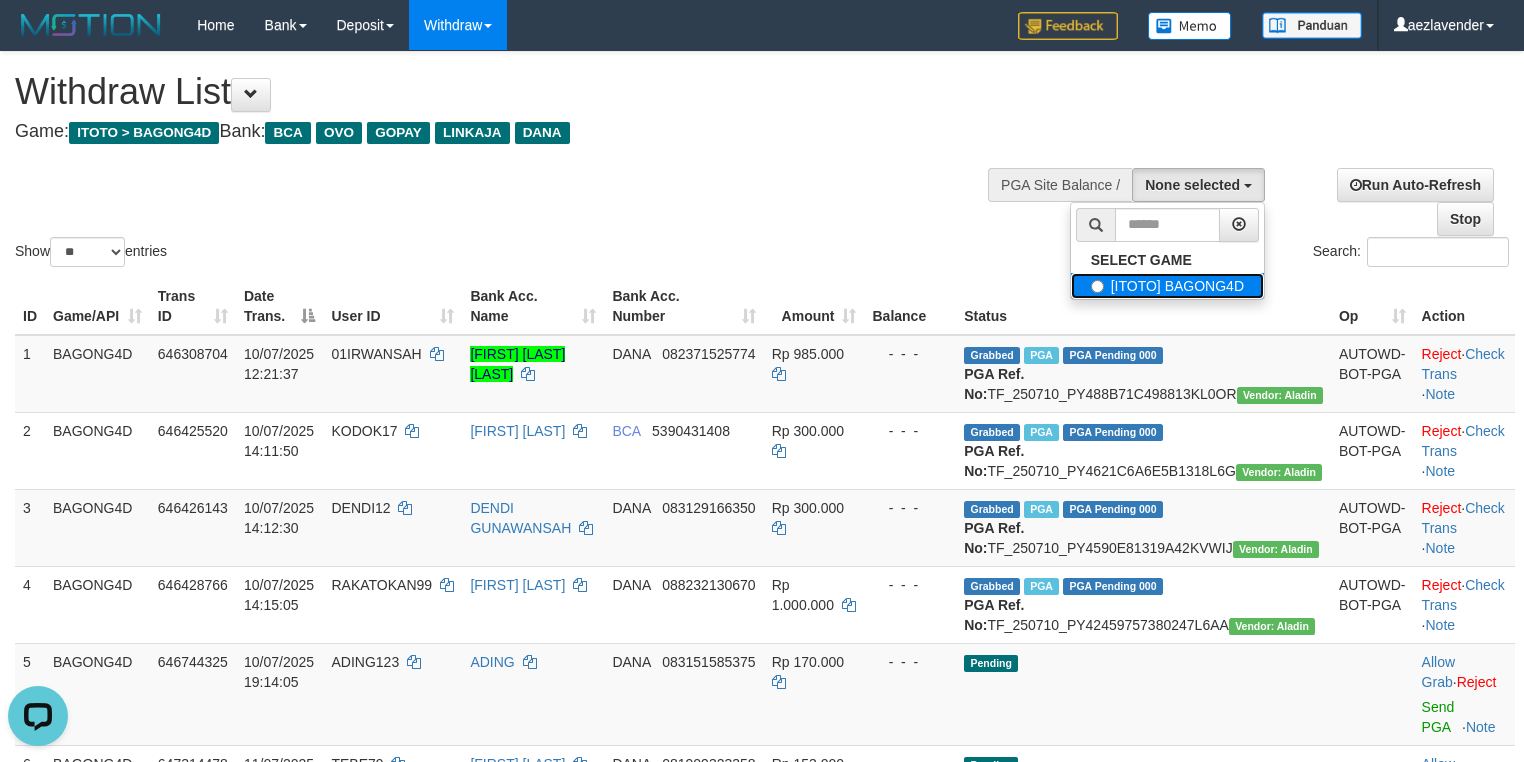 click on "[ITOTO] BAGONG4D" at bounding box center (1167, 286) 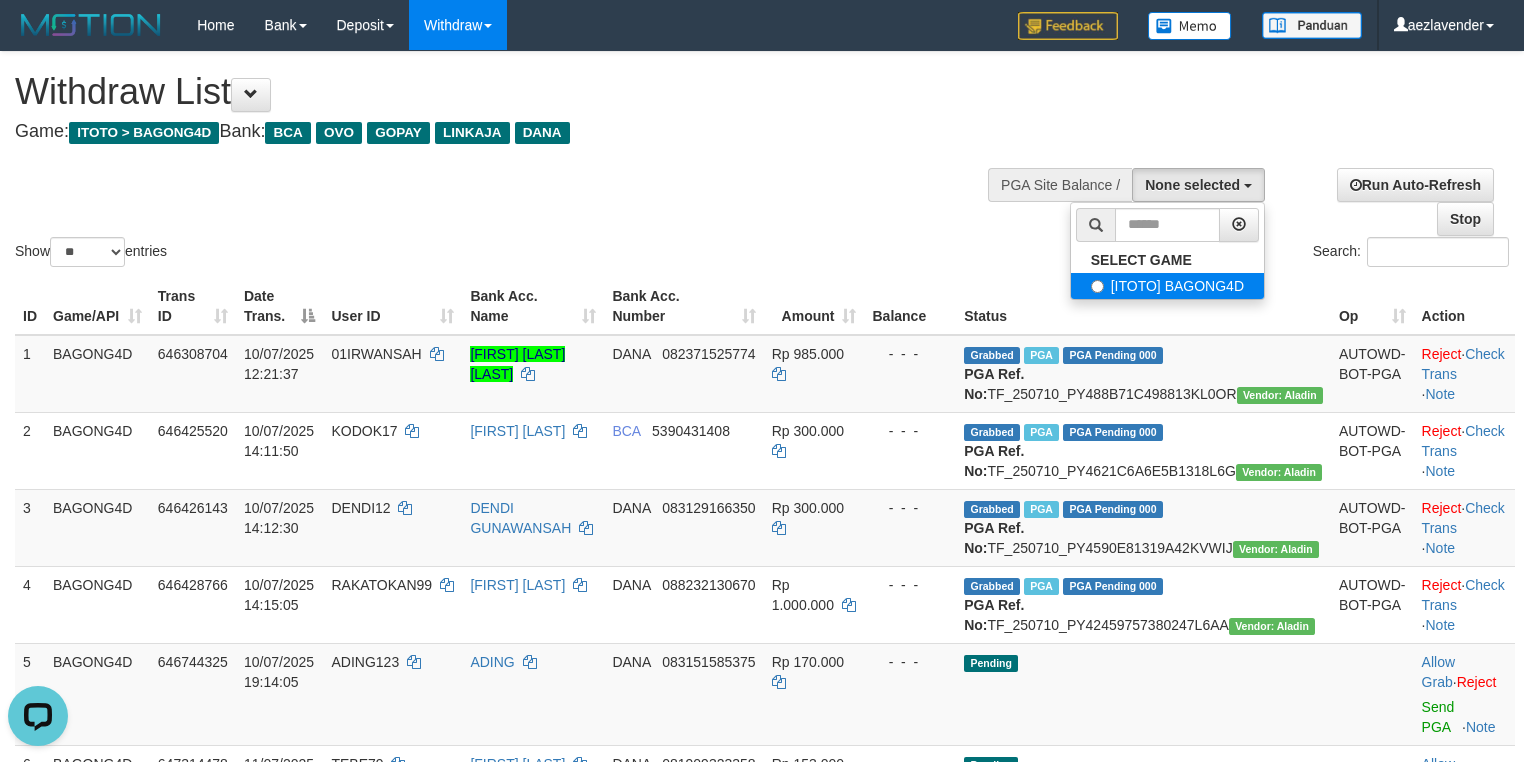 select on "***" 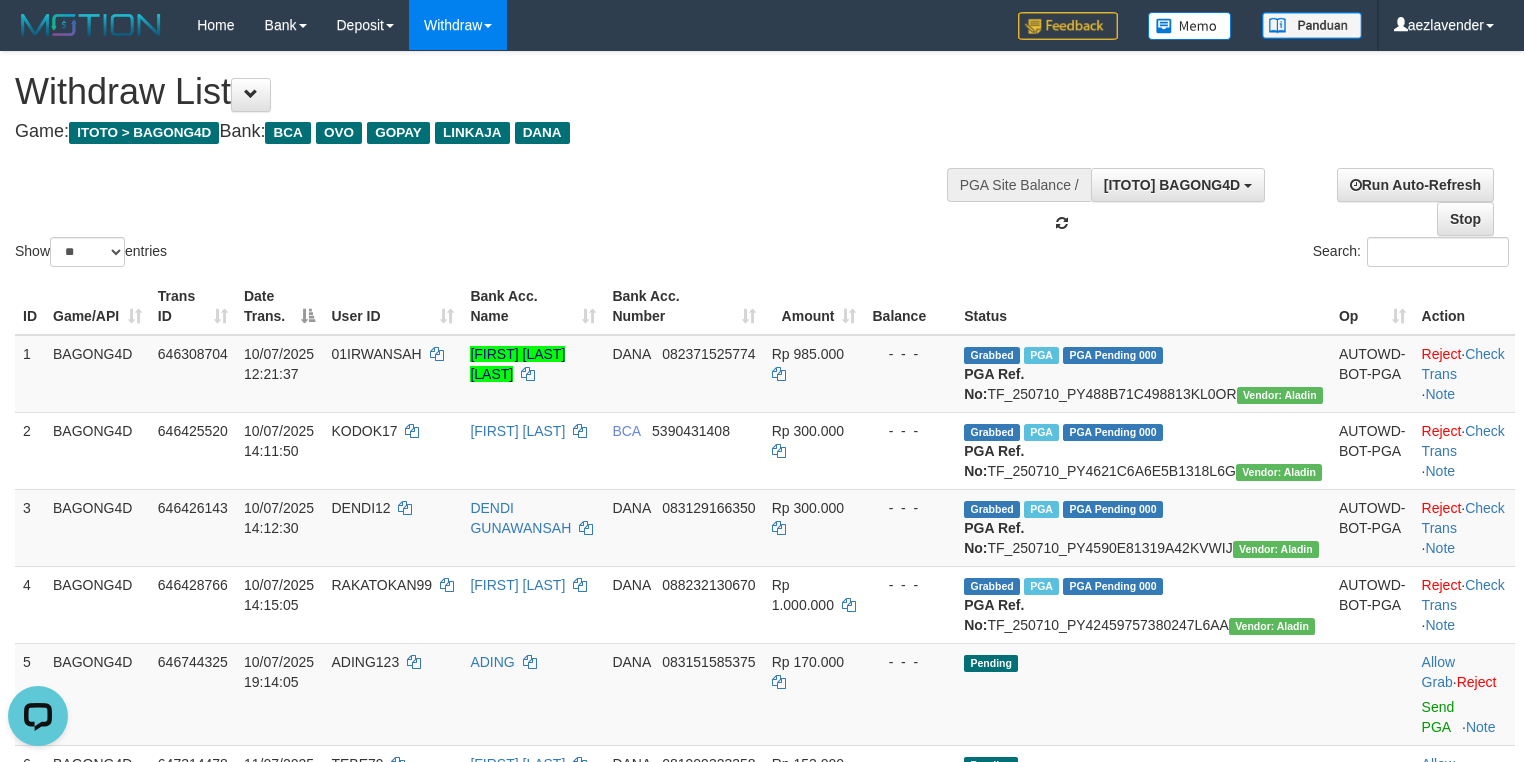 scroll, scrollTop: 17, scrollLeft: 0, axis: vertical 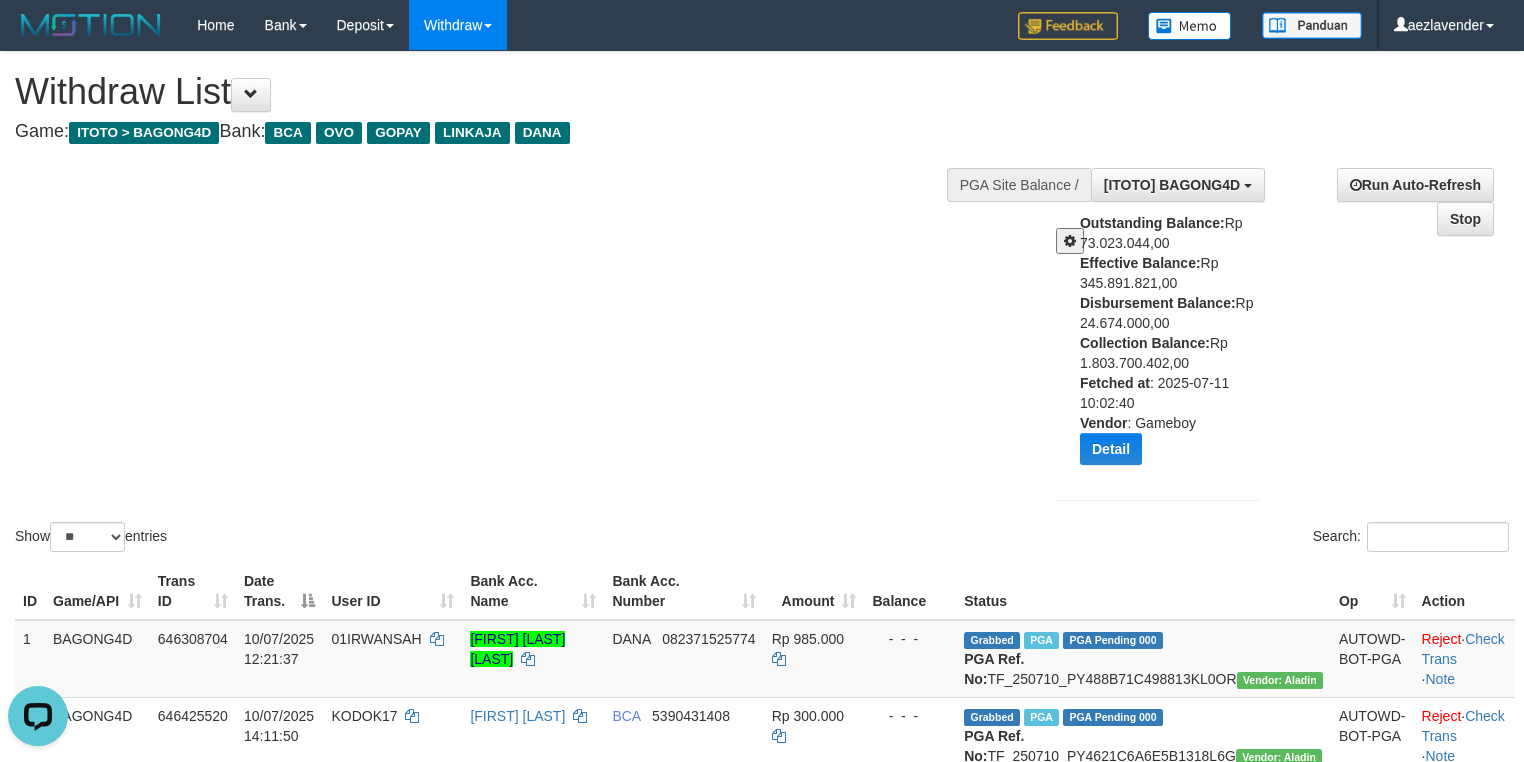 click on "Outstanding Balance:  Rp 73.023.044,00
Effective Balance:  Rp 345.891.821,00
Disbursement Balance:  Rp 24.674.000,00
Collection Balance:  Rp 1.803.700.402,00
Fetched at : 2025-07-11 10:02:40
Vendor : Gameboy
Detail
Vendor Name
Outstanding Balance
Effective Balance
Disbursment Balance
Collection Balance
No data found
Fetched at:   2025-07-11 10:02:40
Vendor:   Gameboy
Transfer to Available Vendor" at bounding box center [1177, 346] 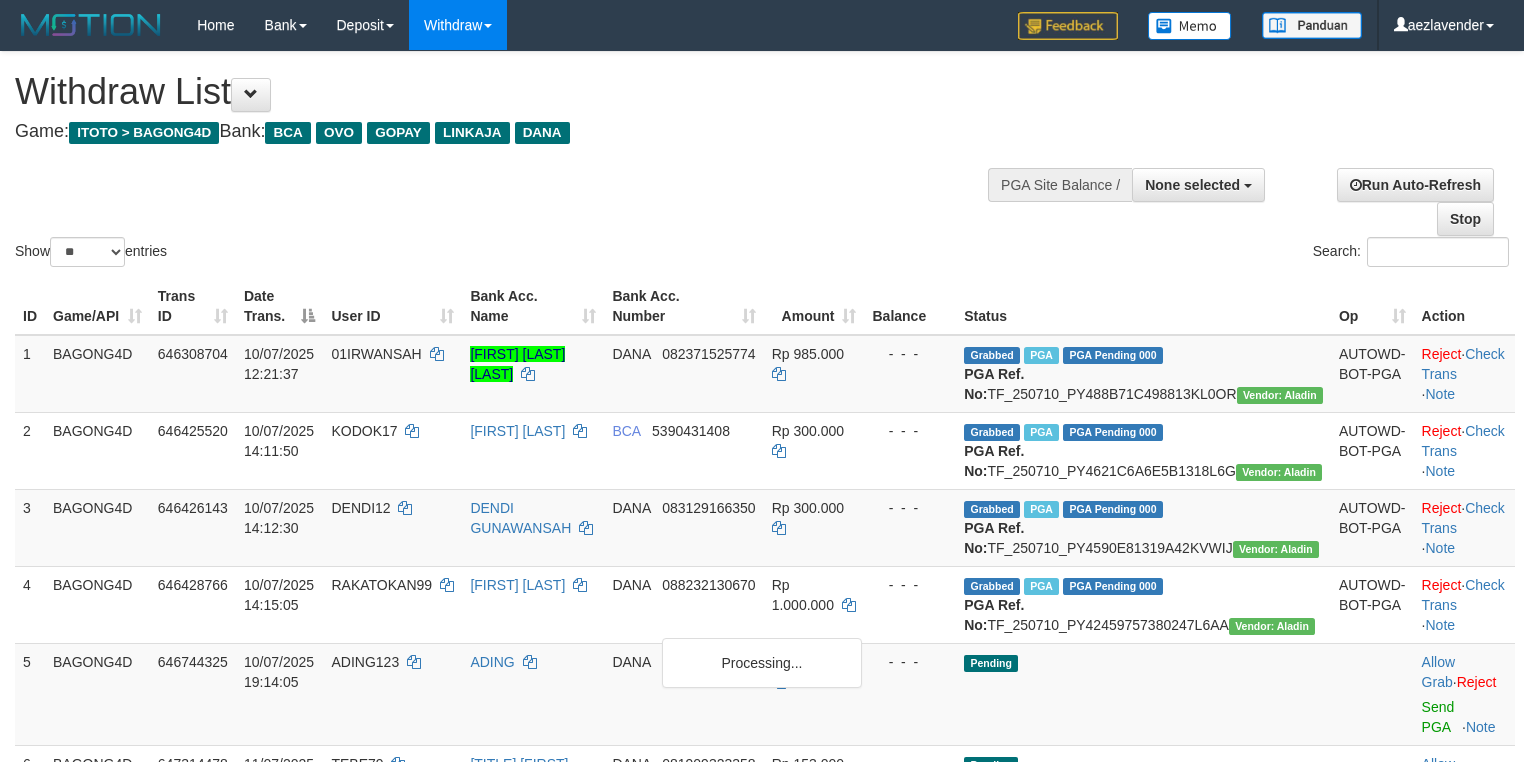 select 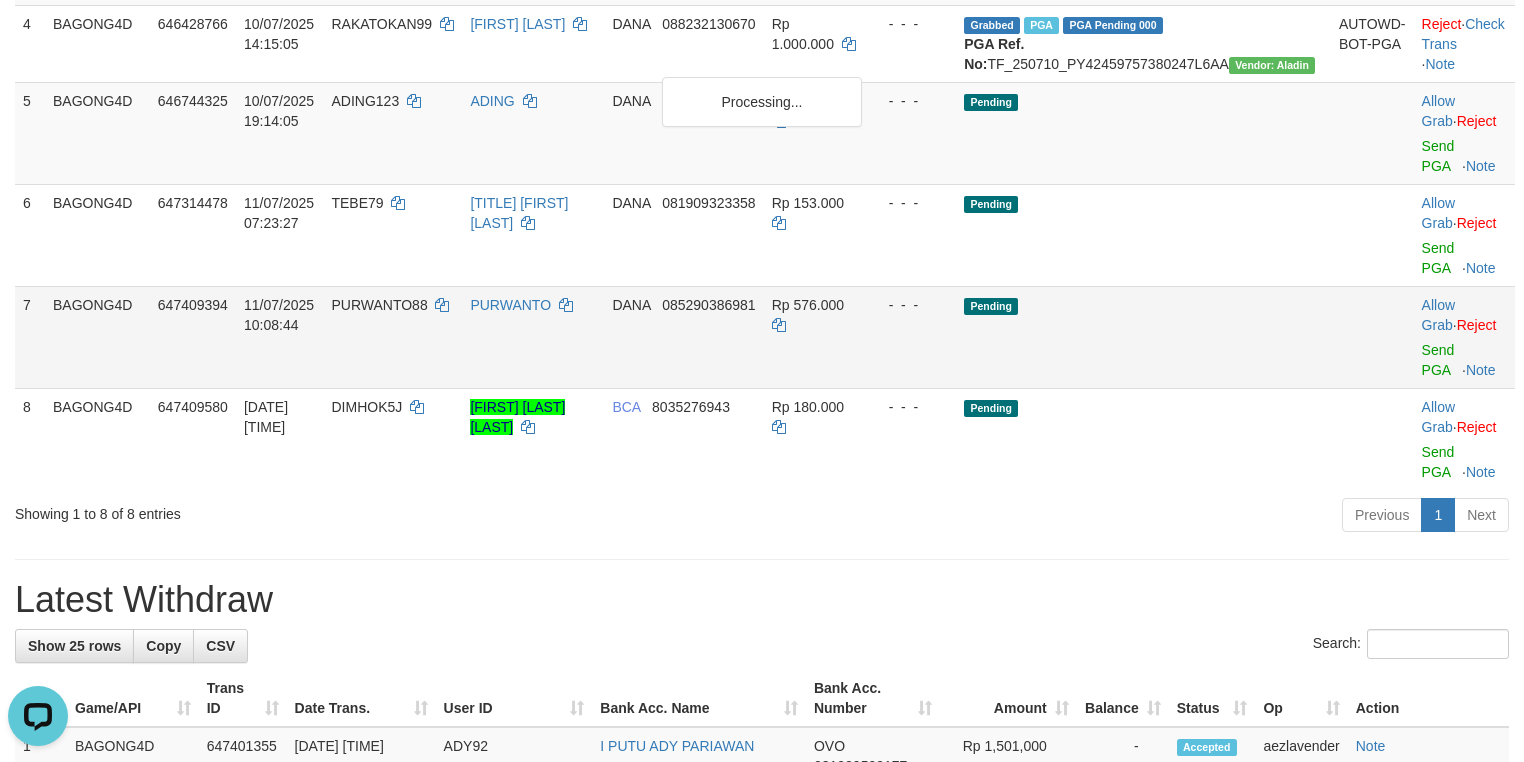 scroll, scrollTop: 0, scrollLeft: 0, axis: both 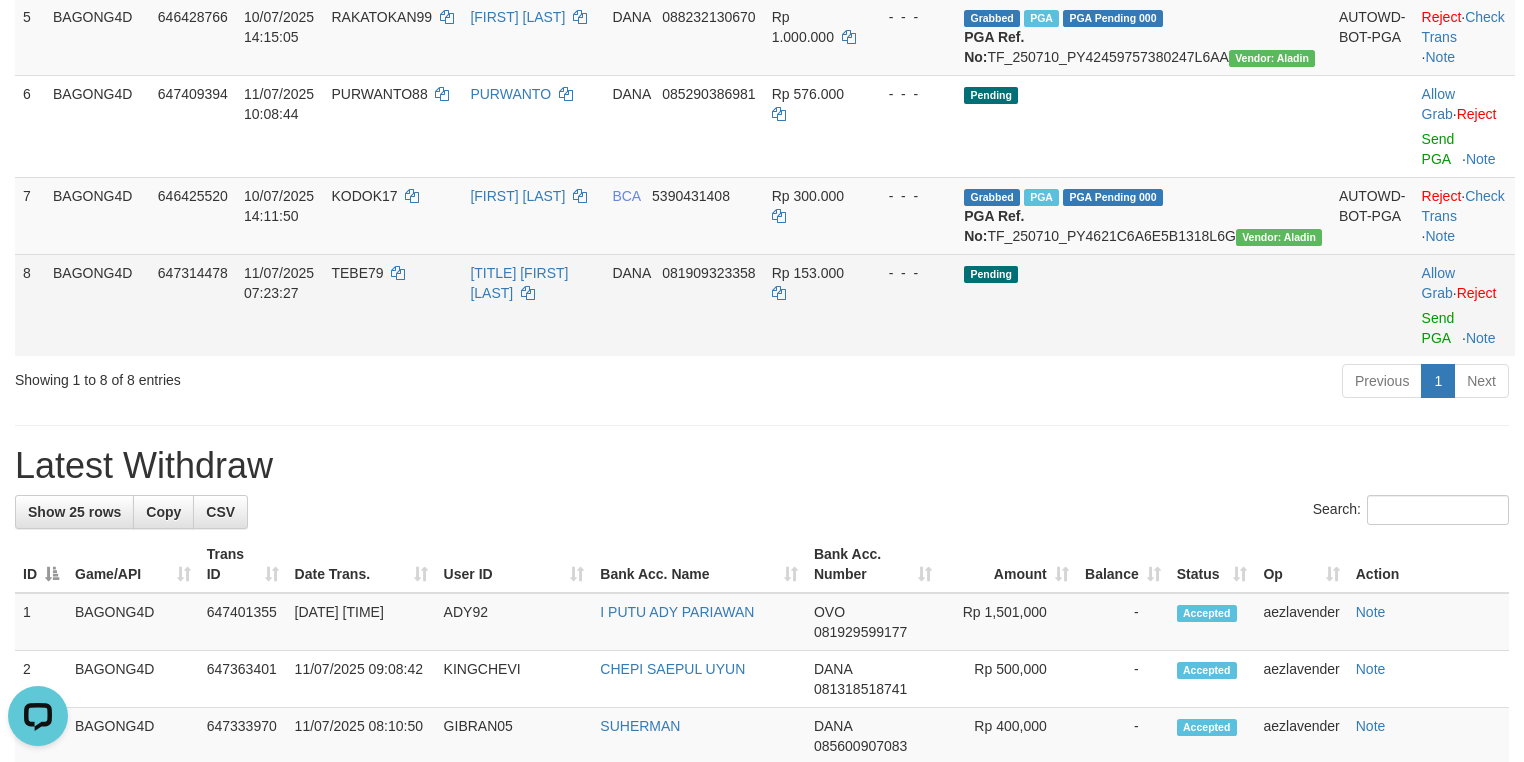 click on "[FIRST] [LAST]" at bounding box center [533, 305] 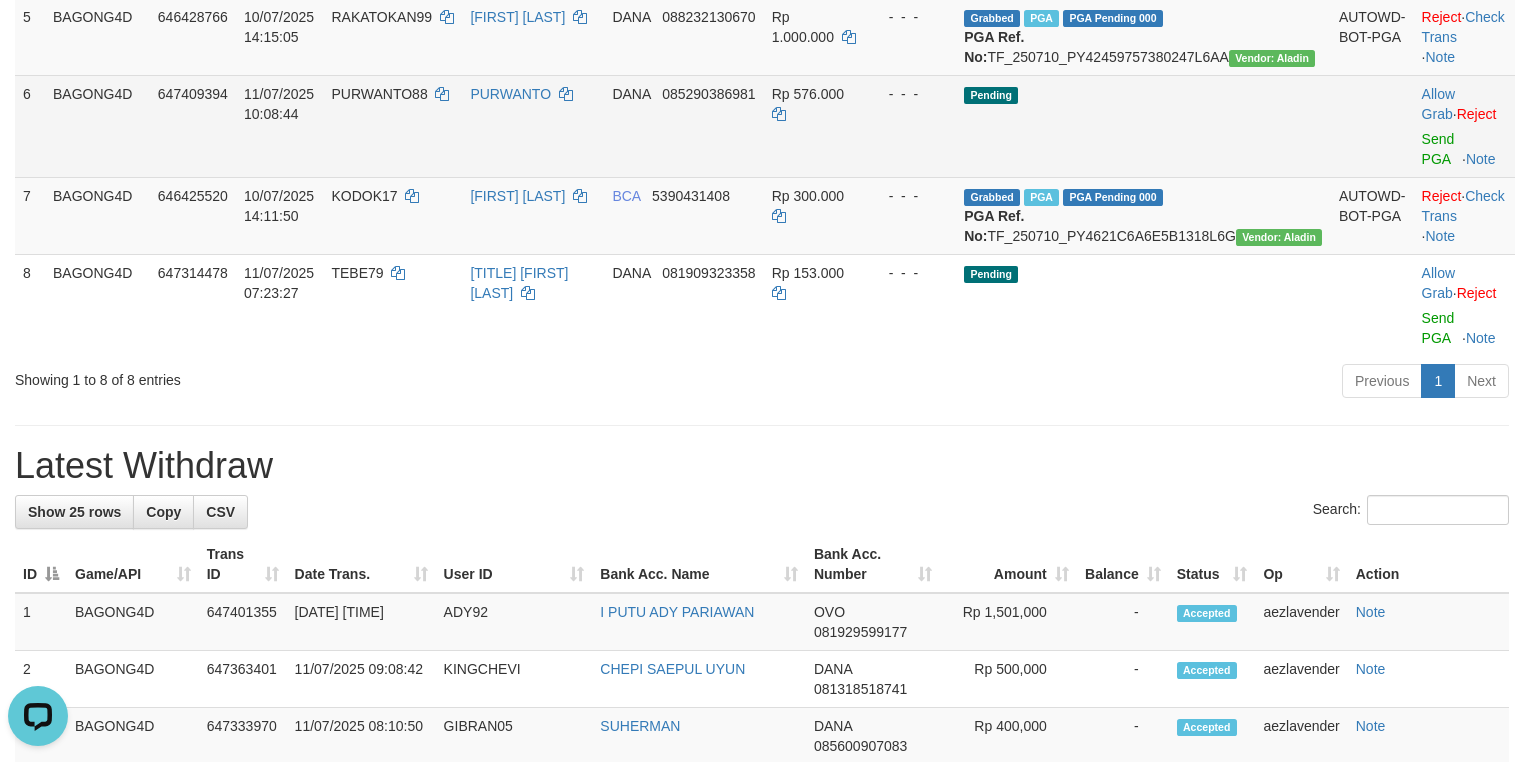 click on "Allow Grab   ·    Reject Send PGA     ·    Note" at bounding box center [1464, 126] 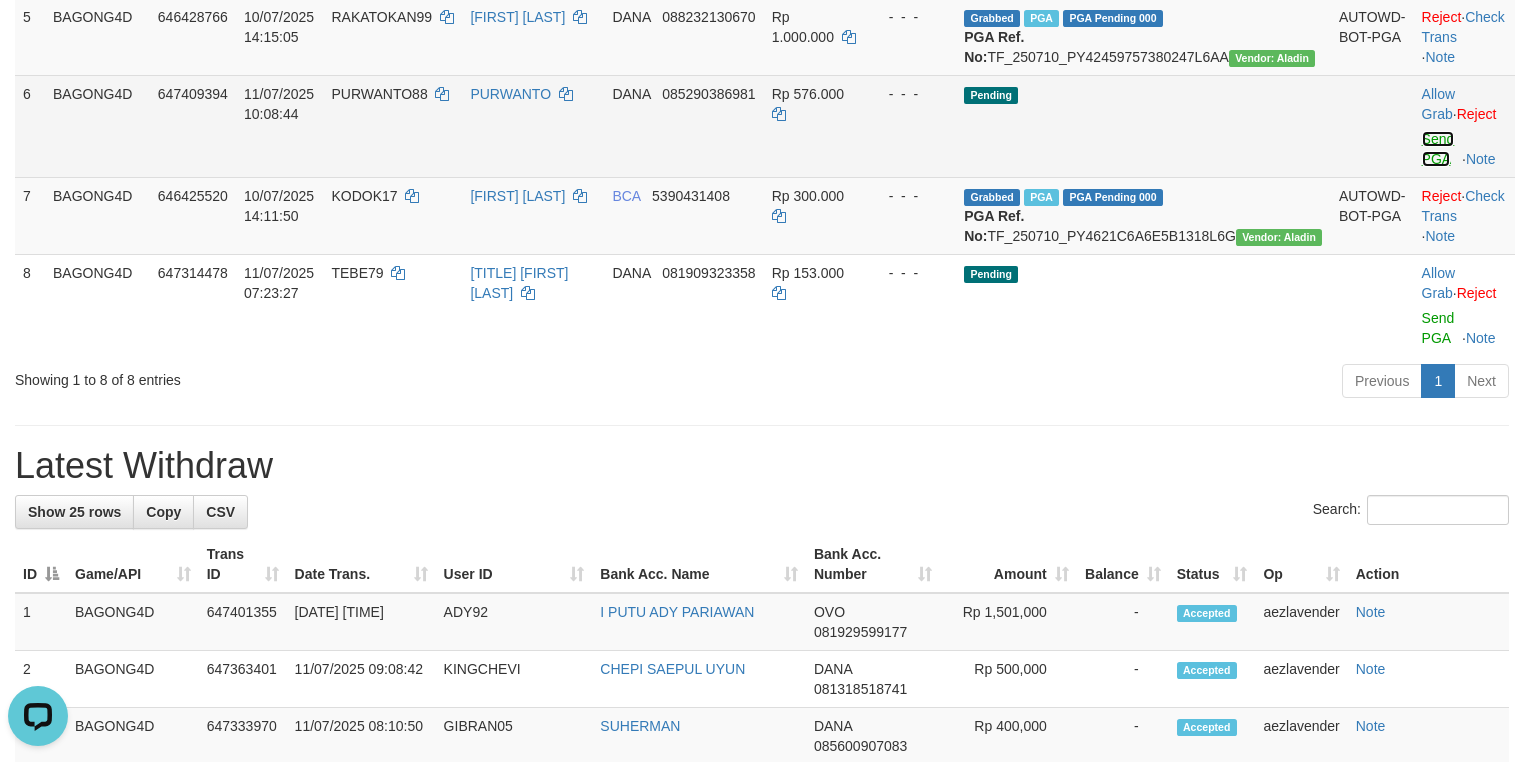 click on "Send PGA" at bounding box center (1438, 149) 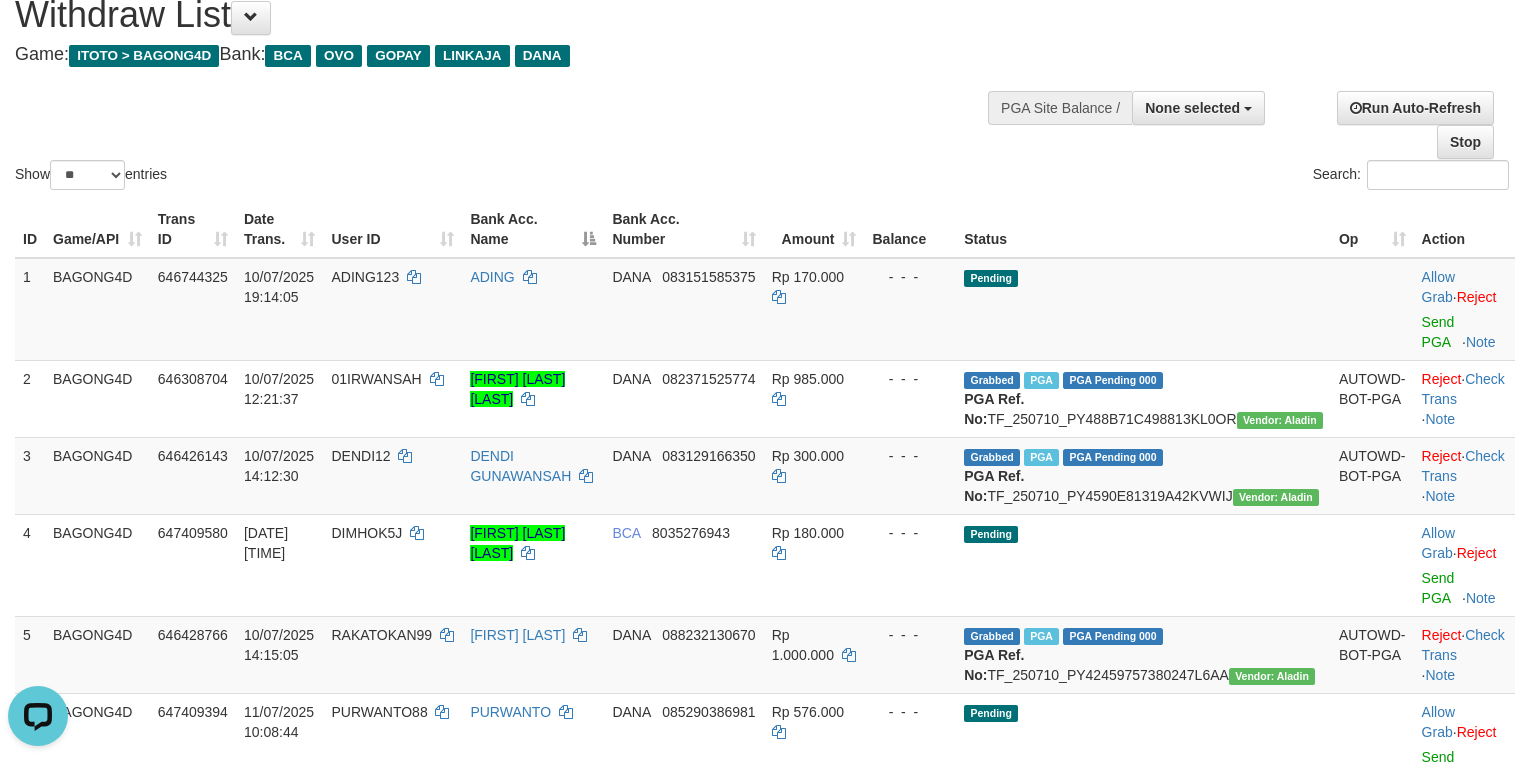 scroll, scrollTop: 28, scrollLeft: 0, axis: vertical 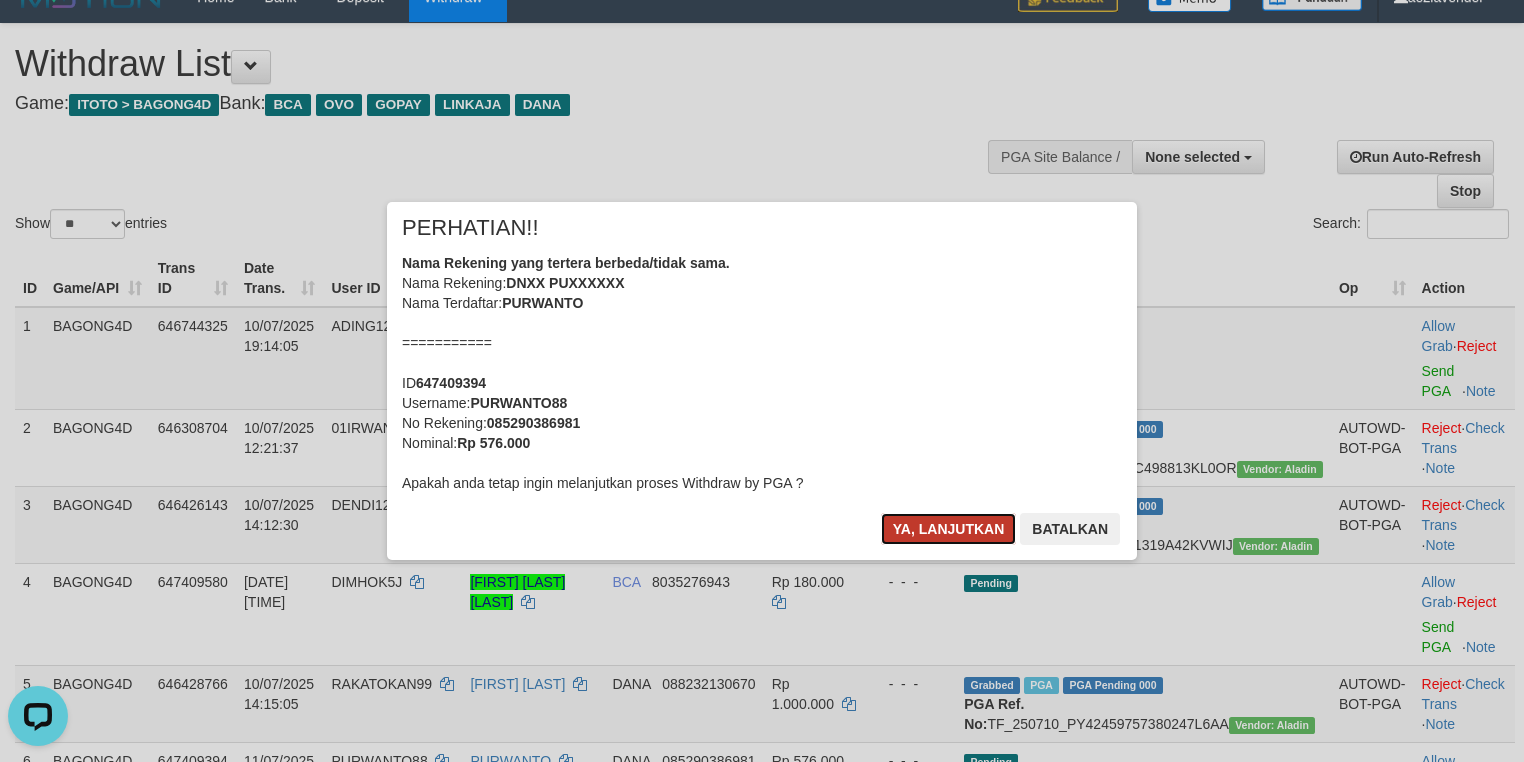 click on "Ya, lanjutkan" at bounding box center (949, 529) 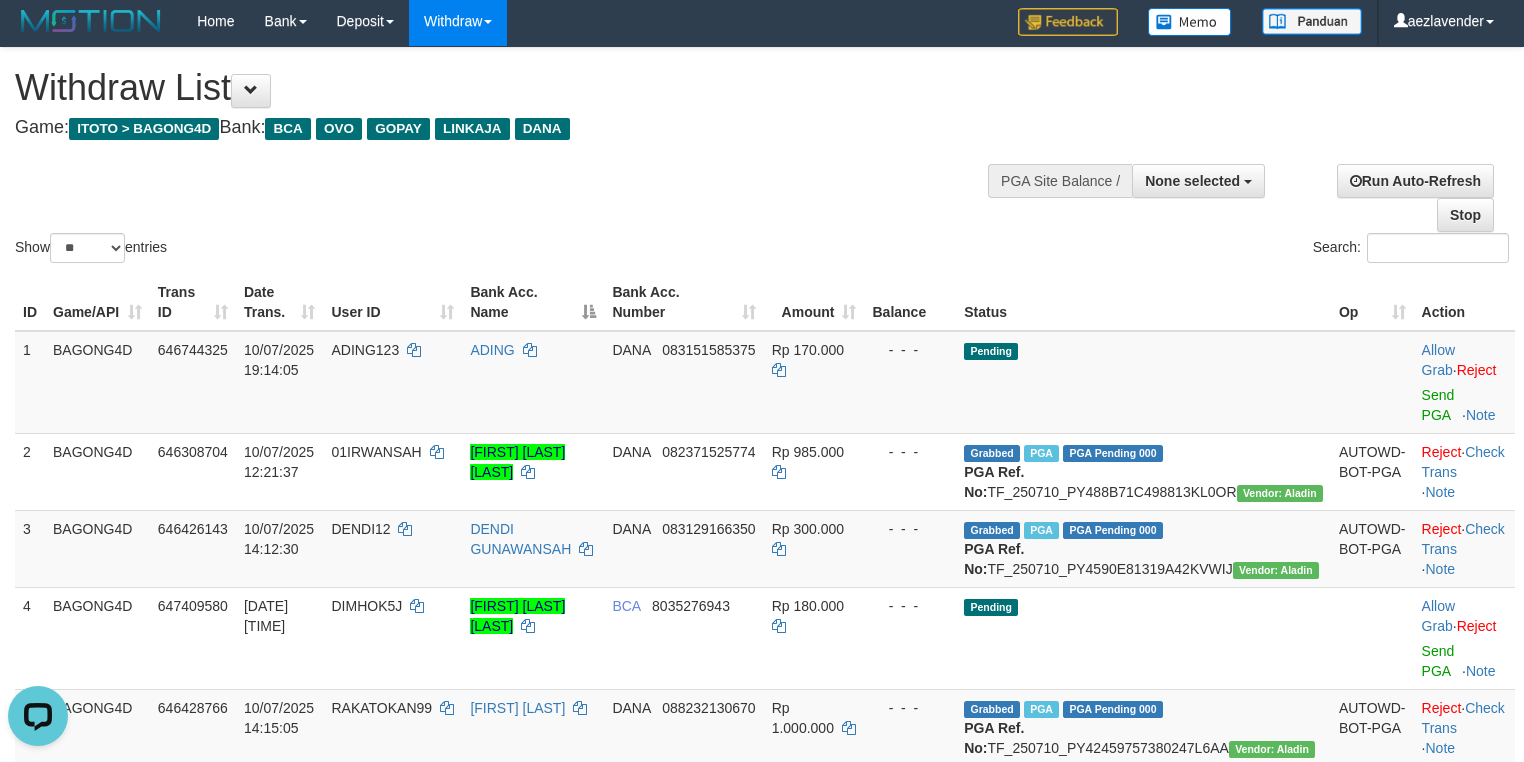 scroll, scrollTop: 0, scrollLeft: 0, axis: both 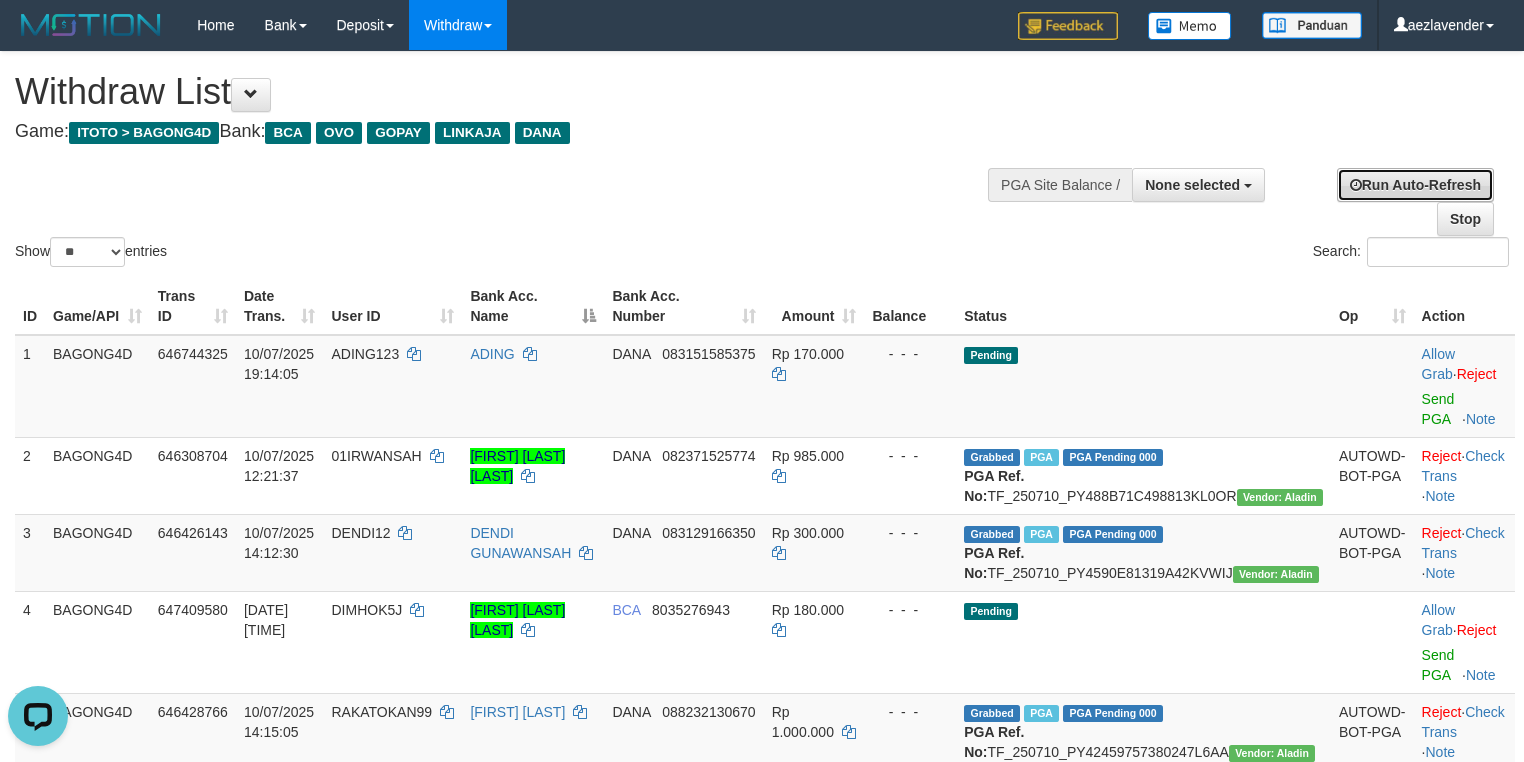 click on "Run Auto-Refresh" at bounding box center (1415, 185) 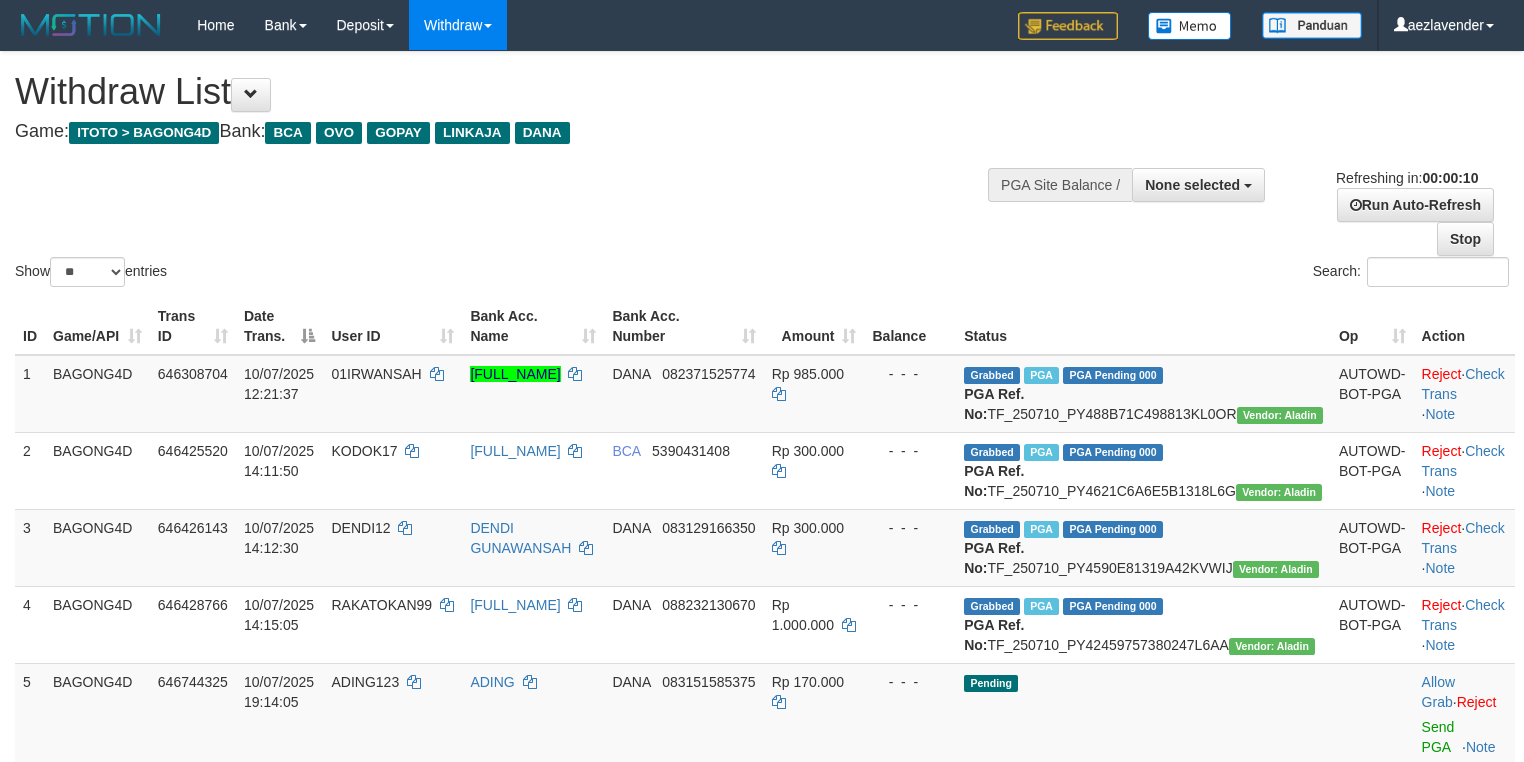select 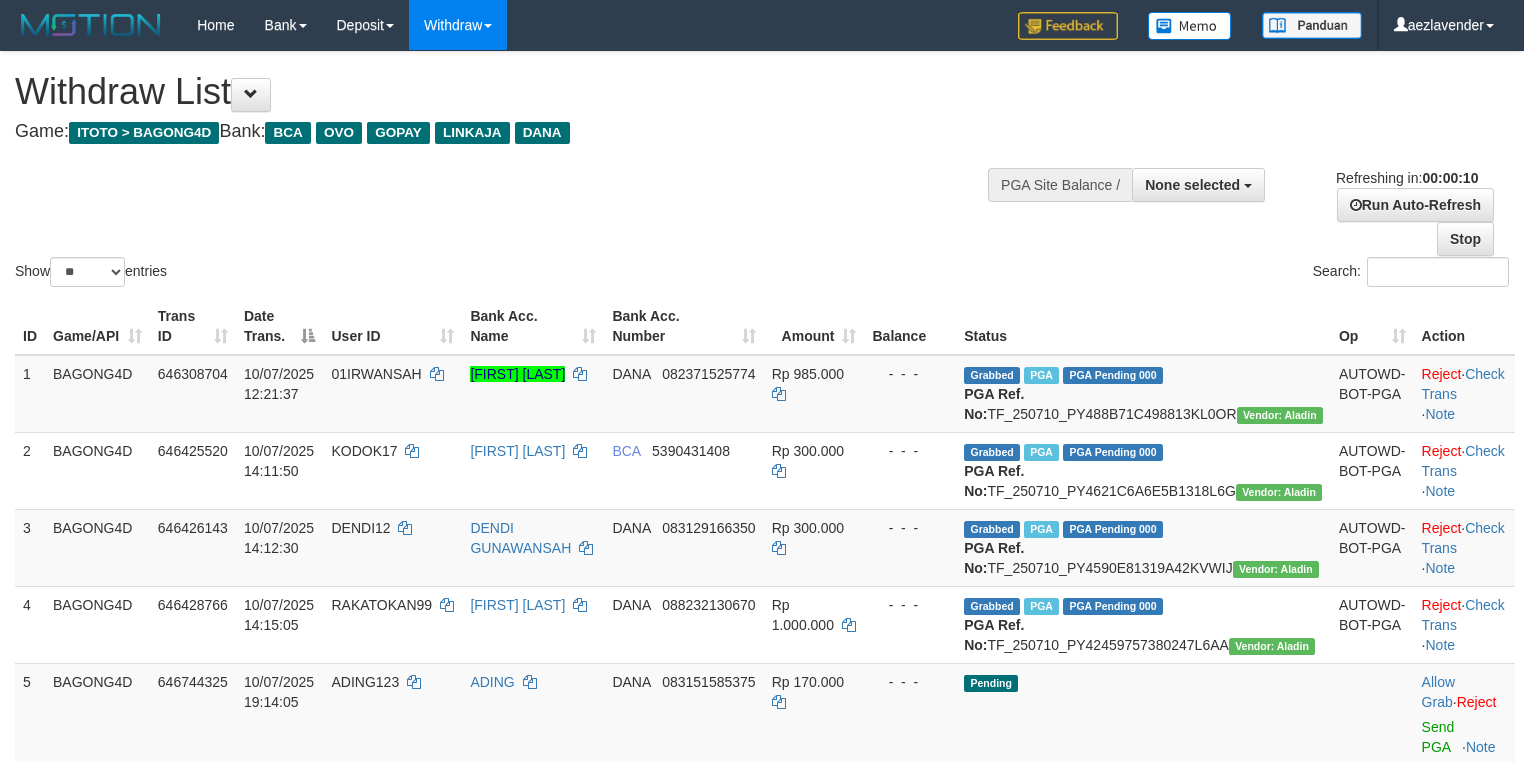 select 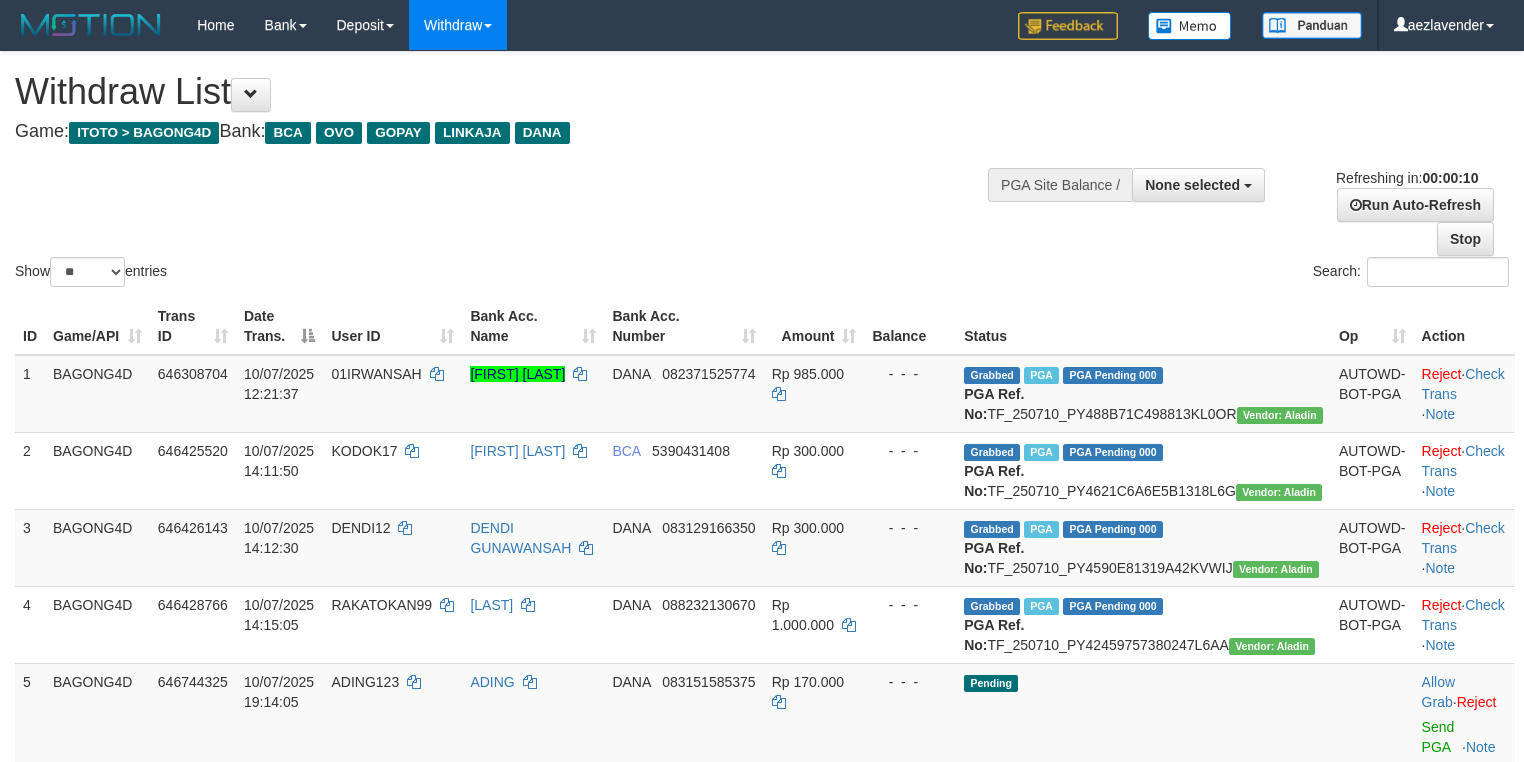 select 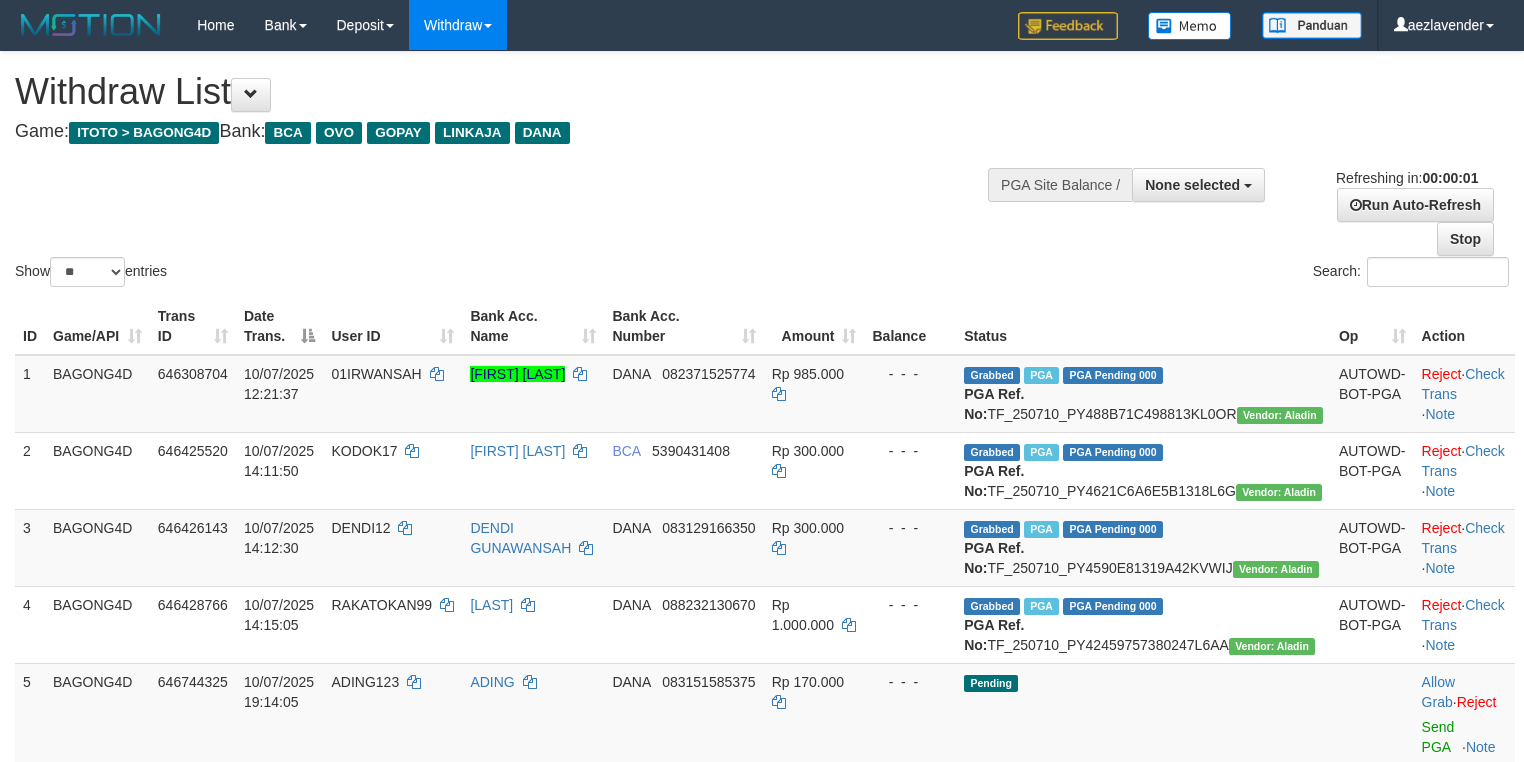 scroll, scrollTop: 581, scrollLeft: 0, axis: vertical 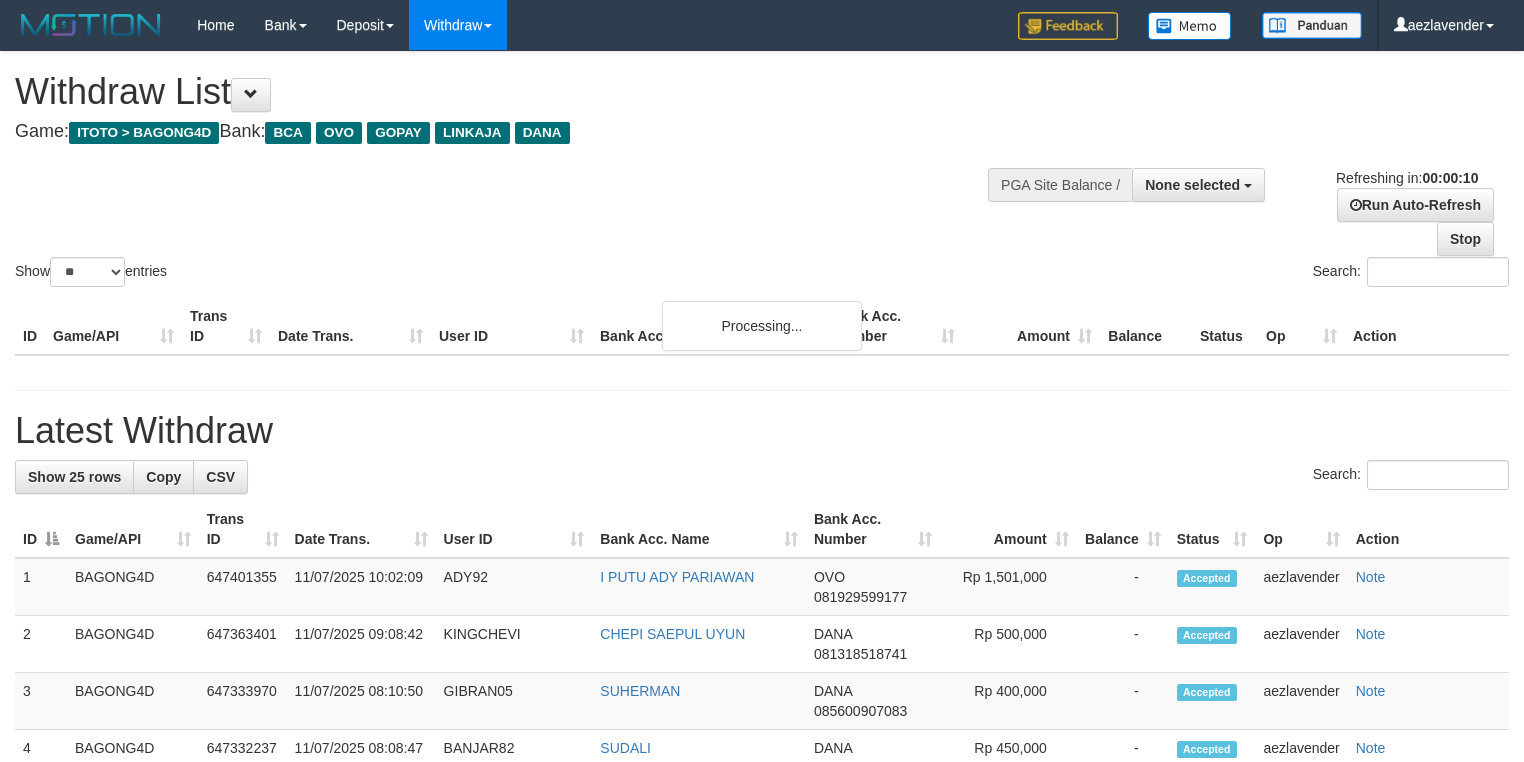 select 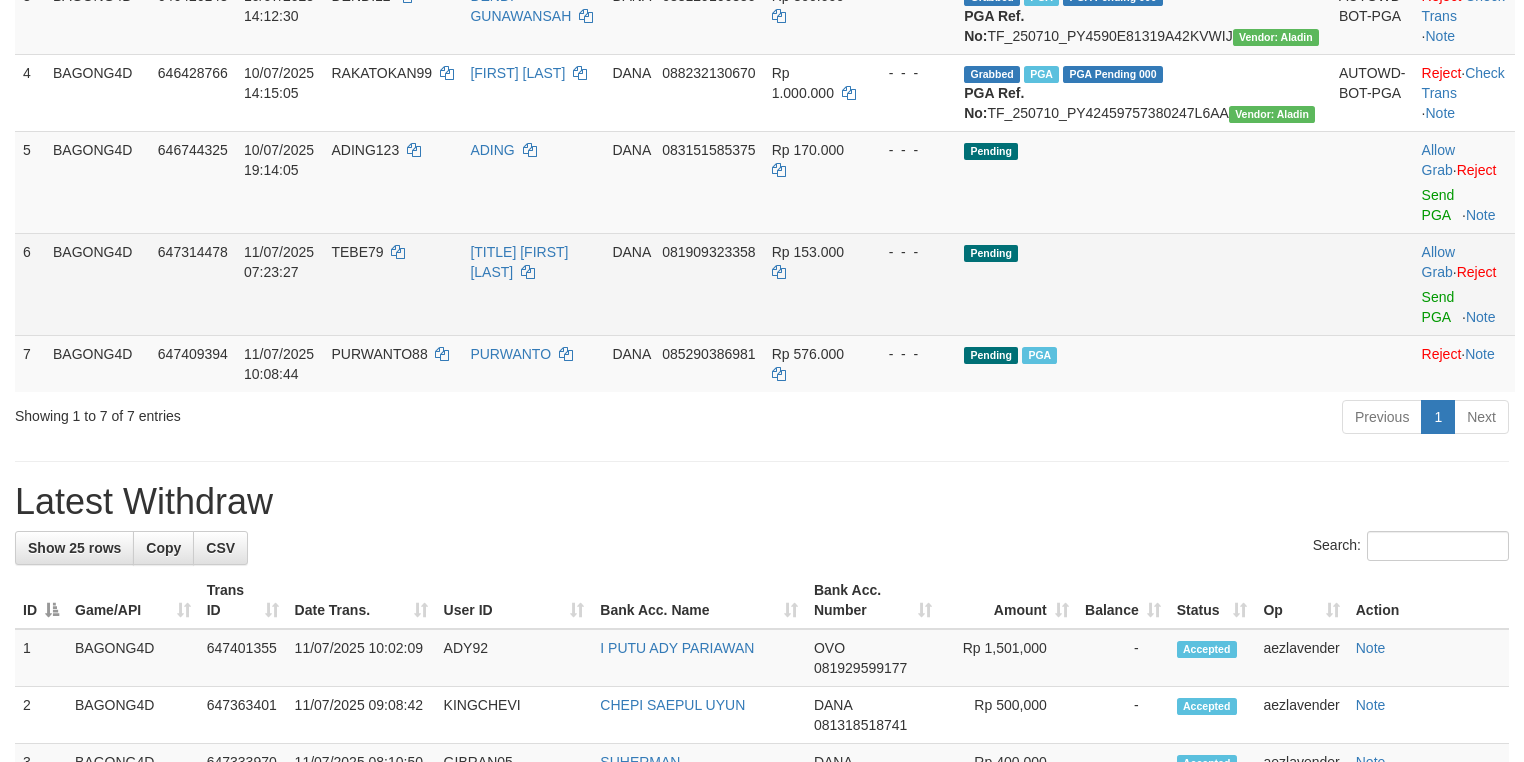 scroll, scrollTop: 266, scrollLeft: 0, axis: vertical 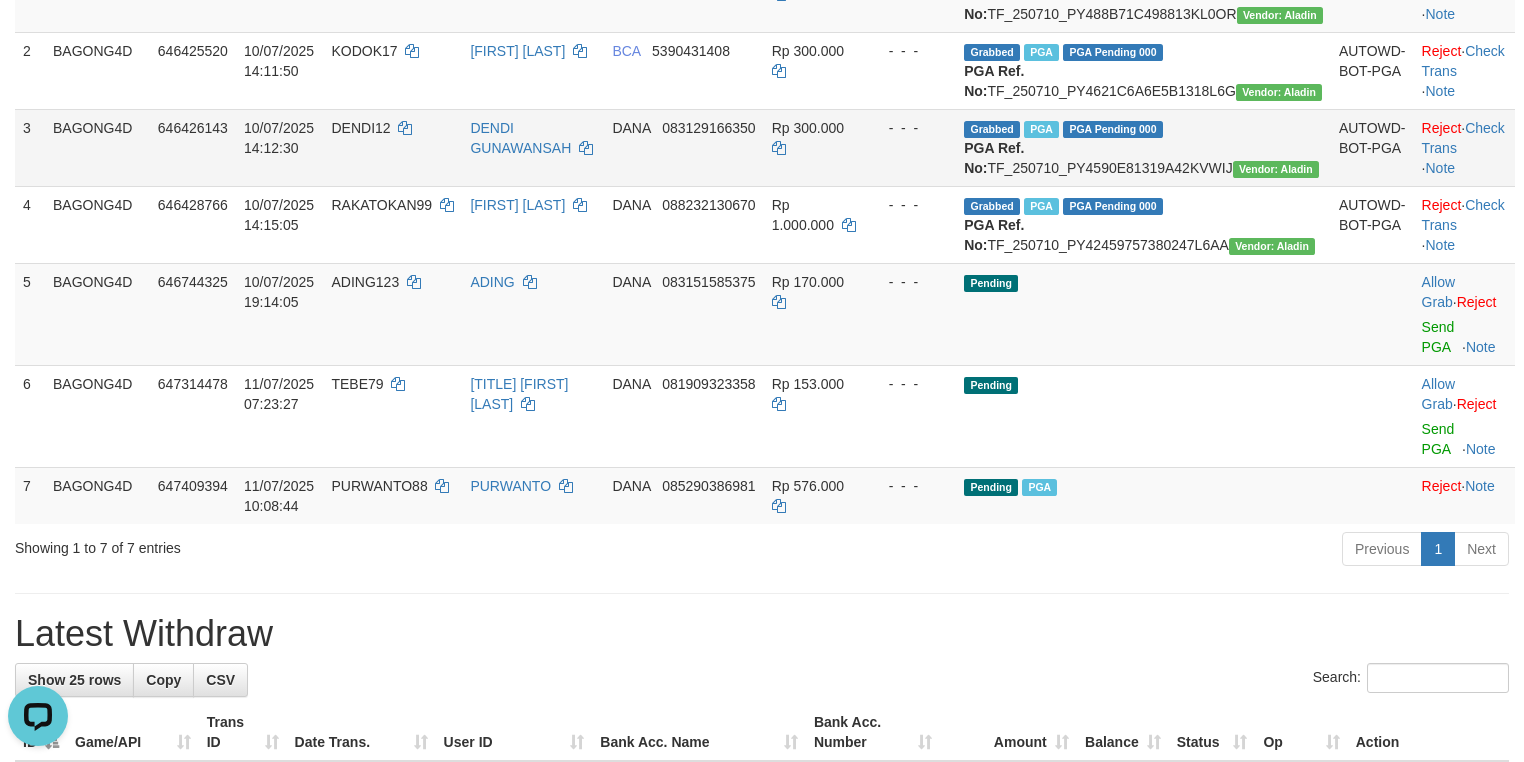 click on "DENDI12" at bounding box center [392, 147] 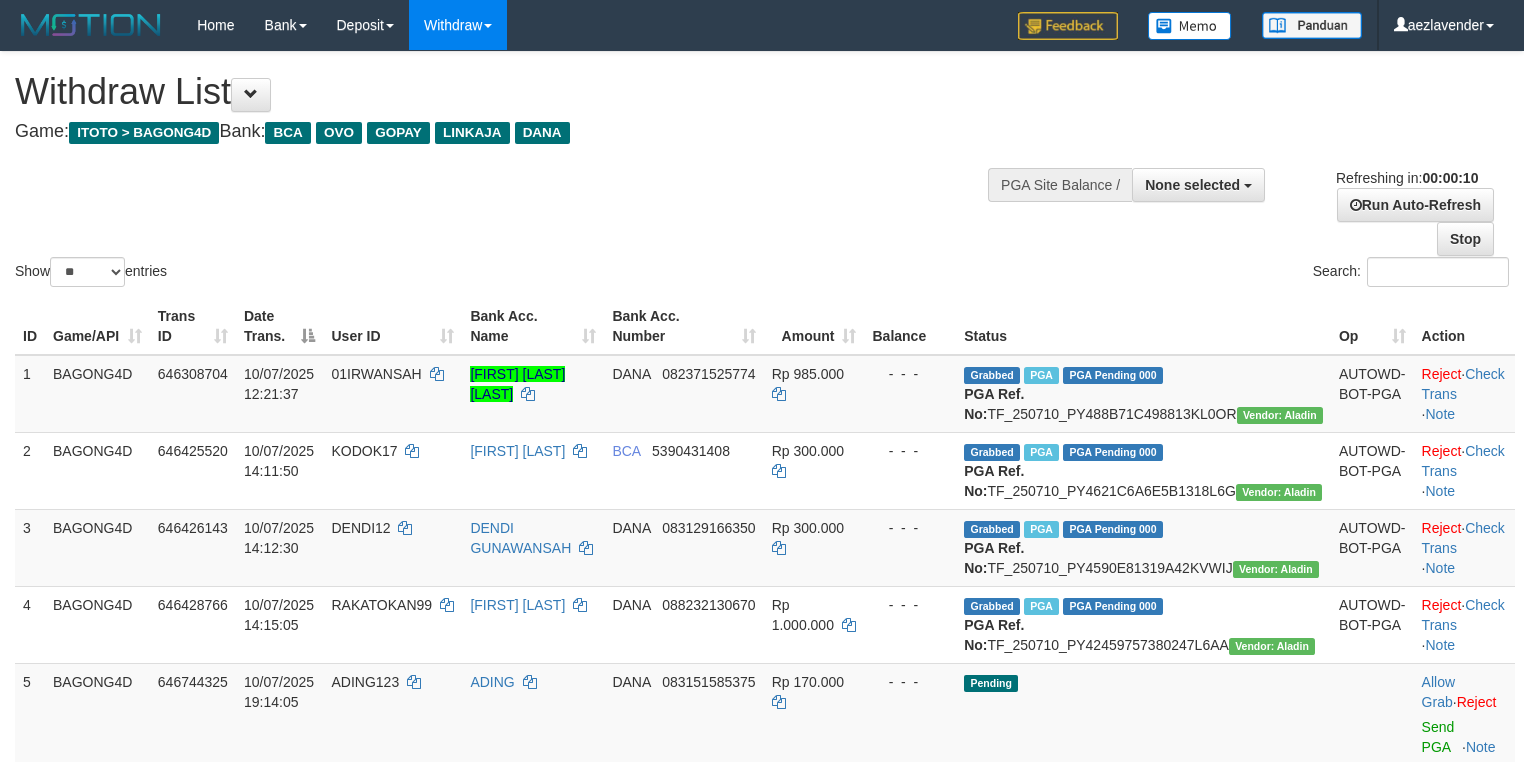 select 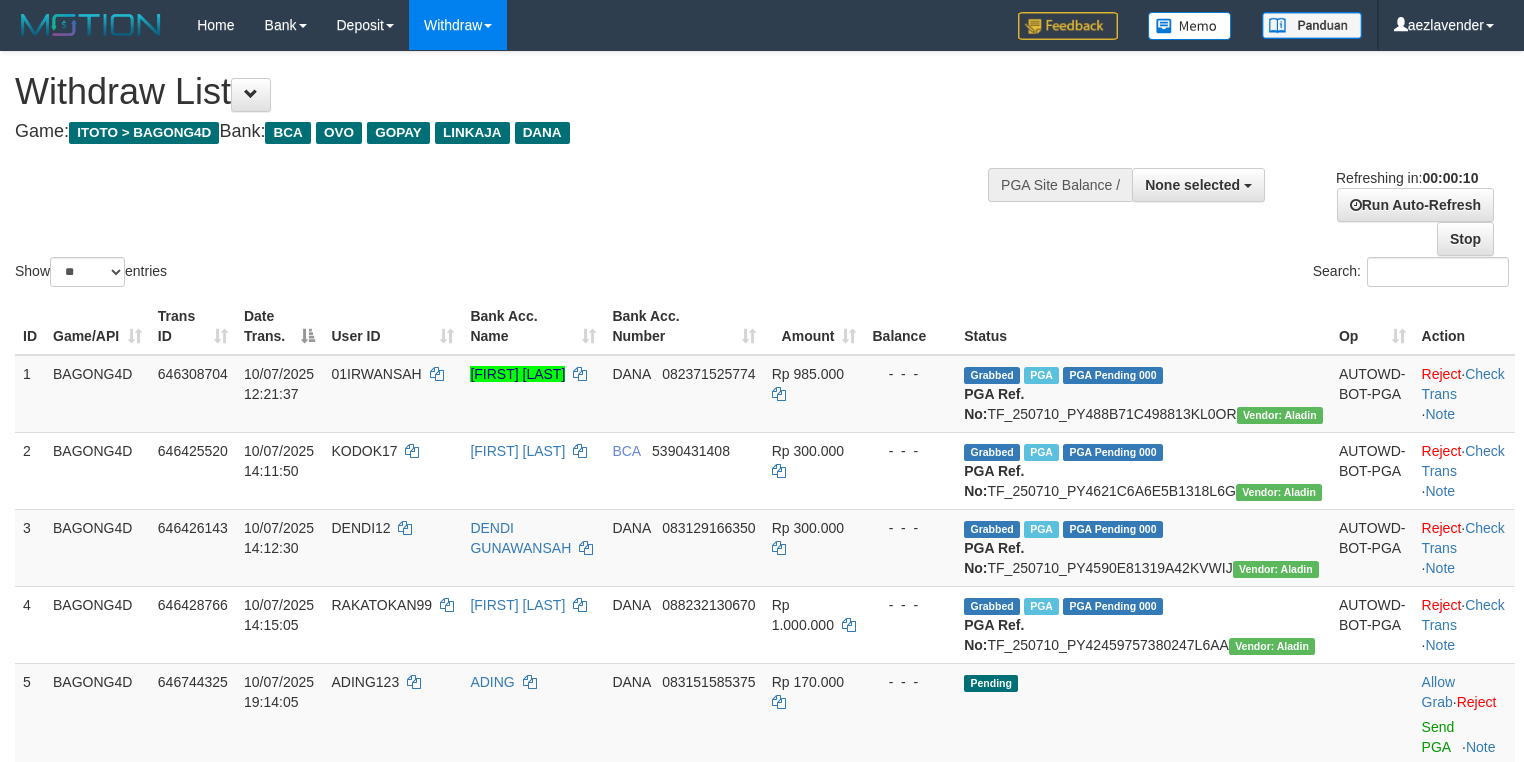 select 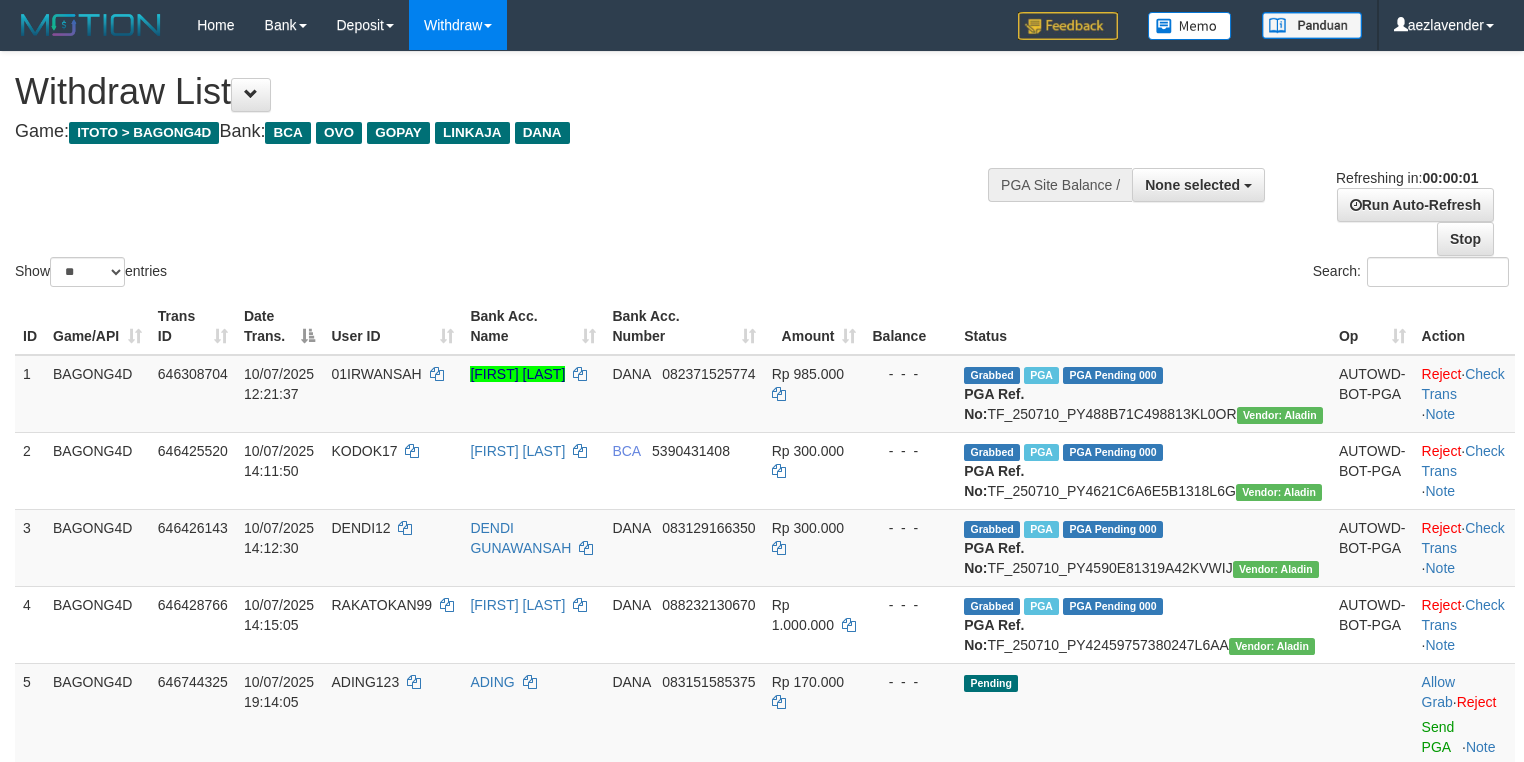 scroll, scrollTop: 0, scrollLeft: 0, axis: both 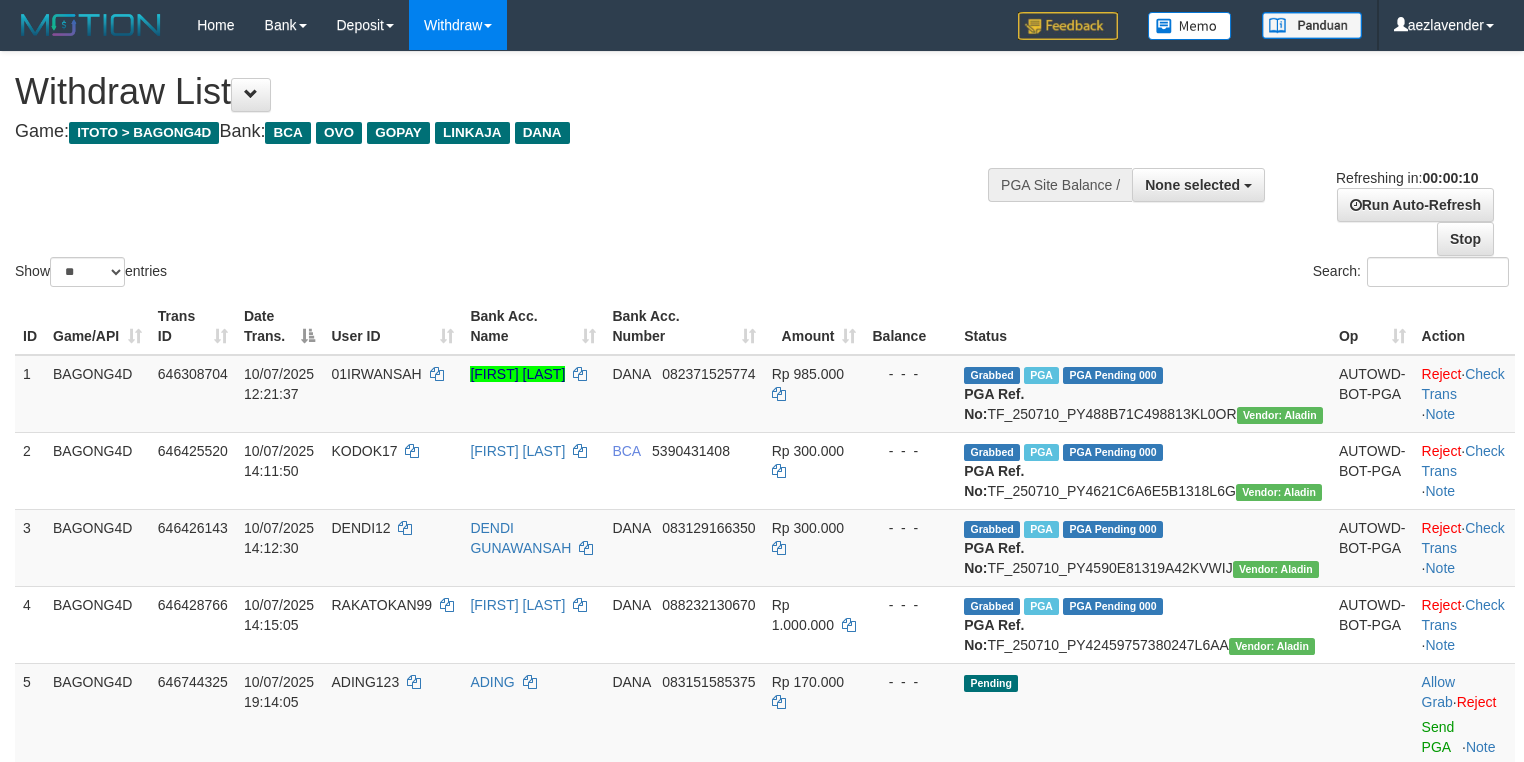 select 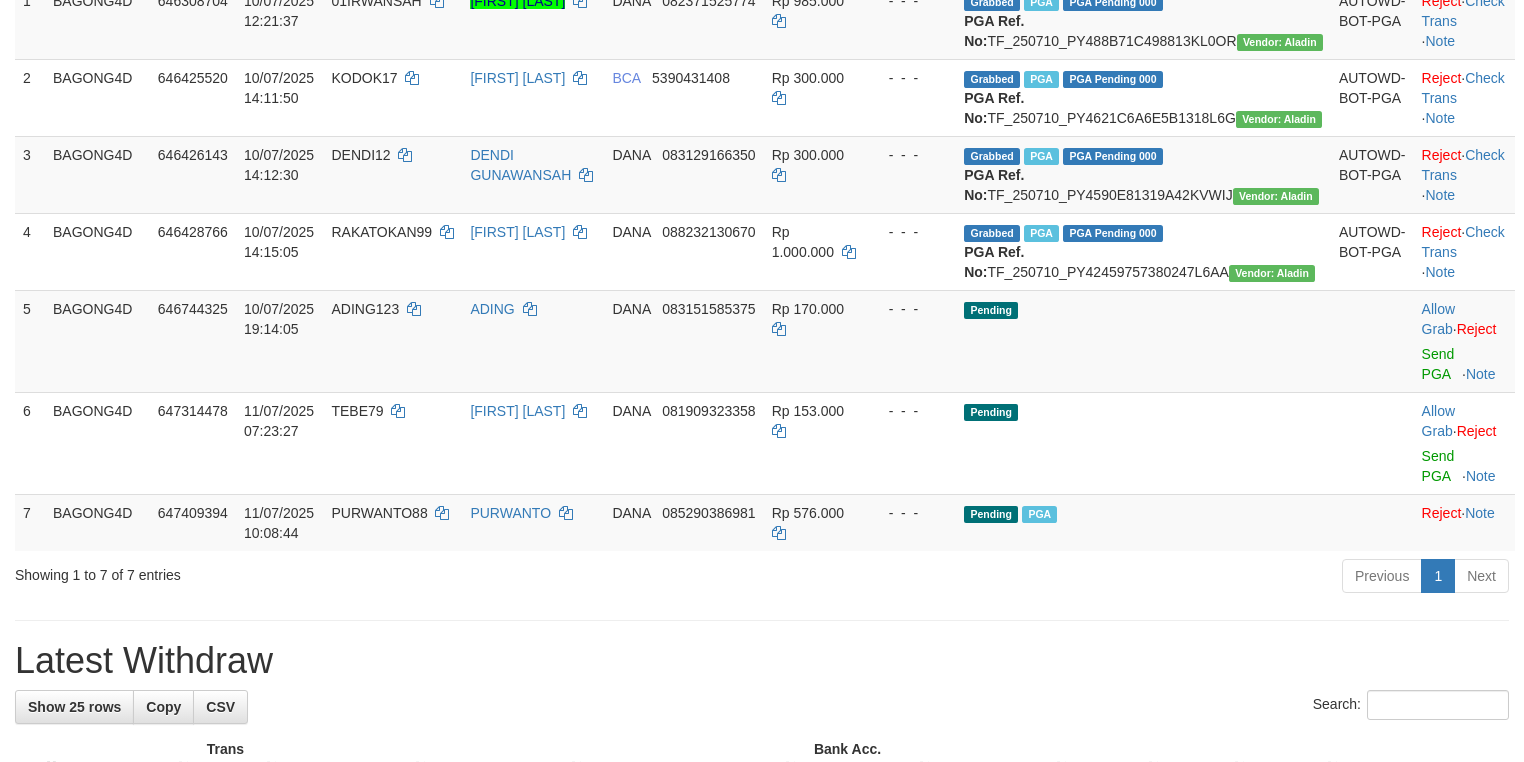 scroll, scrollTop: 16, scrollLeft: 0, axis: vertical 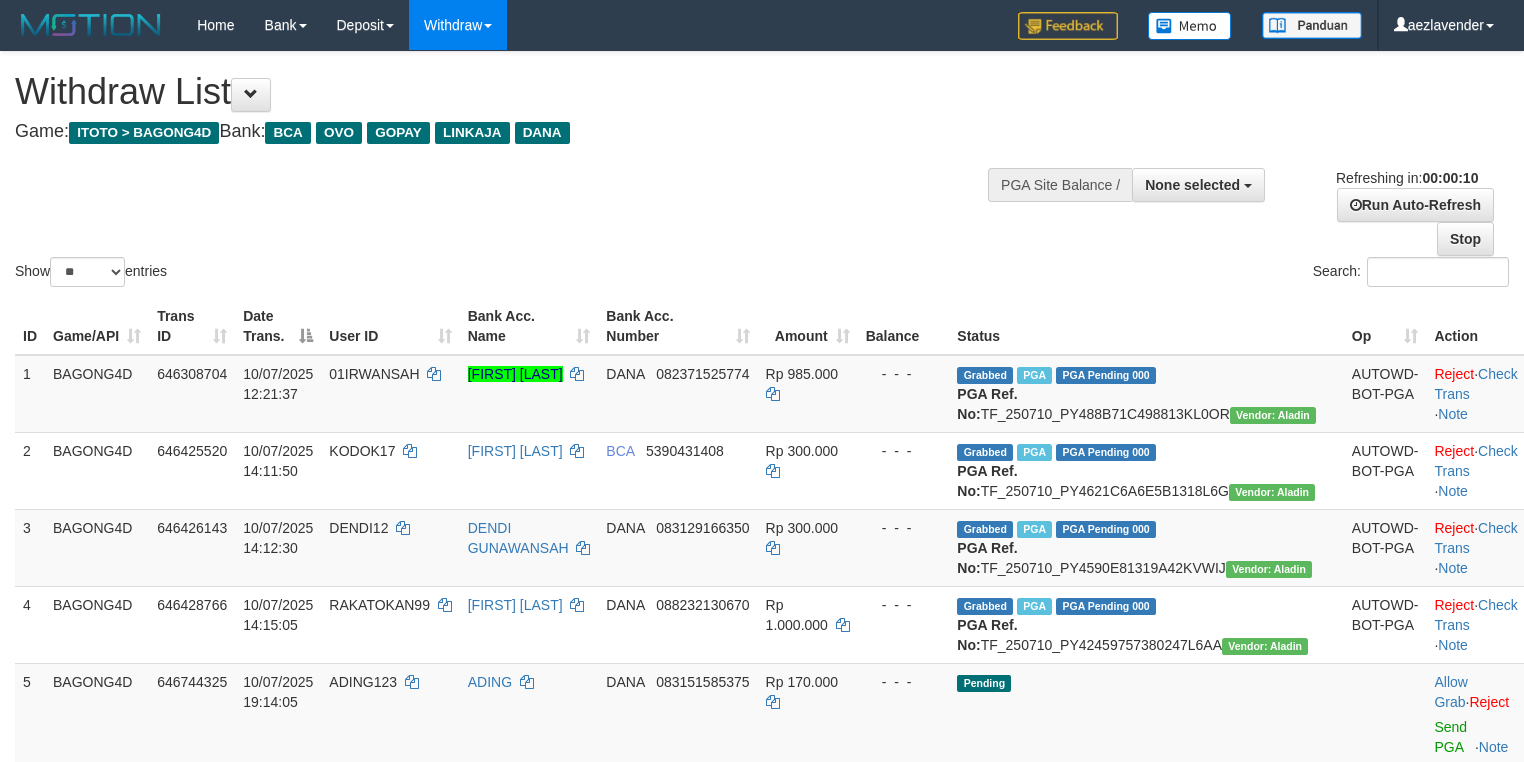 select 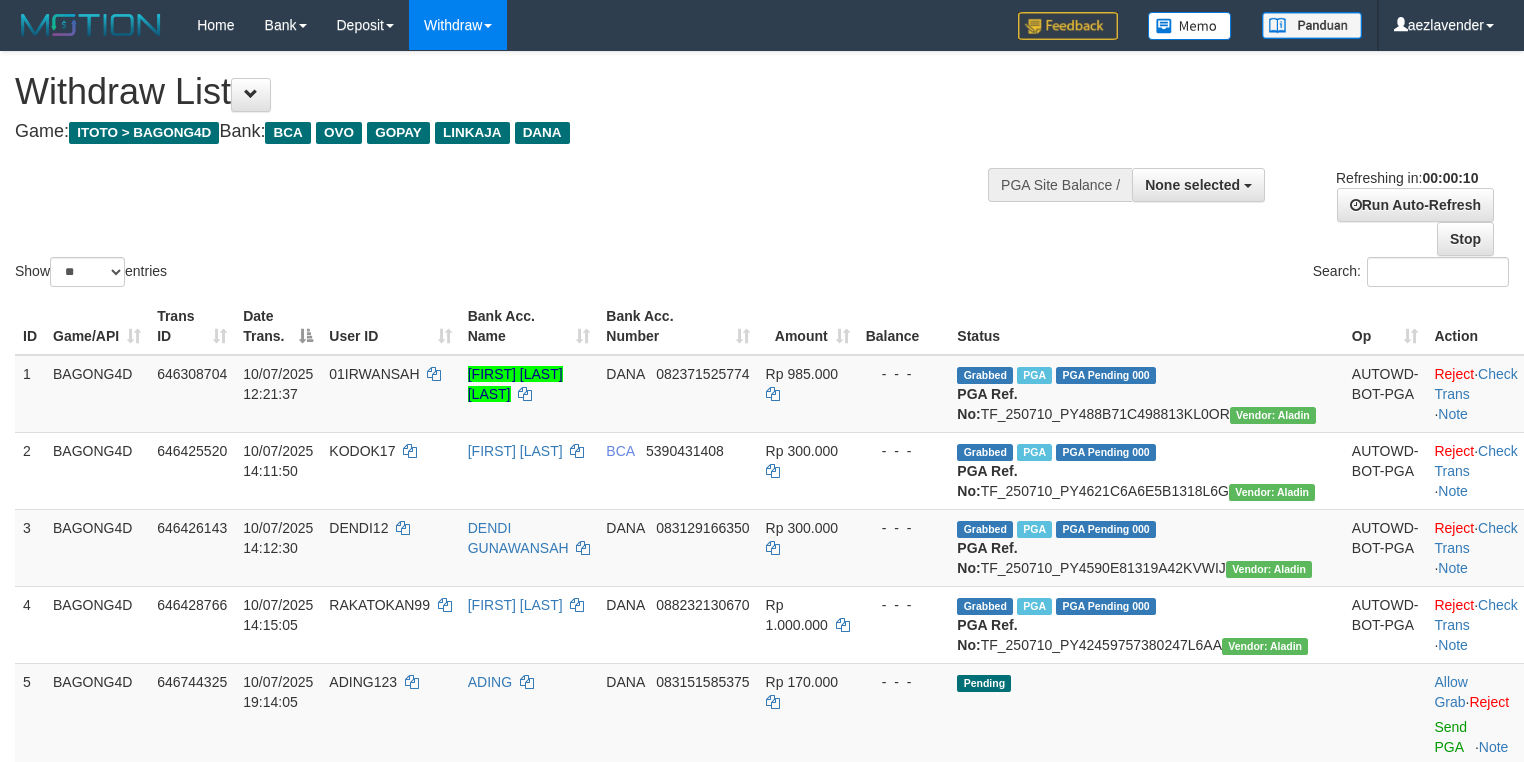 select 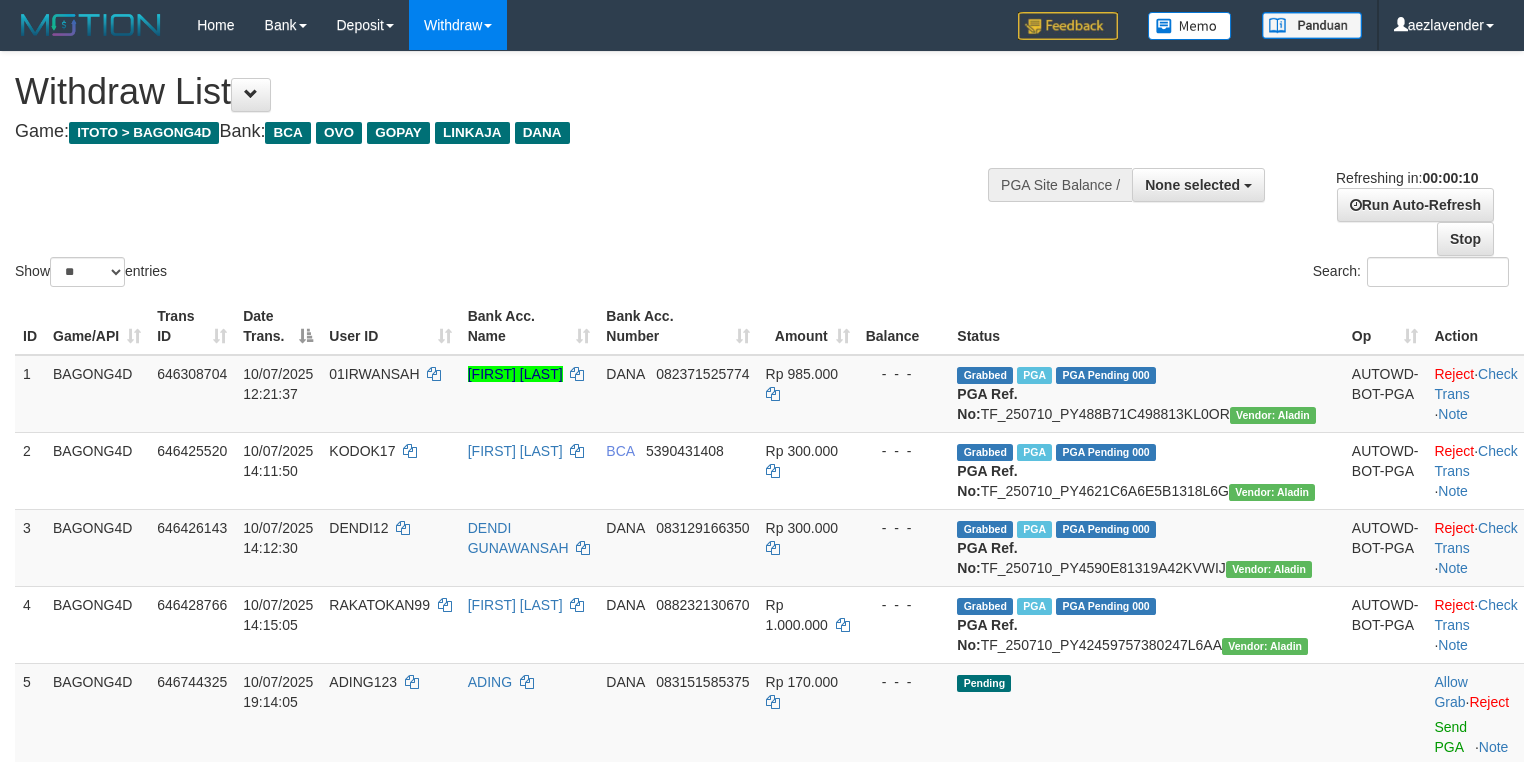 select 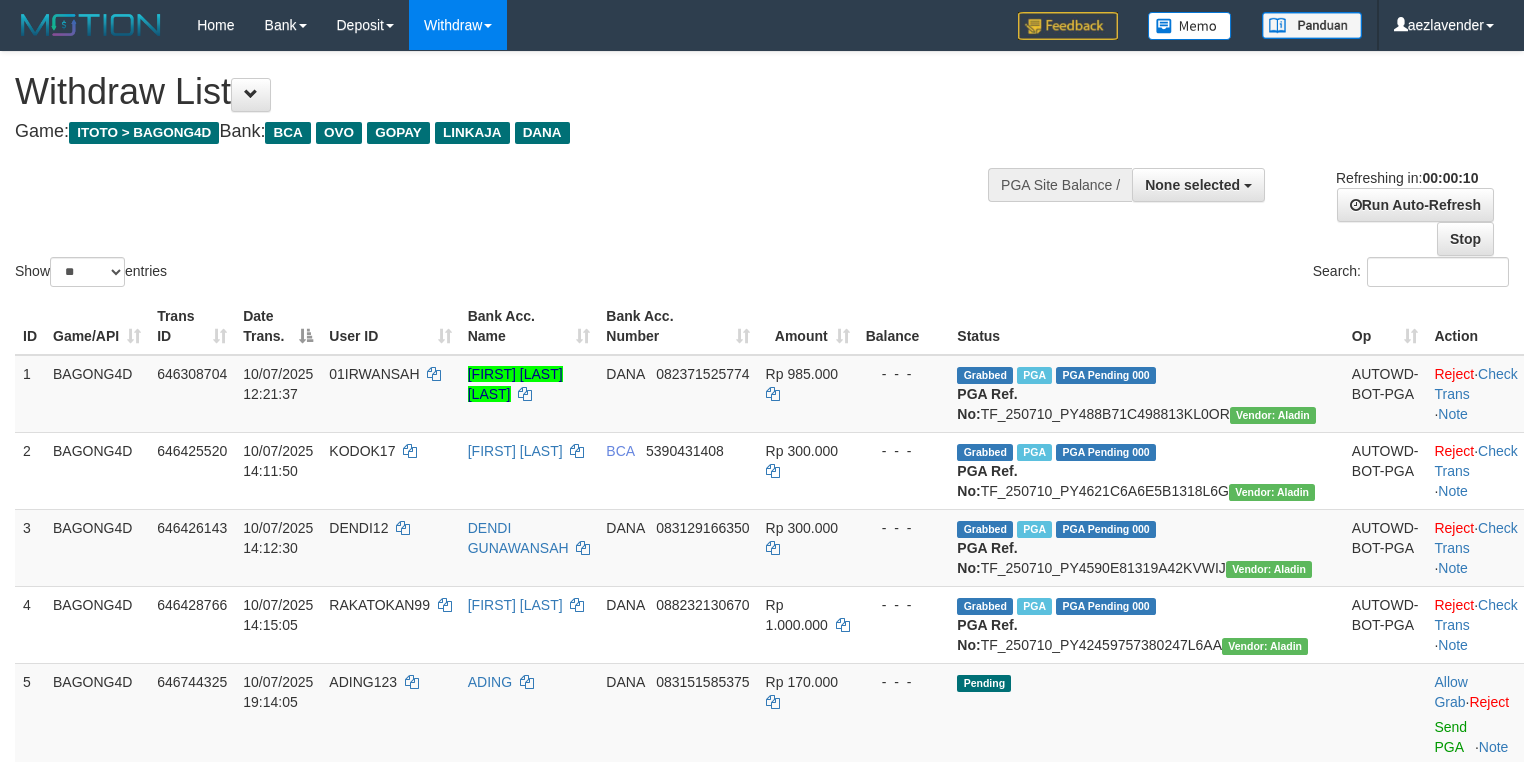 select 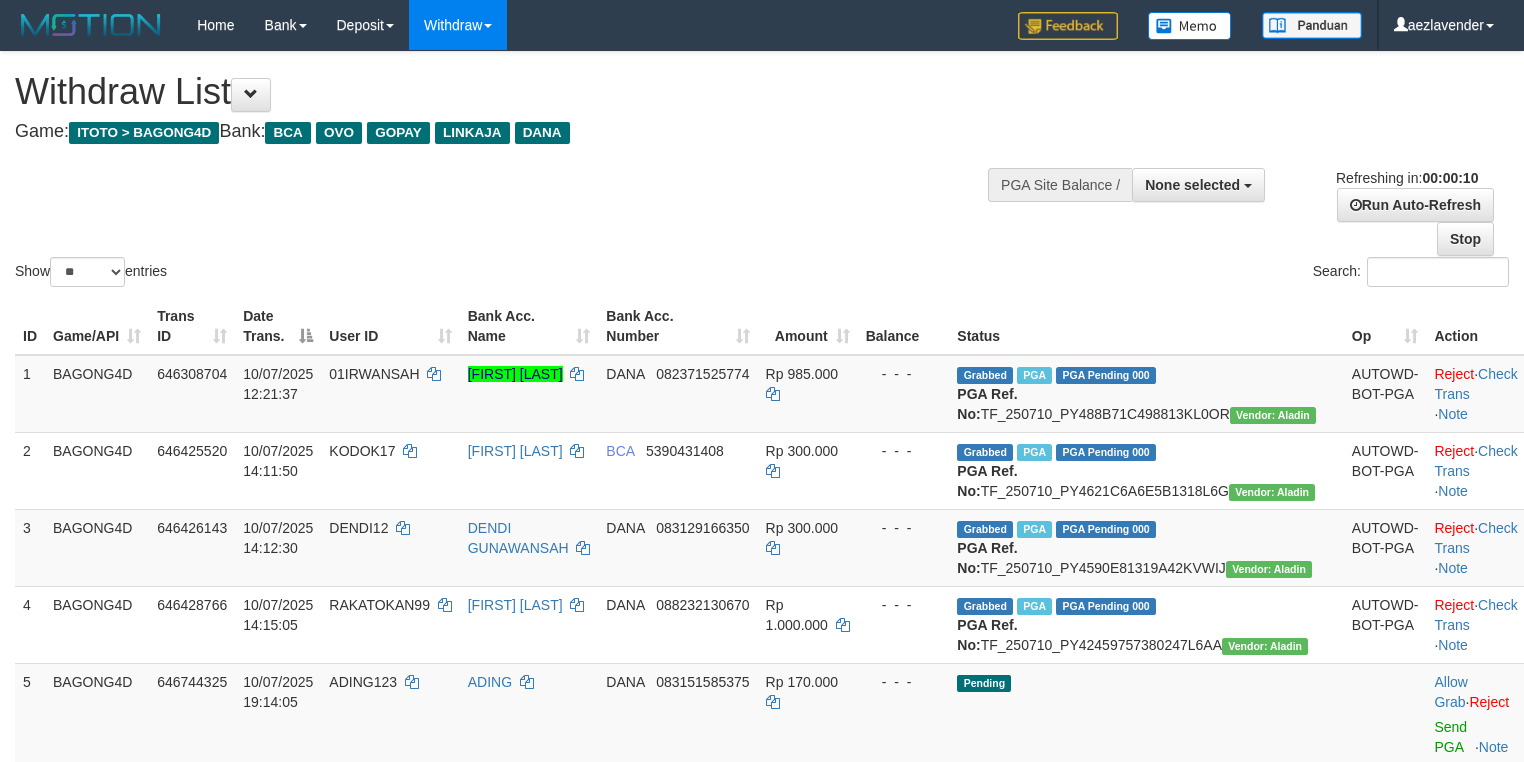 select 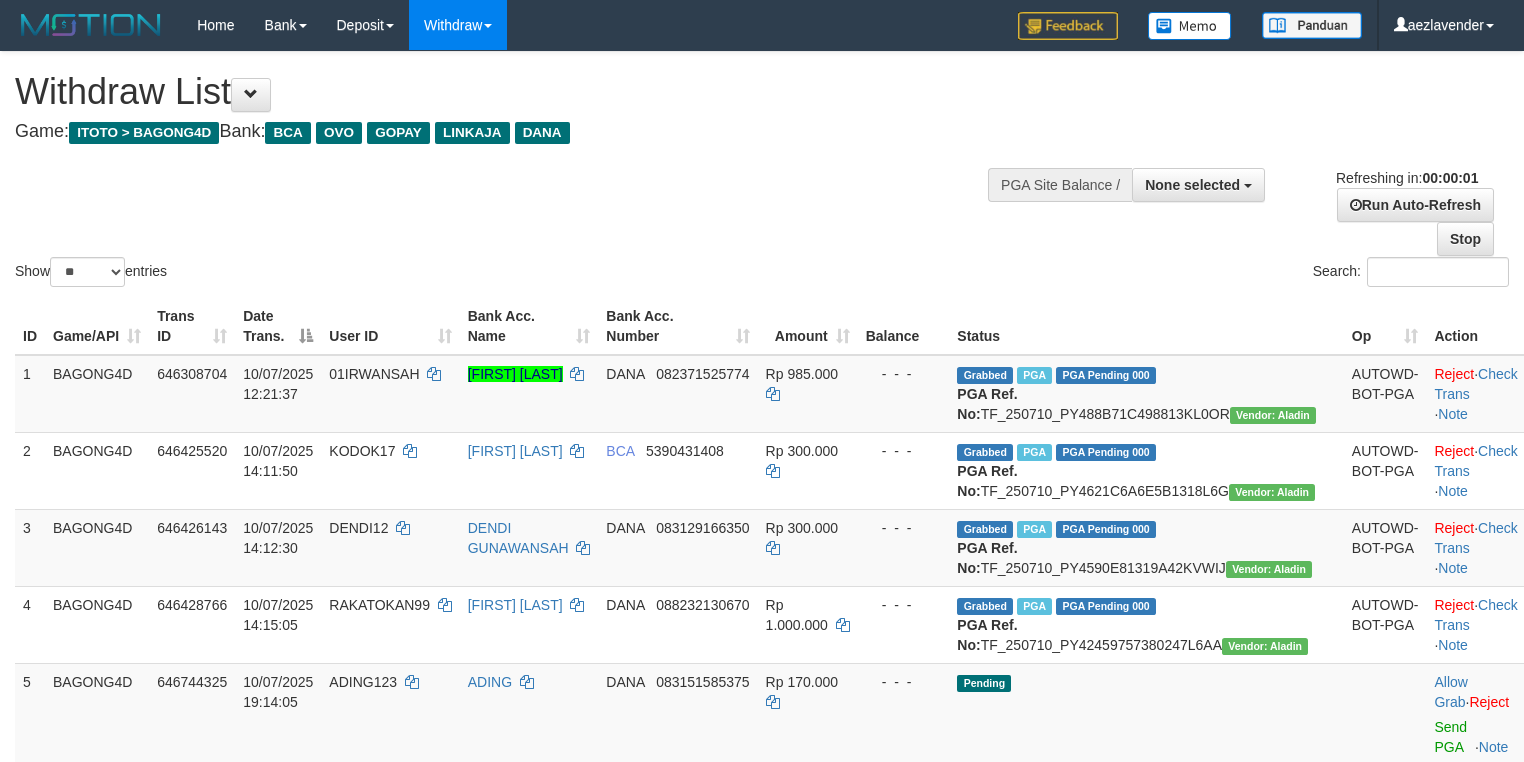 scroll, scrollTop: 0, scrollLeft: 0, axis: both 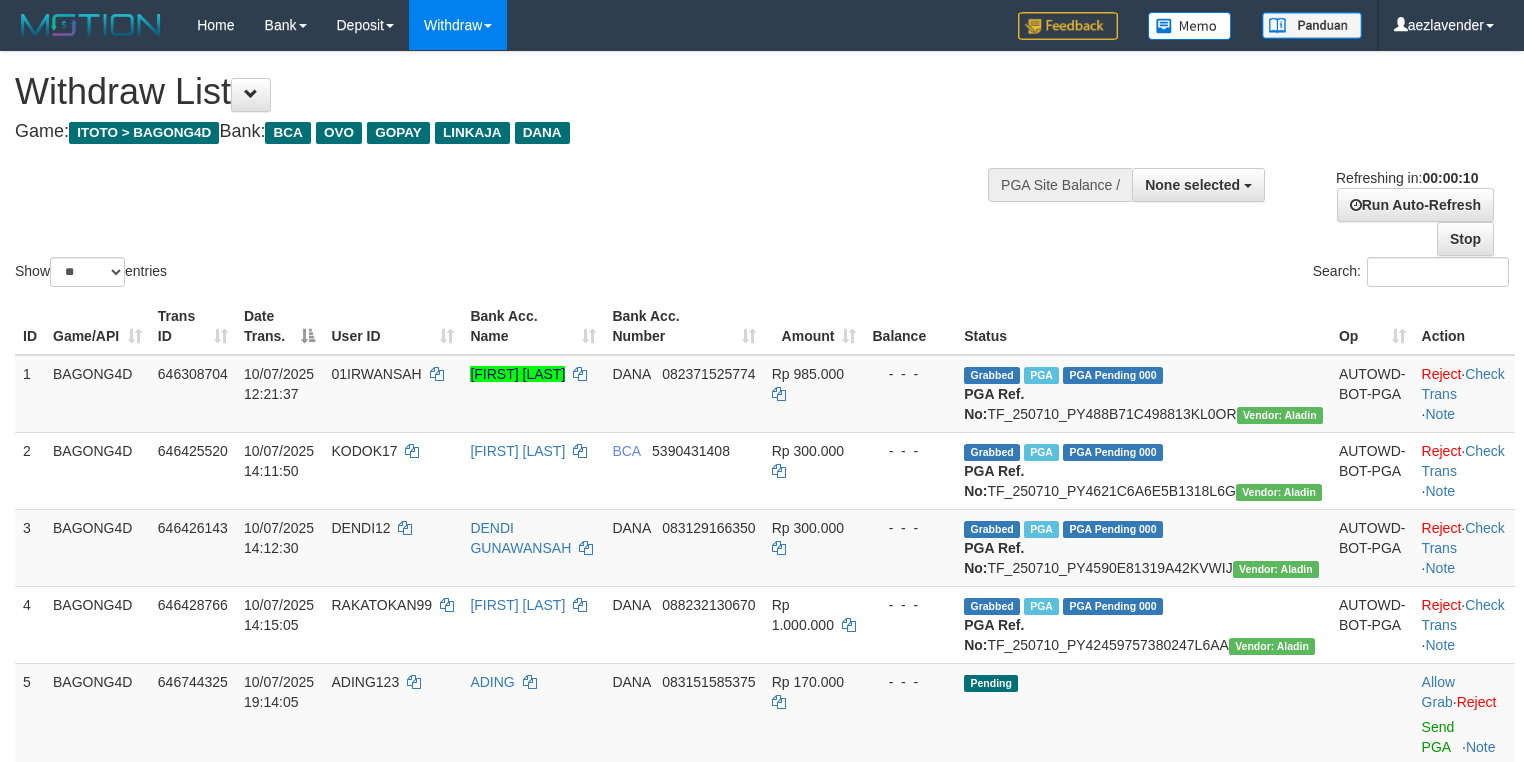 select 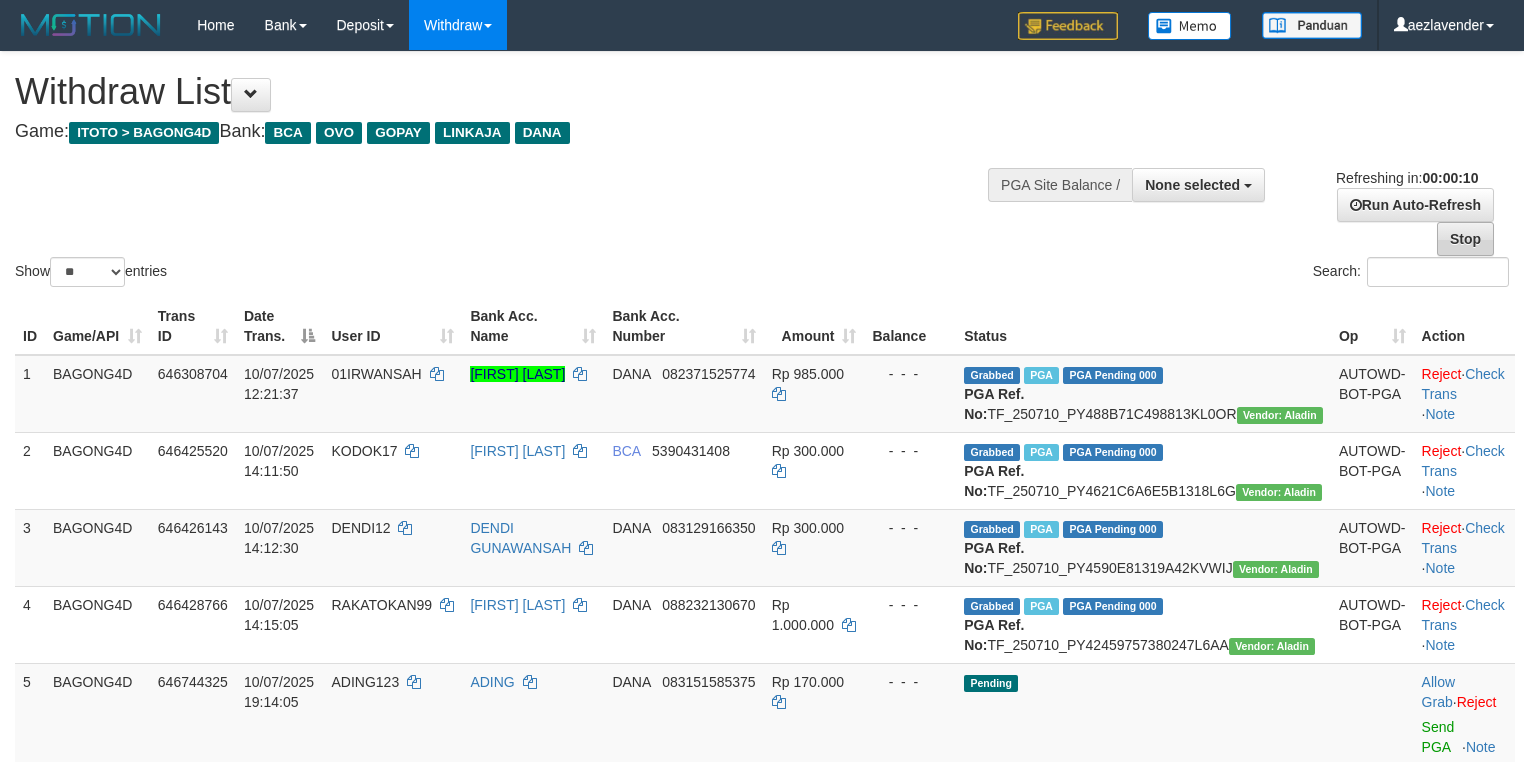 scroll, scrollTop: 0, scrollLeft: 0, axis: both 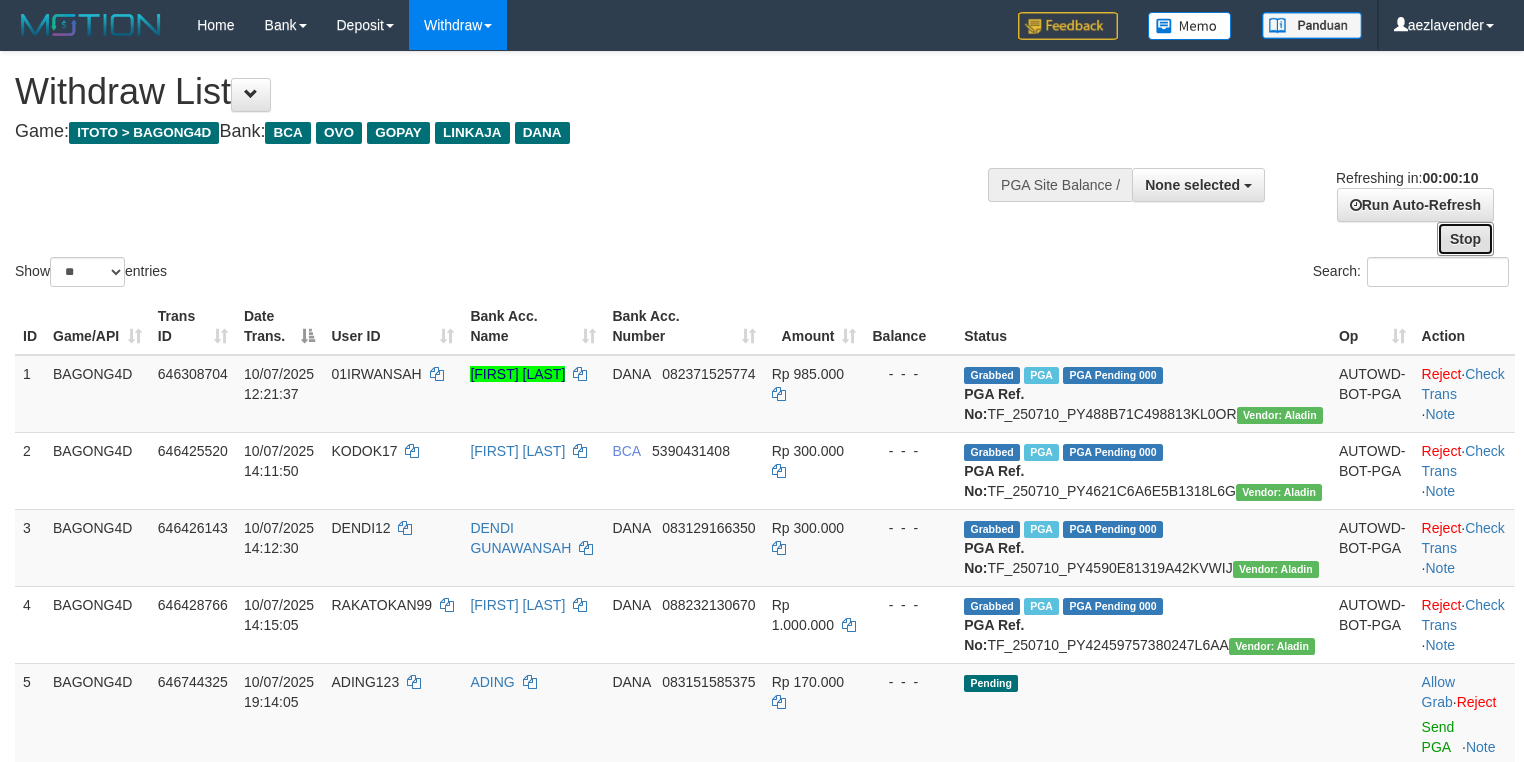 drag, startPoint x: 1456, startPoint y: 234, endPoint x: 1334, endPoint y: 216, distance: 123.32072 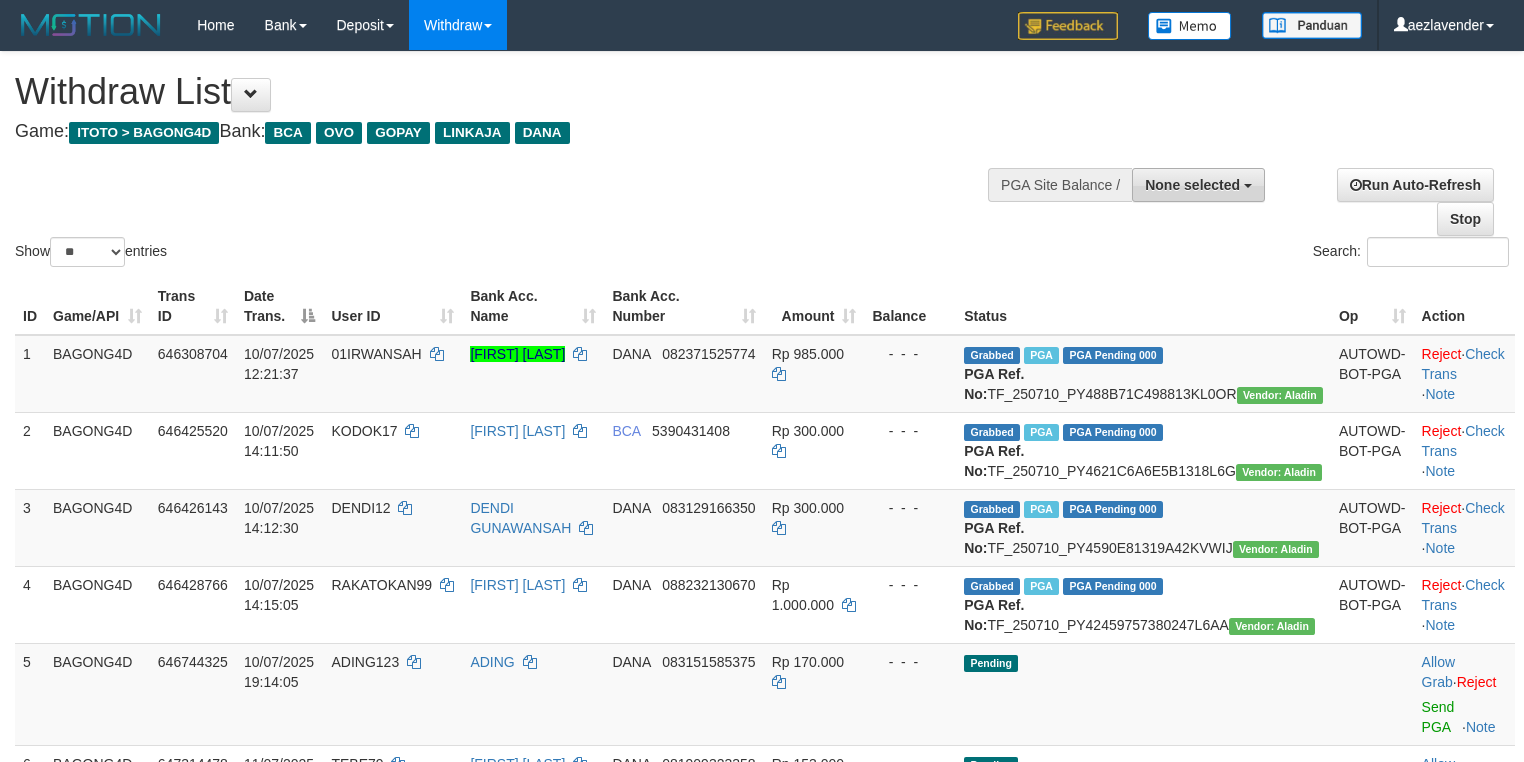 click on "None selected" at bounding box center [1192, 185] 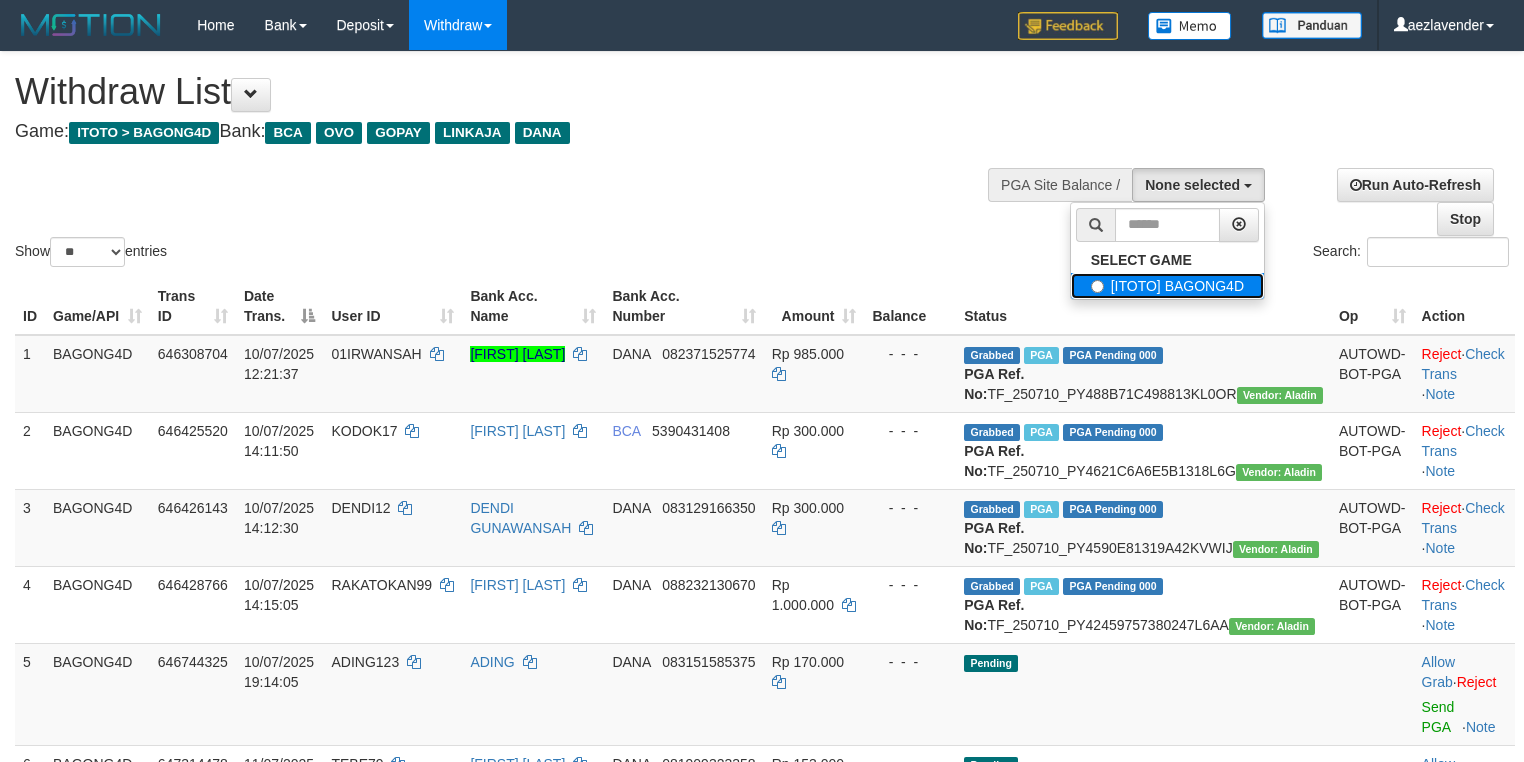 click on "[ITOTO] BAGONG4D" at bounding box center (1167, 286) 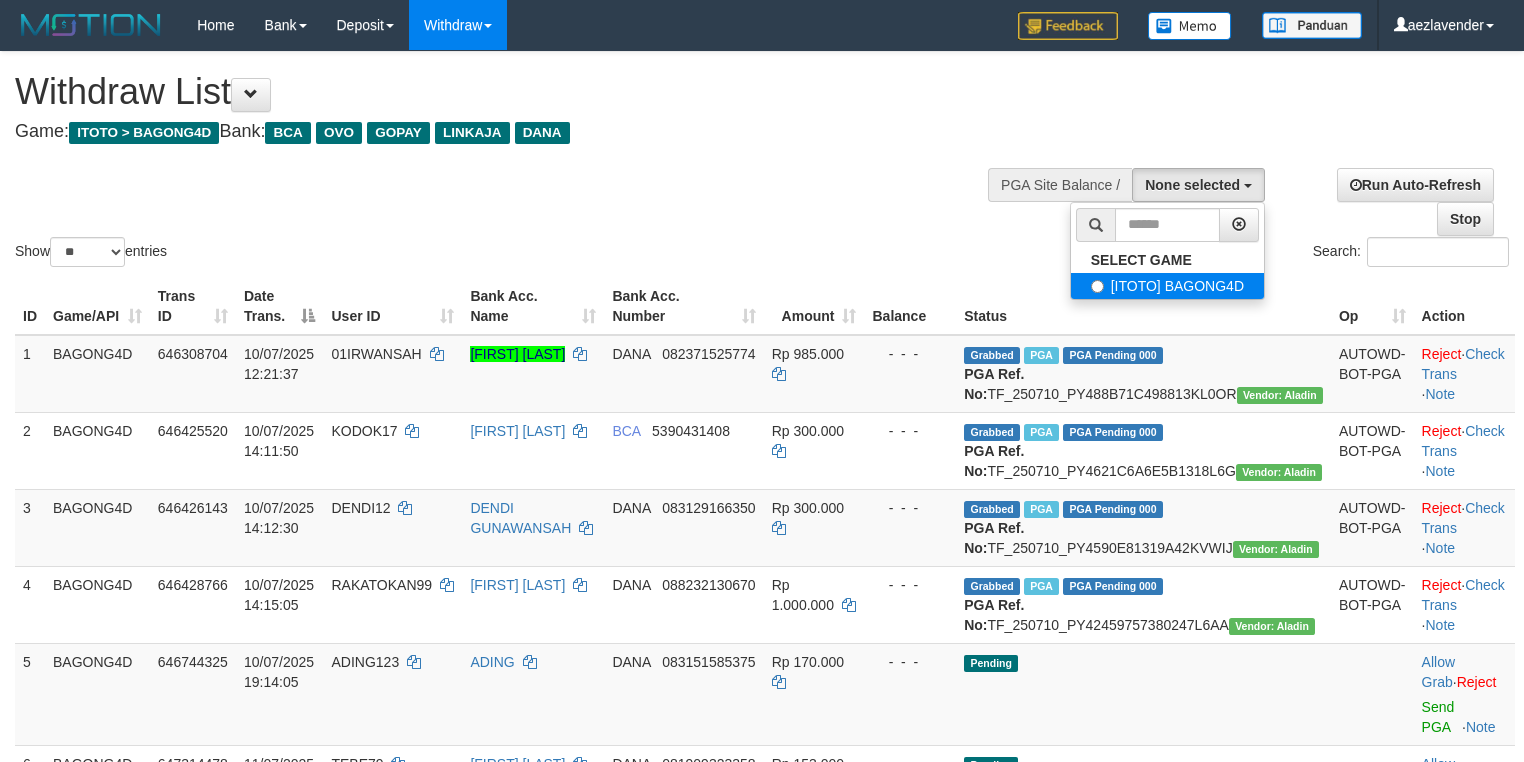 select on "***" 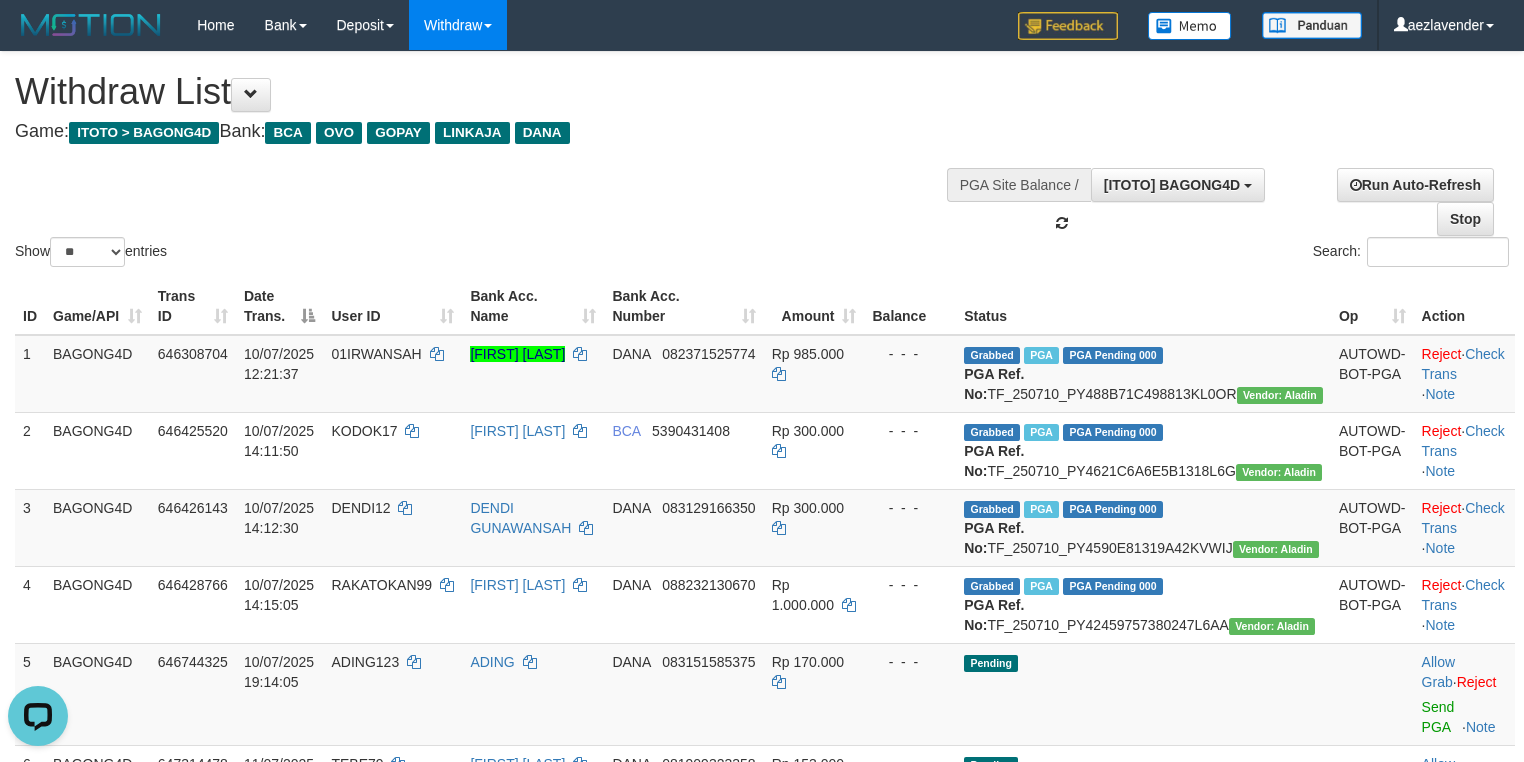 scroll, scrollTop: 0, scrollLeft: 0, axis: both 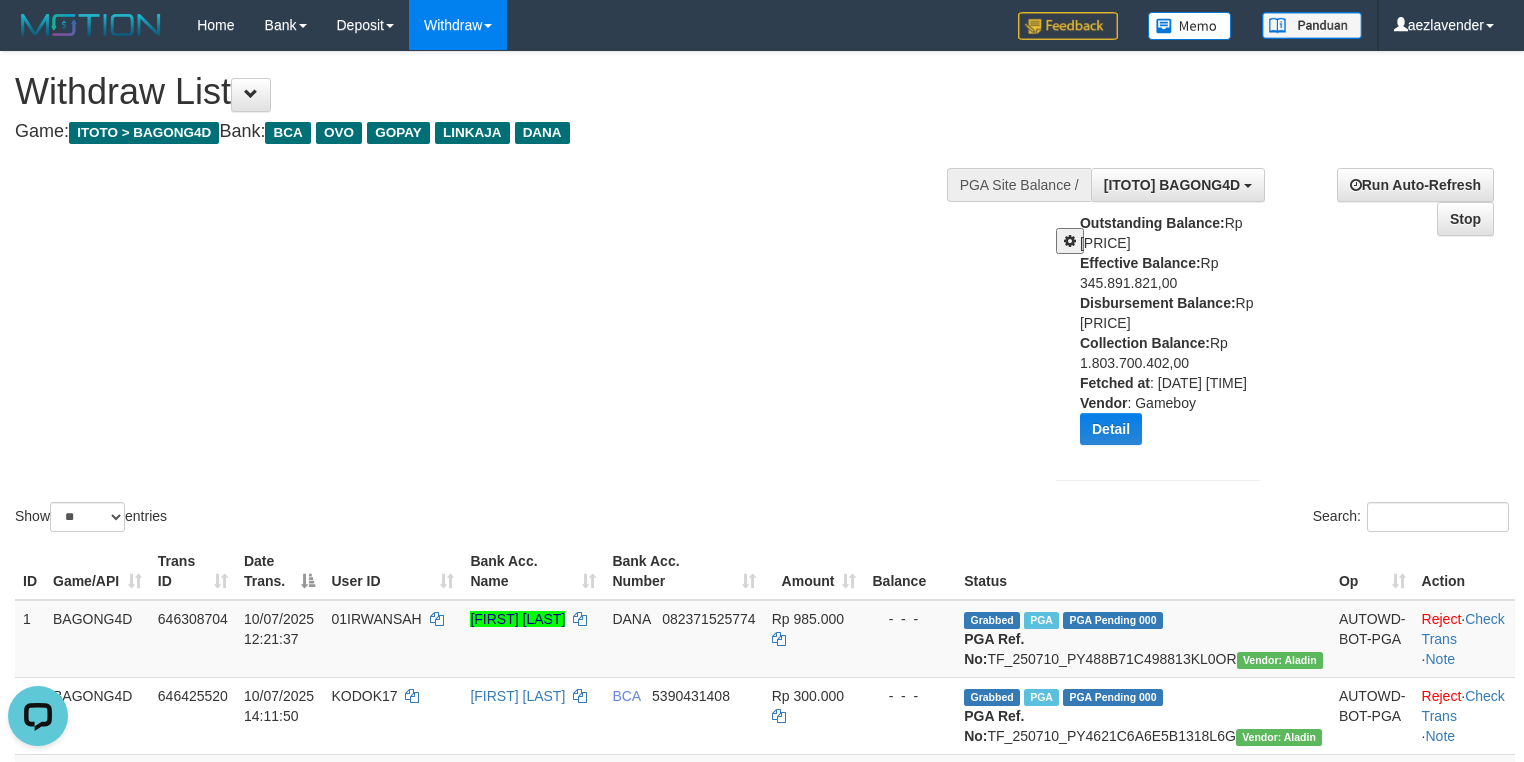 click on "Outstanding Balance:  Rp 74.119.354,00
Effective Balance:  Rp 345.891.821,00
Disbursement Balance:  Rp 24.098.000,00
Collection Balance:  Rp 1.803.700.402,00
Fetched at : 2025-07-11 10:14:34
Vendor : Gameboy
Detail
Vendor Name
Outstanding Balance
Effective Balance
Disbursment Balance
Collection Balance
No data found
Fetched at:   2025-07-11 10:14:34
Vendor:   Gameboy
Transfer to Available Vendor" at bounding box center [1177, 336] 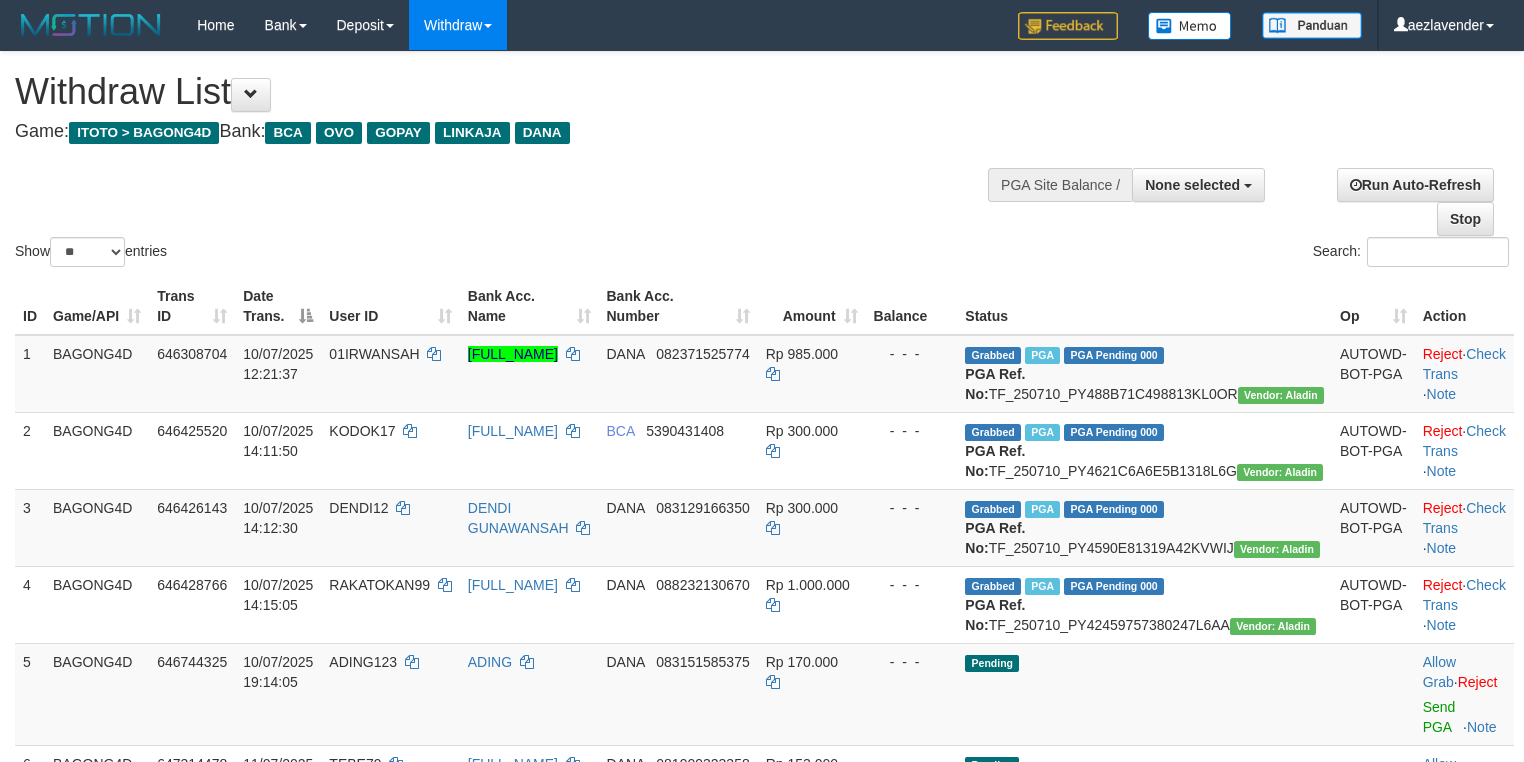 select 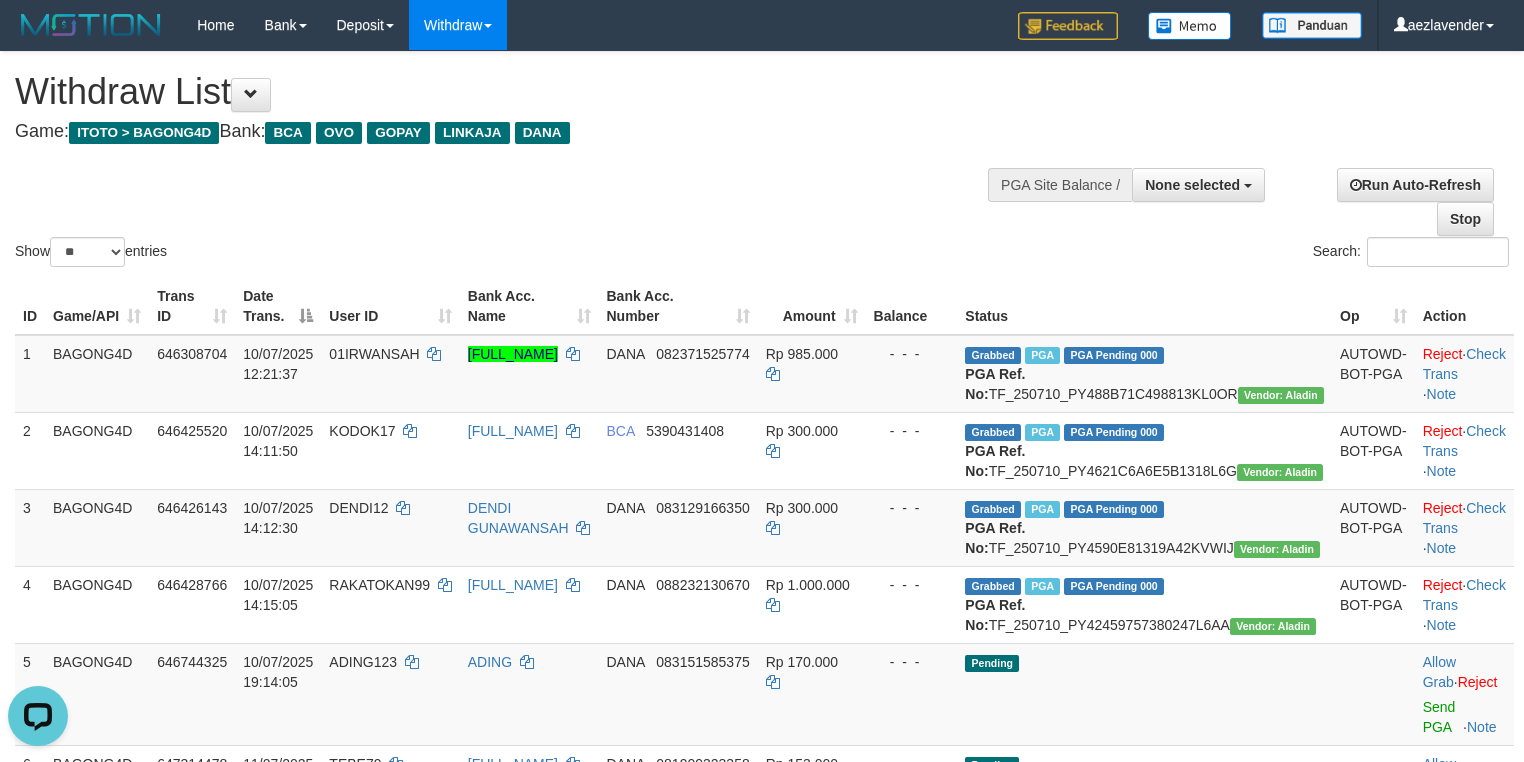 scroll, scrollTop: 0, scrollLeft: 0, axis: both 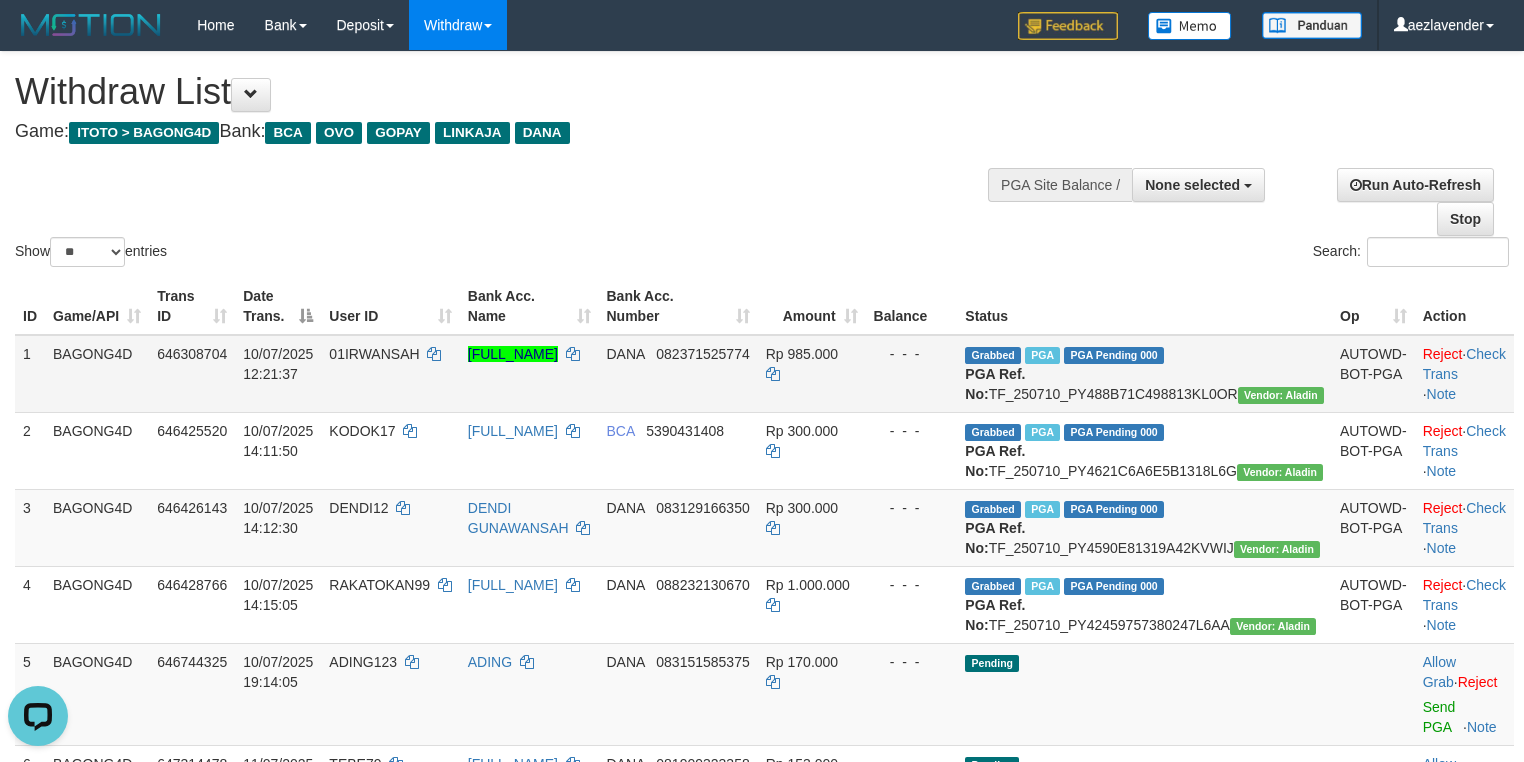 click on "[FIRST] [LAST]" at bounding box center [529, 374] 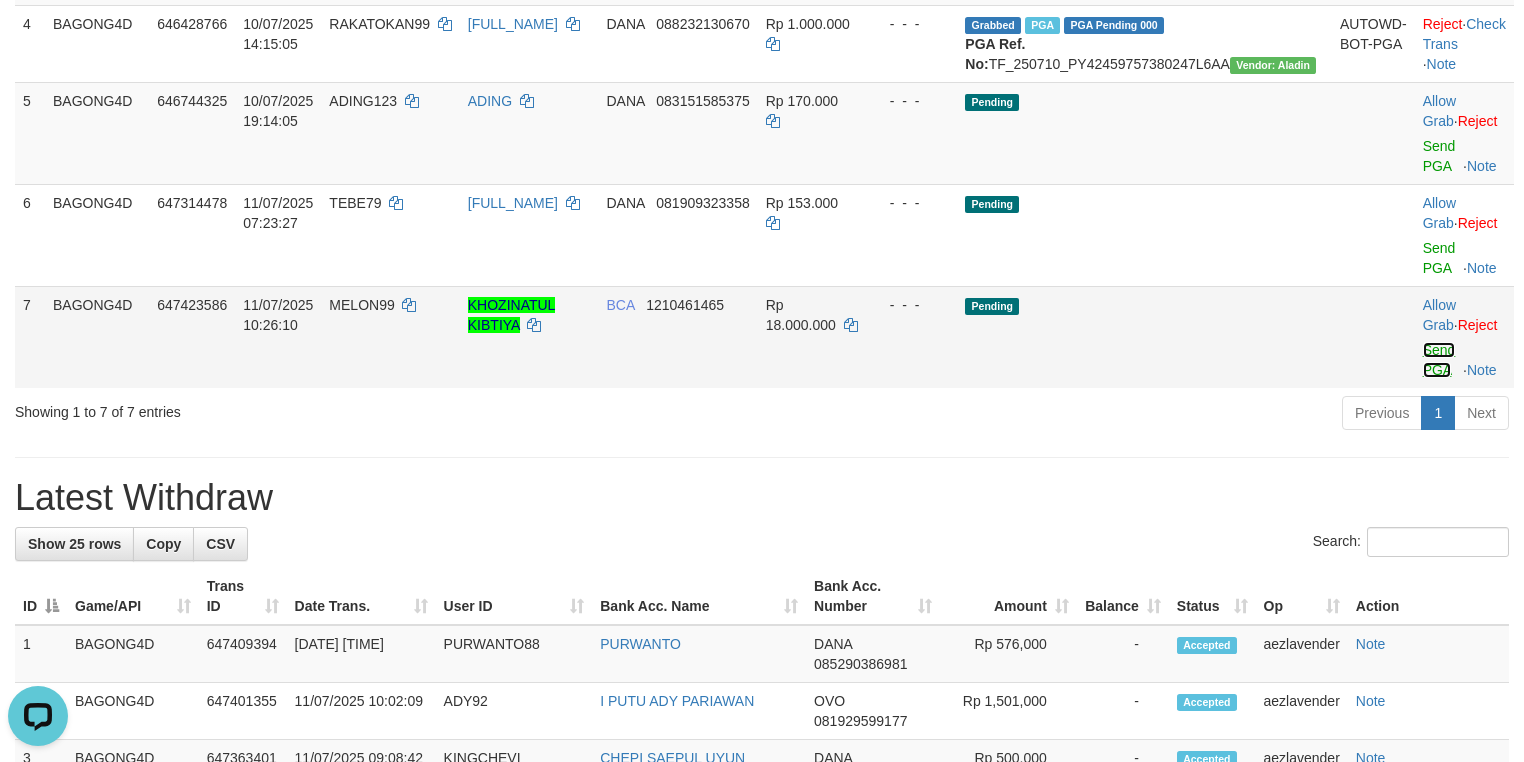 click on "Send PGA" at bounding box center [1439, 360] 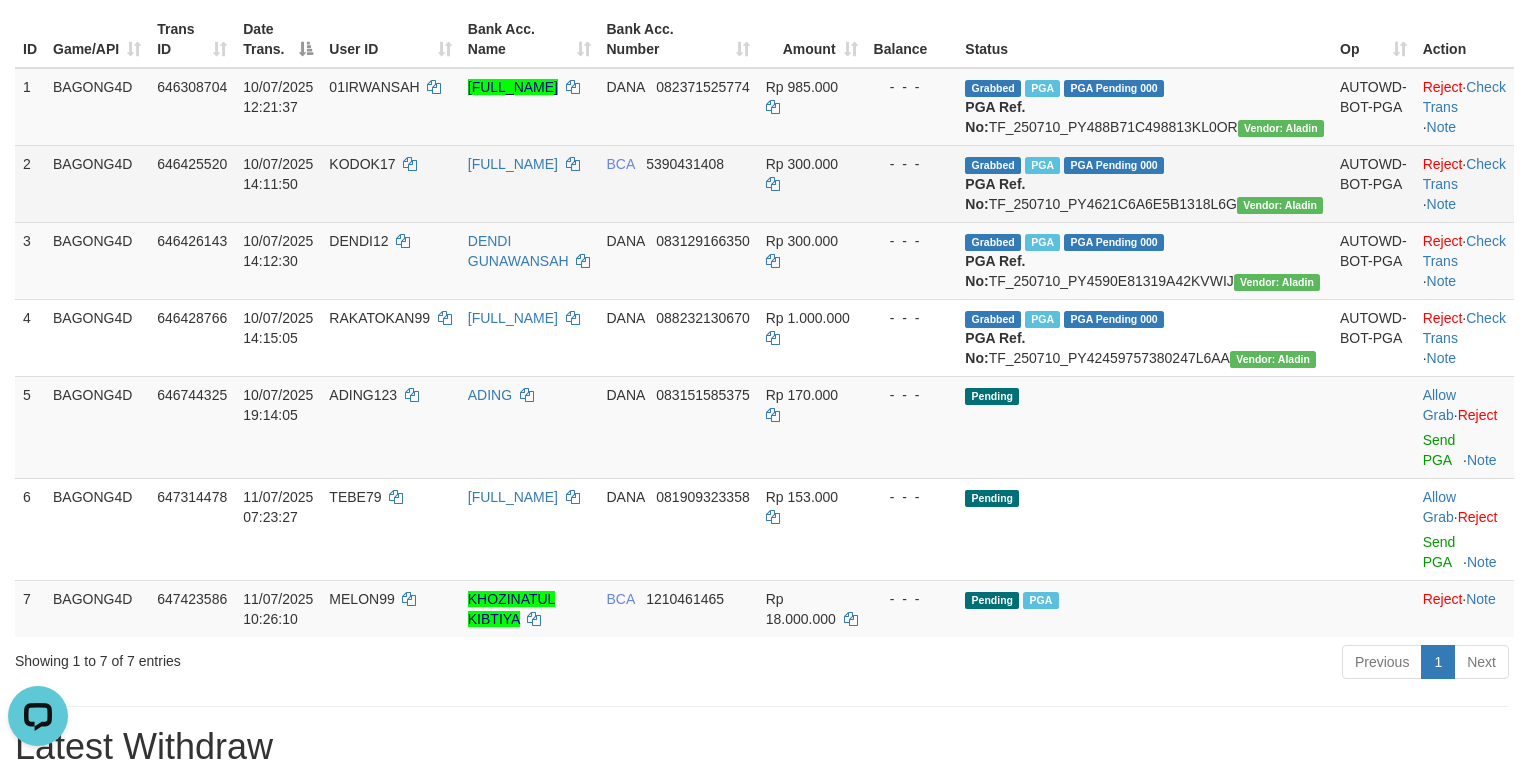 scroll, scrollTop: 0, scrollLeft: 0, axis: both 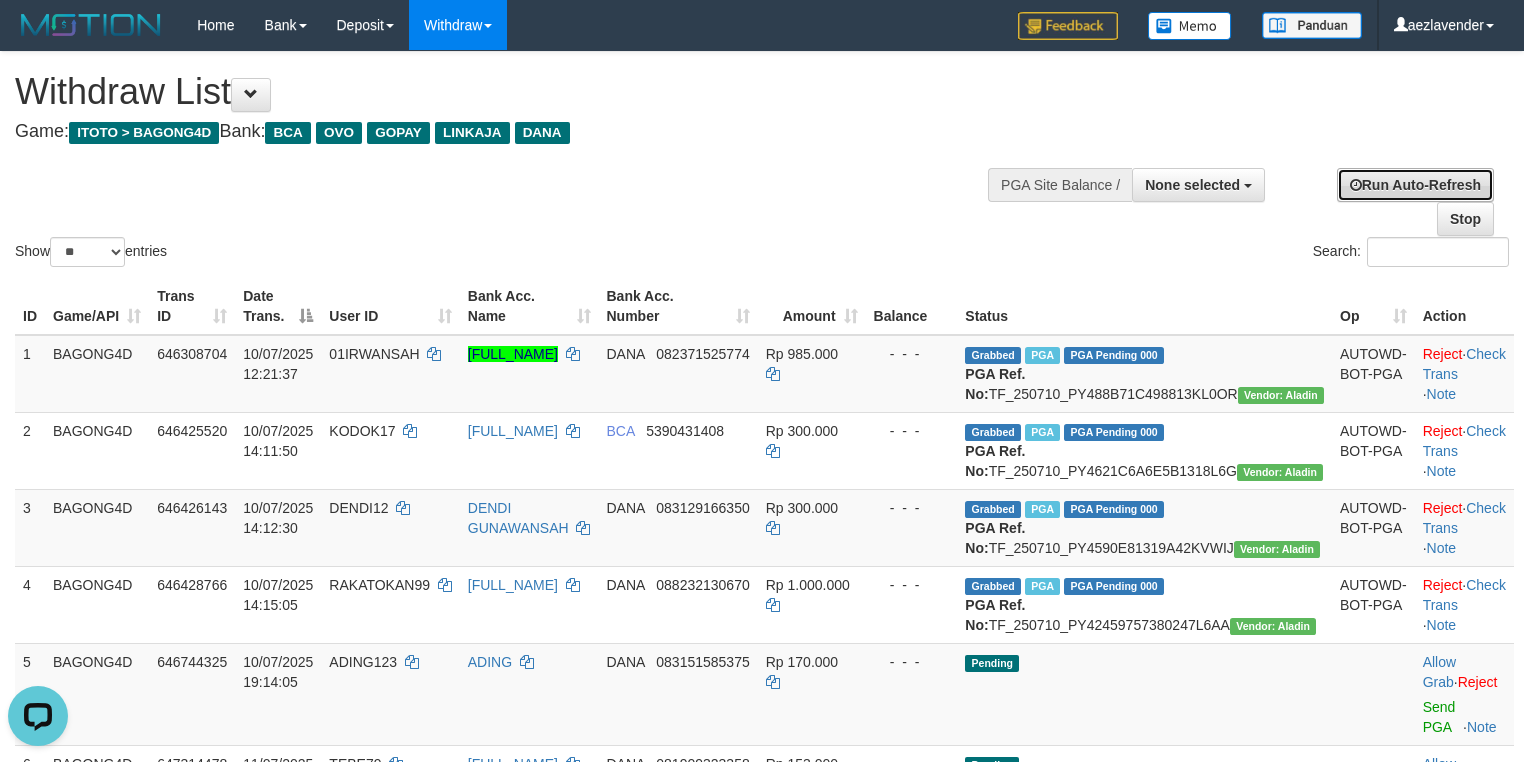 click at bounding box center (1356, 185) 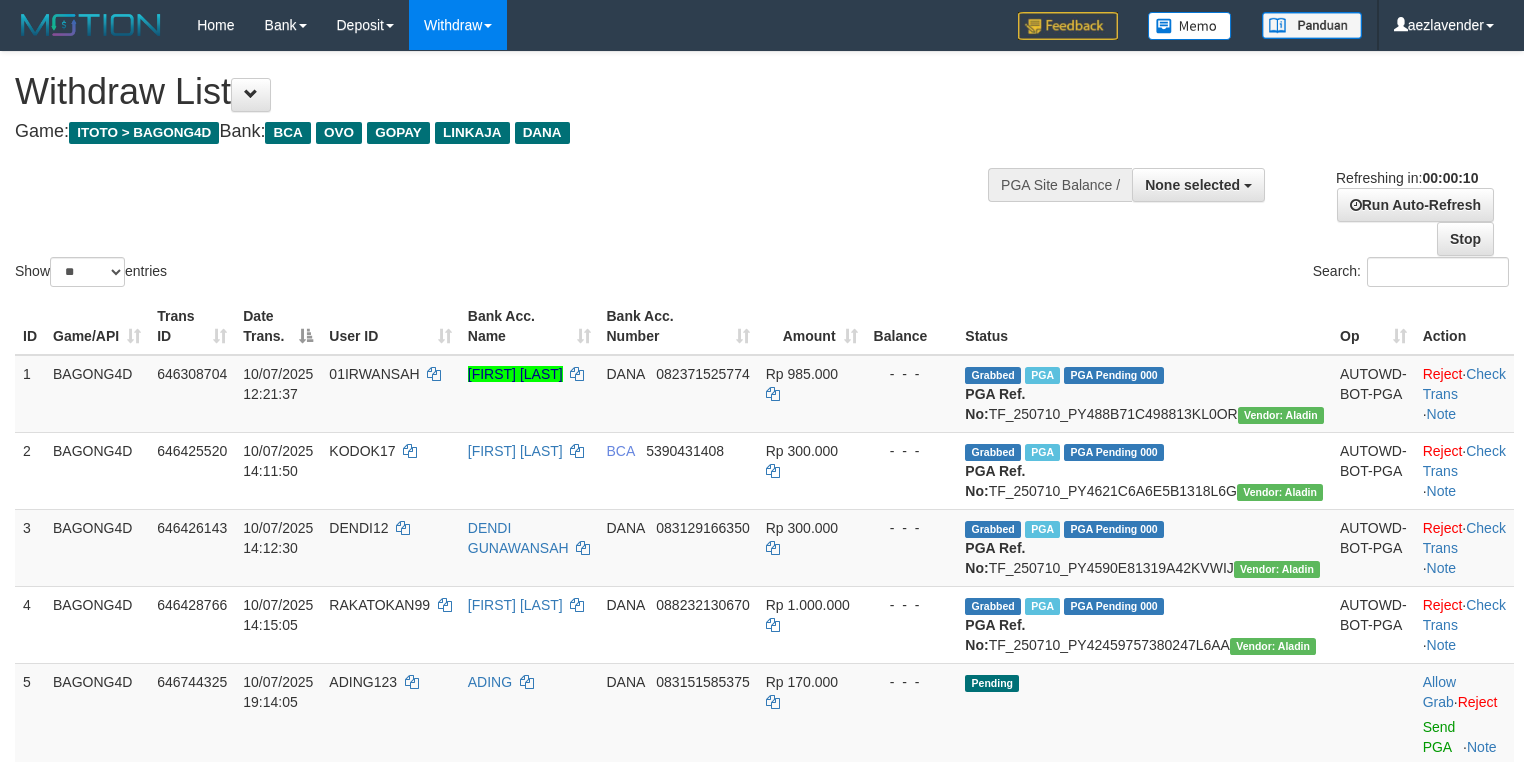 select 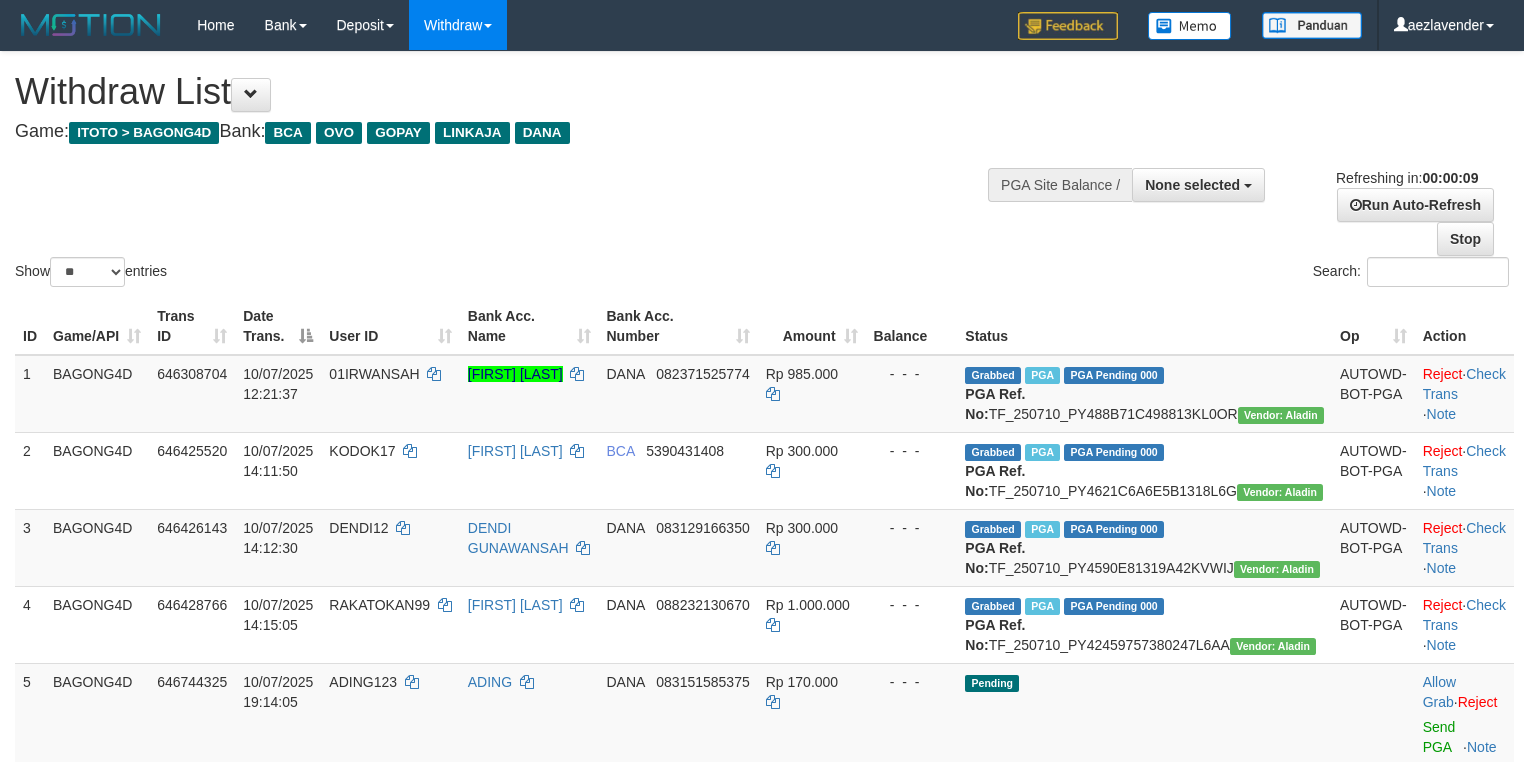 select 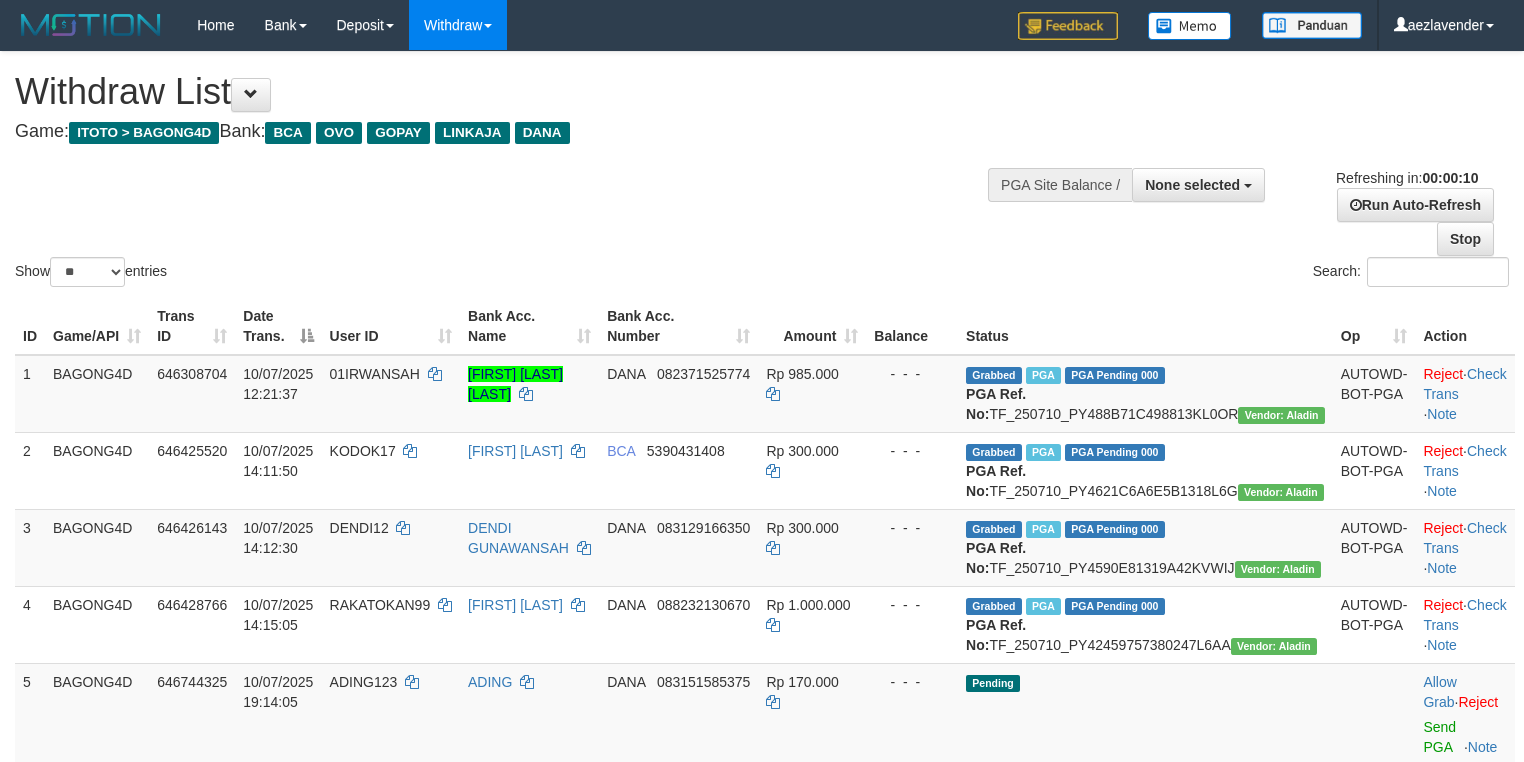 select 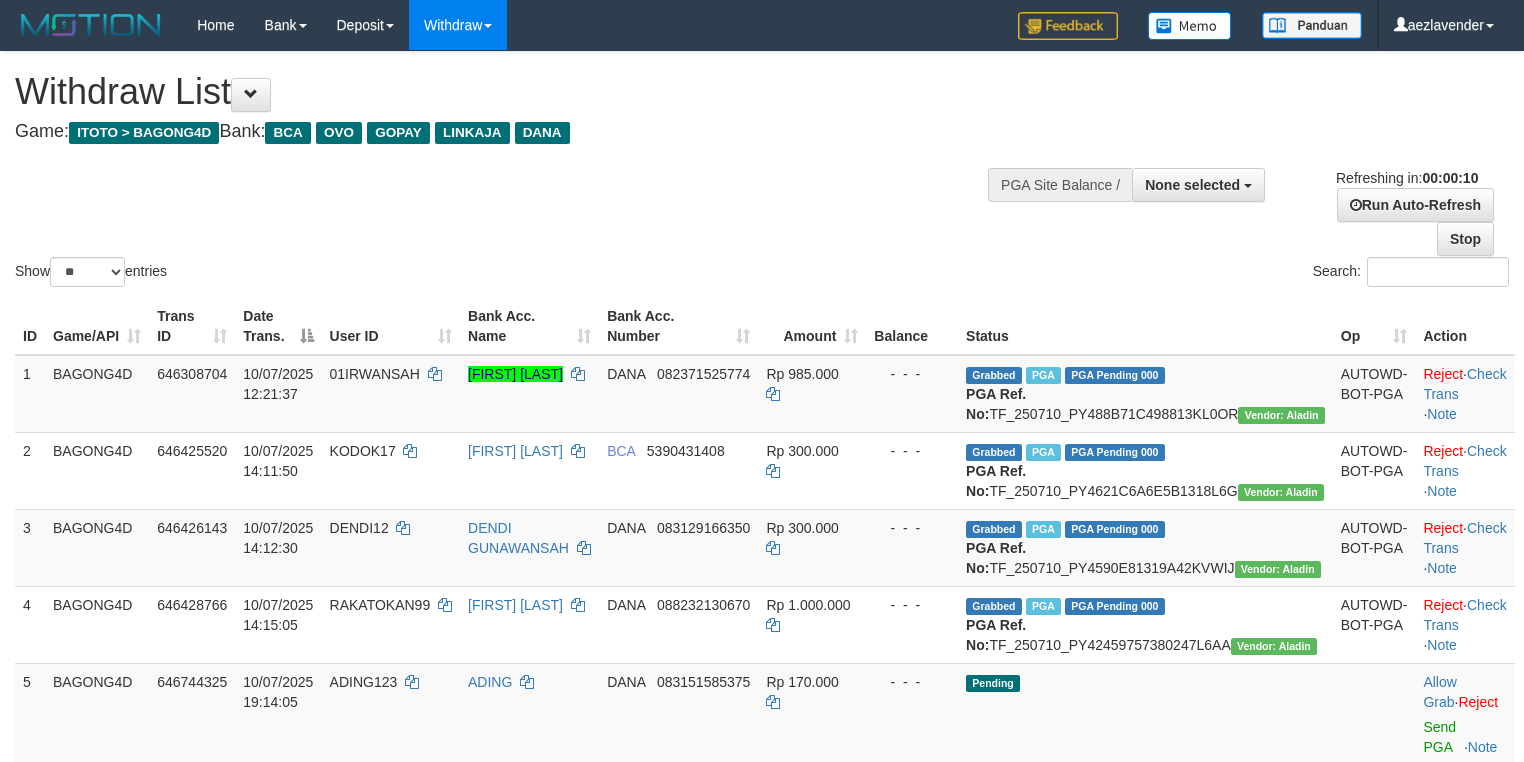 select 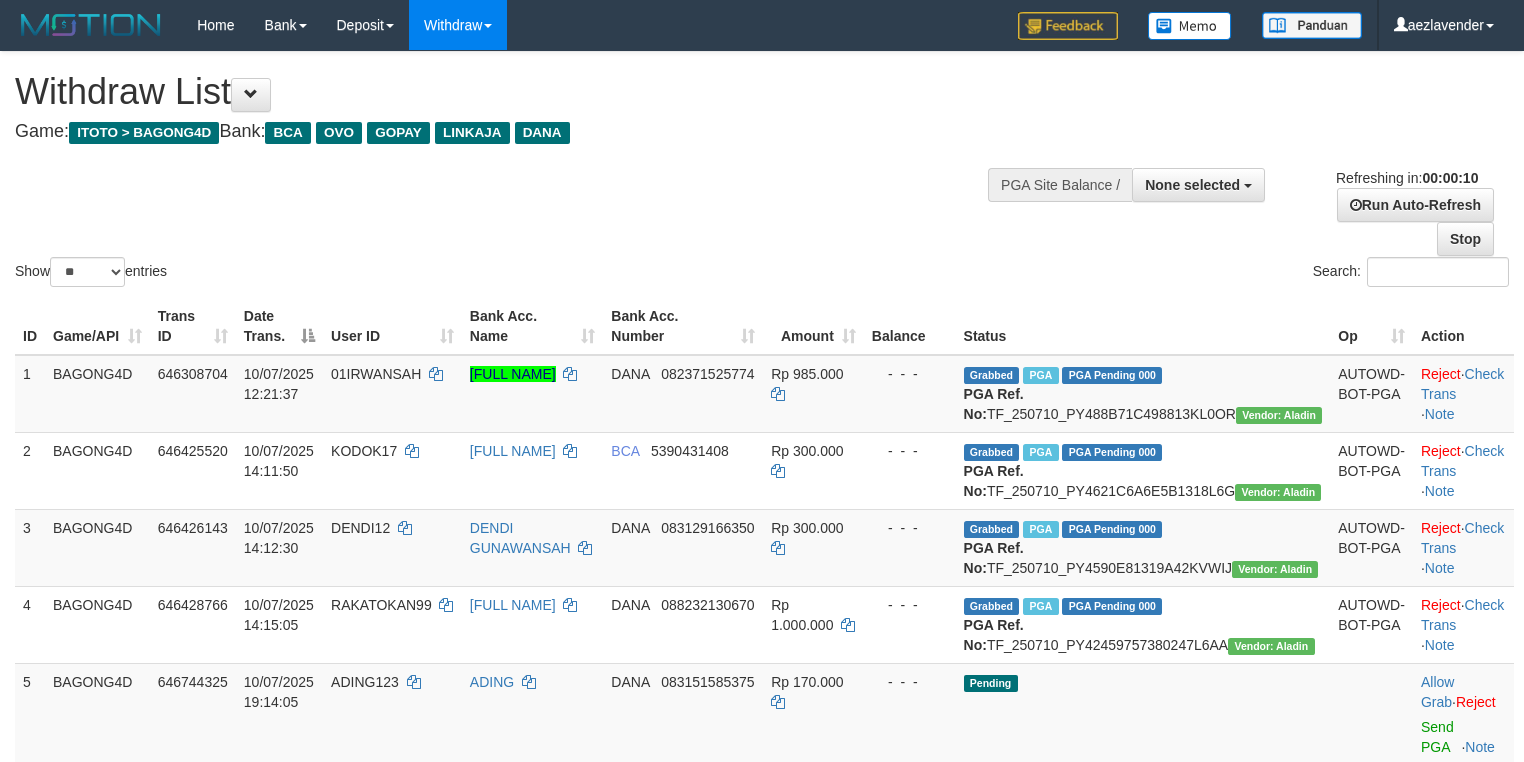 select 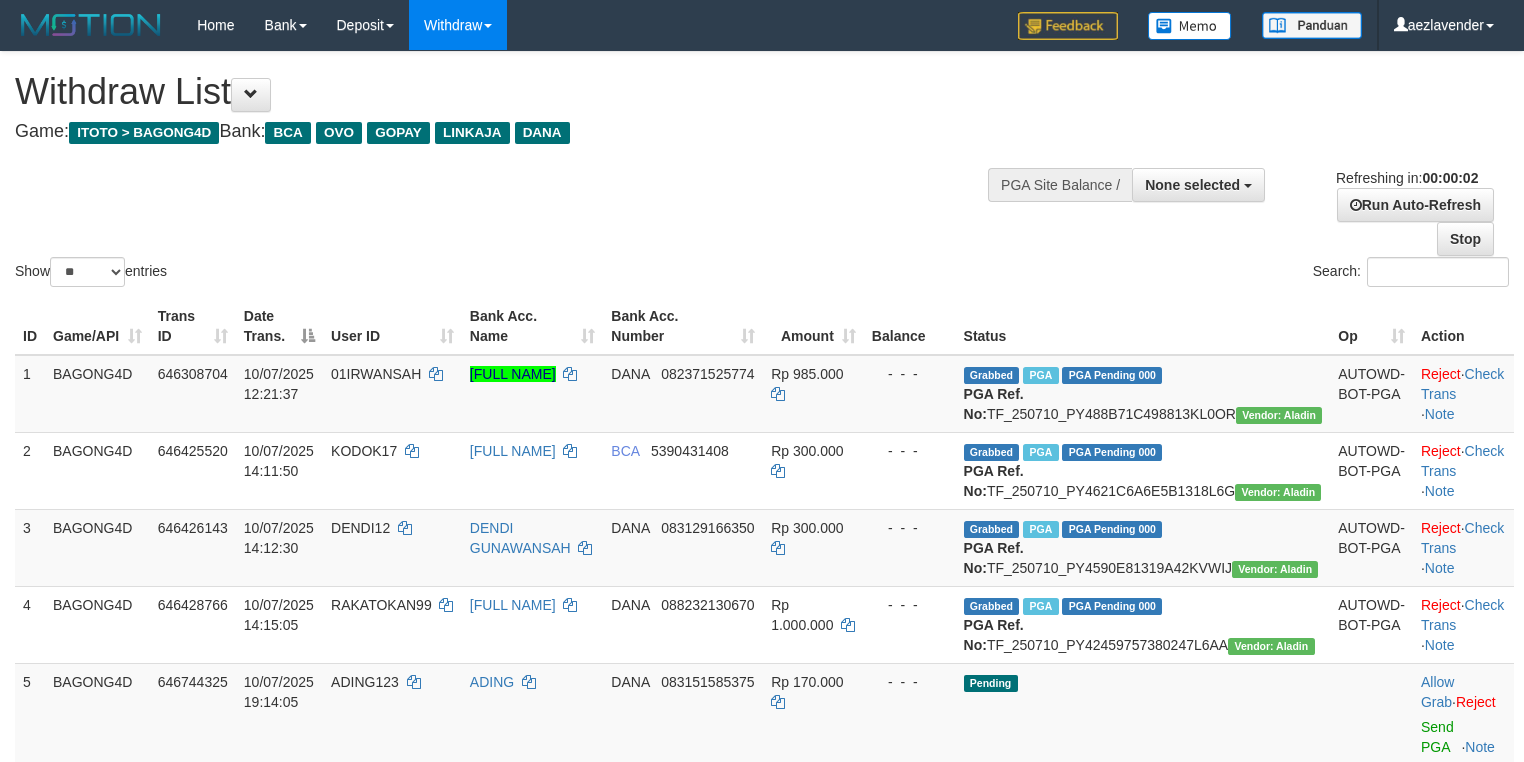 scroll, scrollTop: 920, scrollLeft: 0, axis: vertical 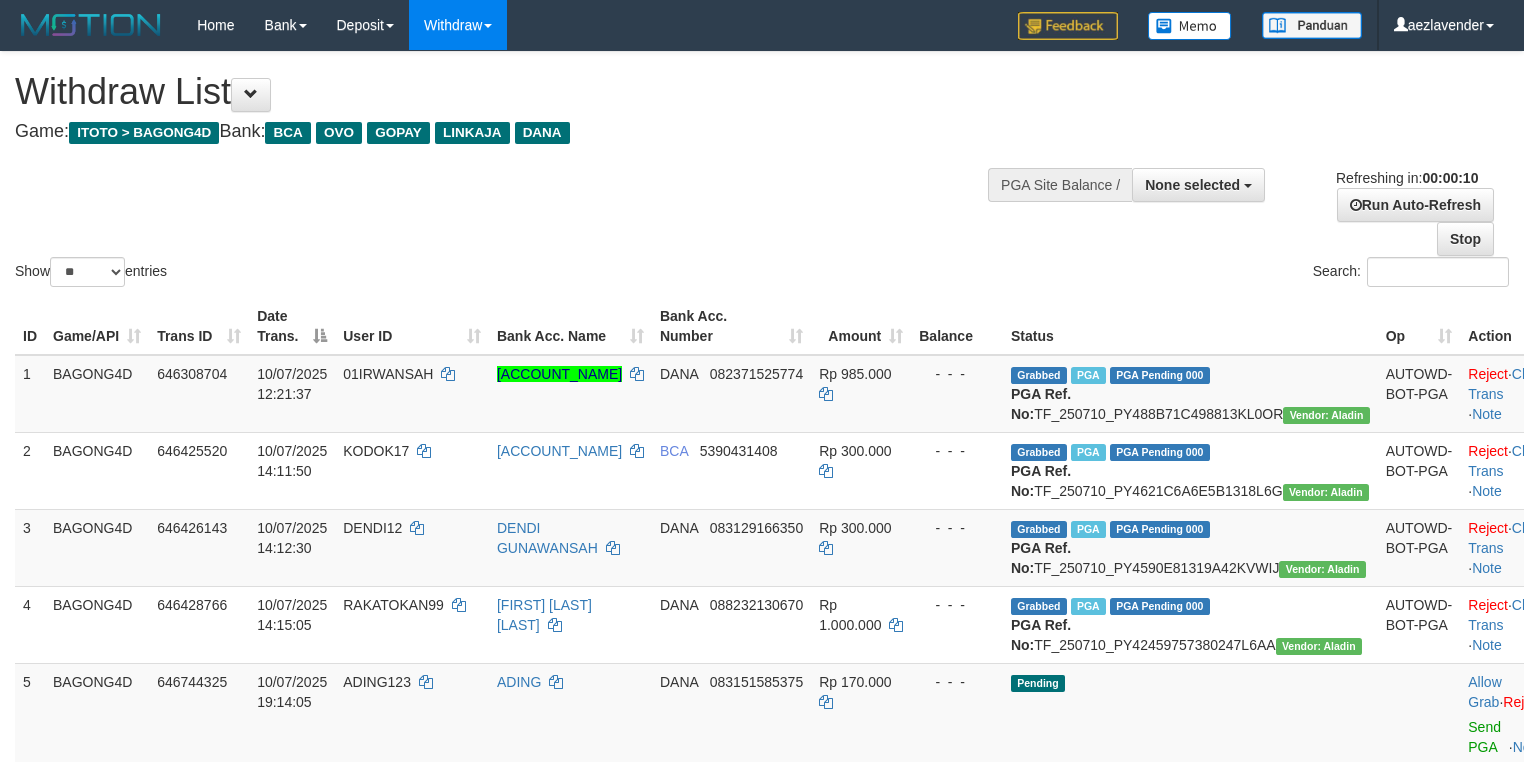 select 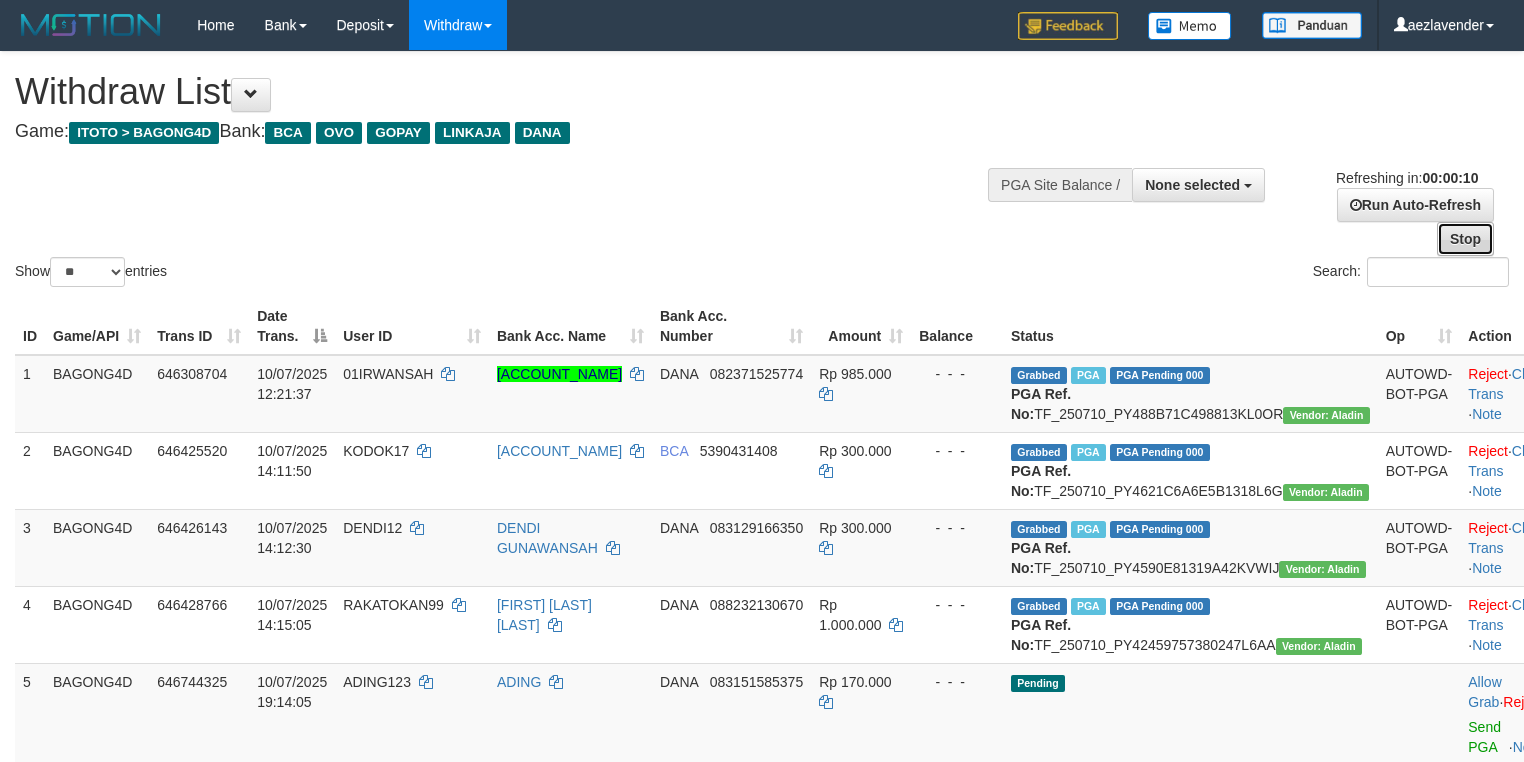 click on "Stop" at bounding box center [1465, 239] 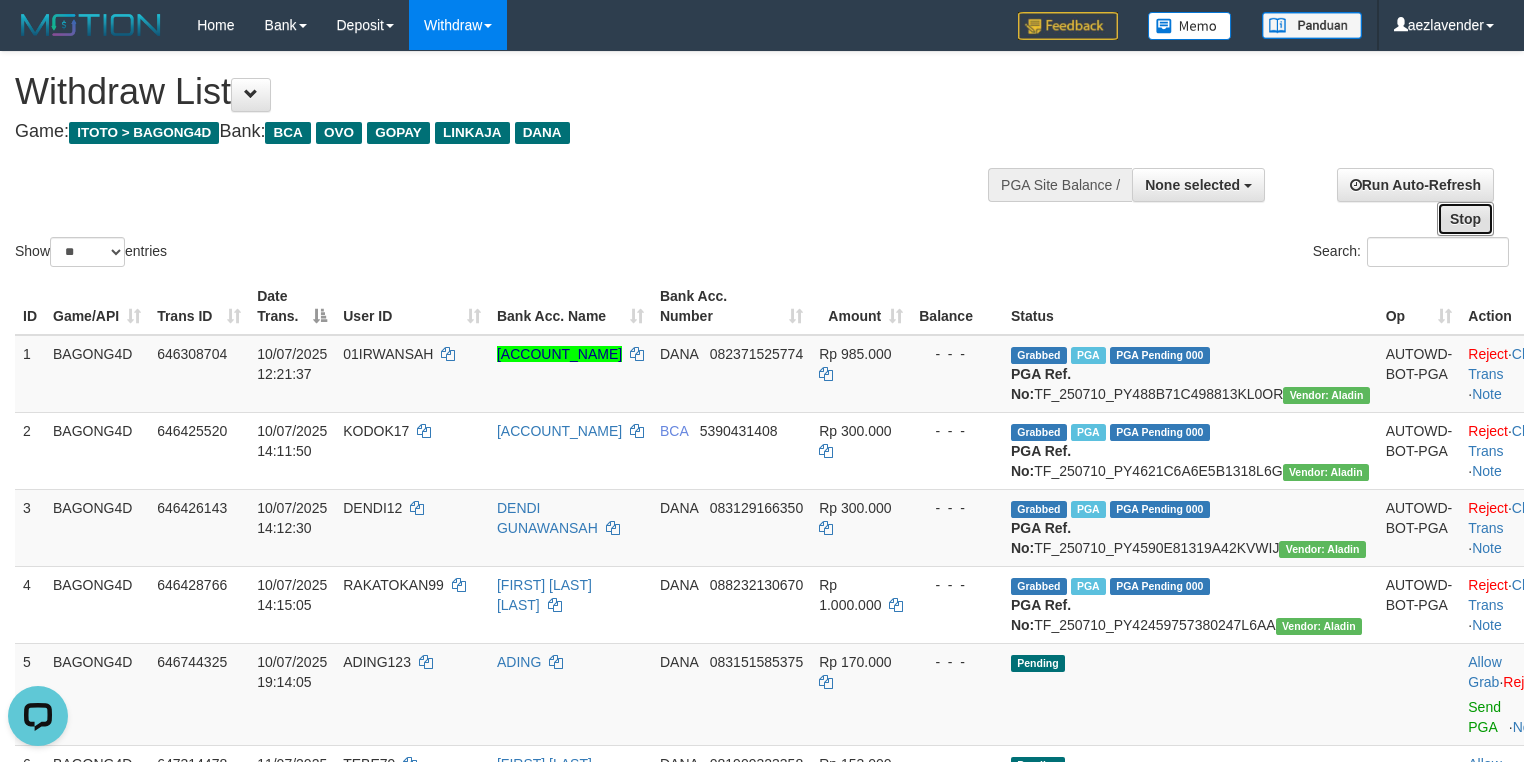 scroll, scrollTop: 0, scrollLeft: 0, axis: both 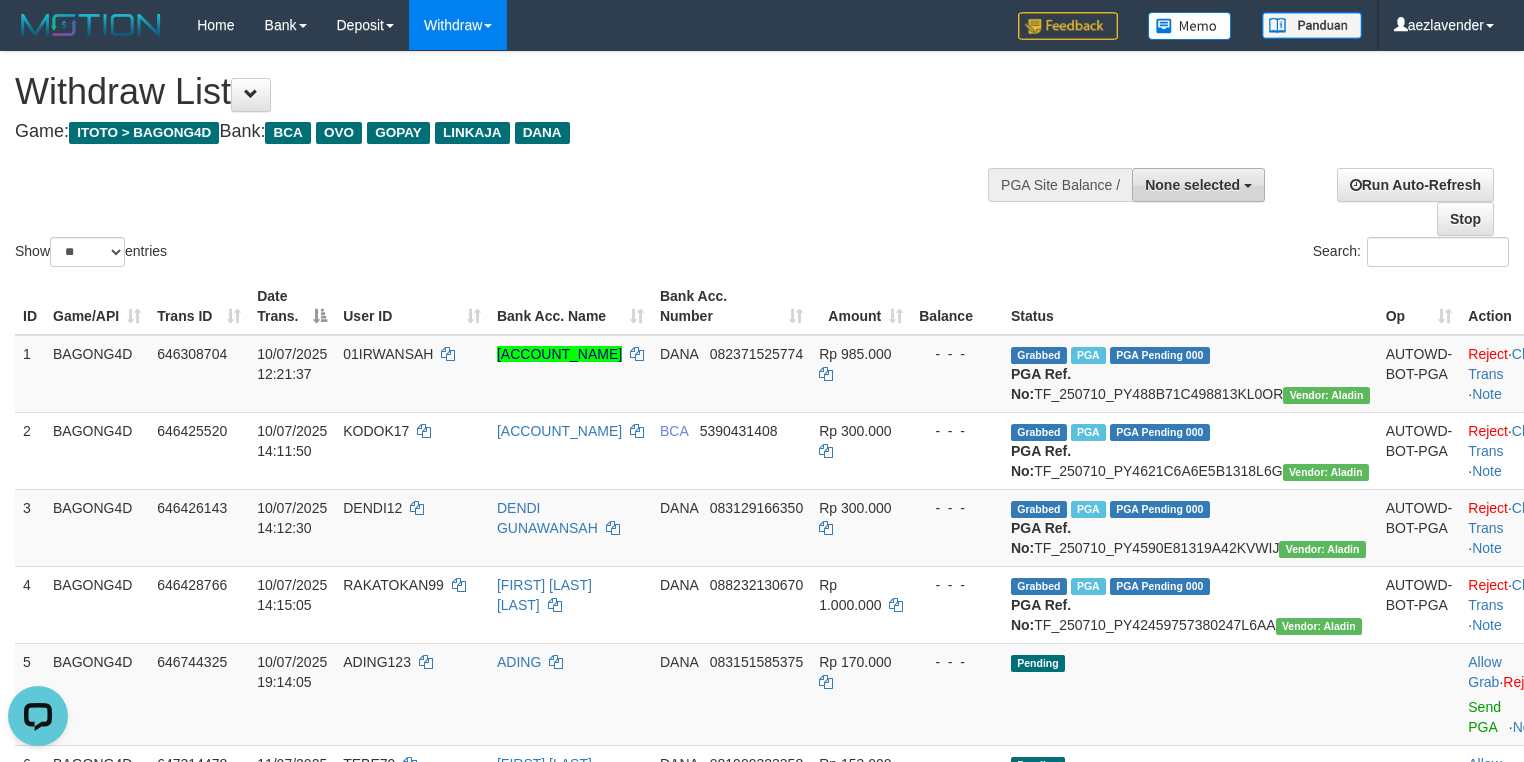 click on "None selected" at bounding box center [1198, 185] 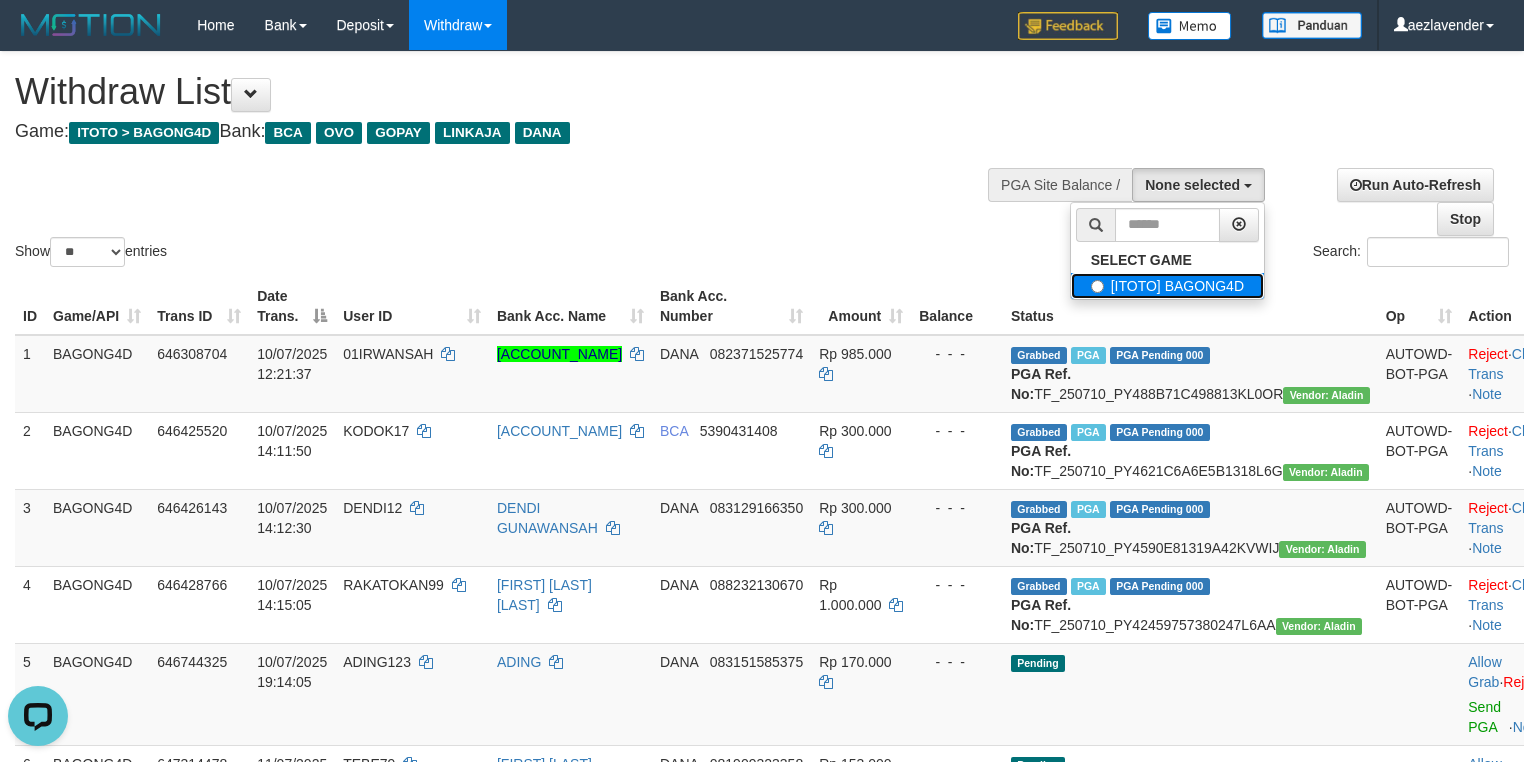click on "[ITOTO] BAGONG4D" at bounding box center [1167, 286] 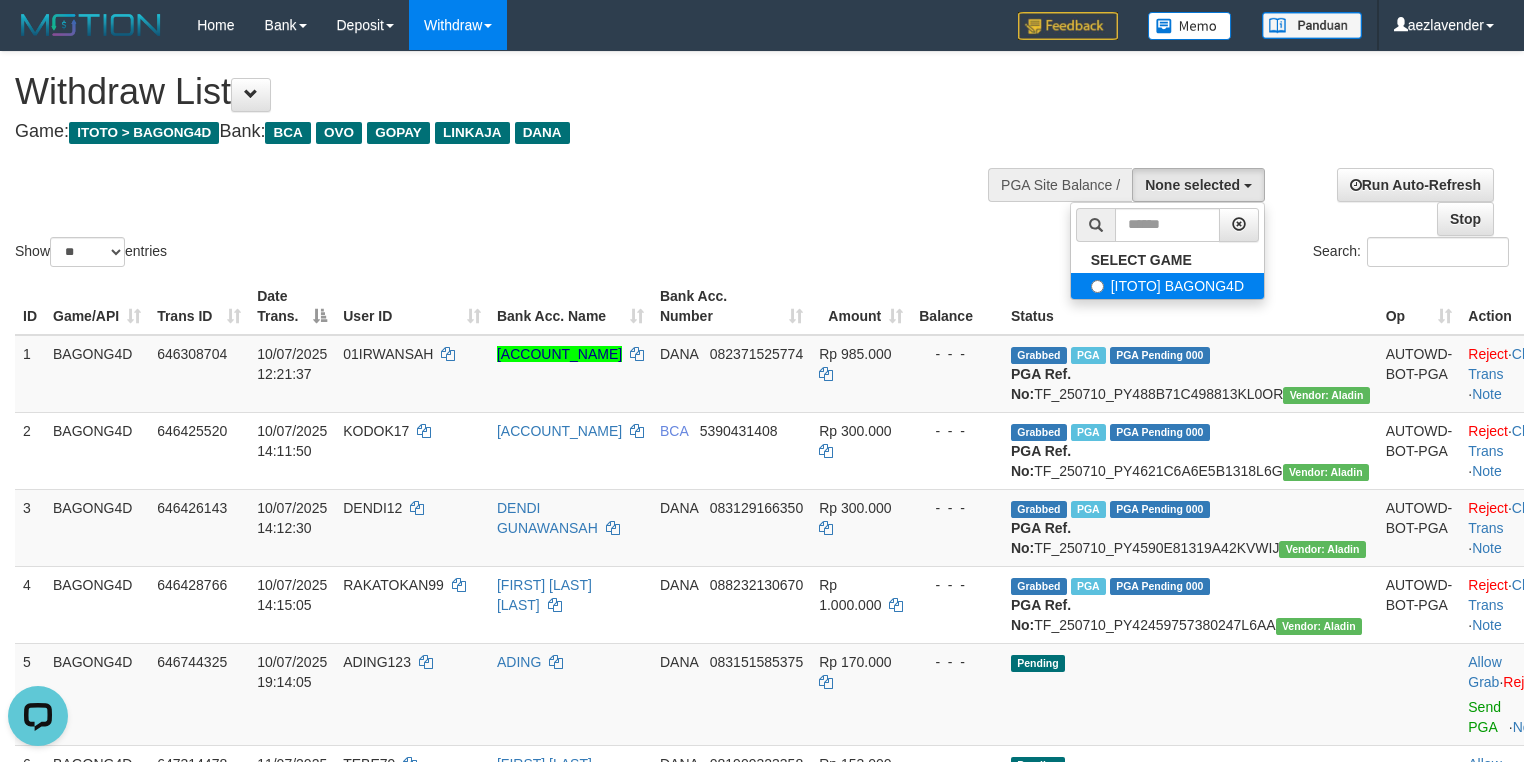 select on "***" 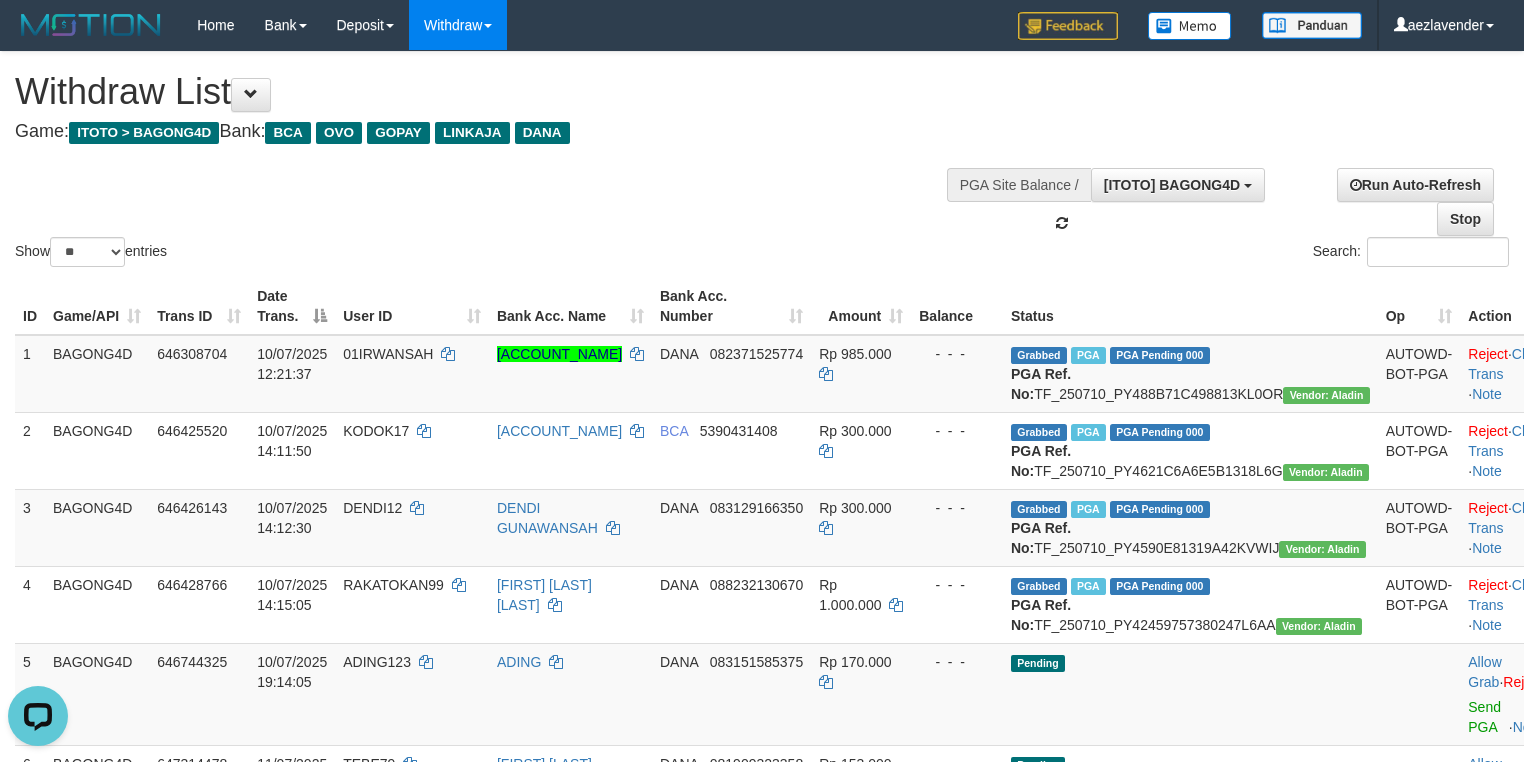 scroll, scrollTop: 17, scrollLeft: 0, axis: vertical 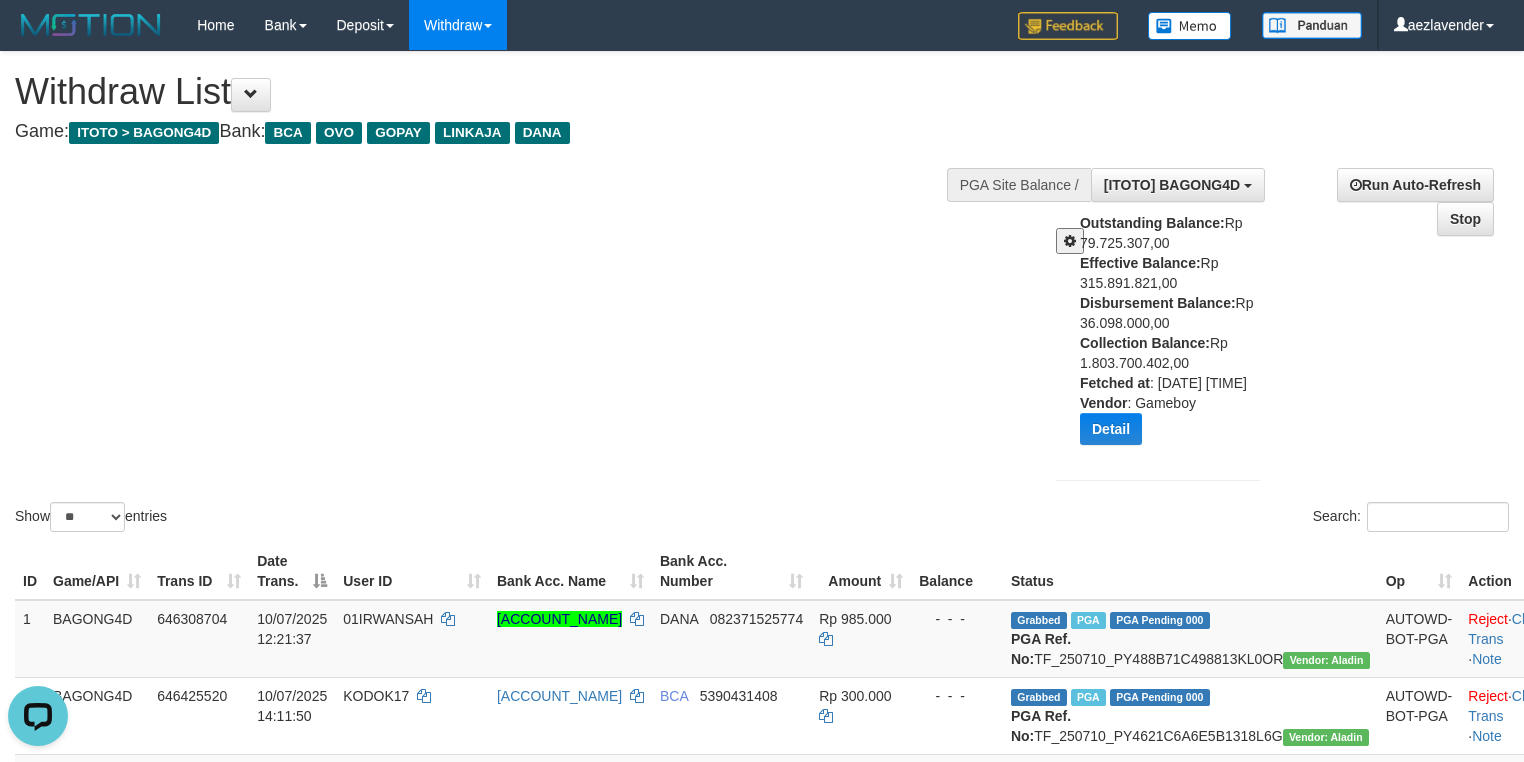 click on "Outstanding Balance:  Rp 79.725.307,00
Effective Balance:  Rp 315.891.821,00
Disbursement Balance:  Rp 36.098.000,00
Collection Balance:  Rp 1.803.700.402,00
Fetched at : 2025-07-11 10:31:20
Vendor : Gameboy
Detail
Vendor Name
Outstanding Balance
Effective Balance
Disbursment Balance
Collection Balance
No data found
Fetched at:   2025-07-11 10:31:20
Vendor:   Gameboy
Transfer to Available Vendor" at bounding box center [1177, 336] 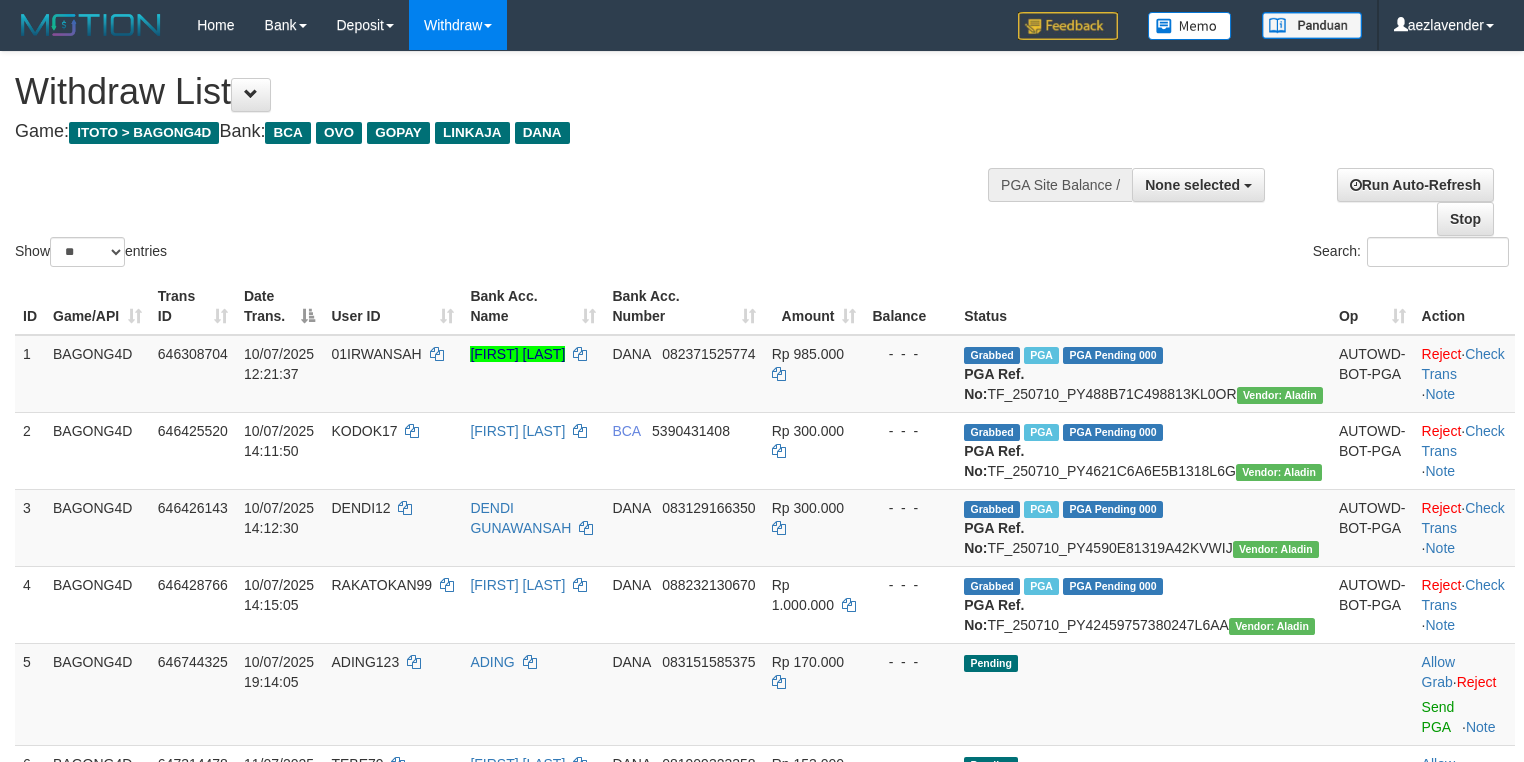 select 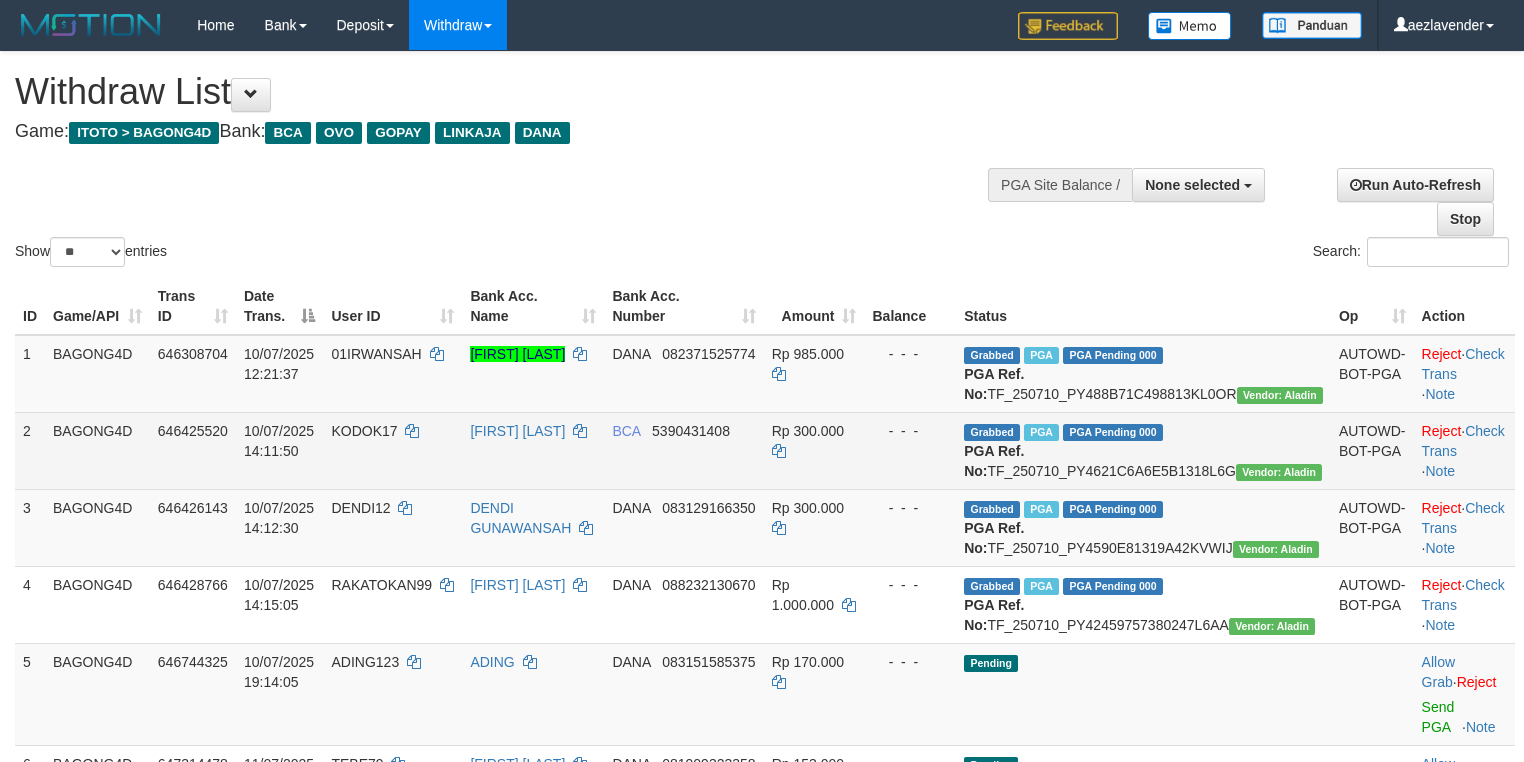 scroll, scrollTop: 0, scrollLeft: 0, axis: both 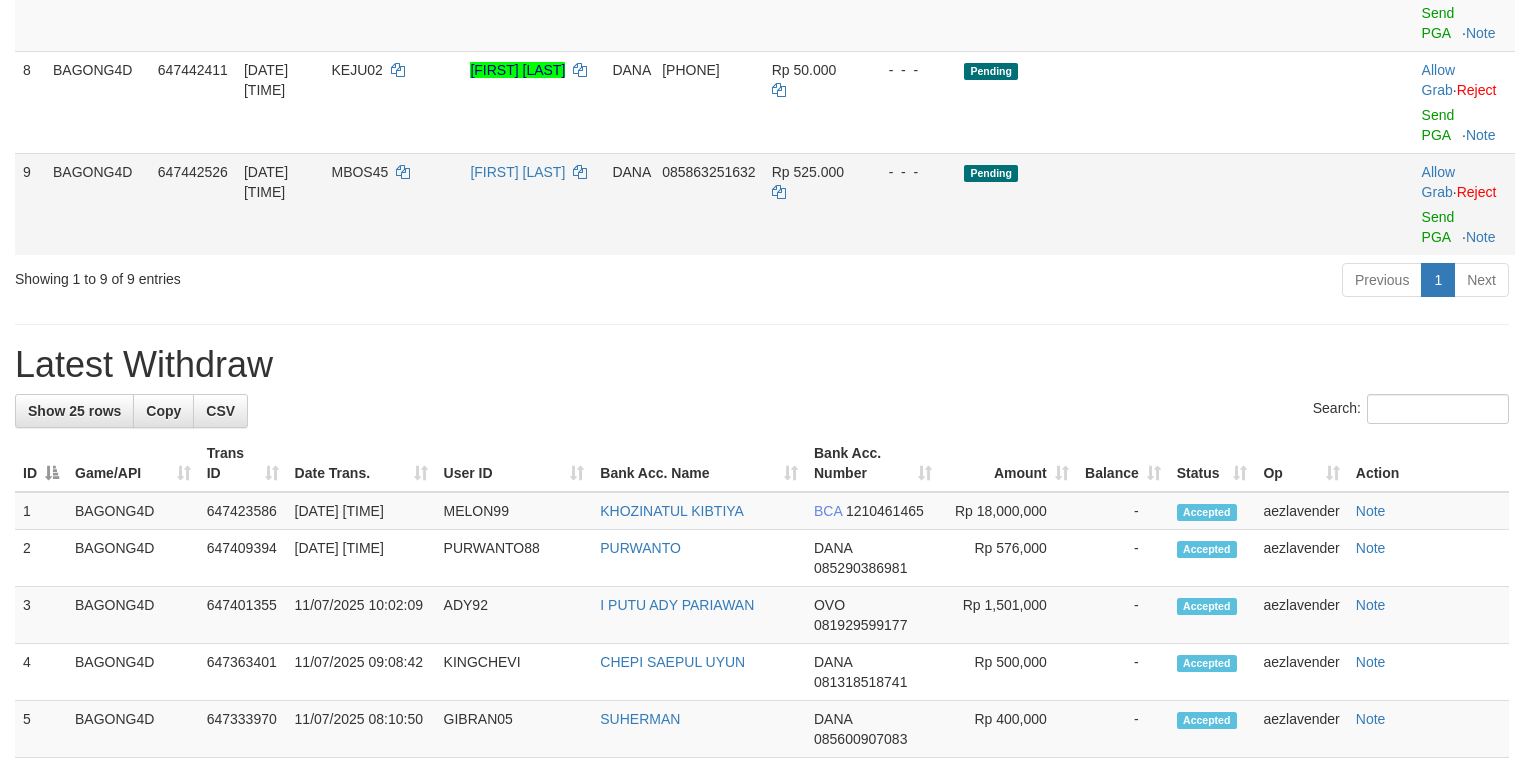click on "Allow Grab   ·    Reject Send PGA     ·    Note" at bounding box center (1464, 204) 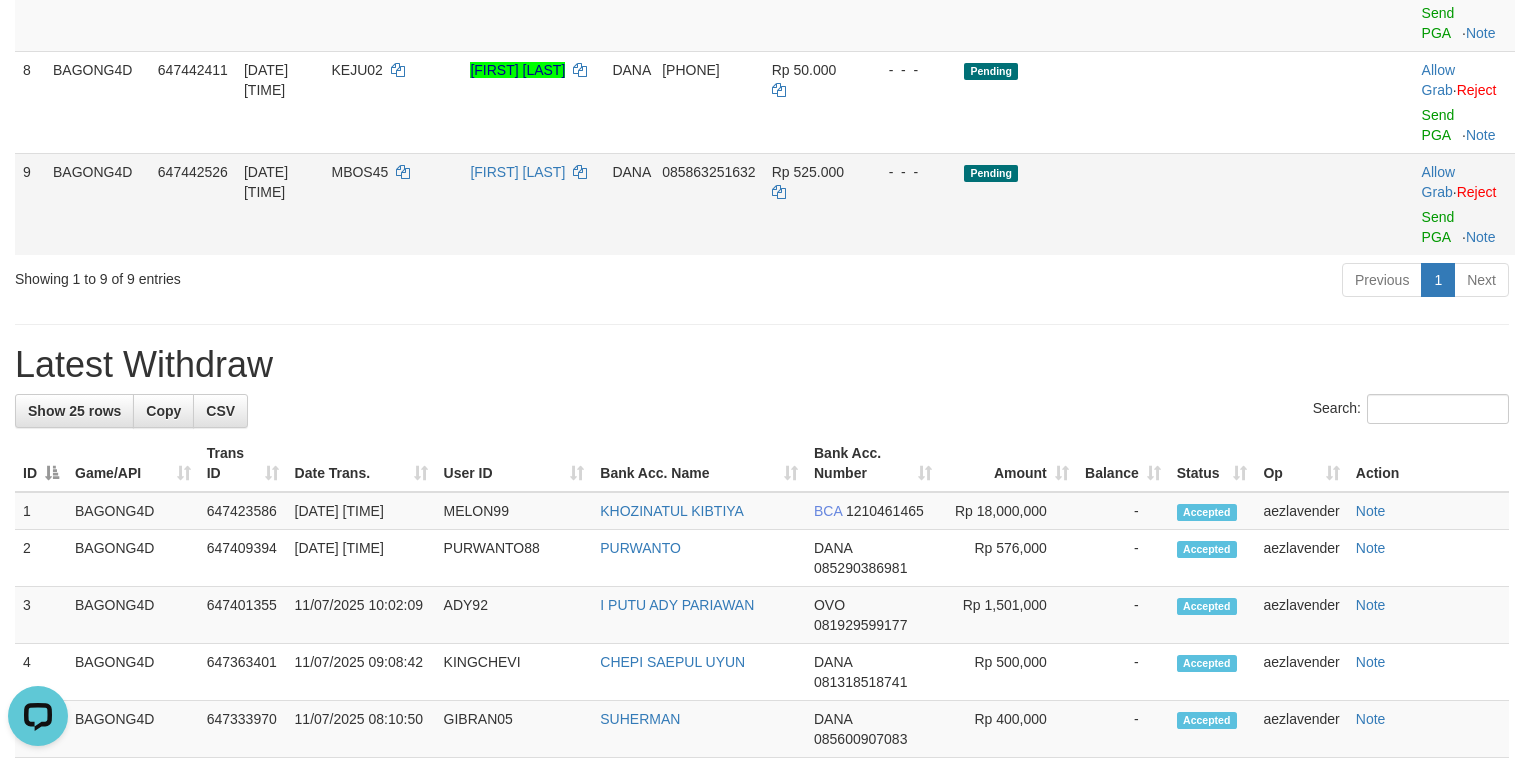 scroll, scrollTop: 0, scrollLeft: 0, axis: both 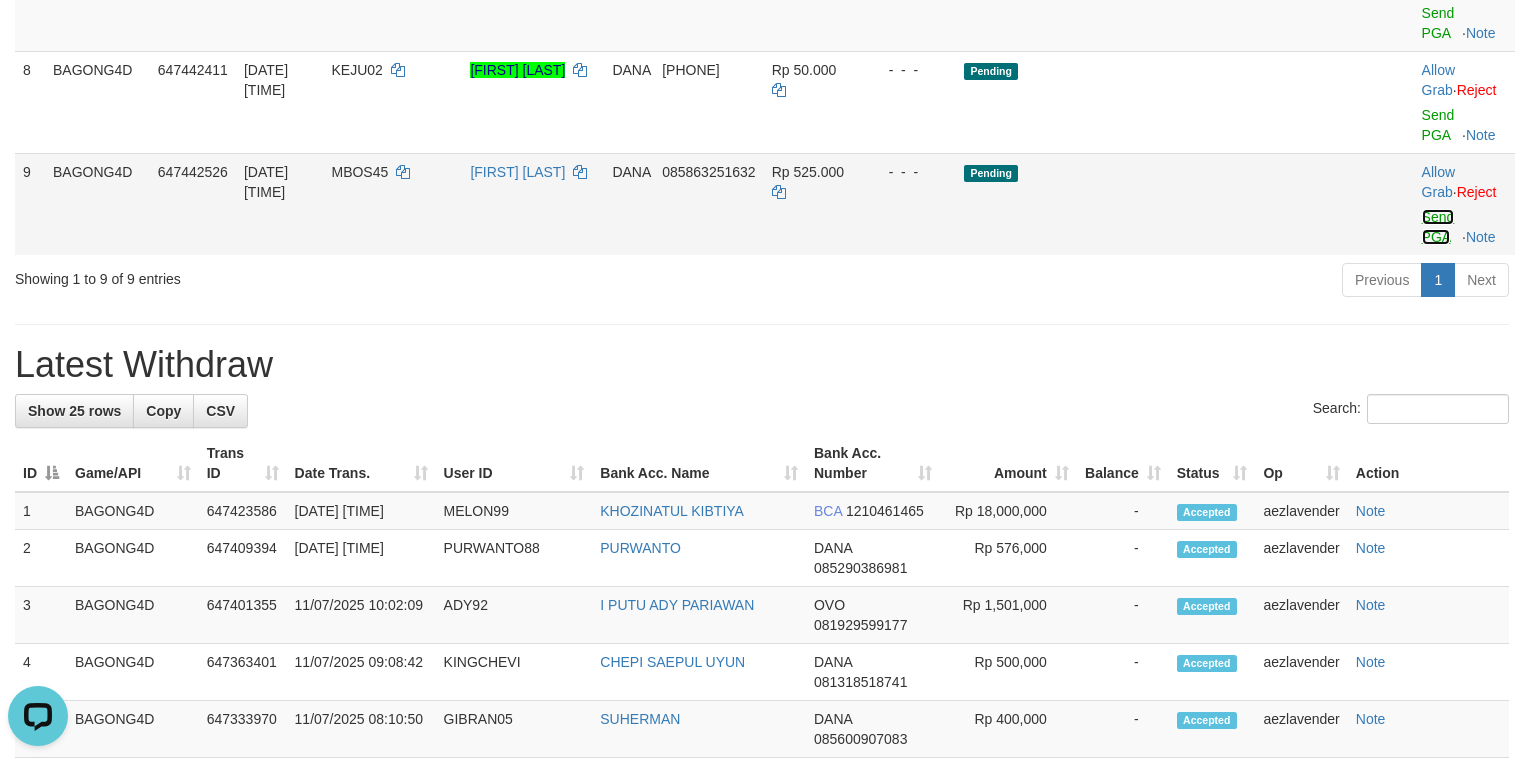 click on "Send PGA" at bounding box center (1438, 227) 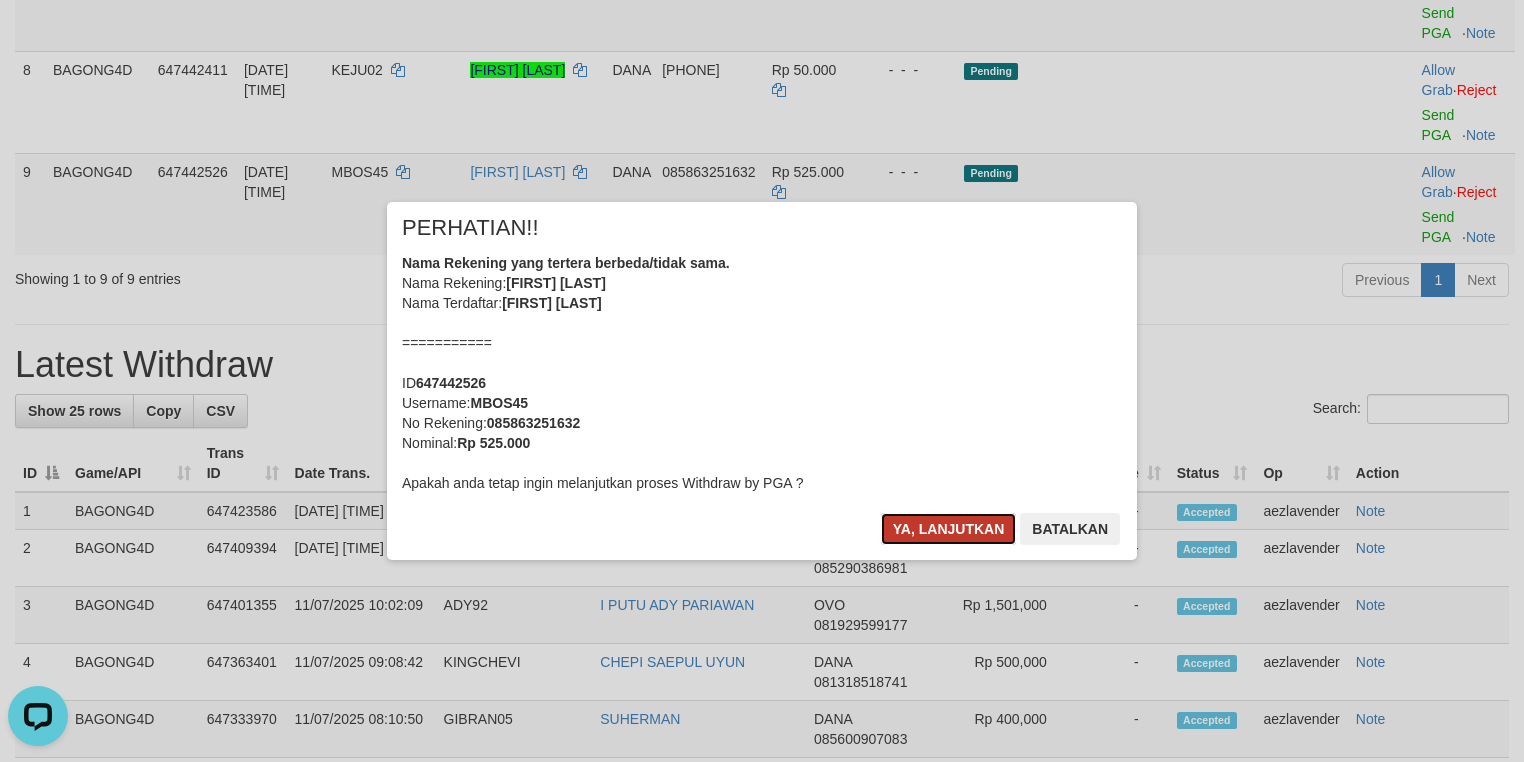 click on "Ya, lanjutkan" at bounding box center (949, 529) 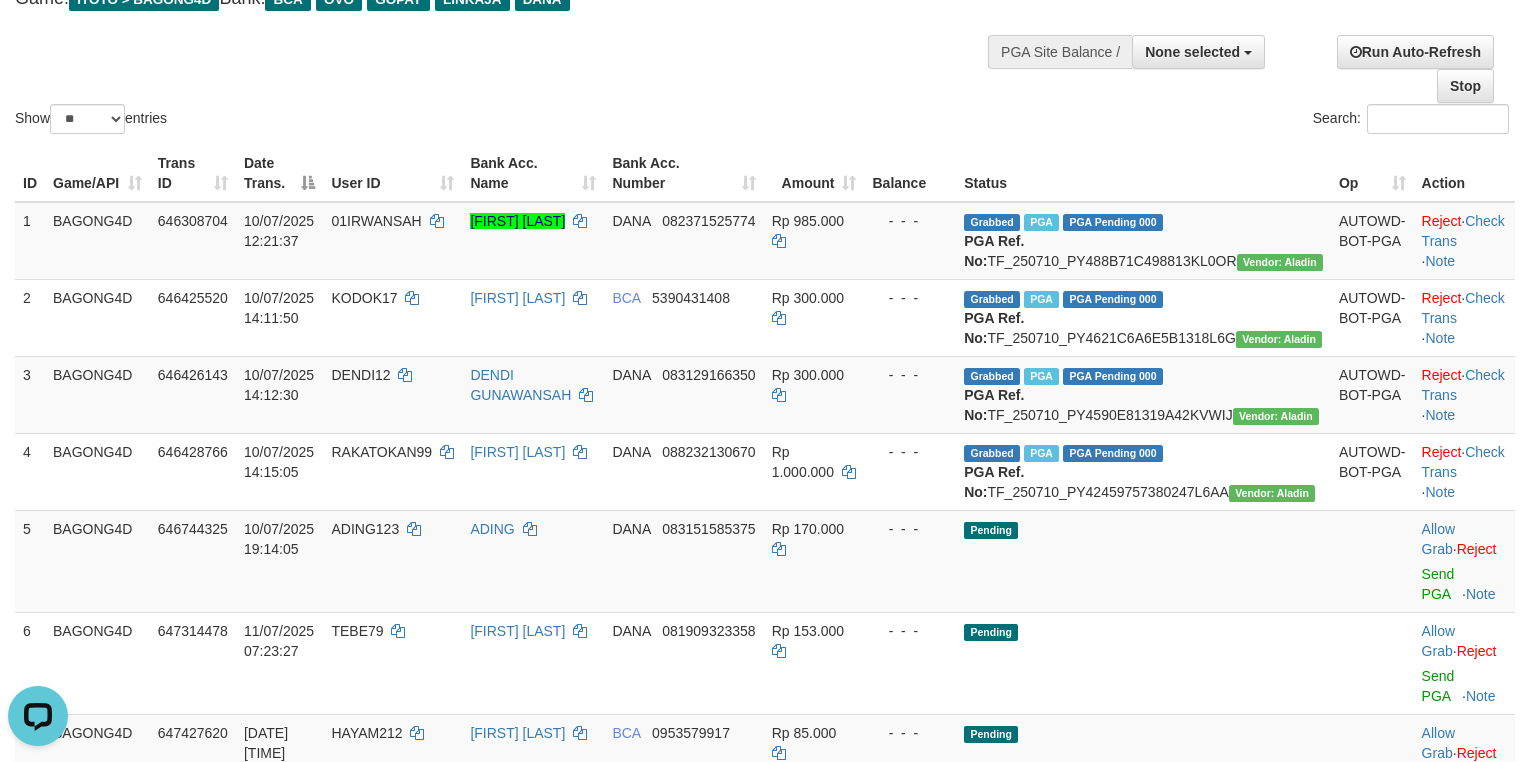 scroll, scrollTop: 0, scrollLeft: 0, axis: both 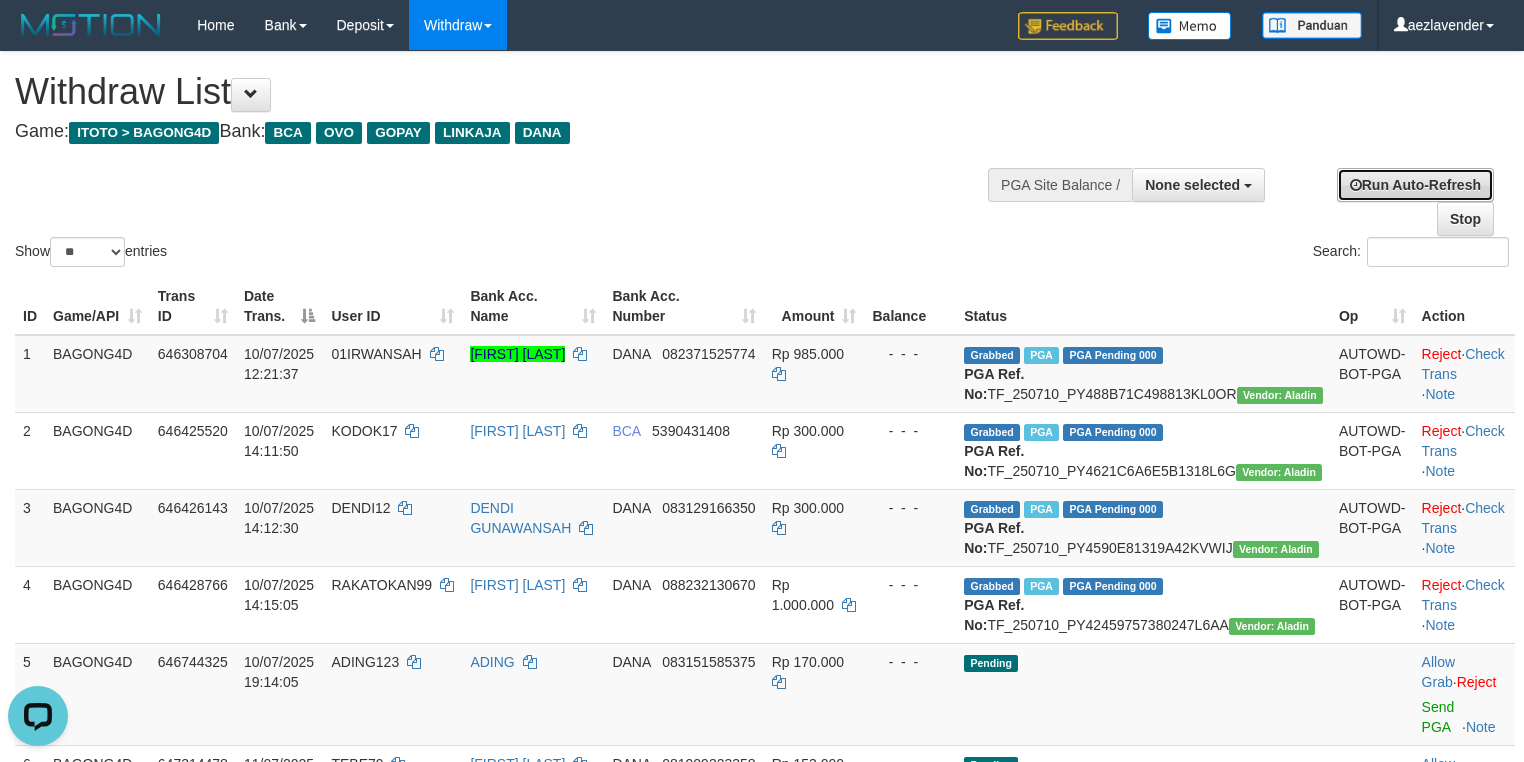 click on "Run Auto-Refresh" at bounding box center [1415, 185] 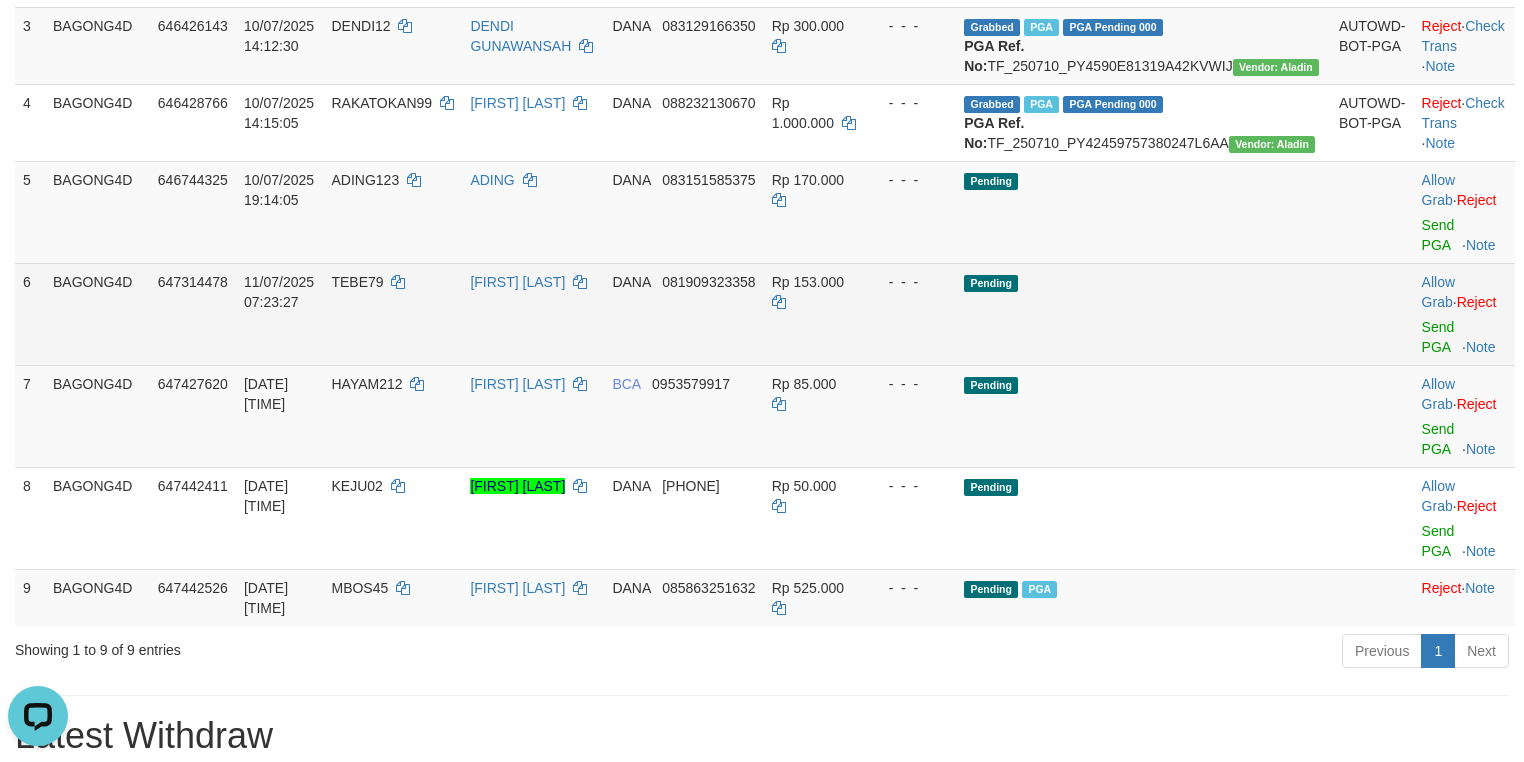scroll, scrollTop: 533, scrollLeft: 0, axis: vertical 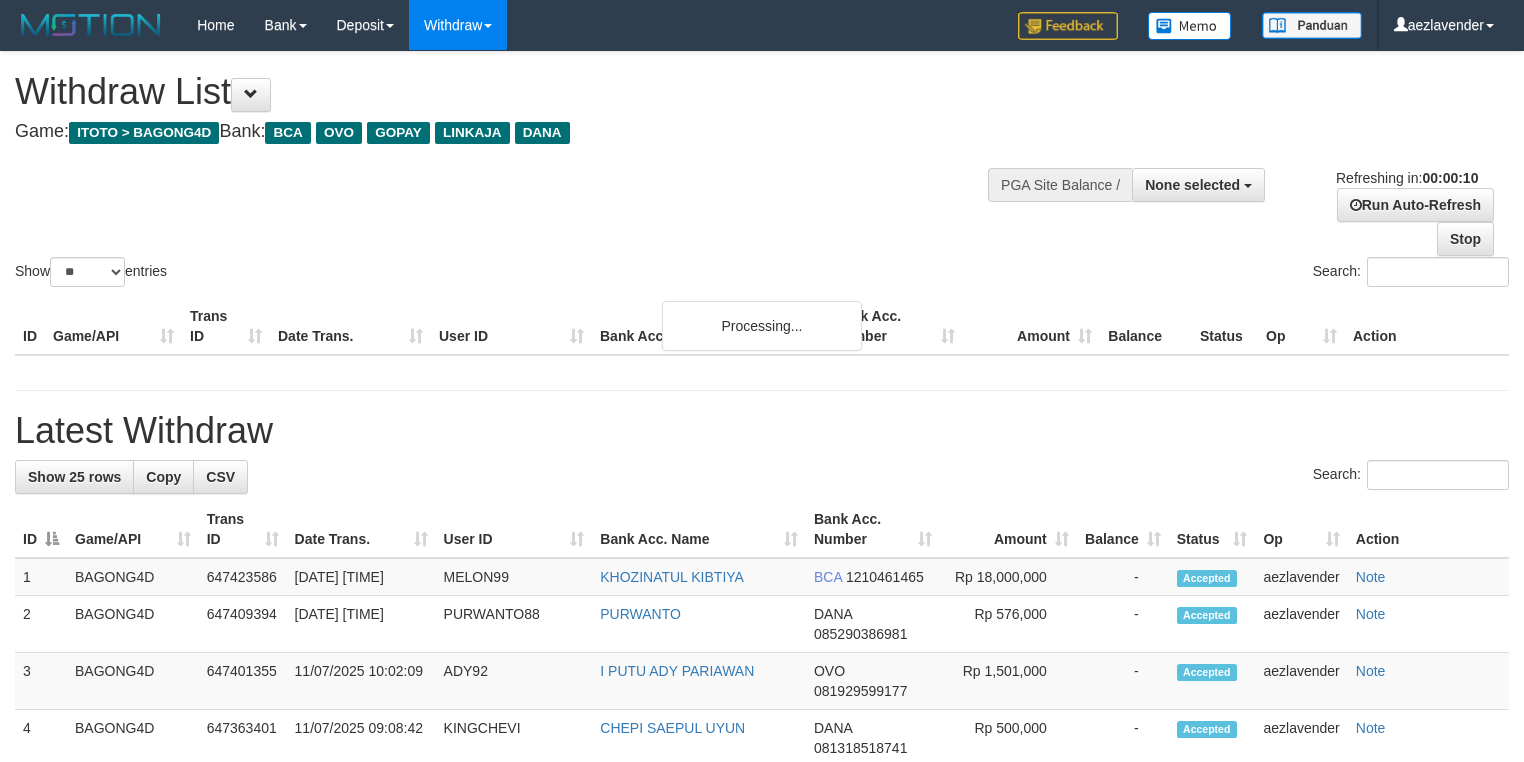 select 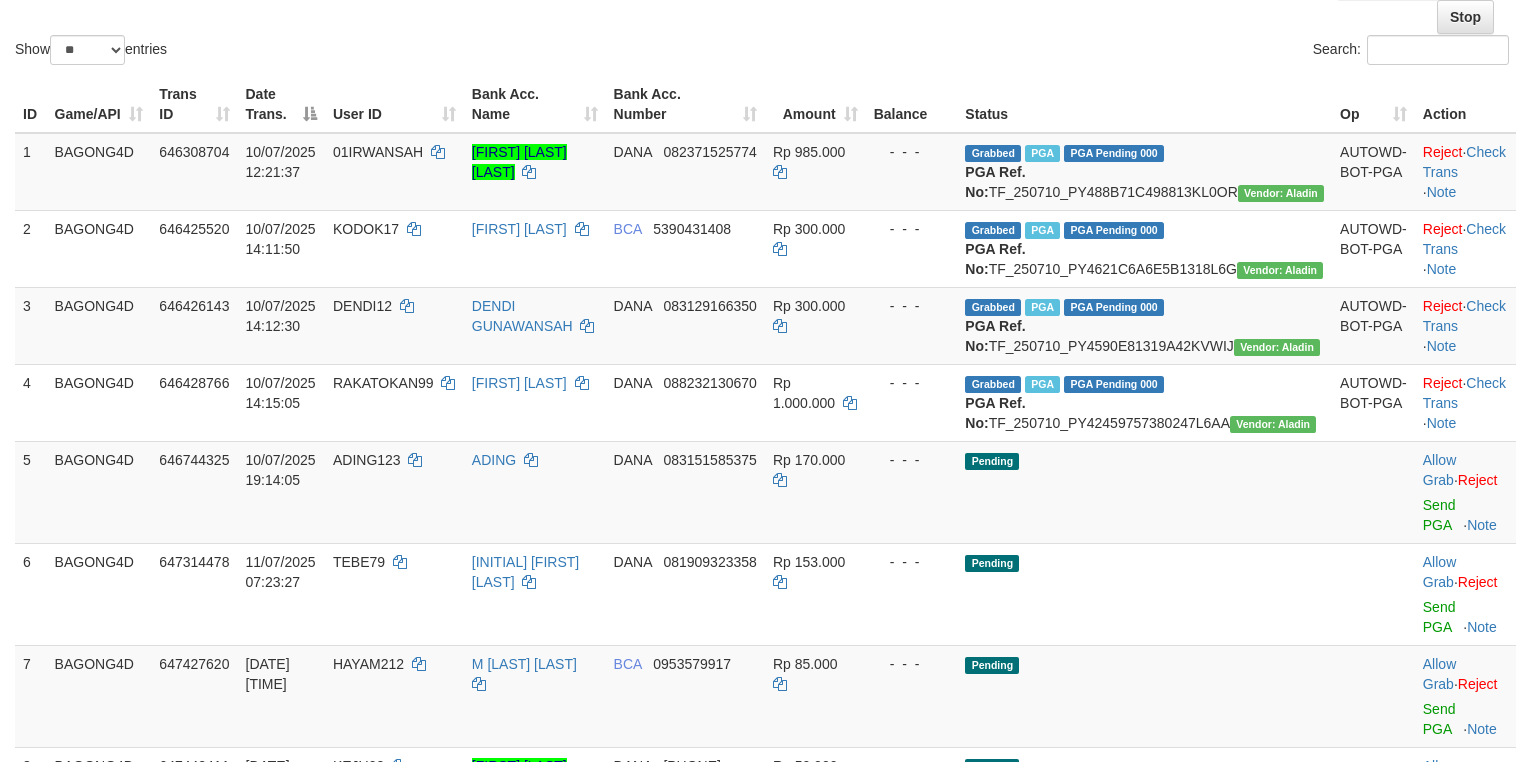 scroll, scrollTop: 666, scrollLeft: 0, axis: vertical 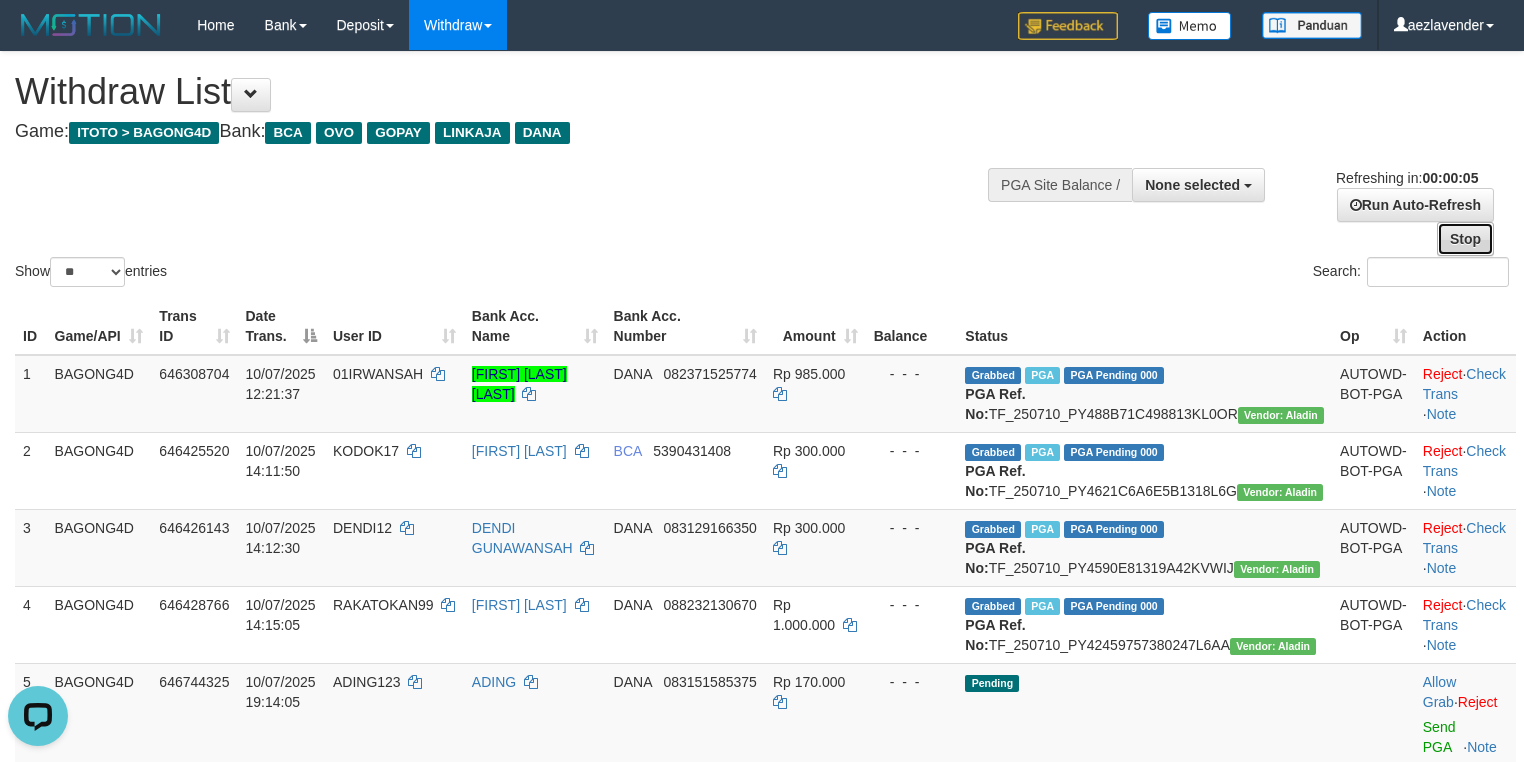 click on "Stop" at bounding box center (1465, 239) 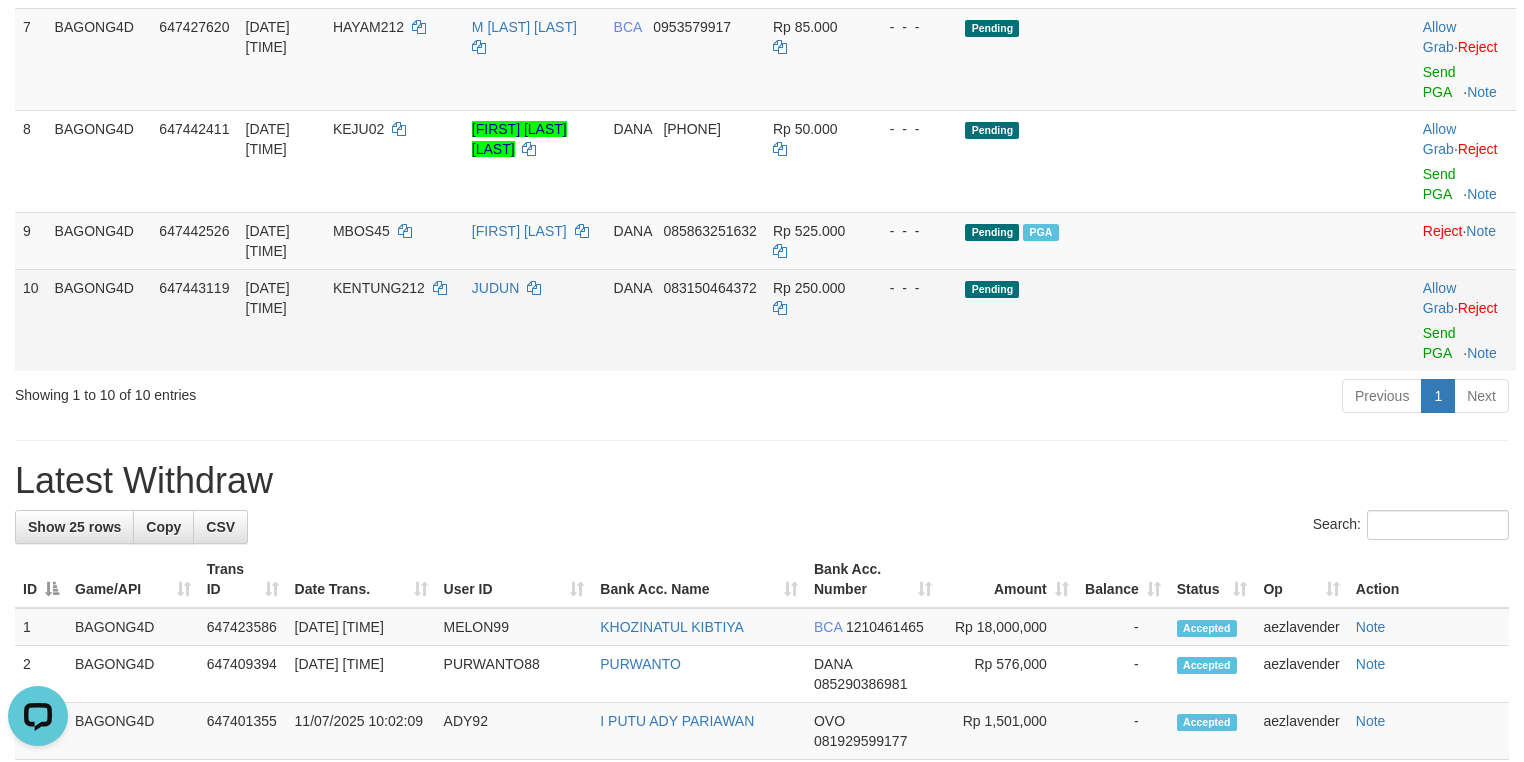scroll, scrollTop: 800, scrollLeft: 0, axis: vertical 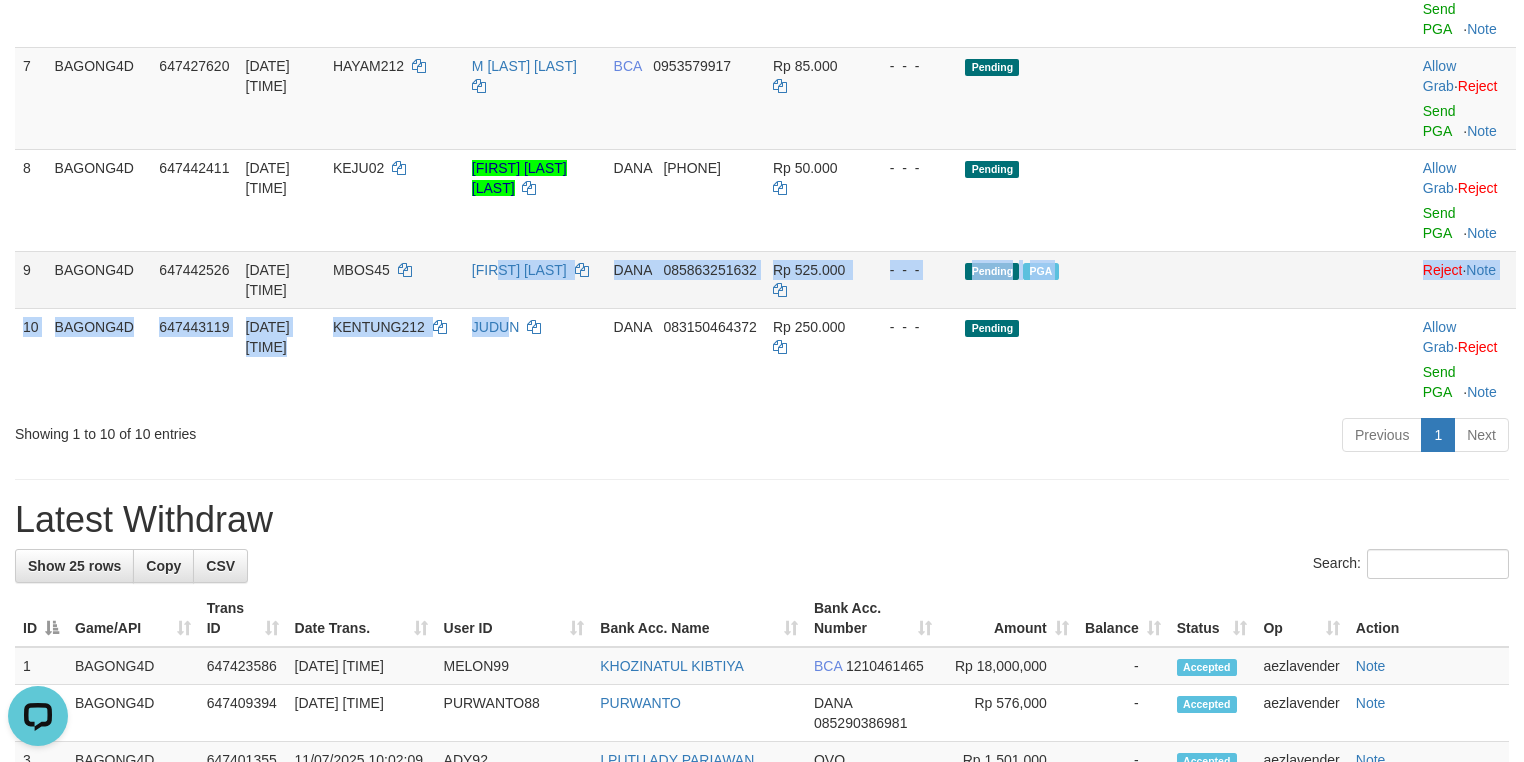 click on "1 BAGONG4D 646308704 [DATE] [TIME] 01[LAST]    [FIRST] [LAST]    DANA     [PHONE] Rp 985.000    -  -  - Grabbed   PGA   PGA Pending 000 {"status":"000","data":{"unique_id":"397-646308704-20250710","reference_no":"TF_250710_PY488B71C498813KL0OR","amount":"985000.00","fee":"0.00","merchant_surcharge_rate":"0.00","charge_to":"MERC","payout_amount":"985000.00","disbursement_status":0,"disbursement_description":"ON PROCESS","created_at":"2025-07-10 12:27:13","executed_at":"2025-07-10 12:27:13","bank":{"code":"dana","name":"DANA","account_number":"082371525774","account_name":"AJI MUHAMAT BUDIIRAWANSYAH"},"note":"aezyellow","merchant_balance":{"balance_effective":227266314,"balance_pending":90028259,"balance_disbursement":3099000,"balance_collection":3211320466}}} PGA Ref. No:  TF_250710_PY488B71C498813KL0OR  Vendor: Aladin AUTOWD-BOT-PGA Reject ·    Check Trans    ·    Note 2 BAGONG4D 646425520 [DATE] [TIME] [INITIAL]    [FIRST] [LAST]    BCA     5390431408" at bounding box center (765, -28) 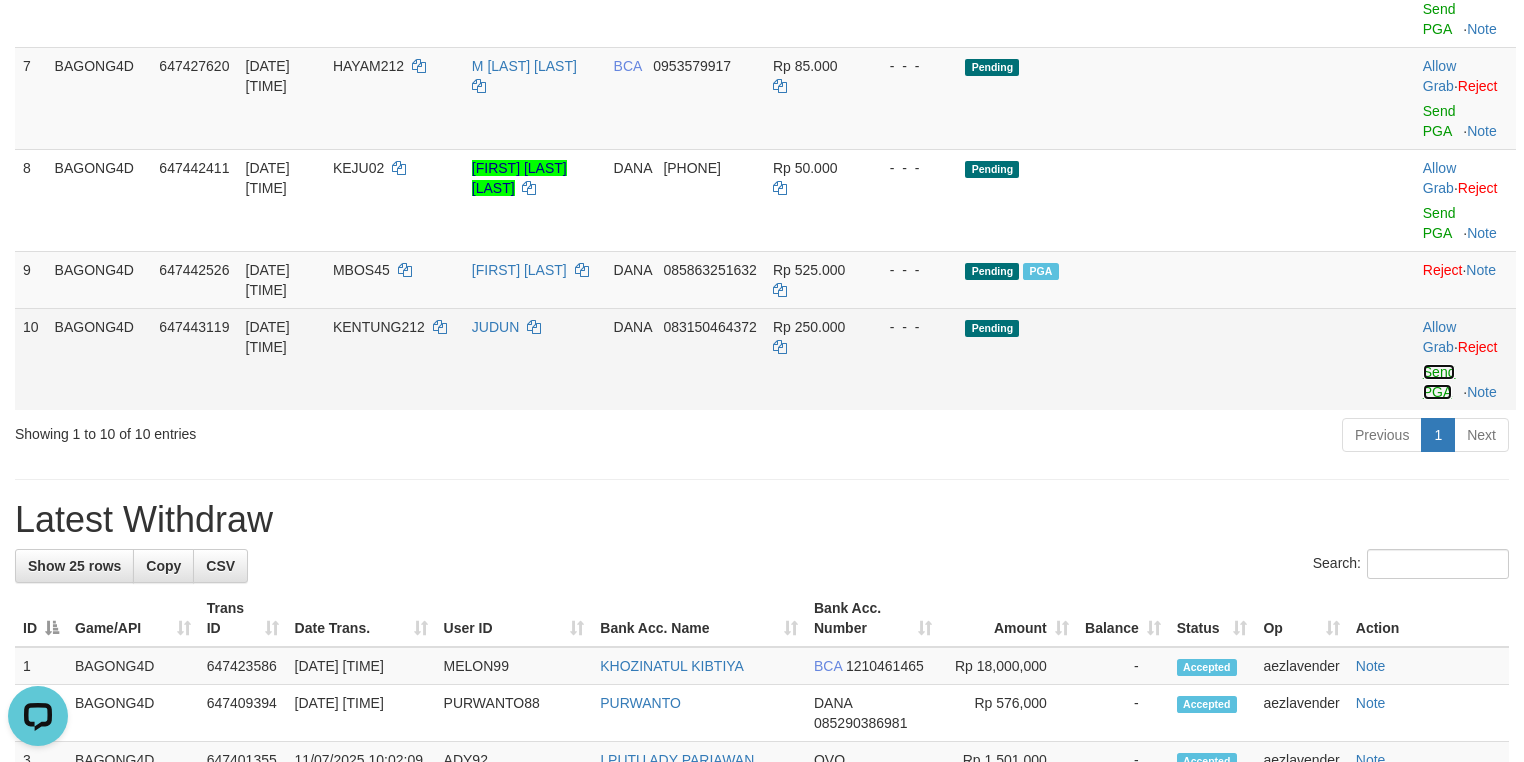 click on "Send PGA" at bounding box center [1439, 382] 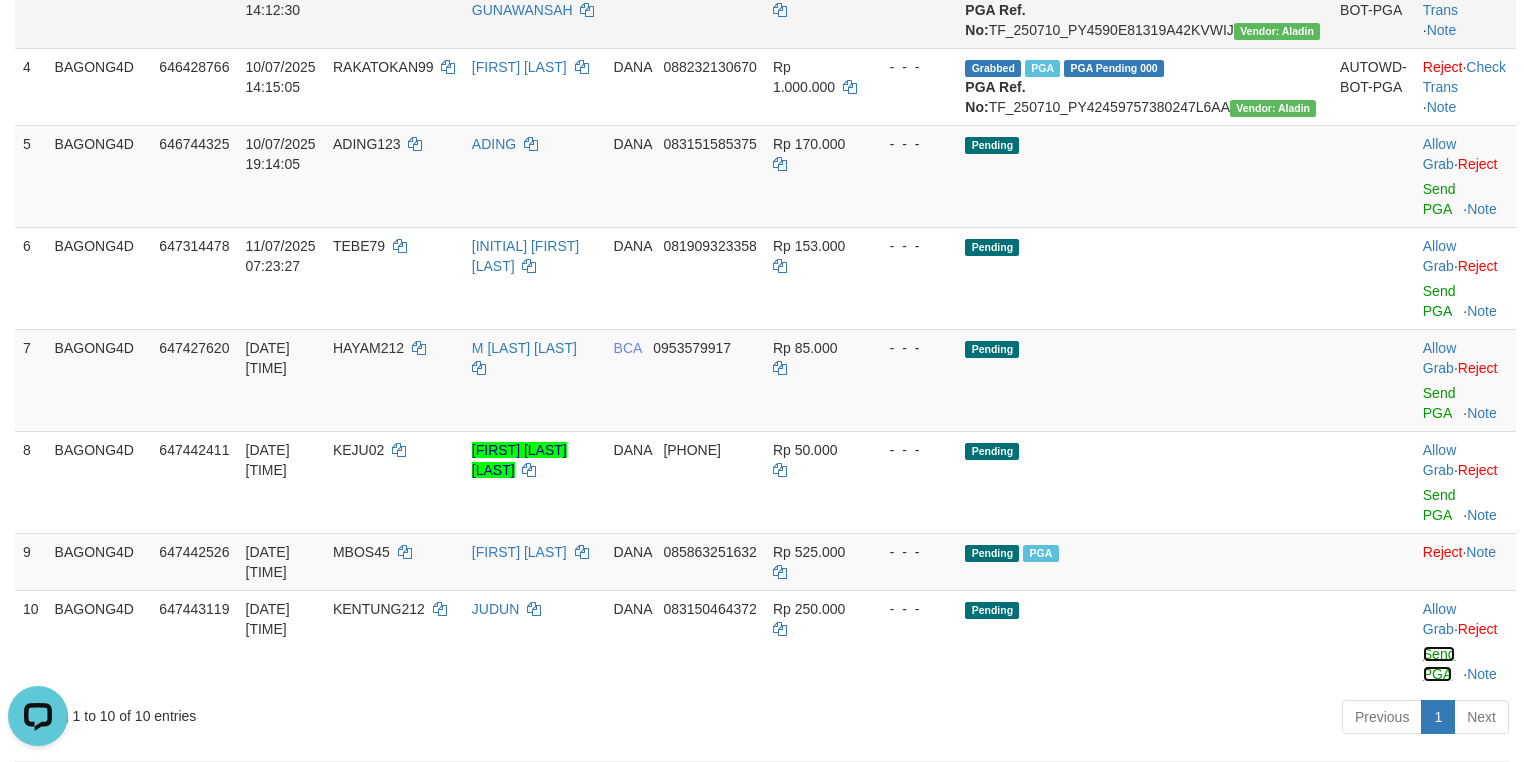 scroll, scrollTop: 800, scrollLeft: 0, axis: vertical 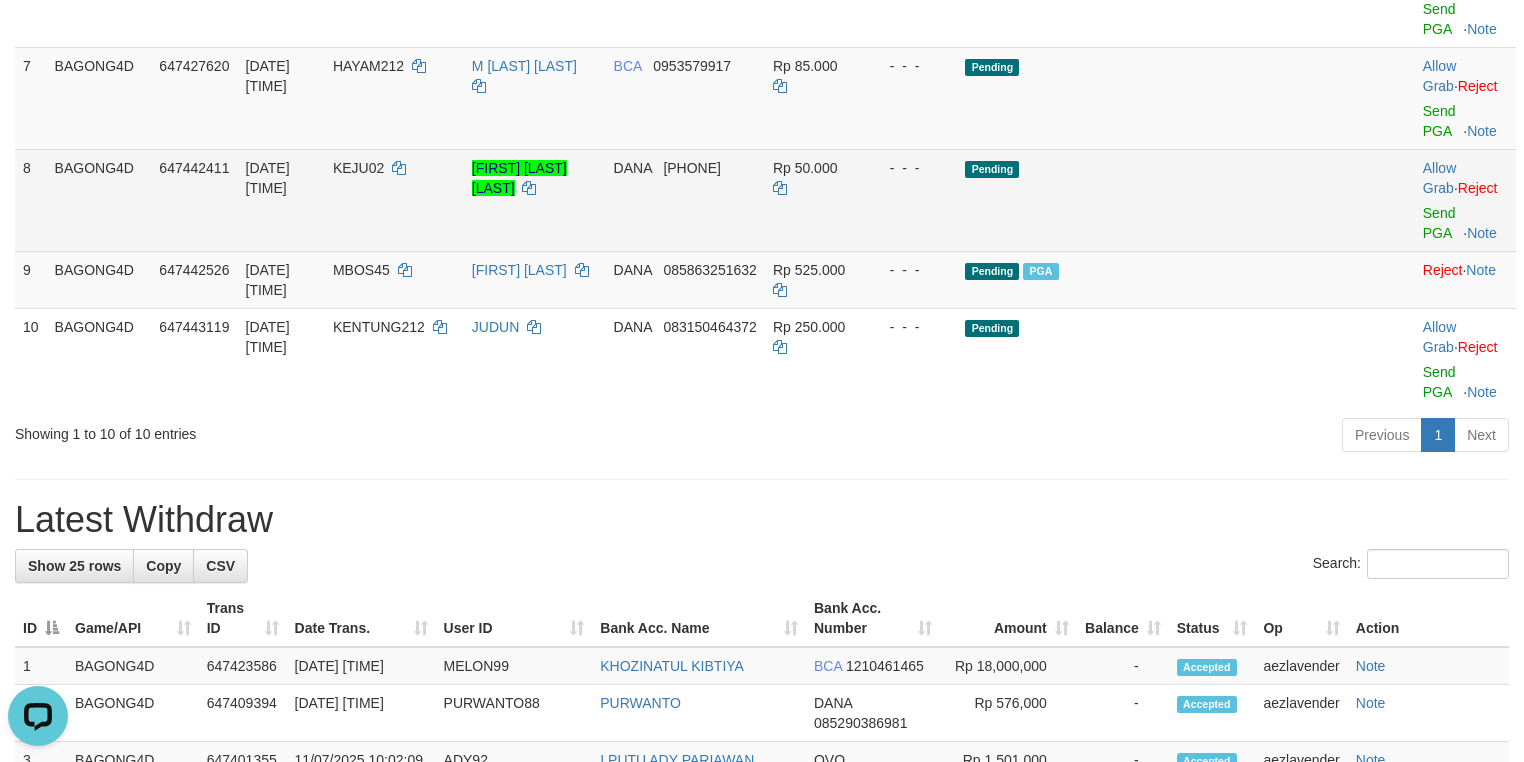 click on "-  -  -" at bounding box center (912, 200) 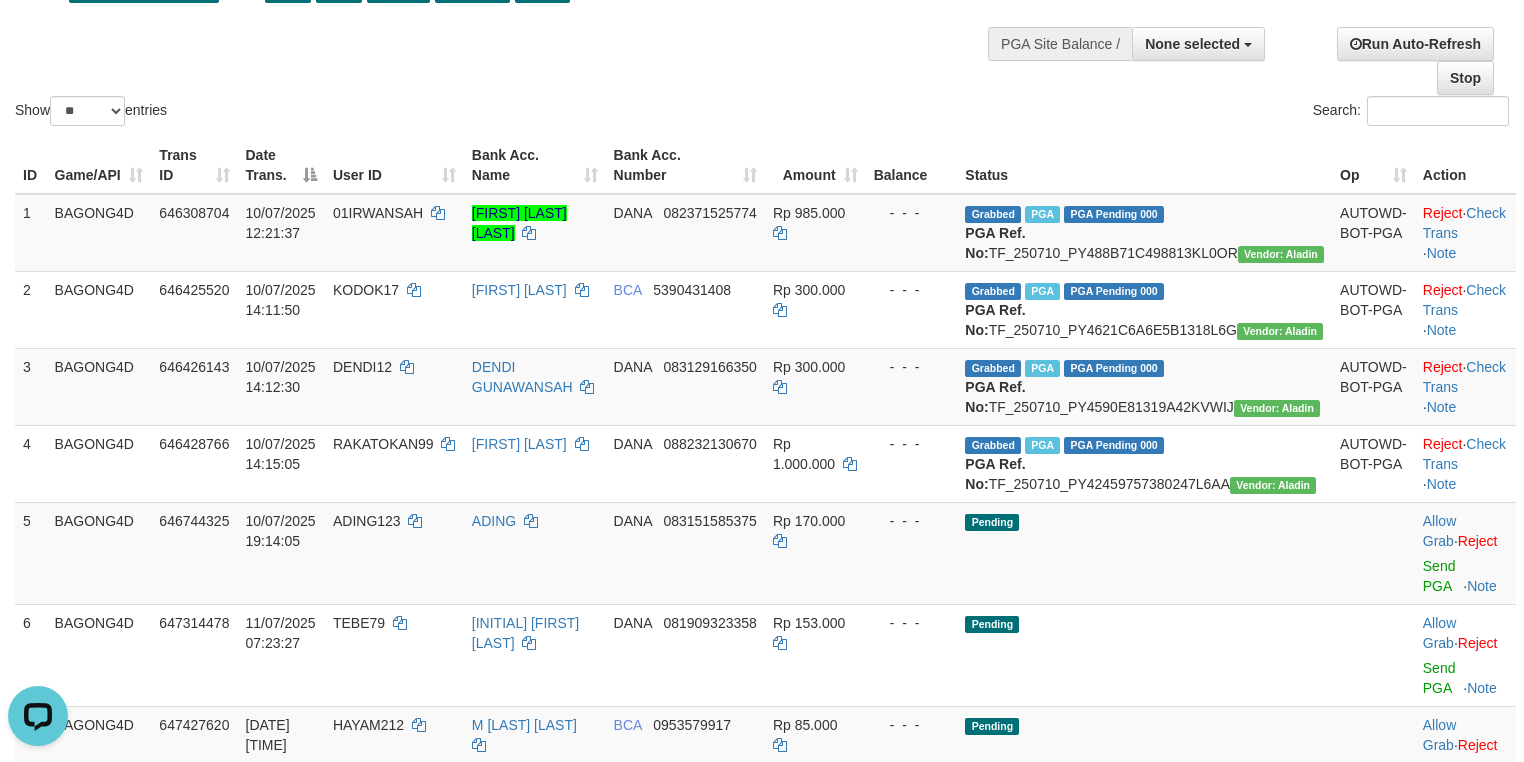 scroll, scrollTop: 0, scrollLeft: 0, axis: both 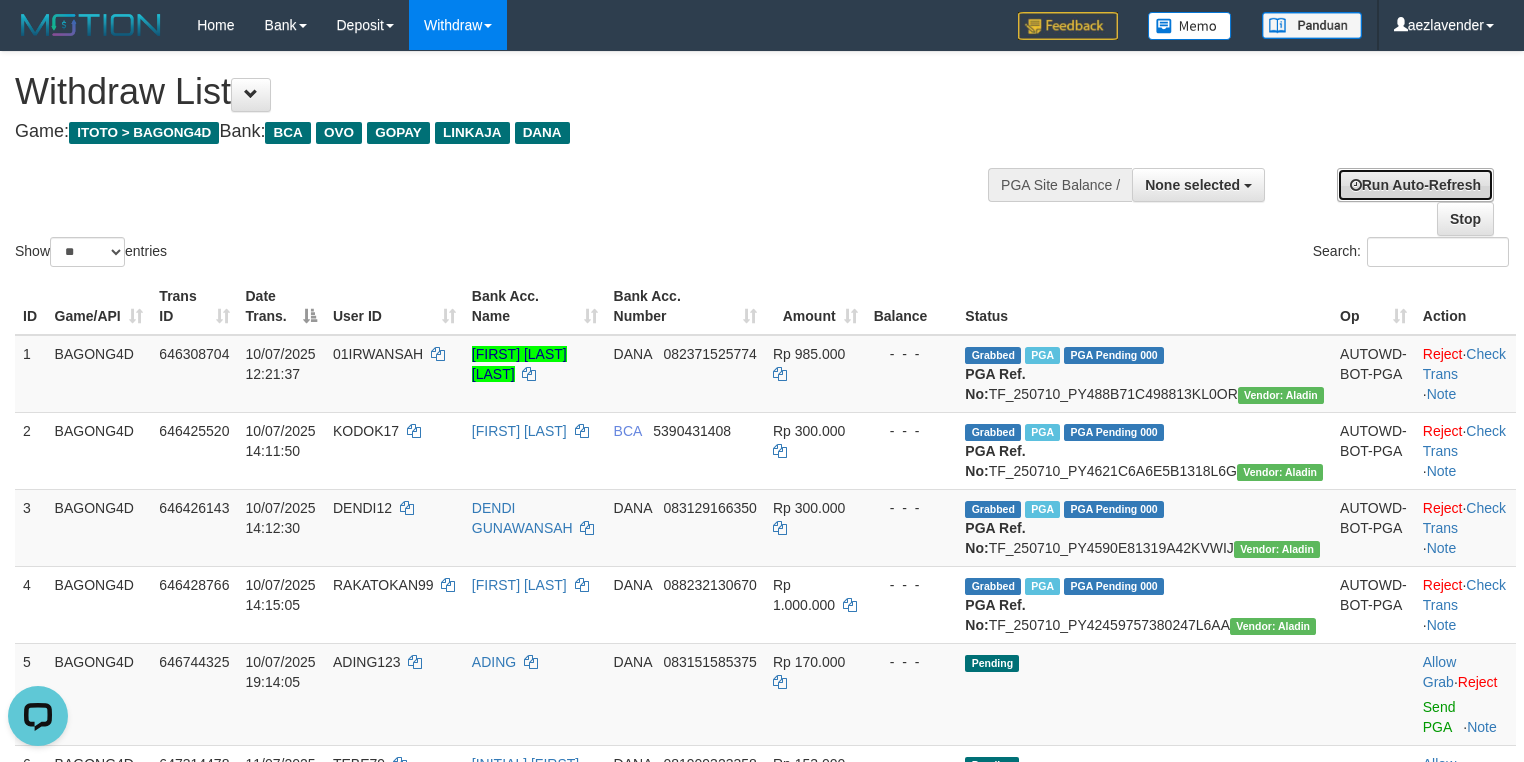 click on "Run Auto-Refresh" at bounding box center [1415, 185] 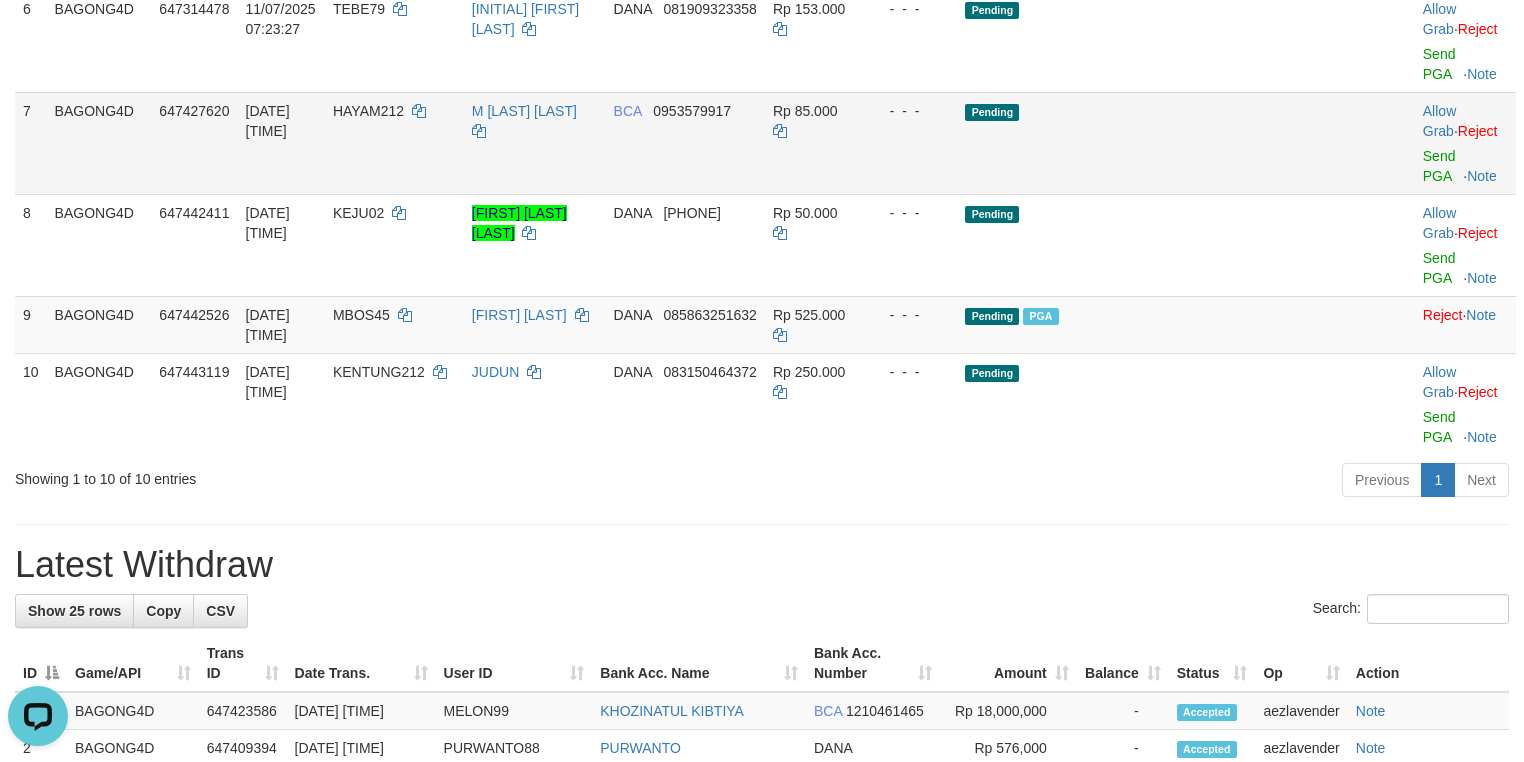 scroll, scrollTop: 800, scrollLeft: 0, axis: vertical 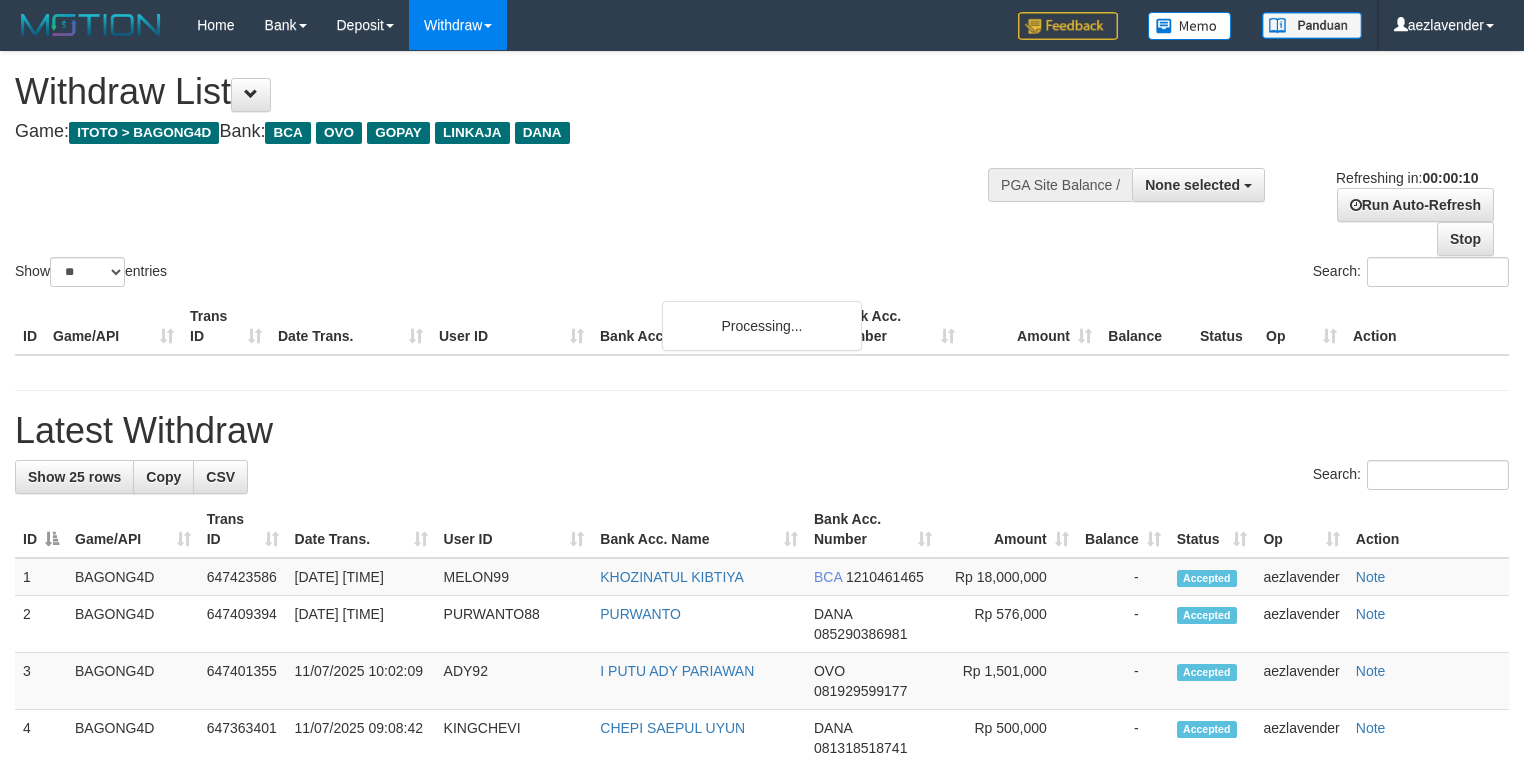select 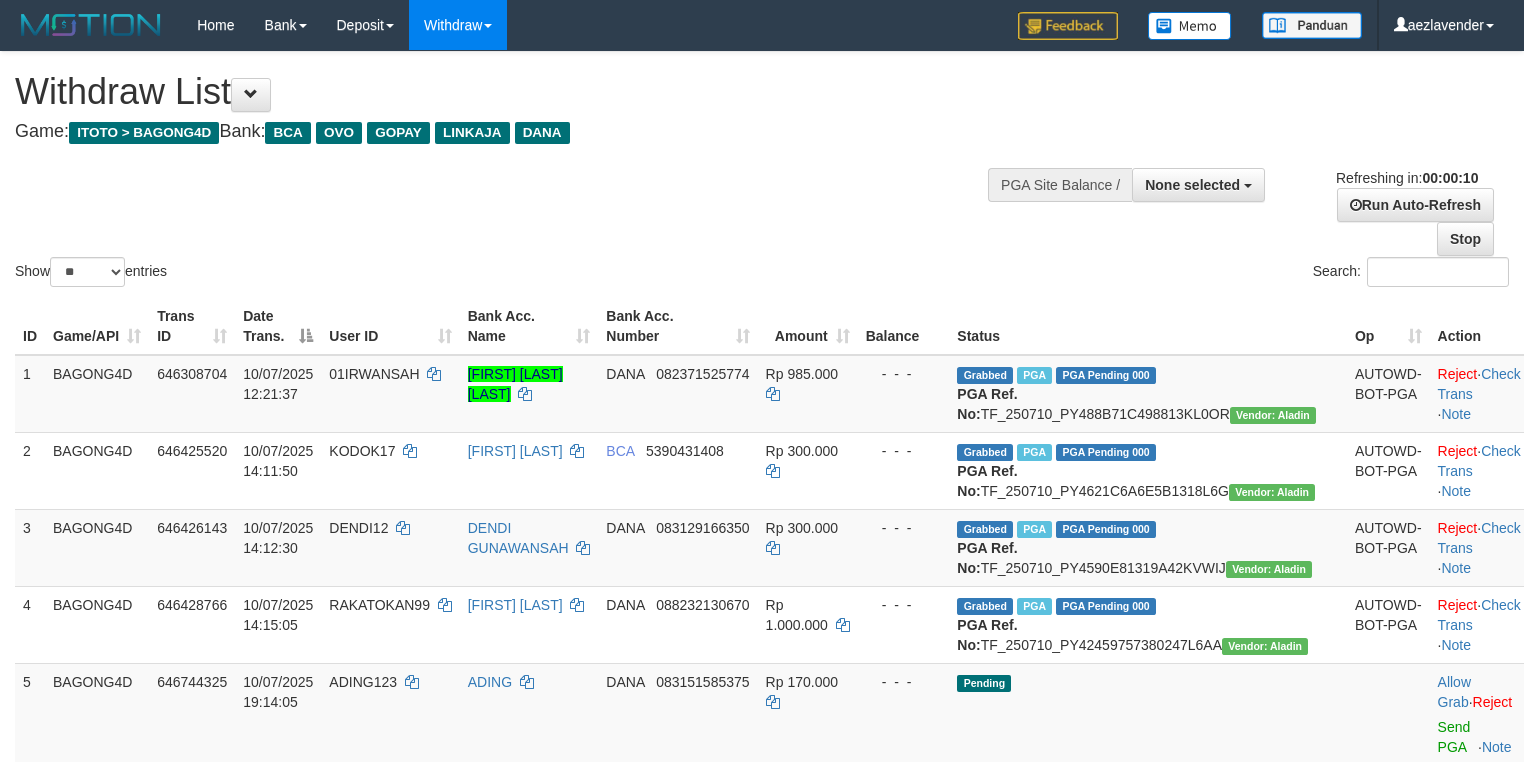 select 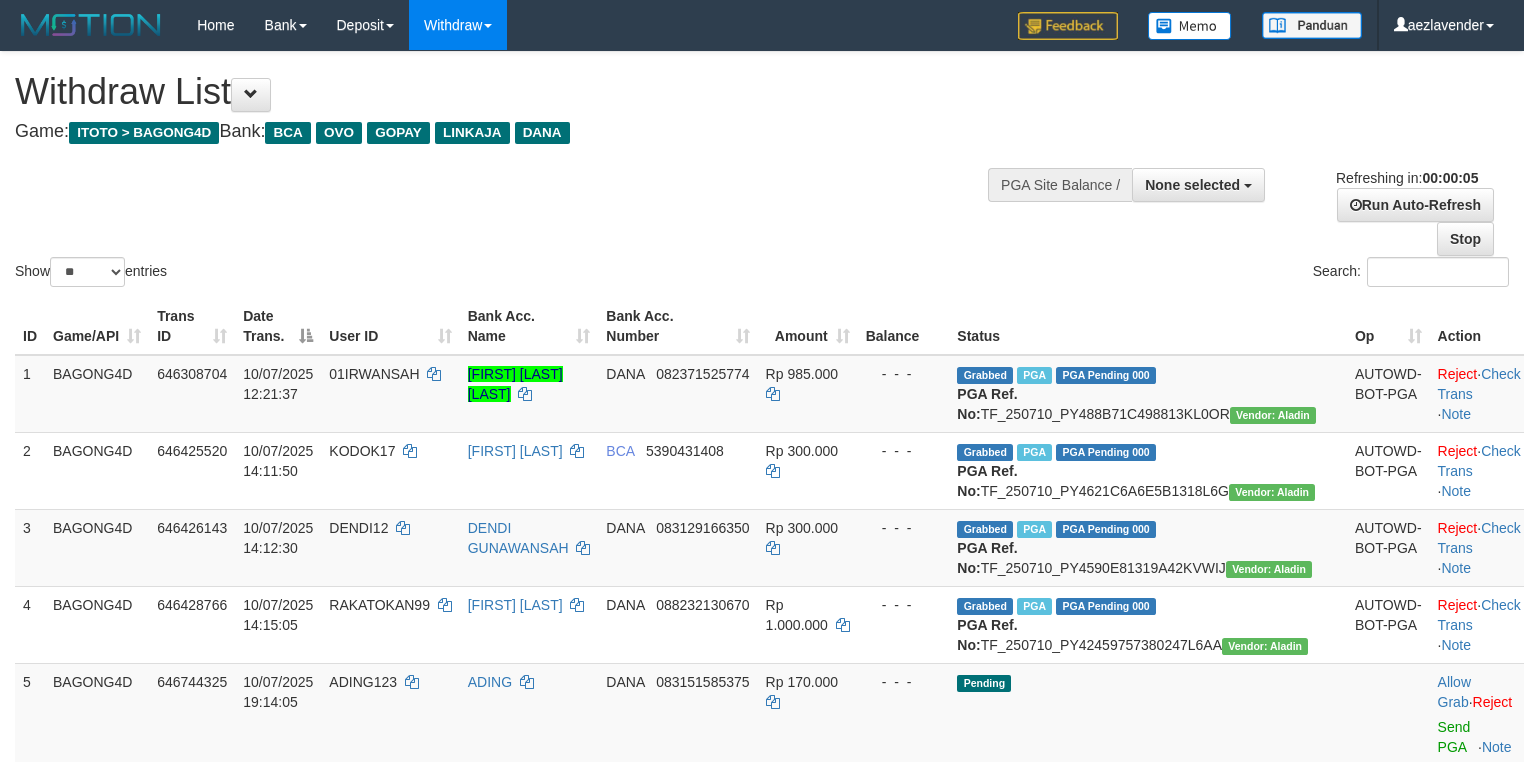 scroll, scrollTop: 0, scrollLeft: 0, axis: both 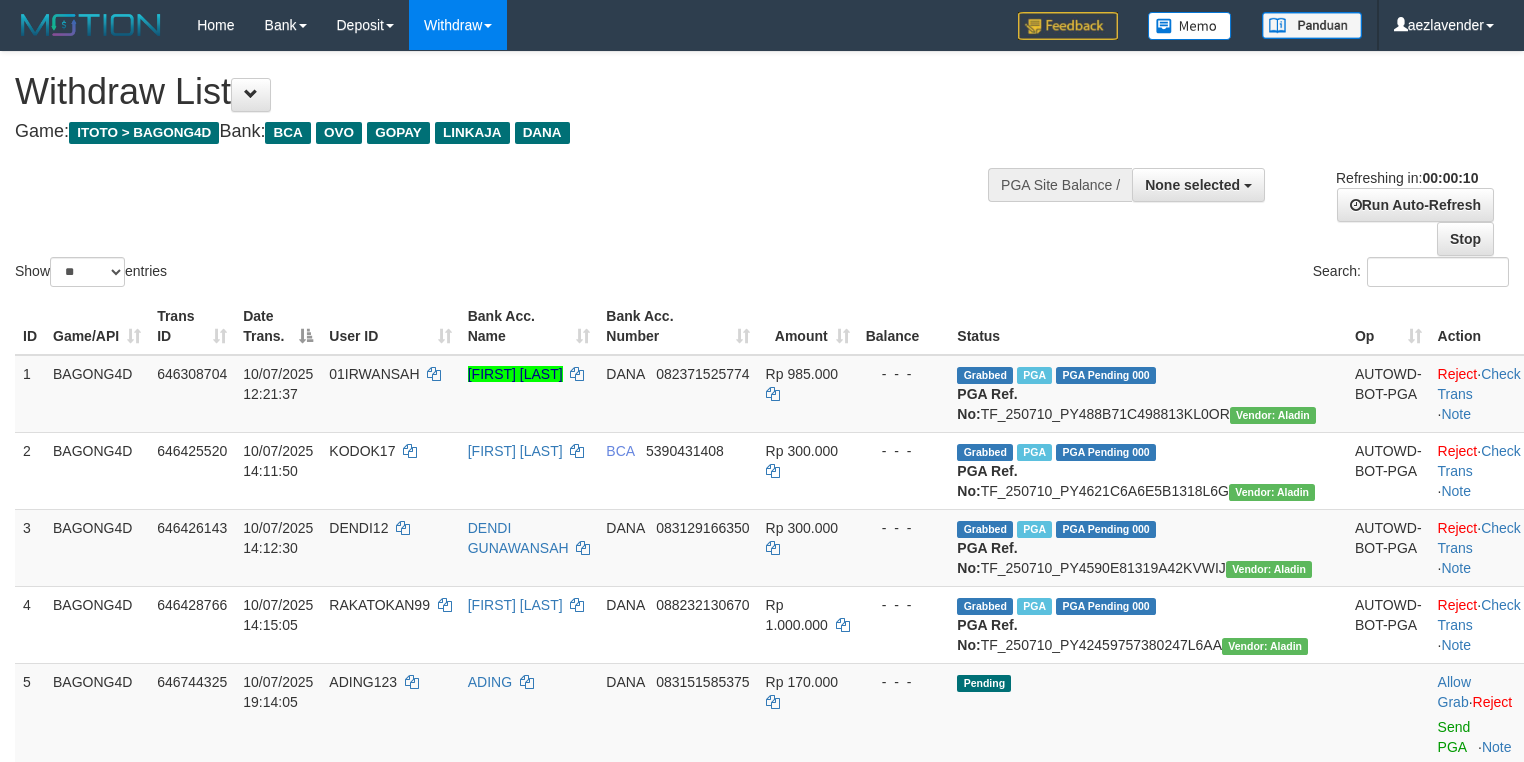 select 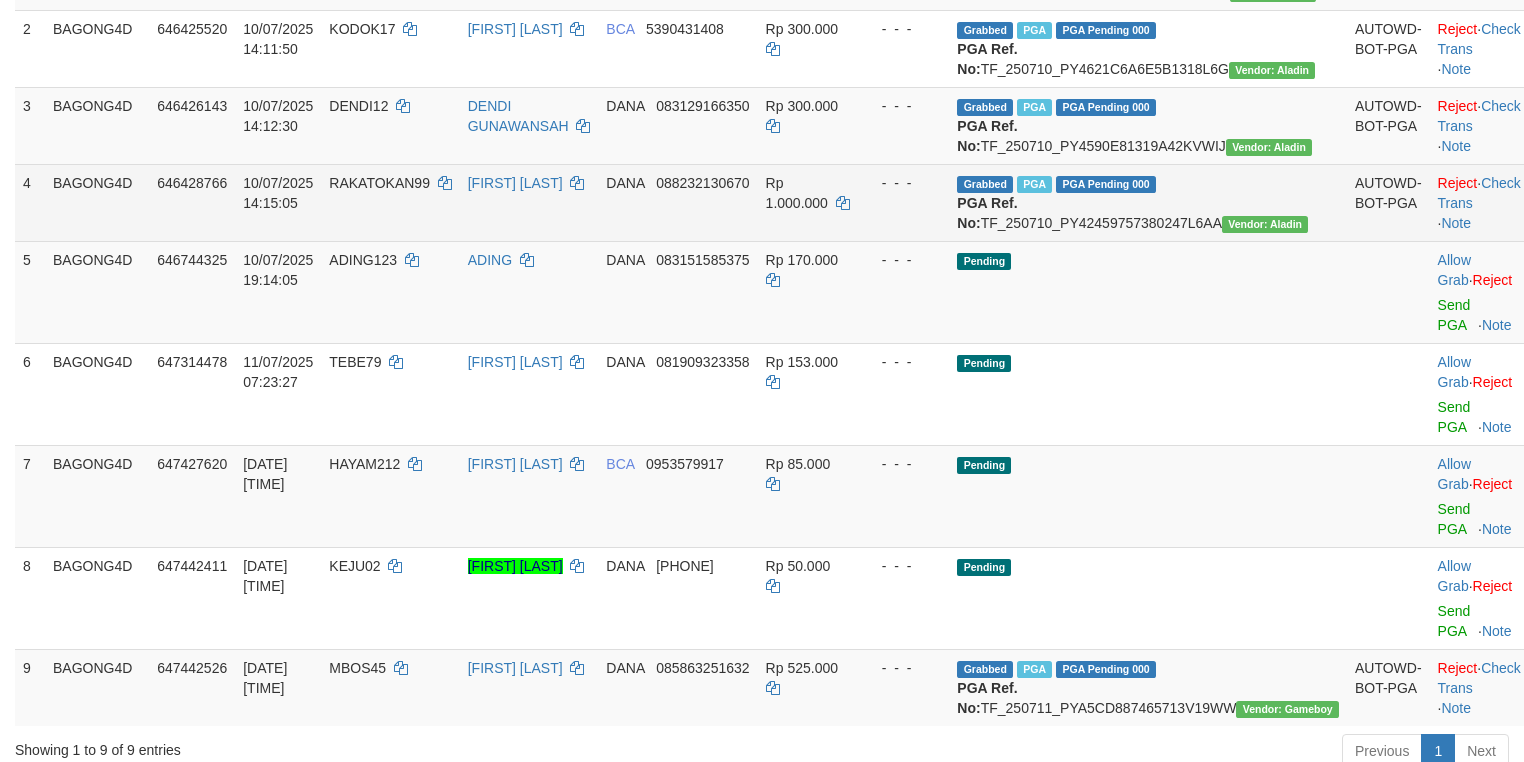 scroll, scrollTop: 800, scrollLeft: 0, axis: vertical 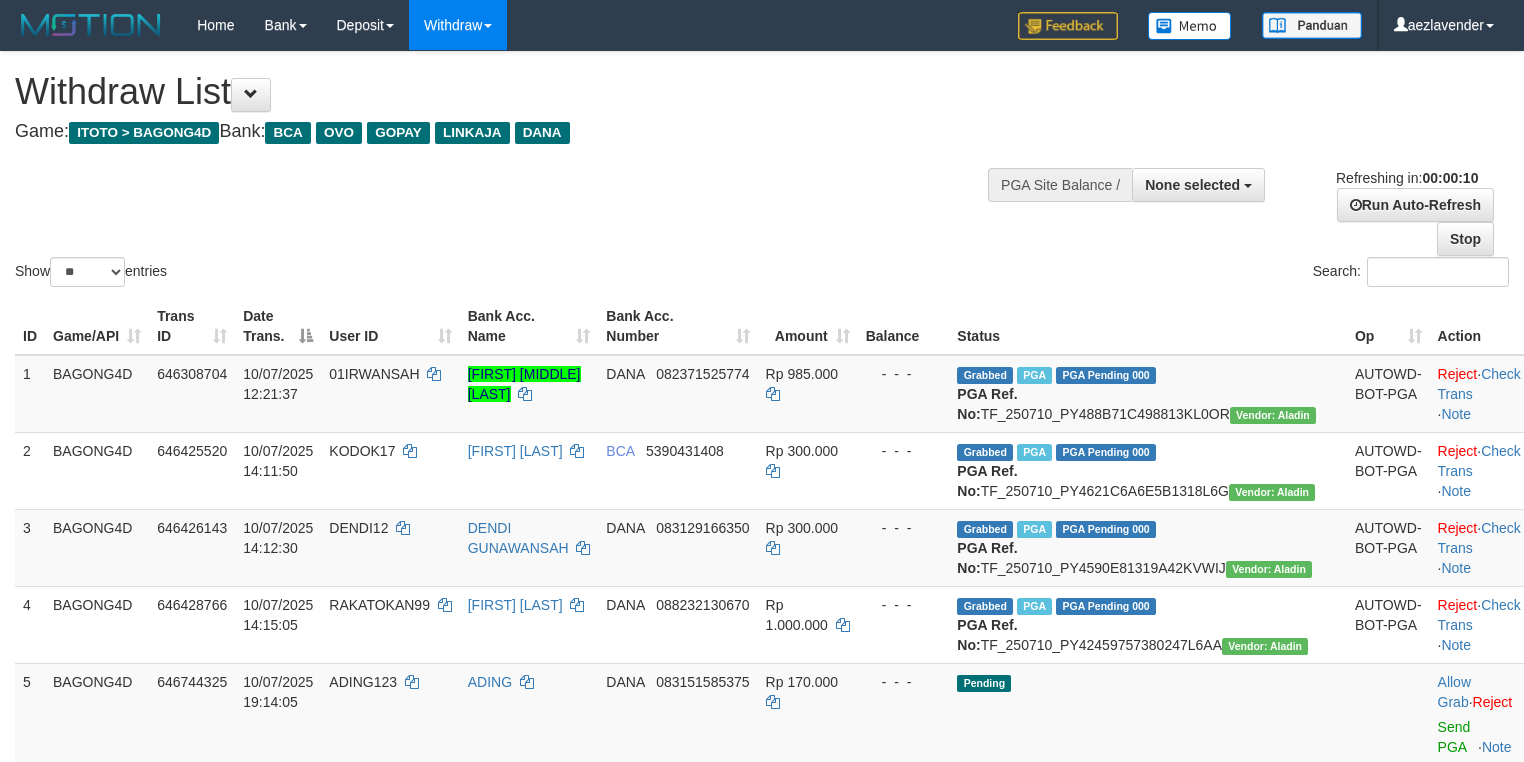 select 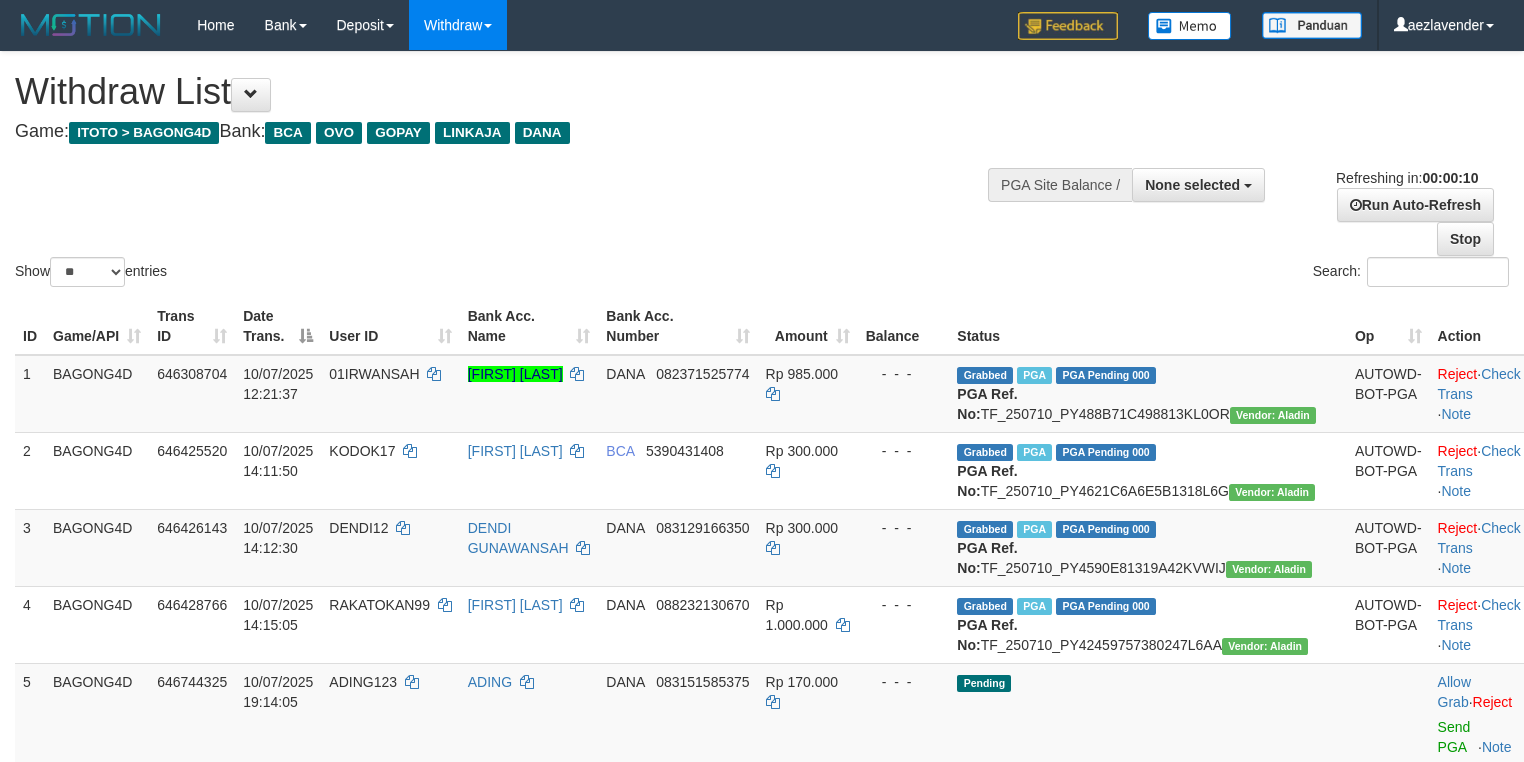 select 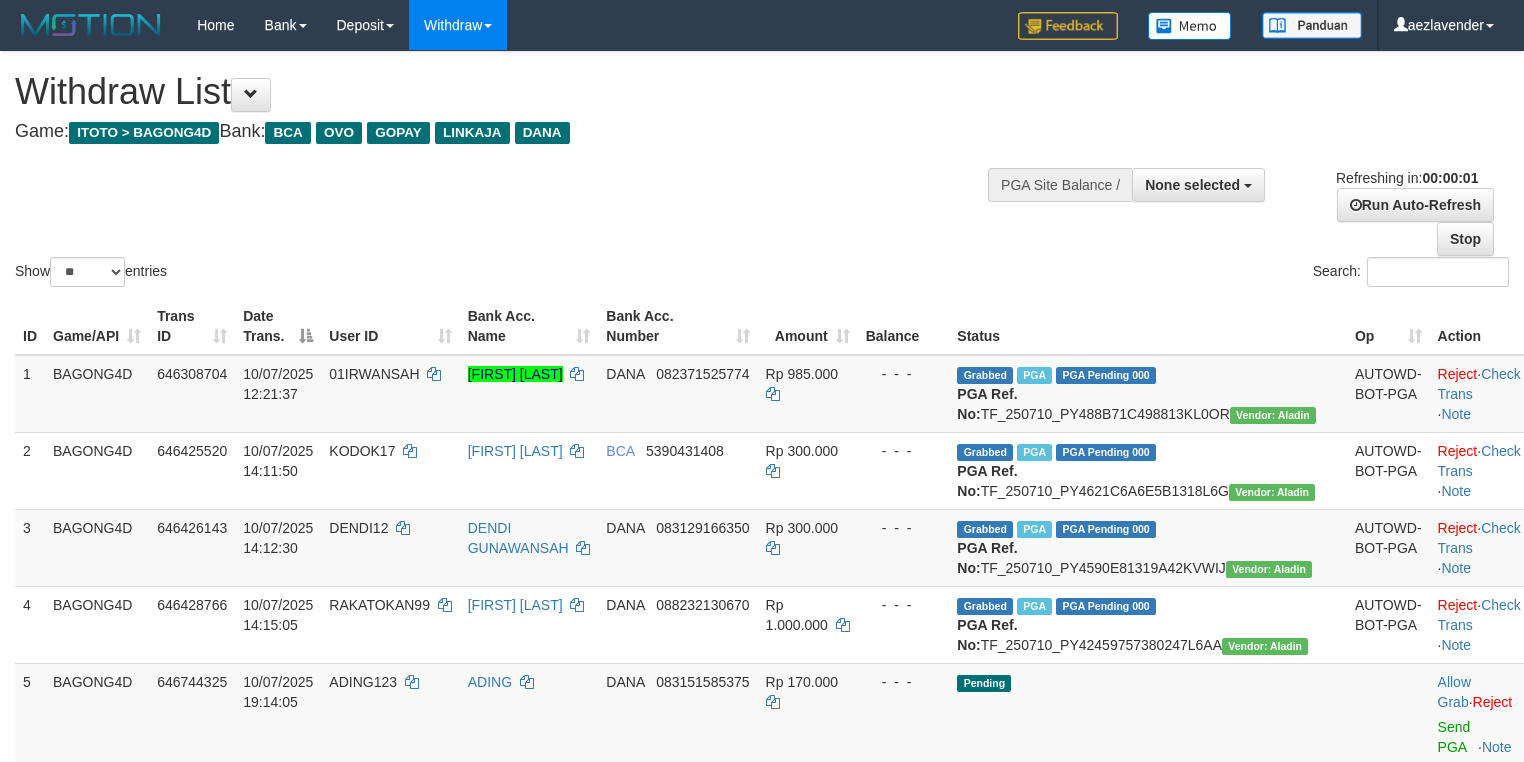 scroll, scrollTop: 0, scrollLeft: 0, axis: both 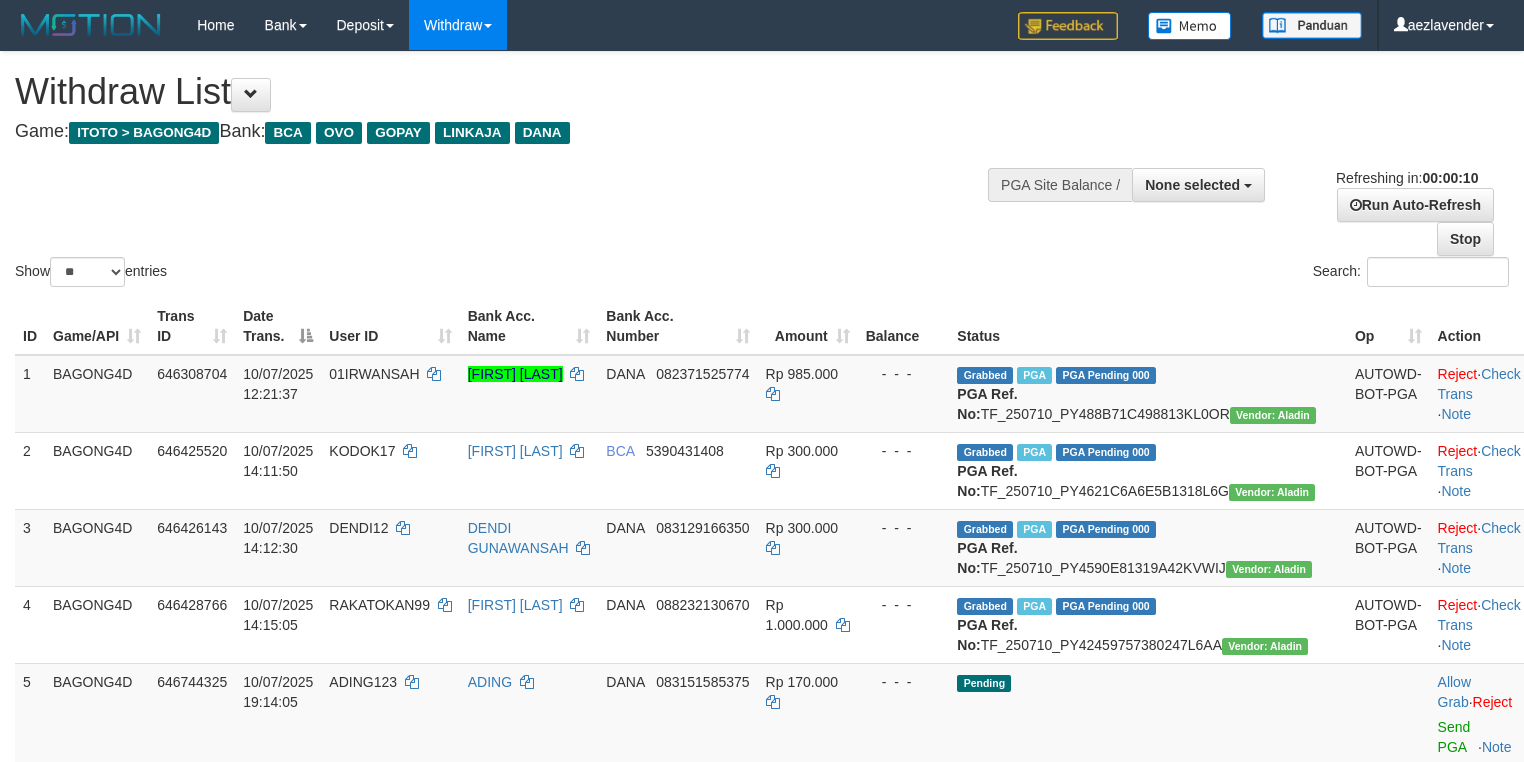 select 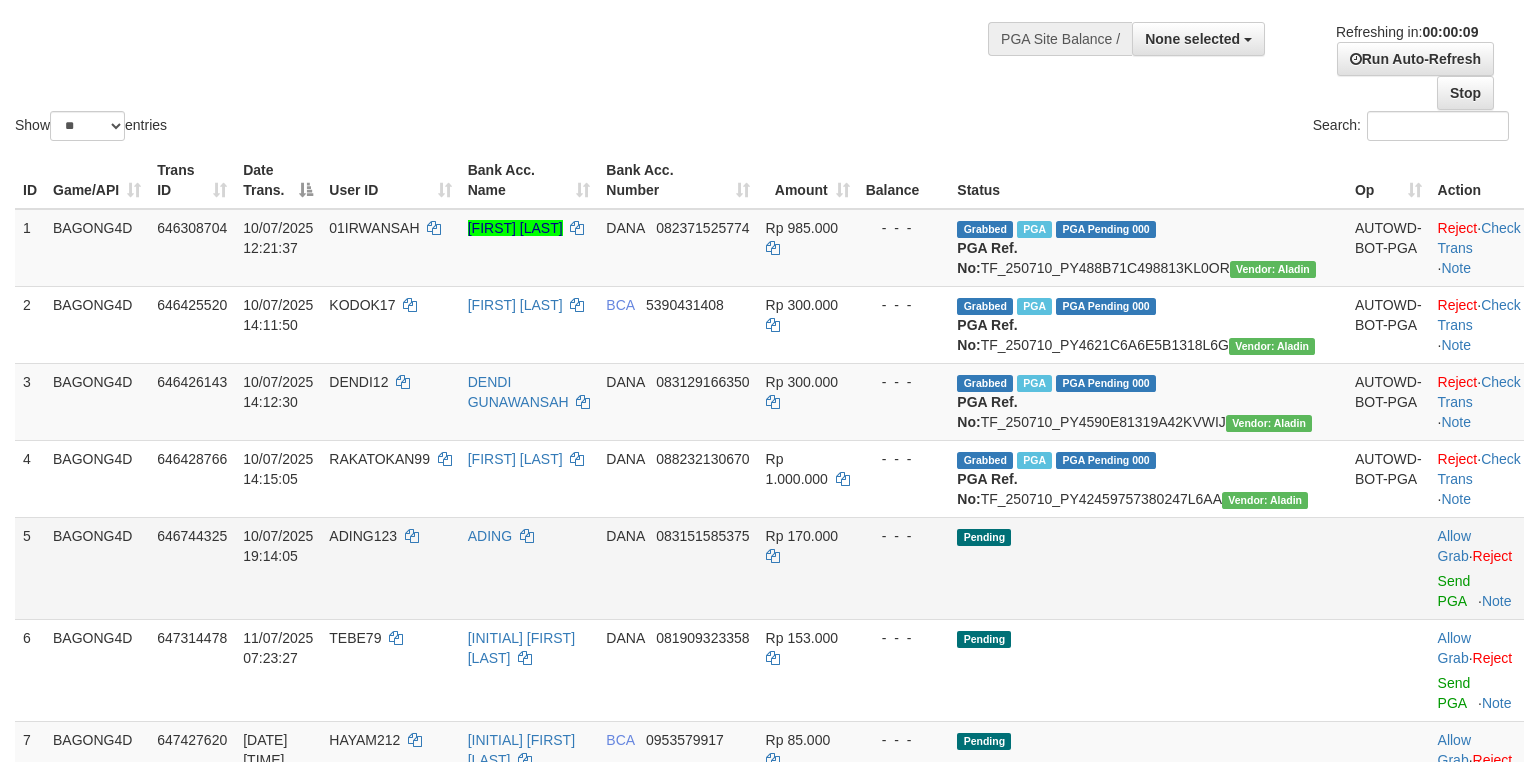 scroll, scrollTop: 533, scrollLeft: 0, axis: vertical 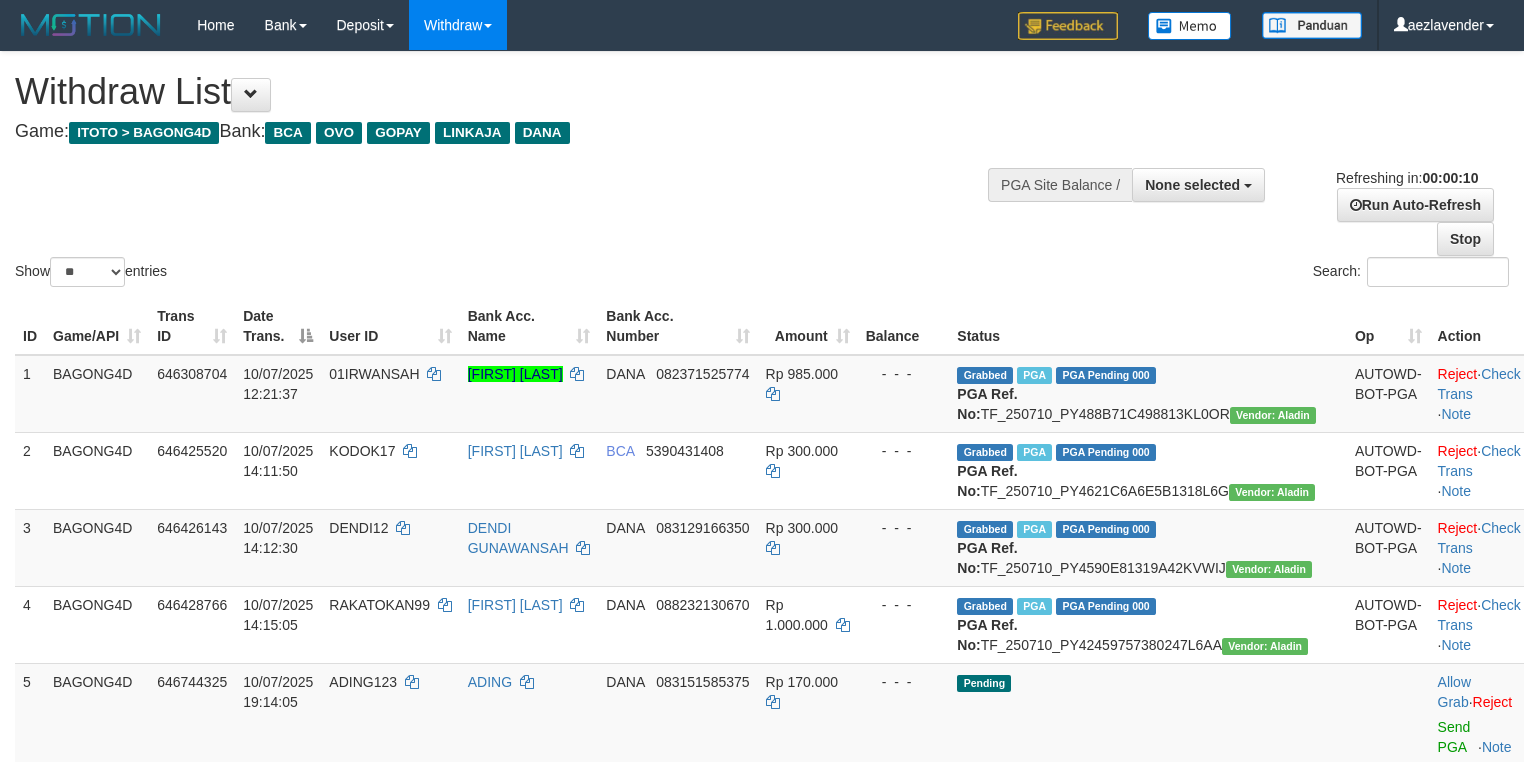 select 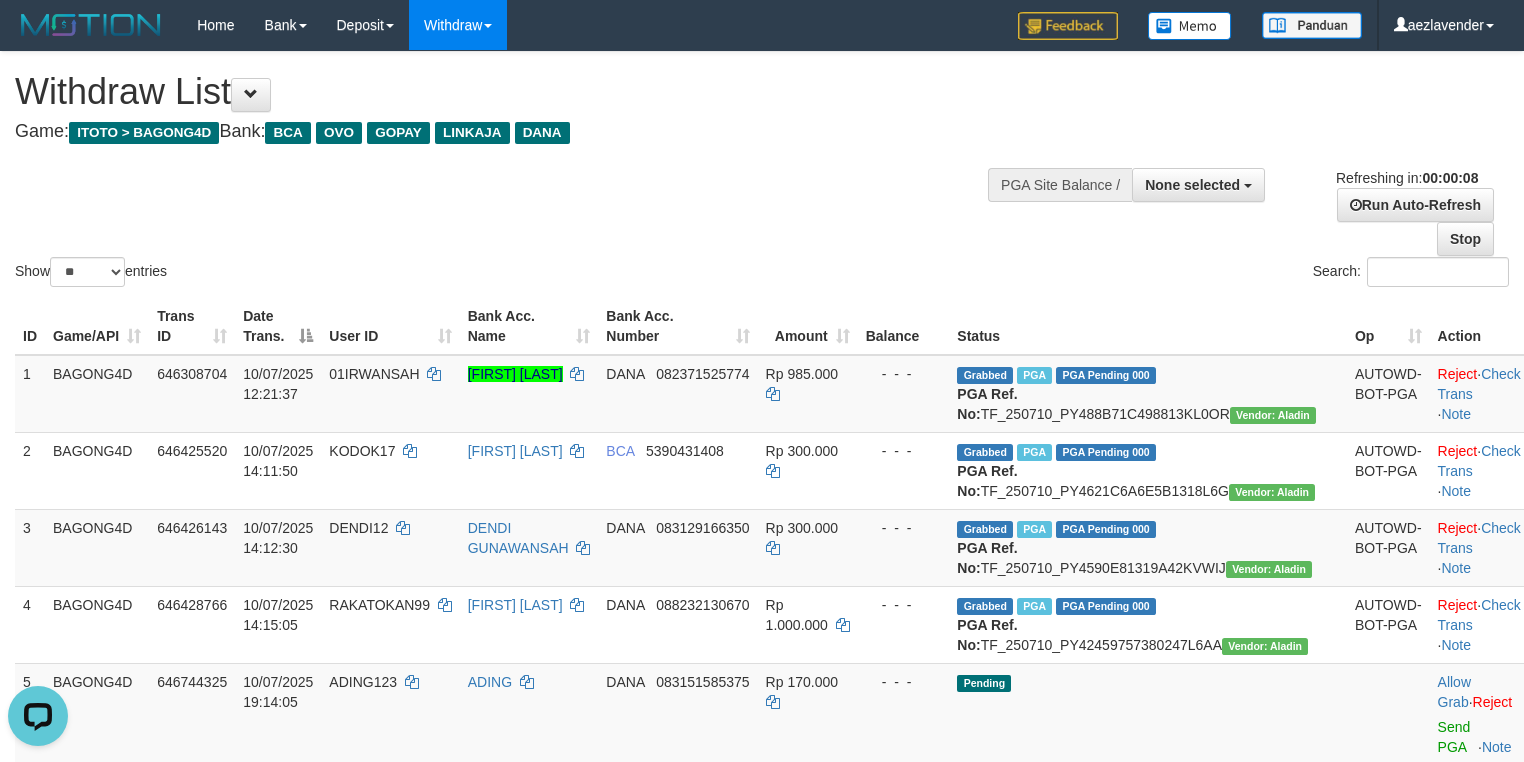 scroll, scrollTop: 0, scrollLeft: 0, axis: both 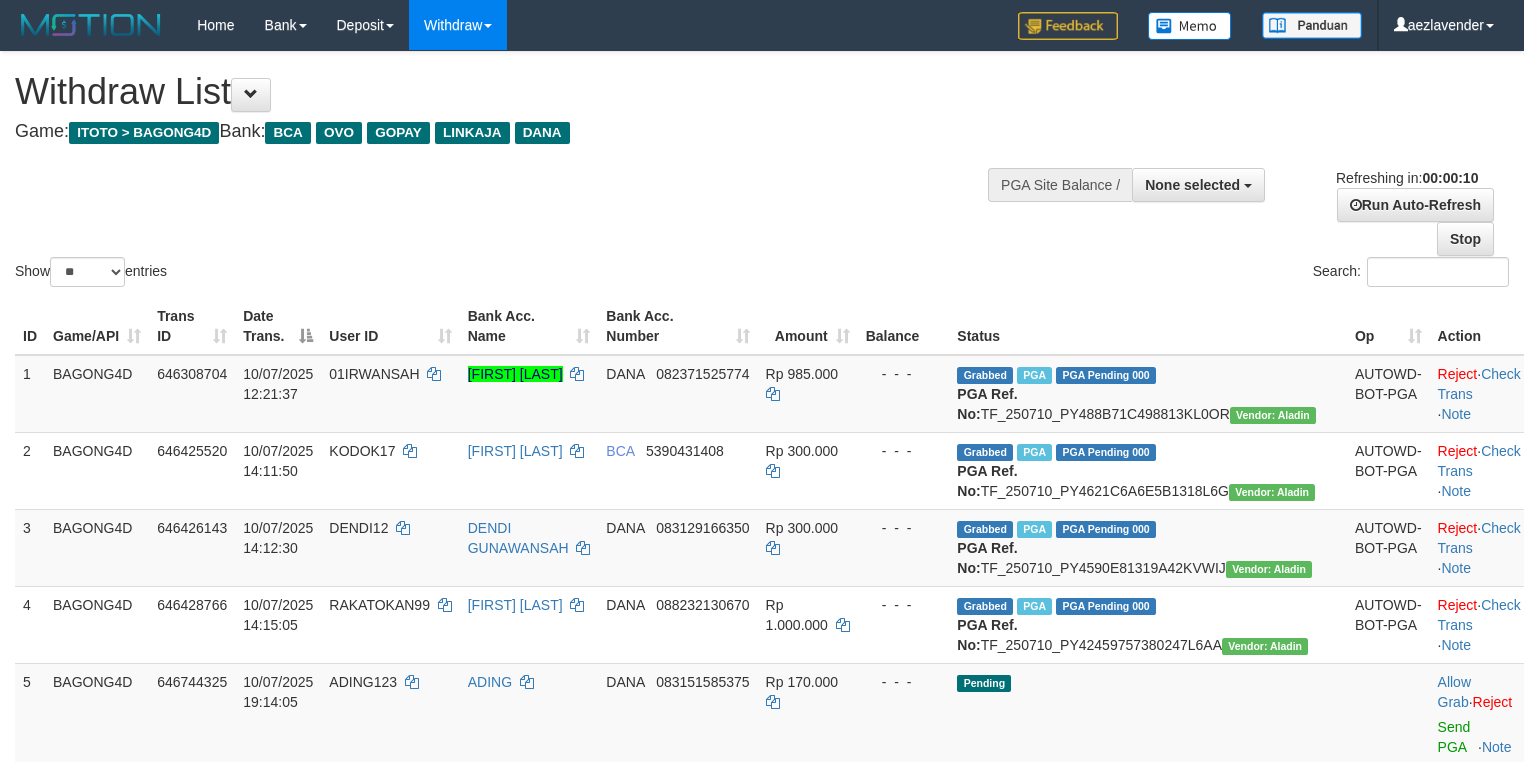 select 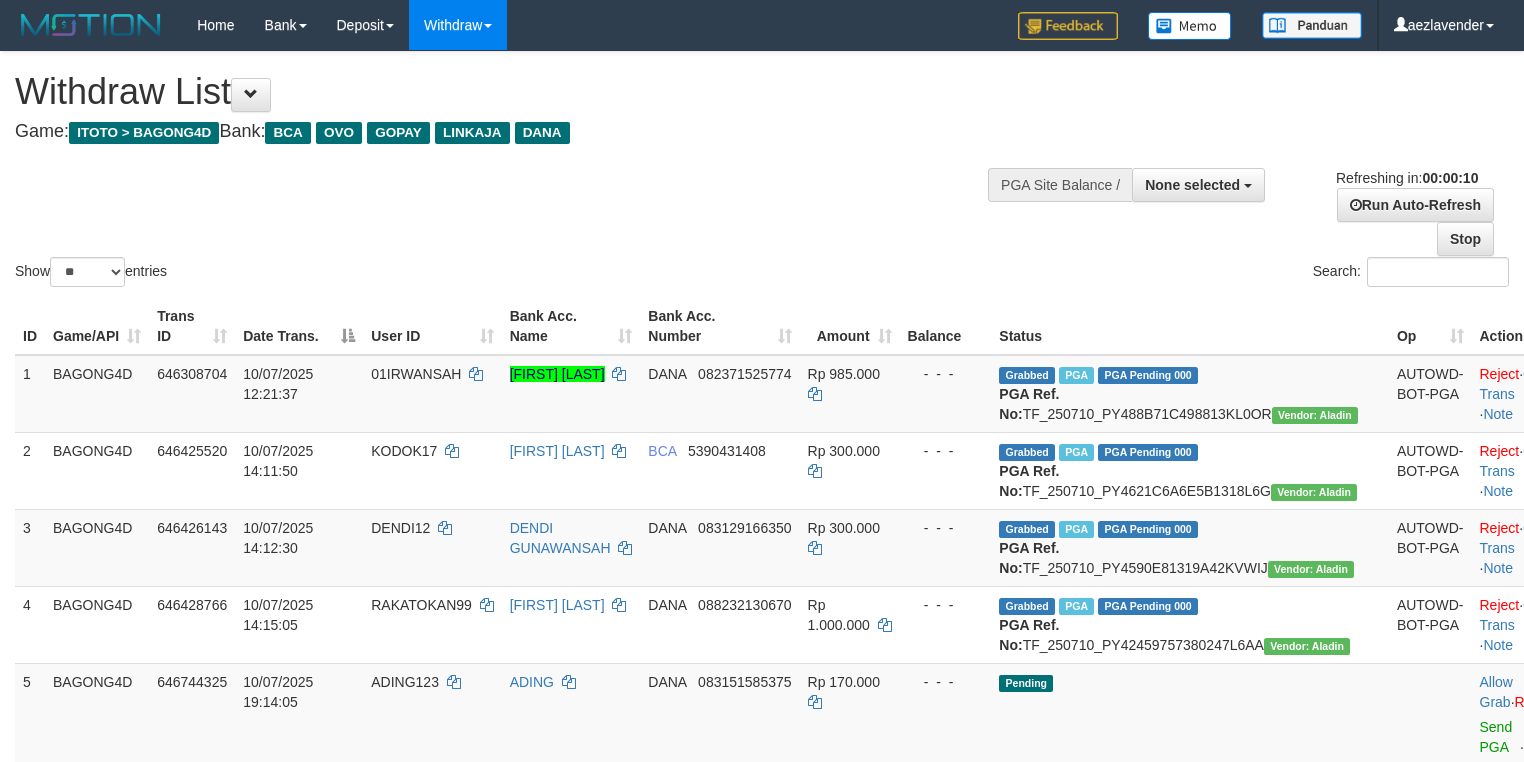 select 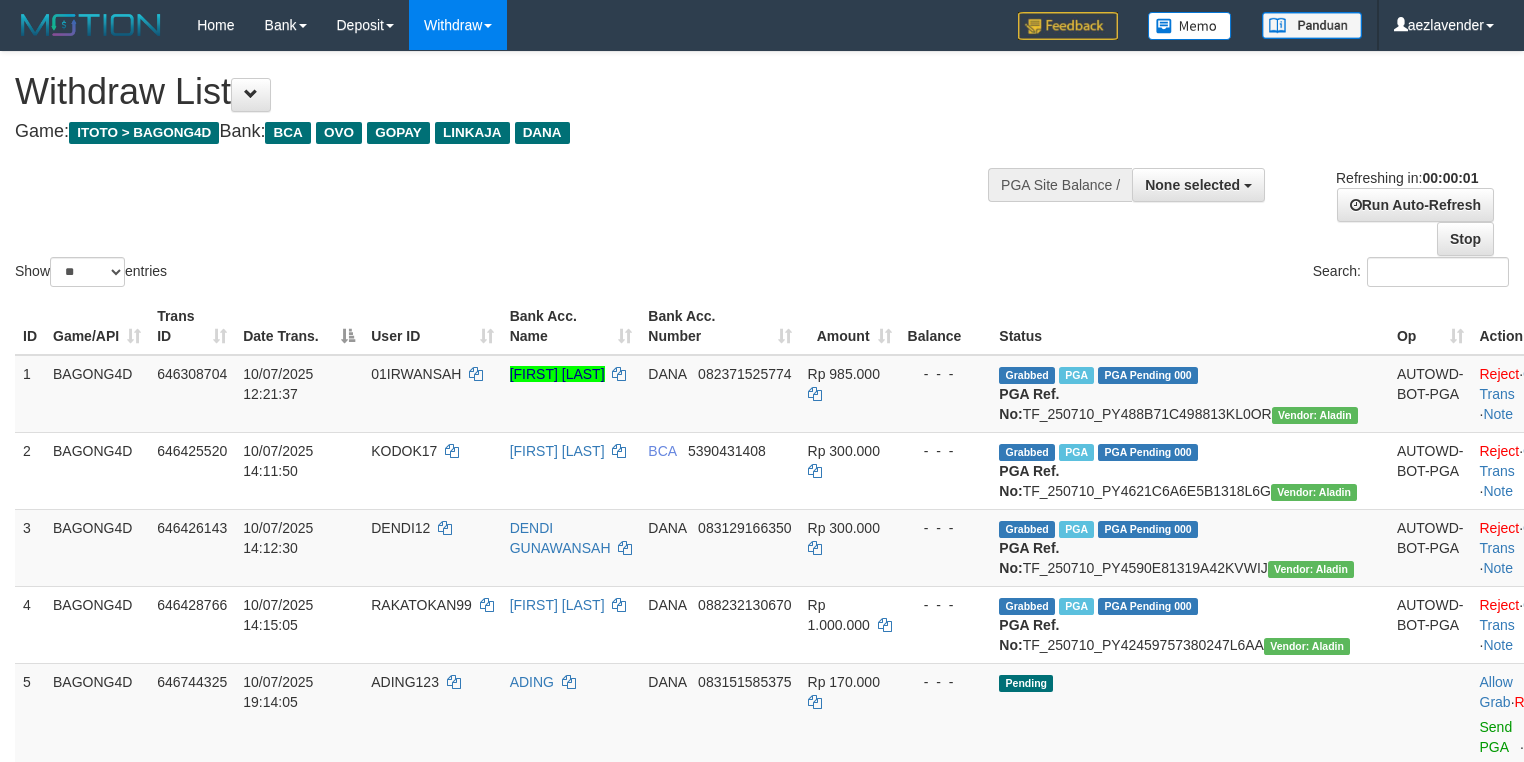 scroll, scrollTop: 0, scrollLeft: 0, axis: both 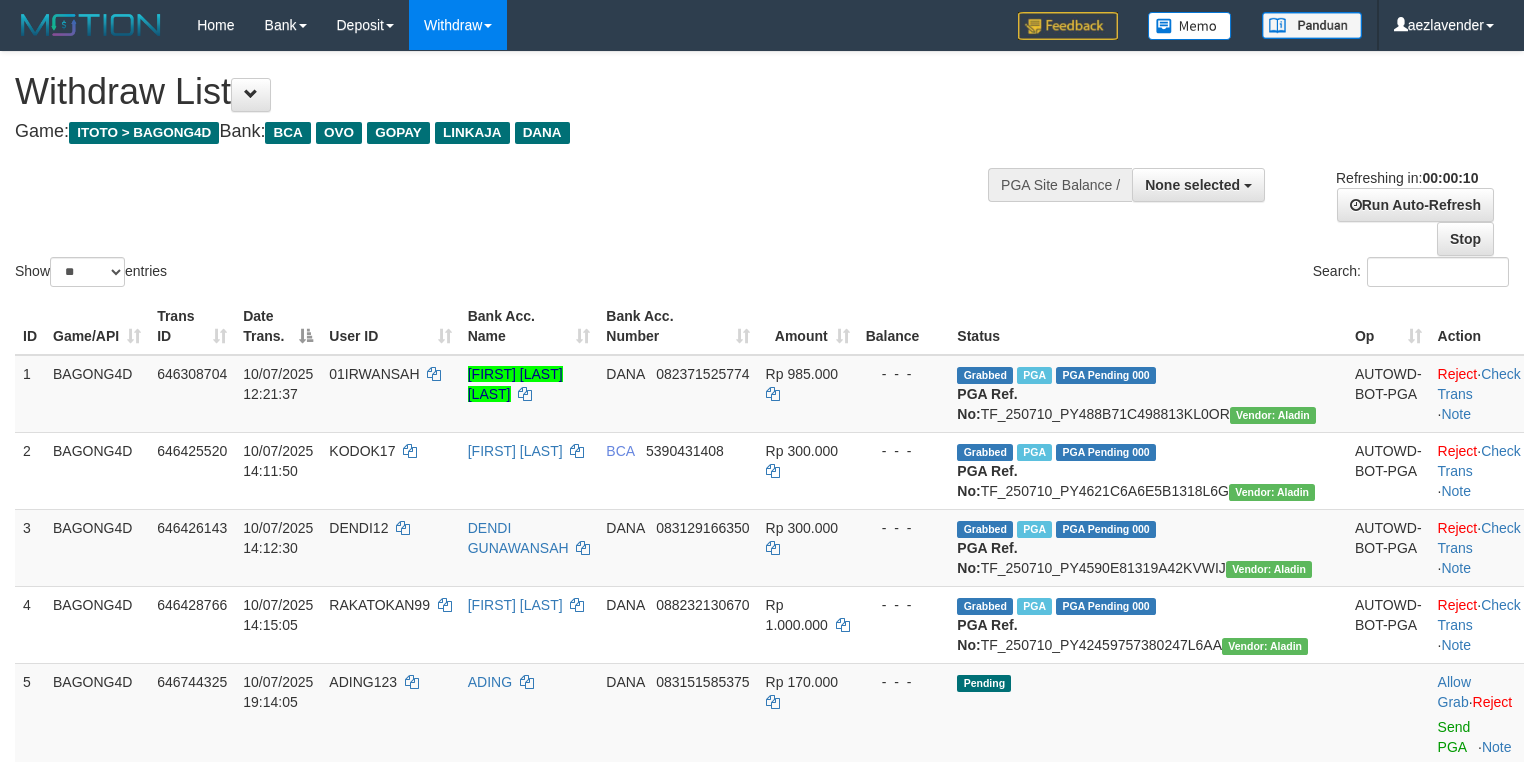 select 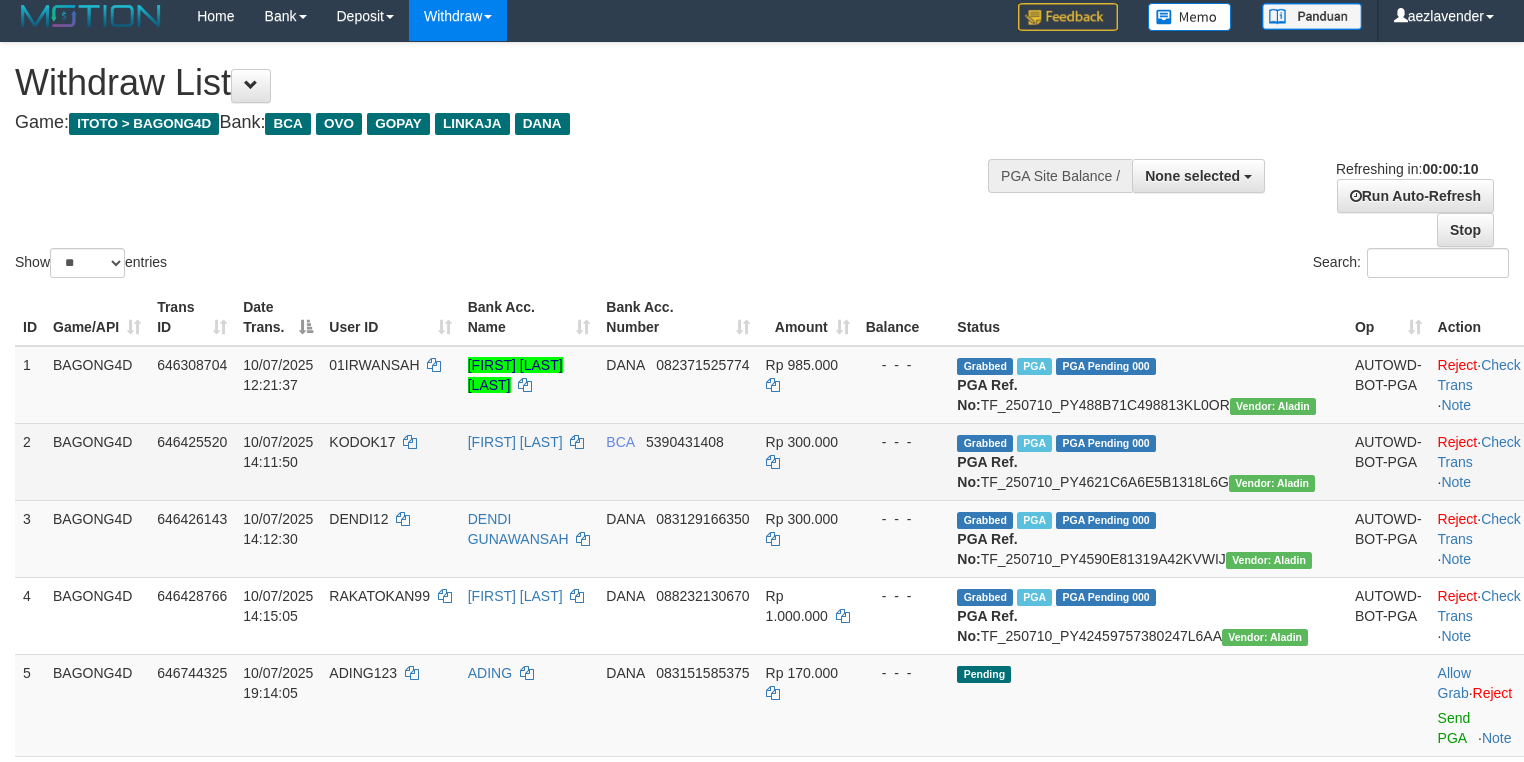 scroll, scrollTop: 533, scrollLeft: 0, axis: vertical 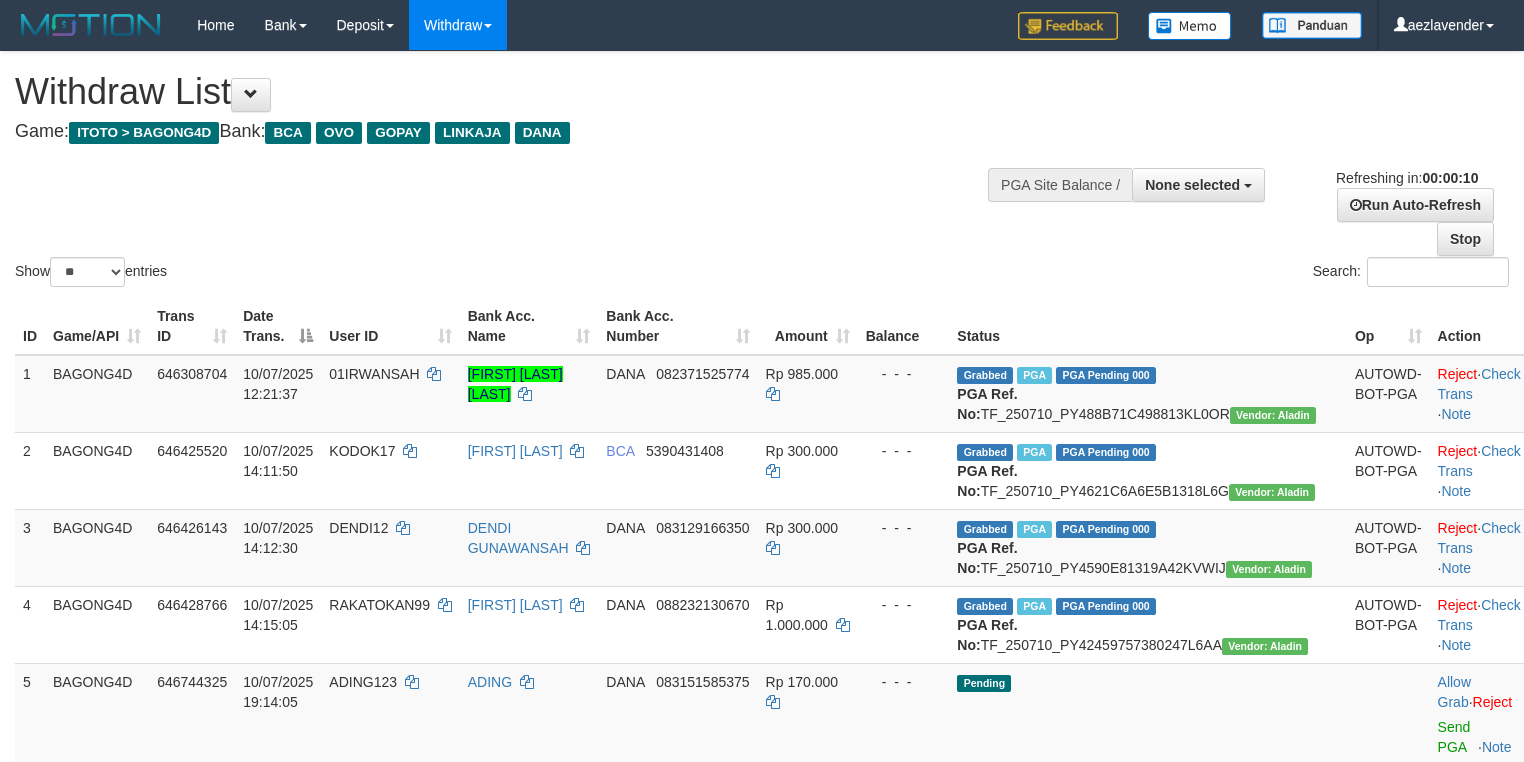 select 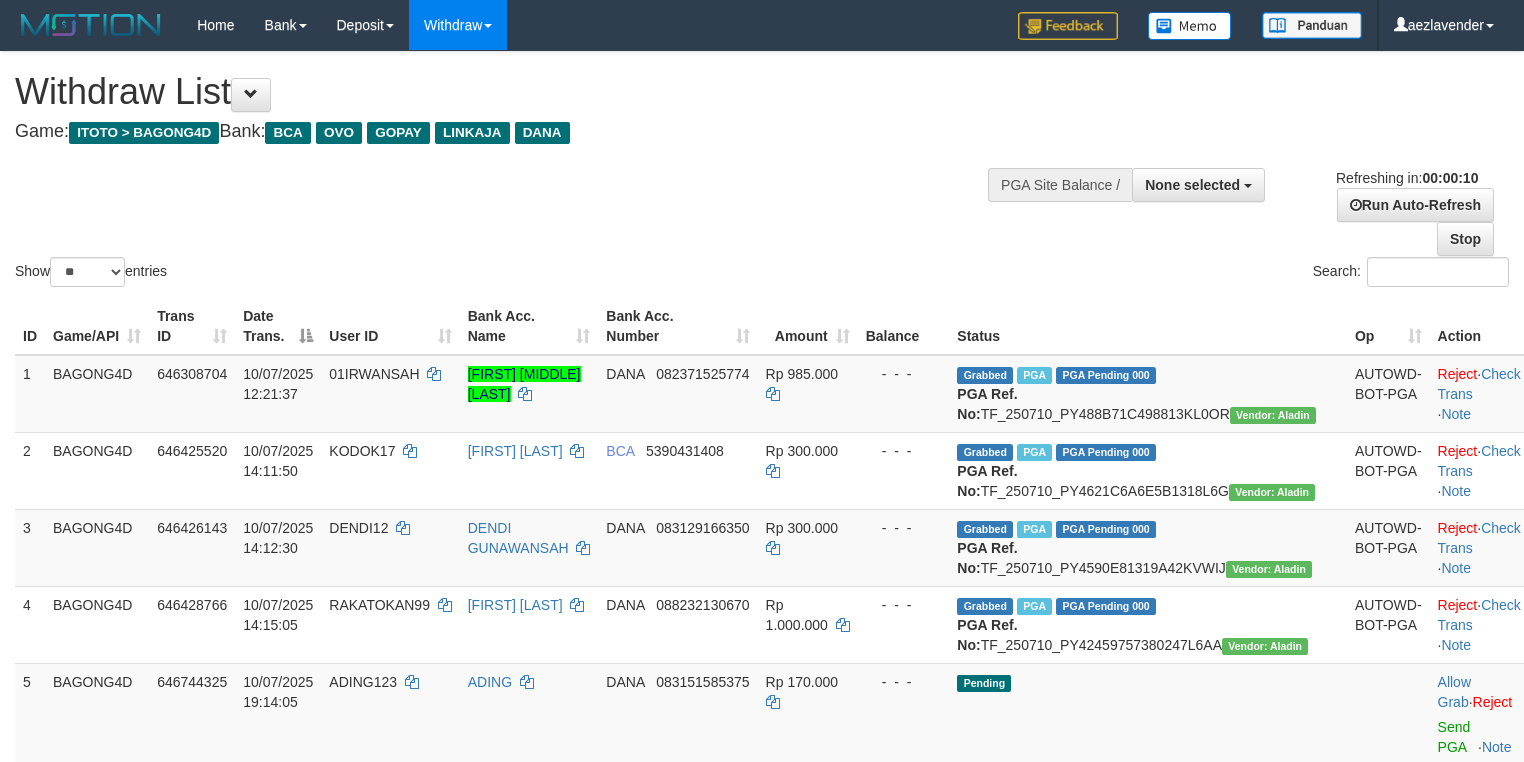 select 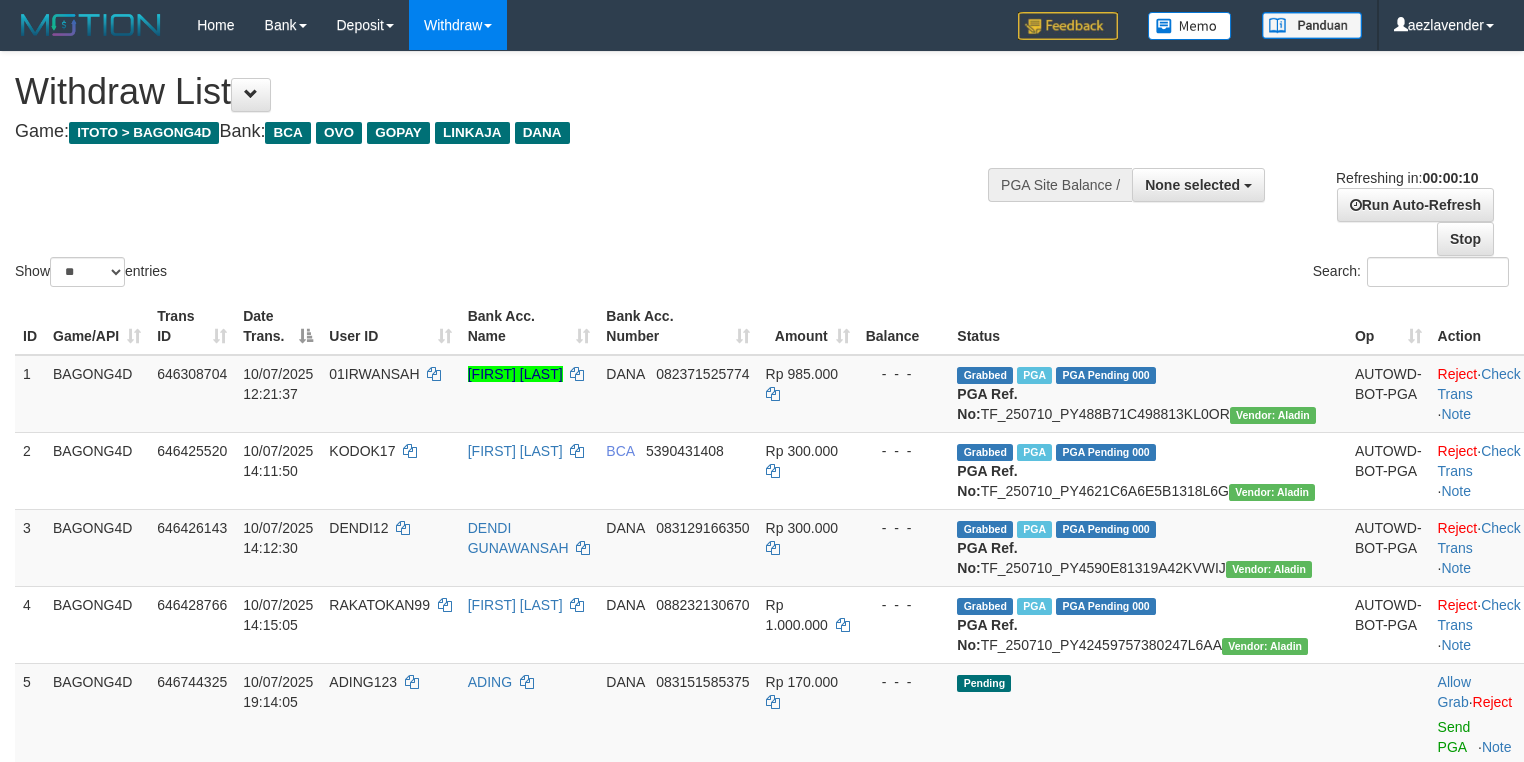 select 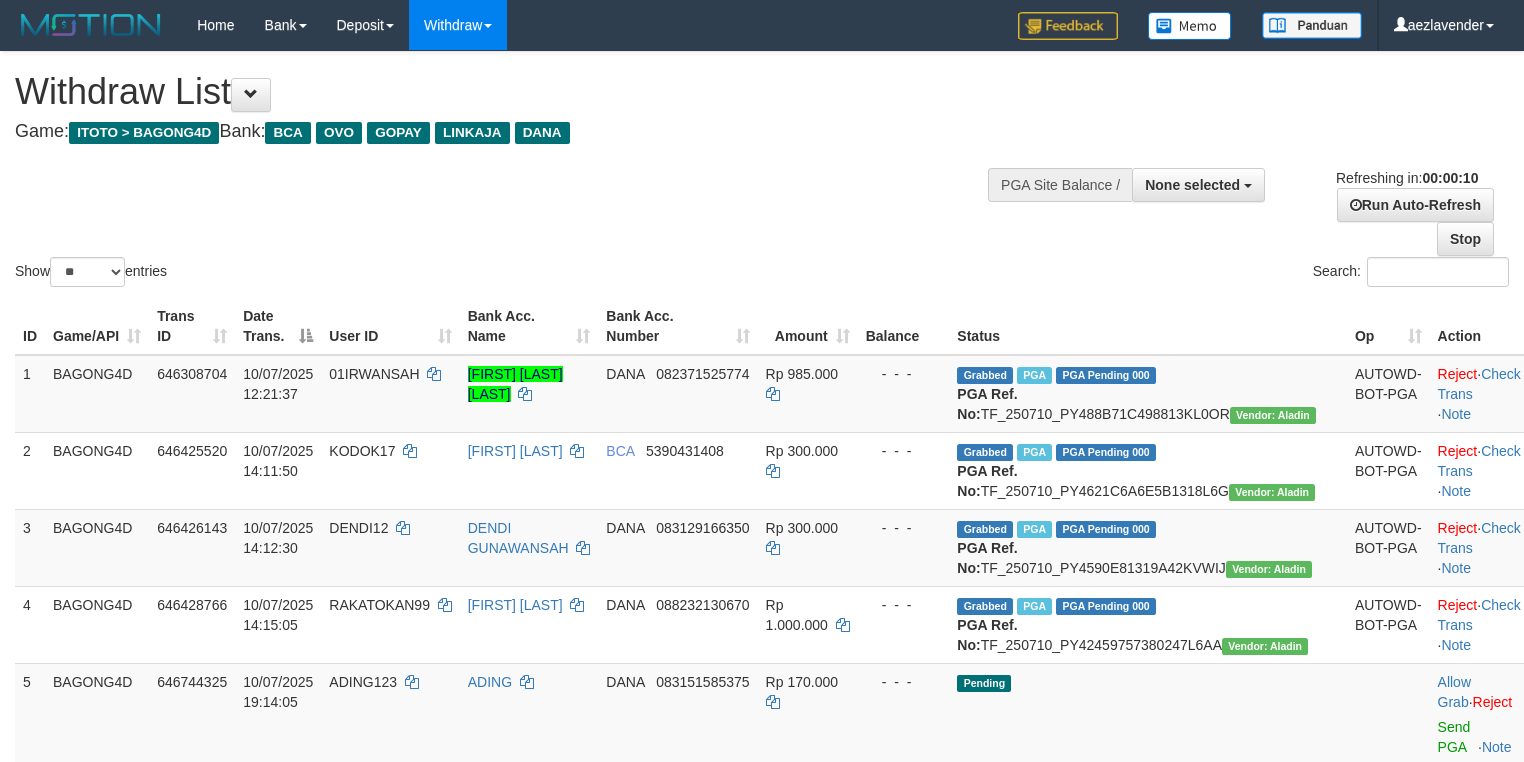select 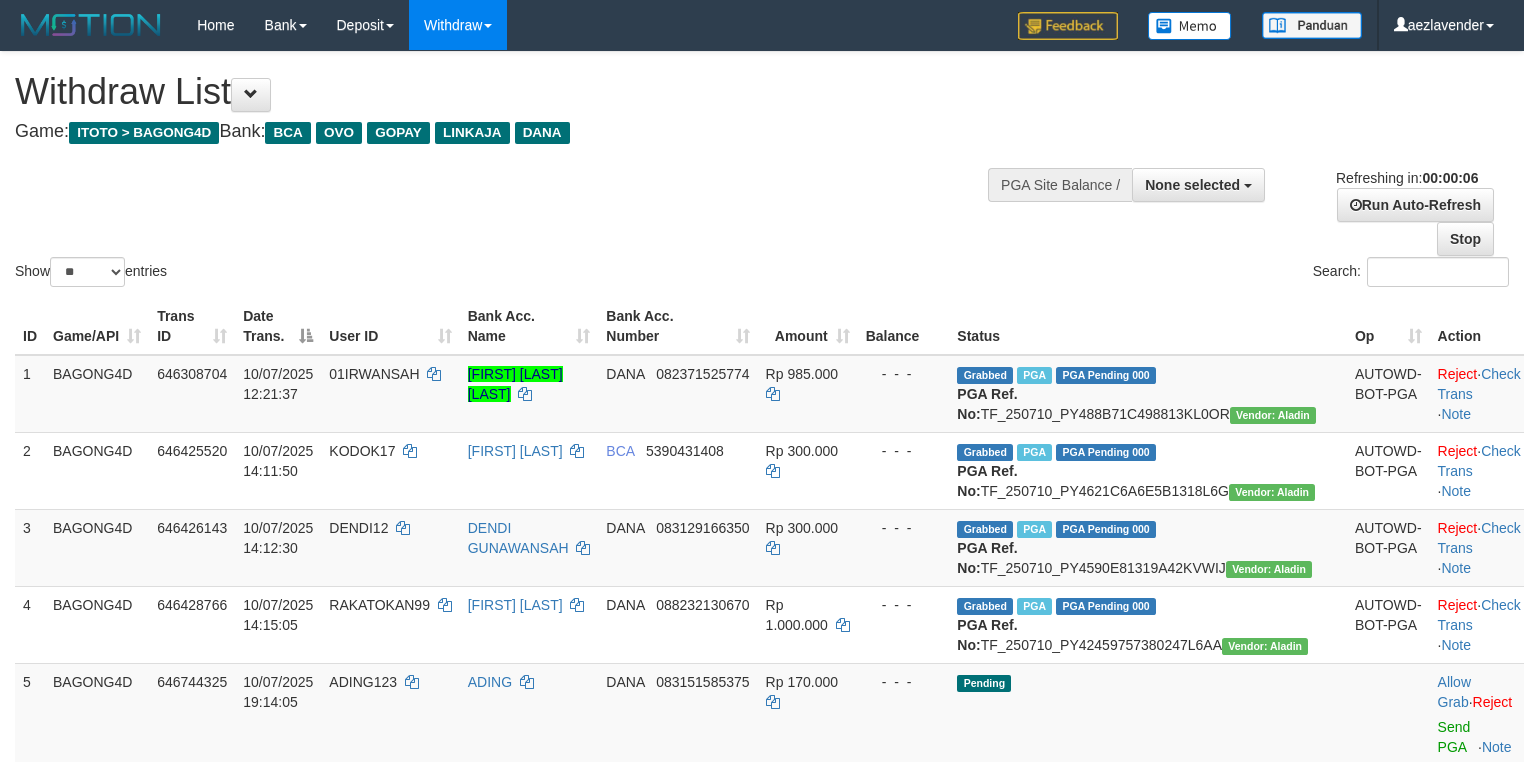 scroll, scrollTop: 0, scrollLeft: 0, axis: both 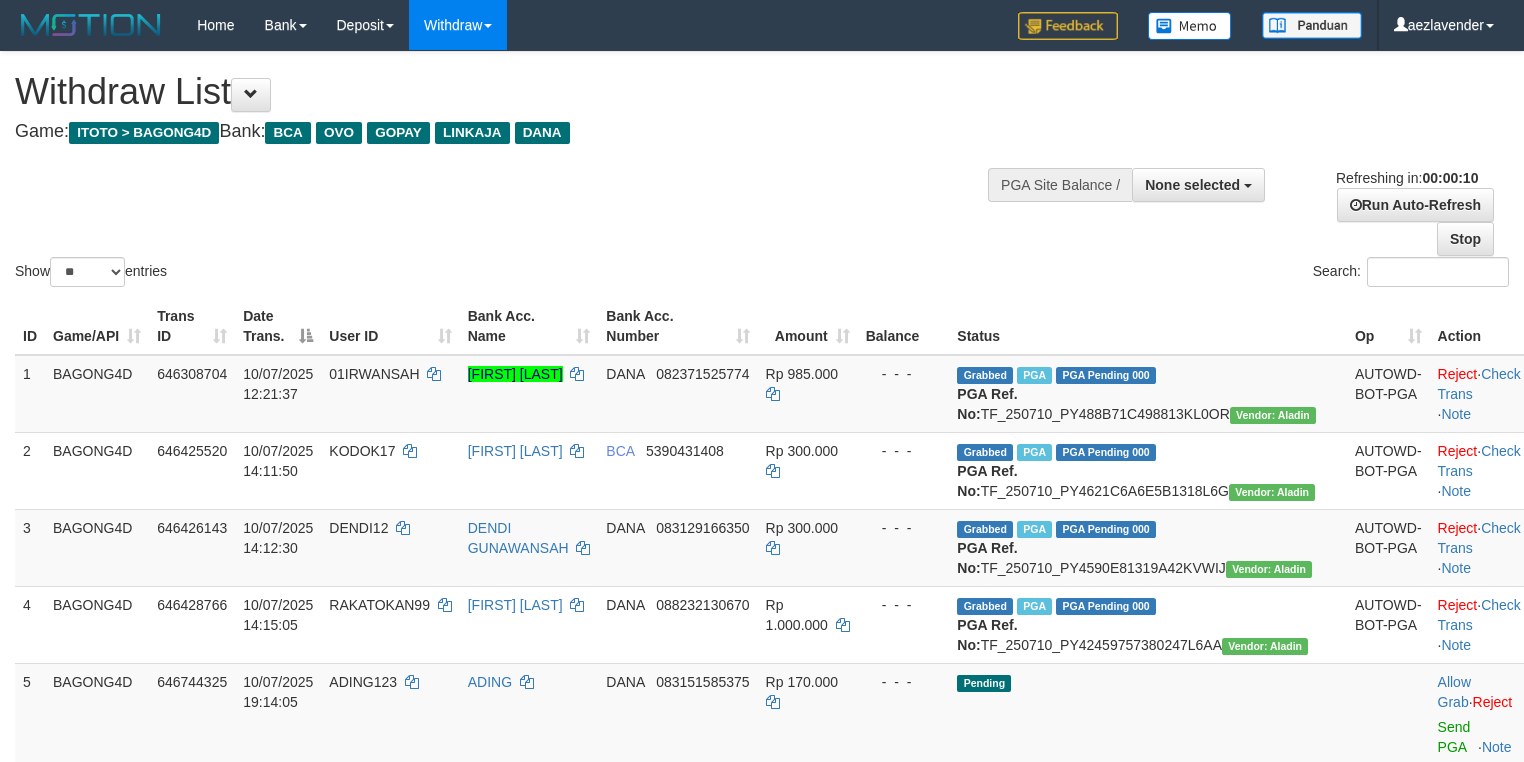 select 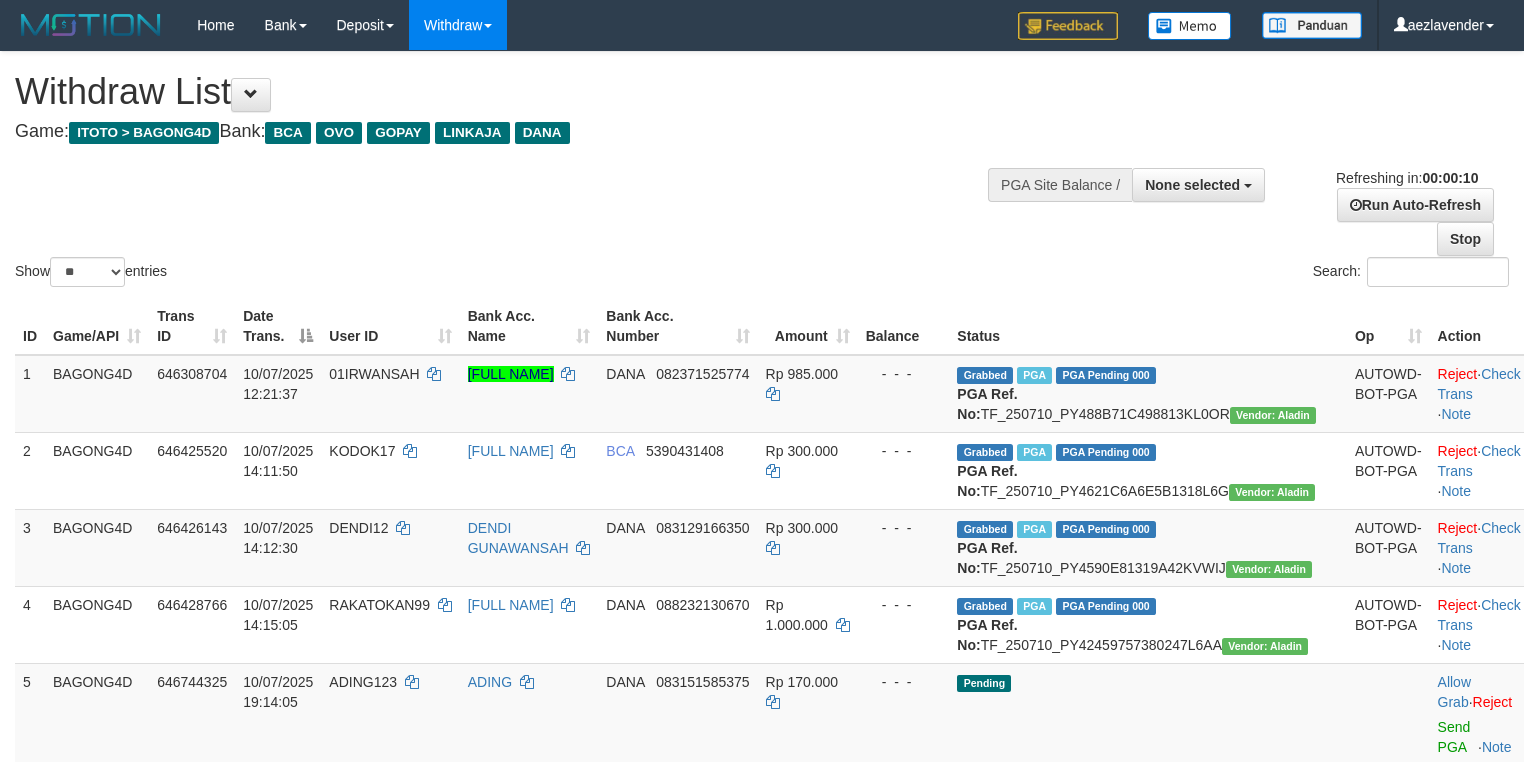 select 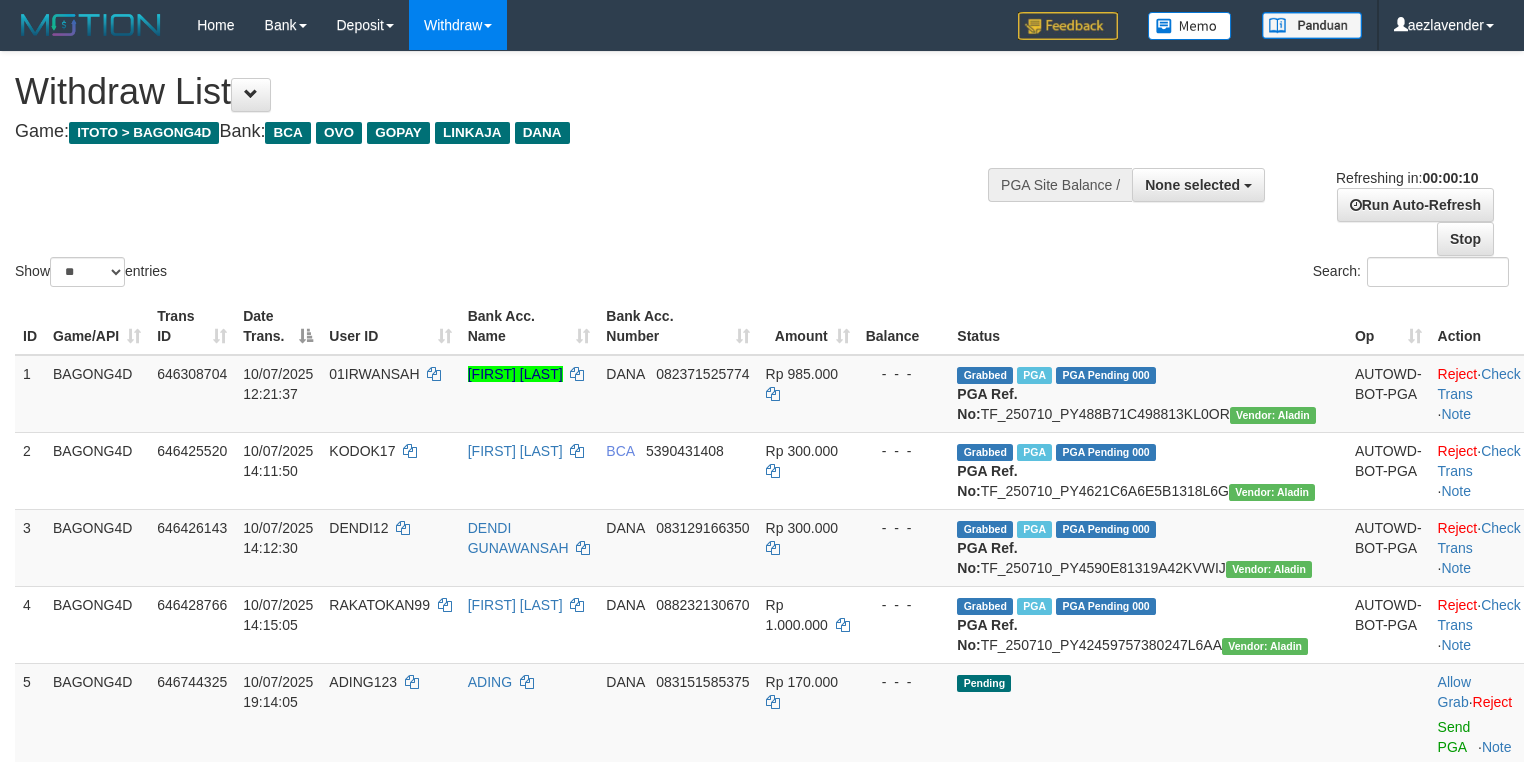 select 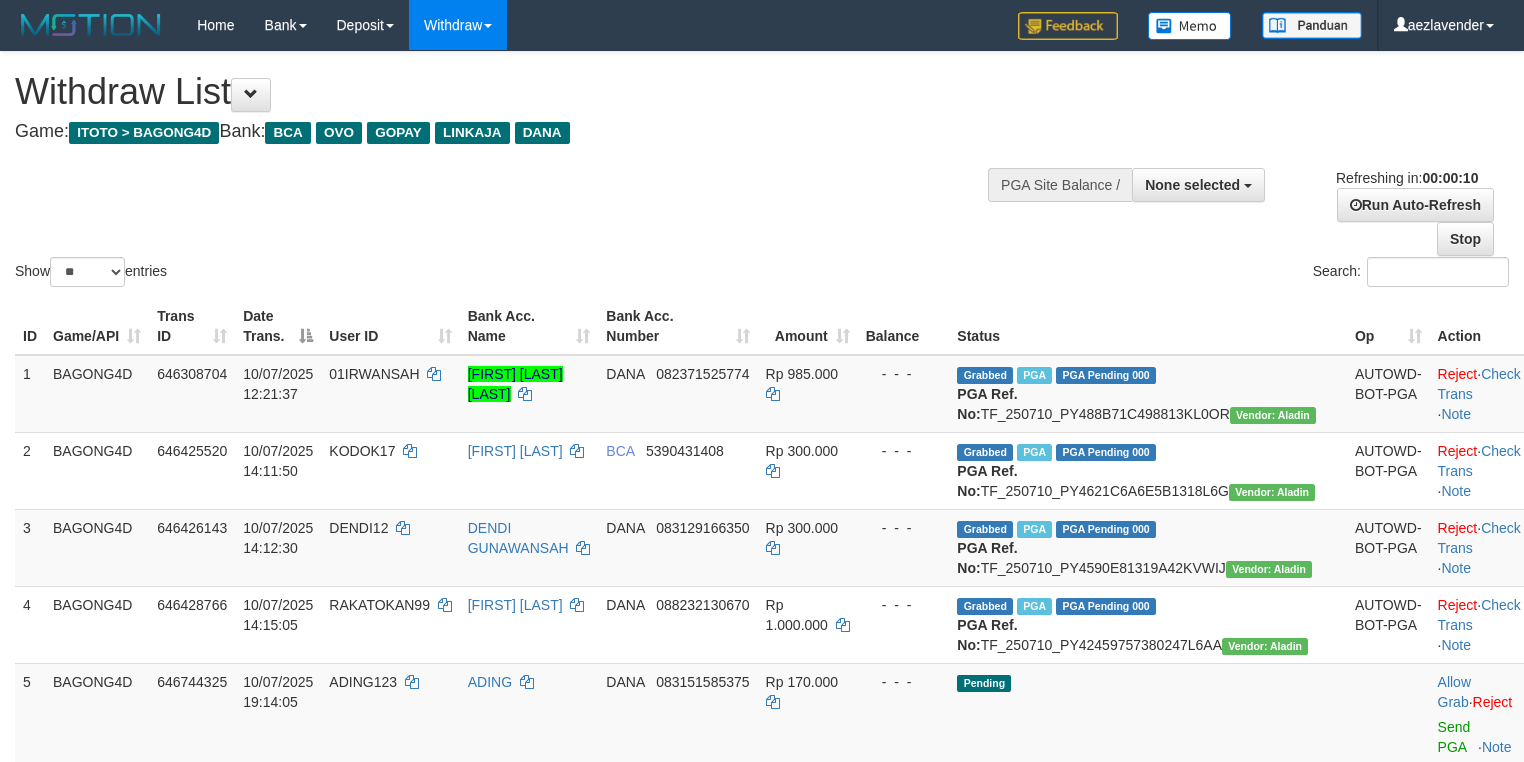 select 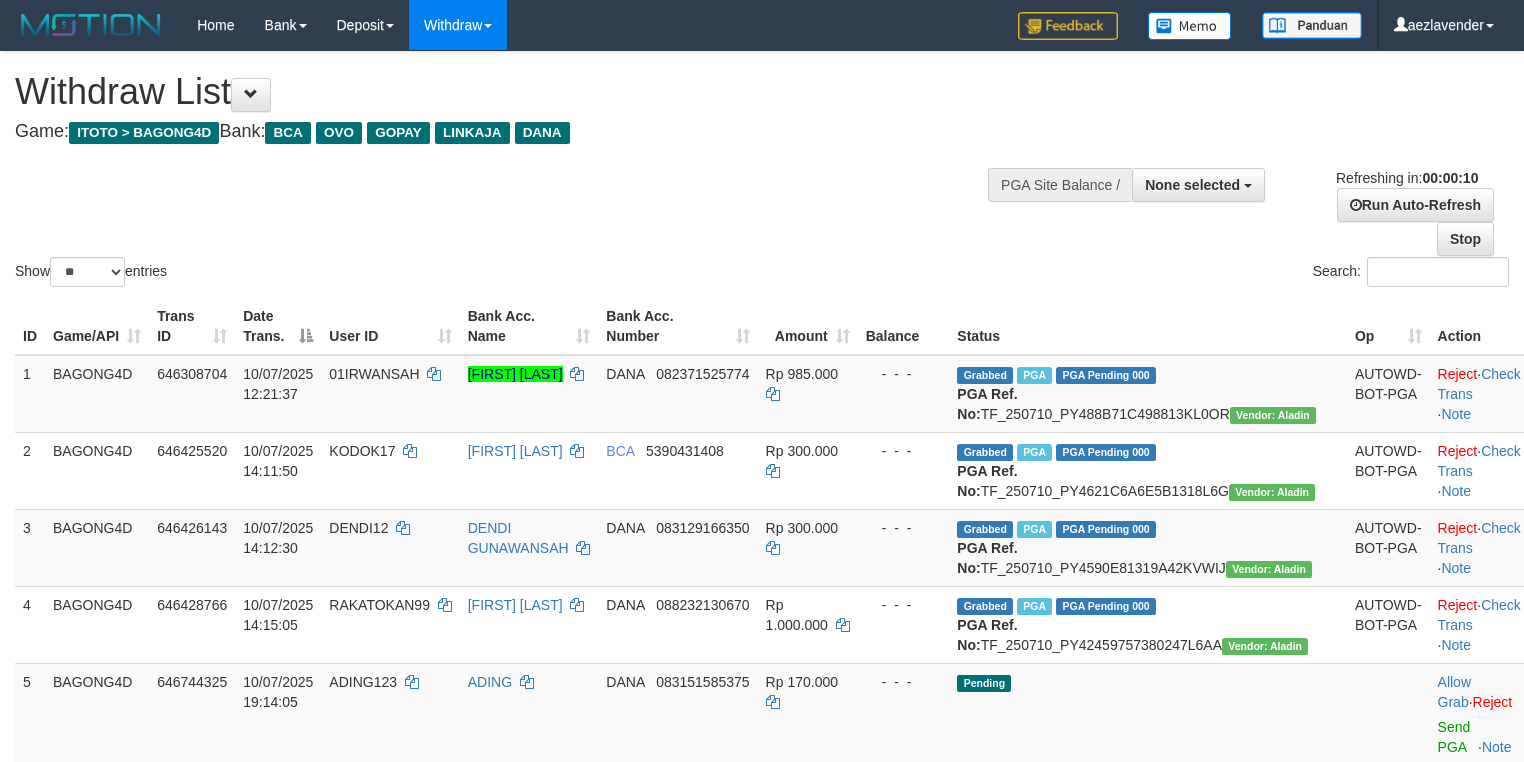 select 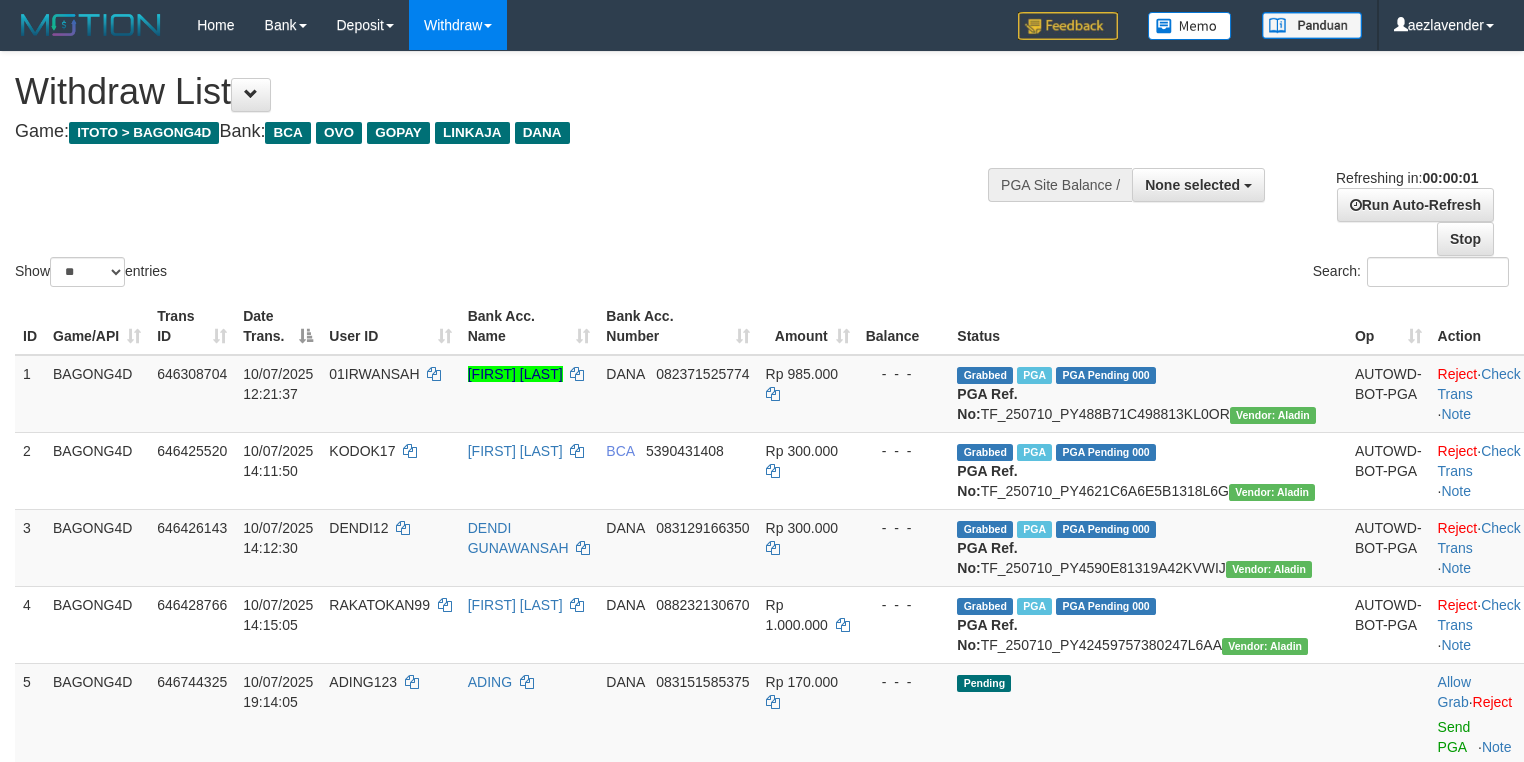 scroll, scrollTop: 0, scrollLeft: 0, axis: both 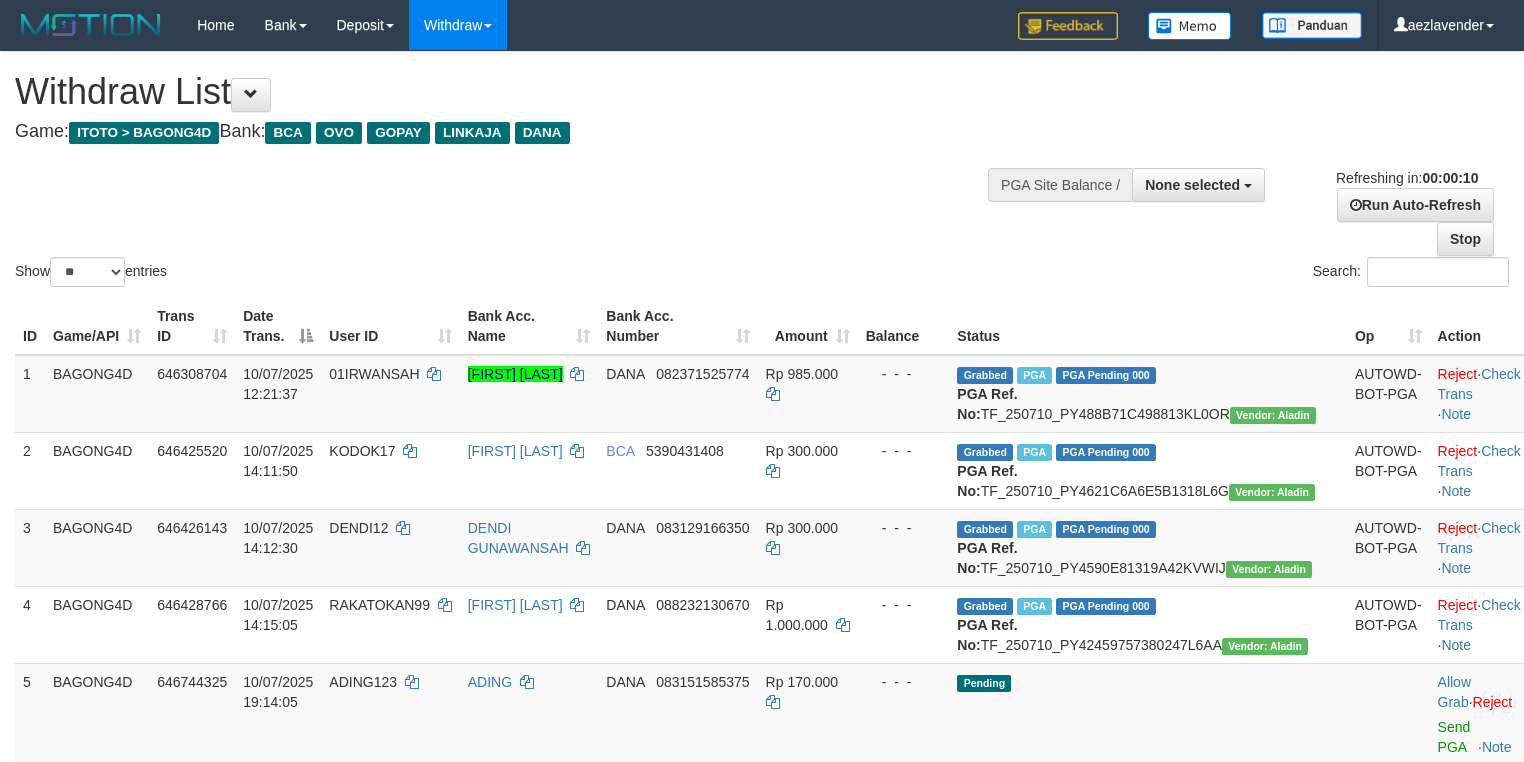 select 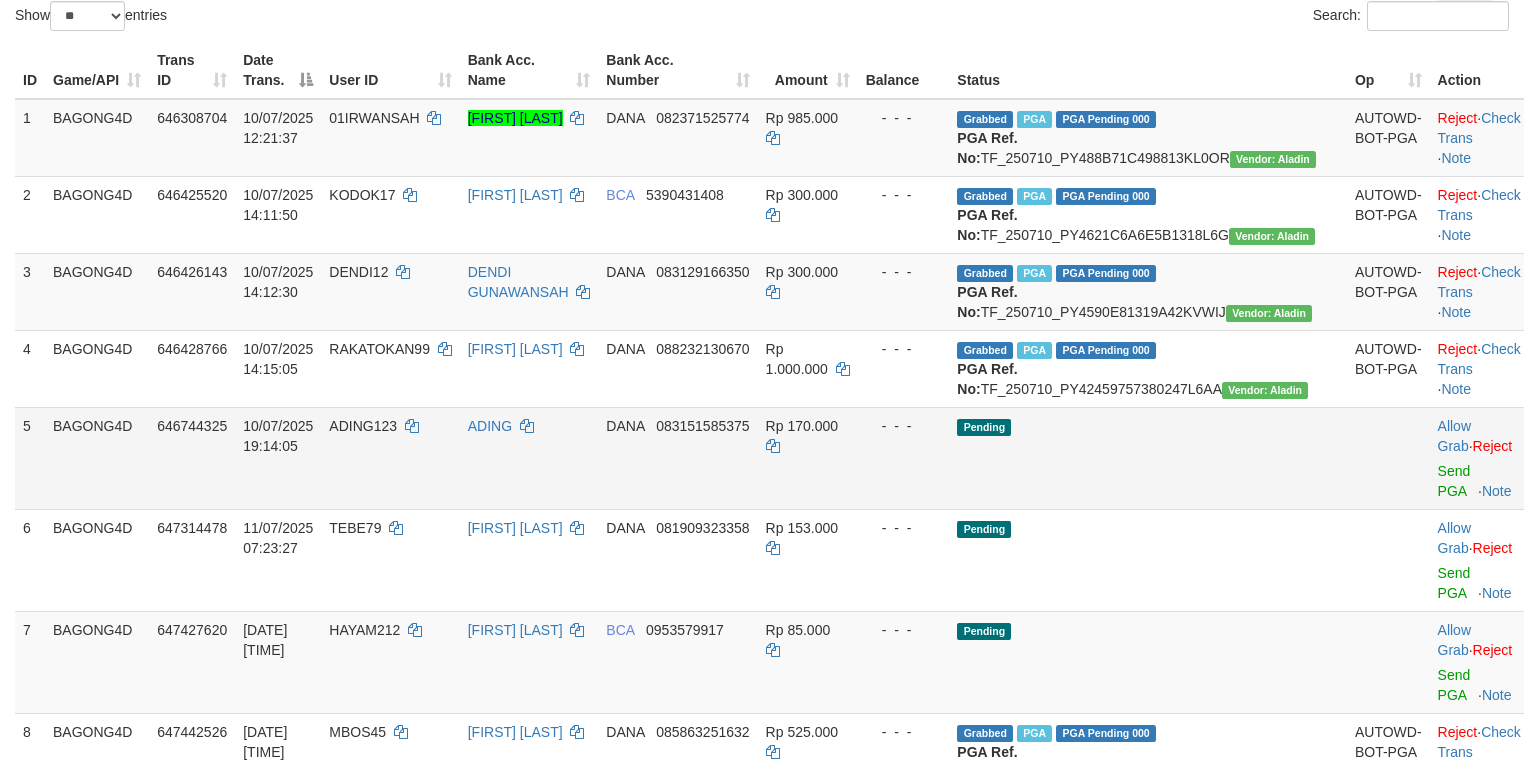 scroll, scrollTop: 533, scrollLeft: 0, axis: vertical 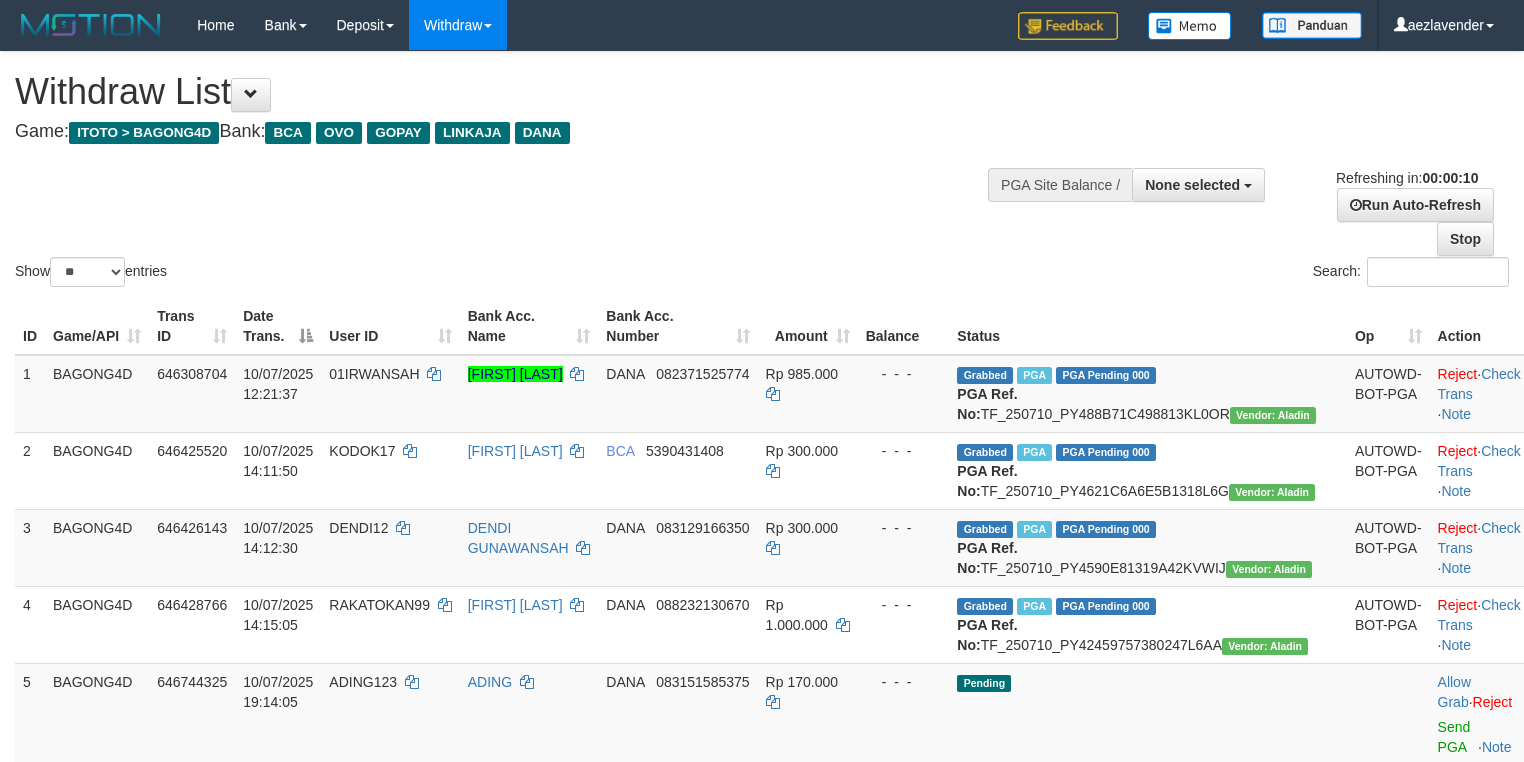 select 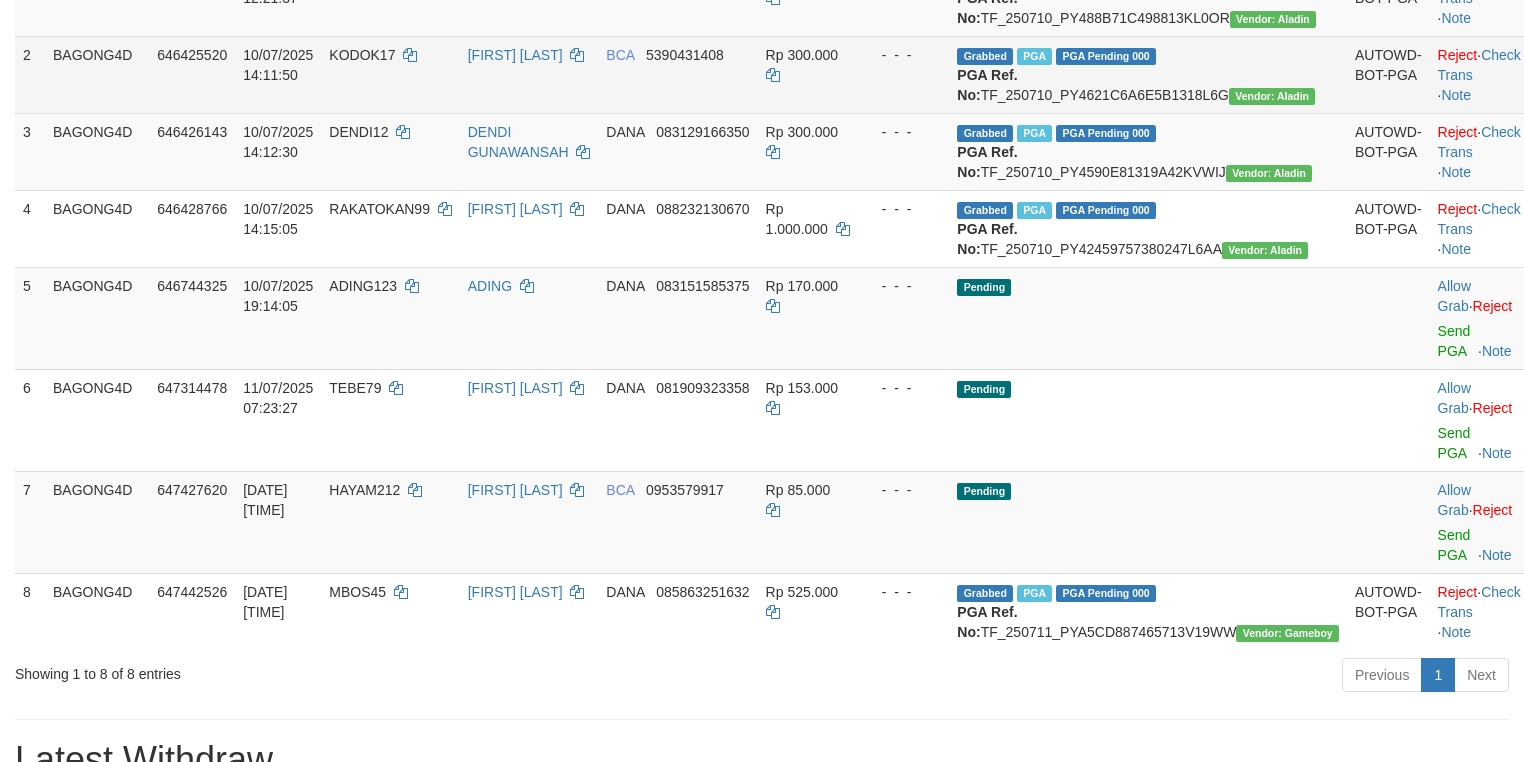 scroll, scrollTop: 0, scrollLeft: 0, axis: both 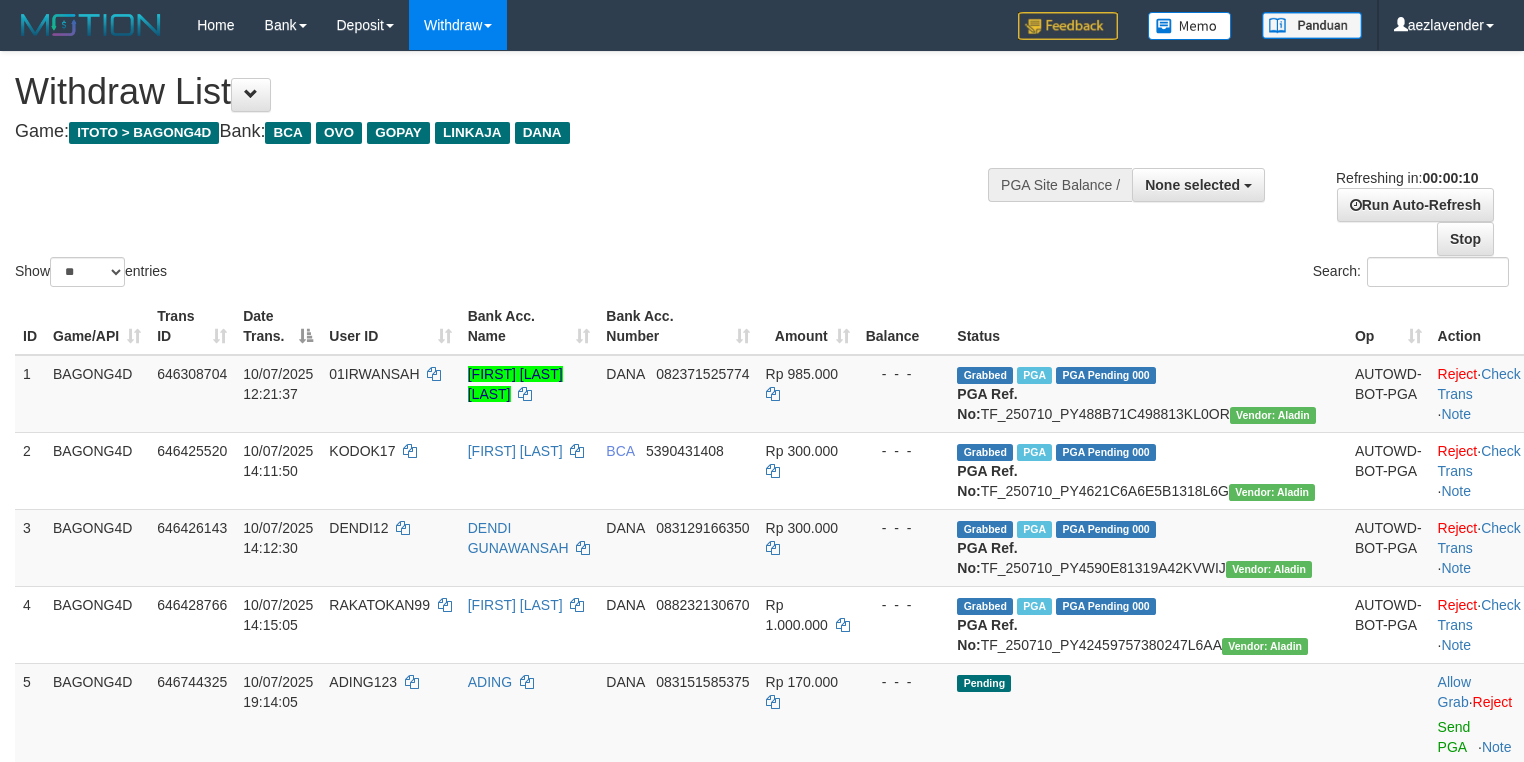 select 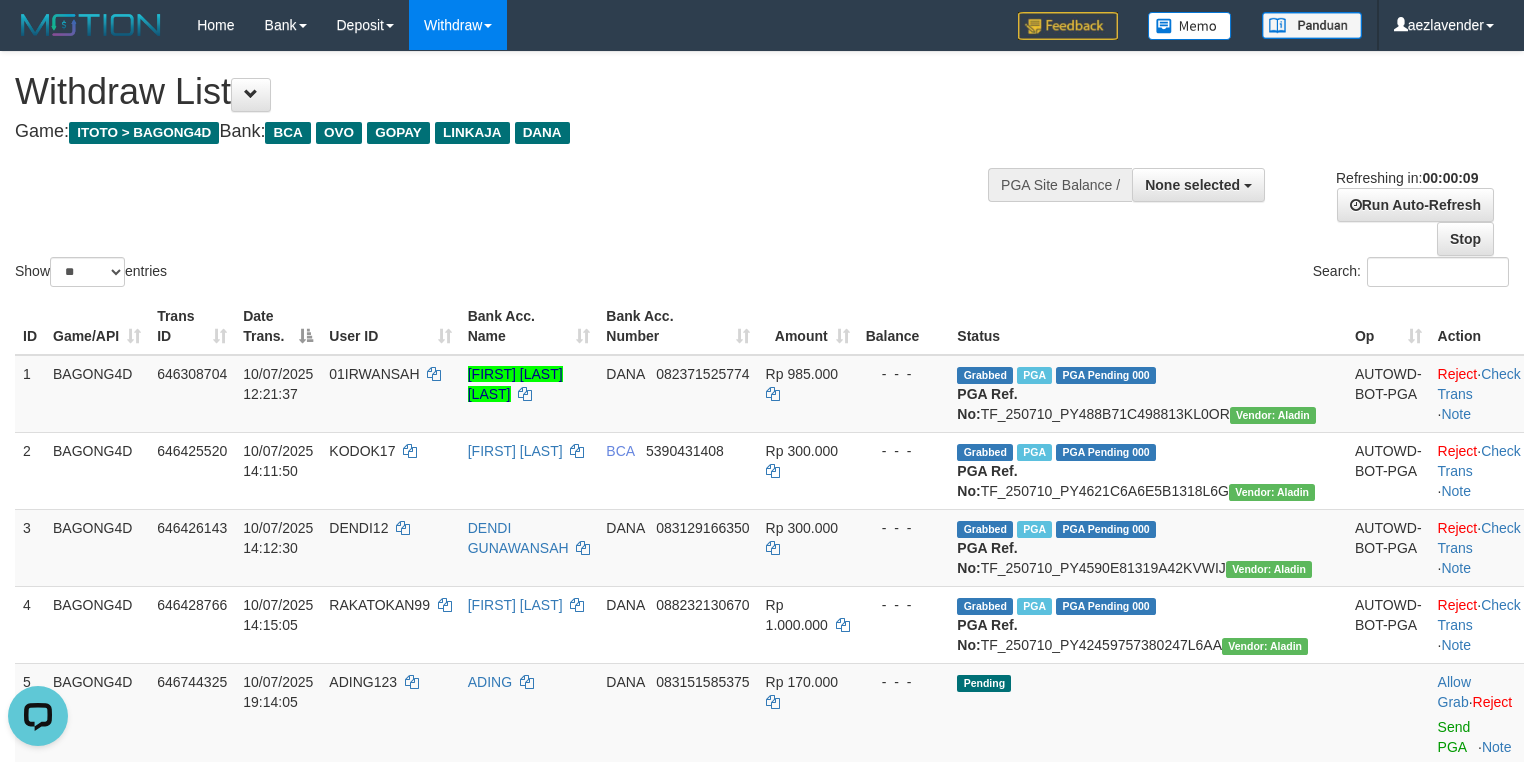 scroll, scrollTop: 0, scrollLeft: 0, axis: both 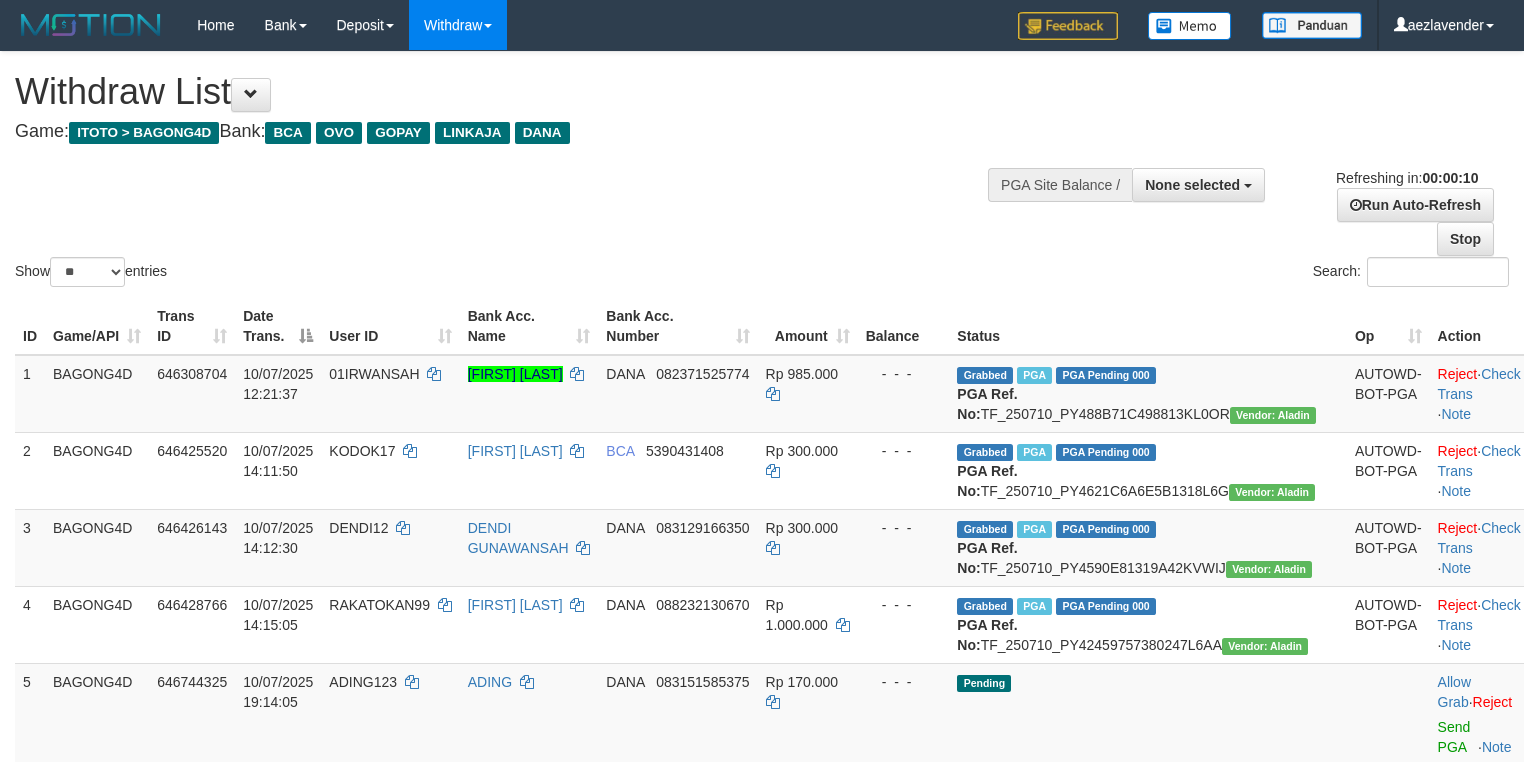select 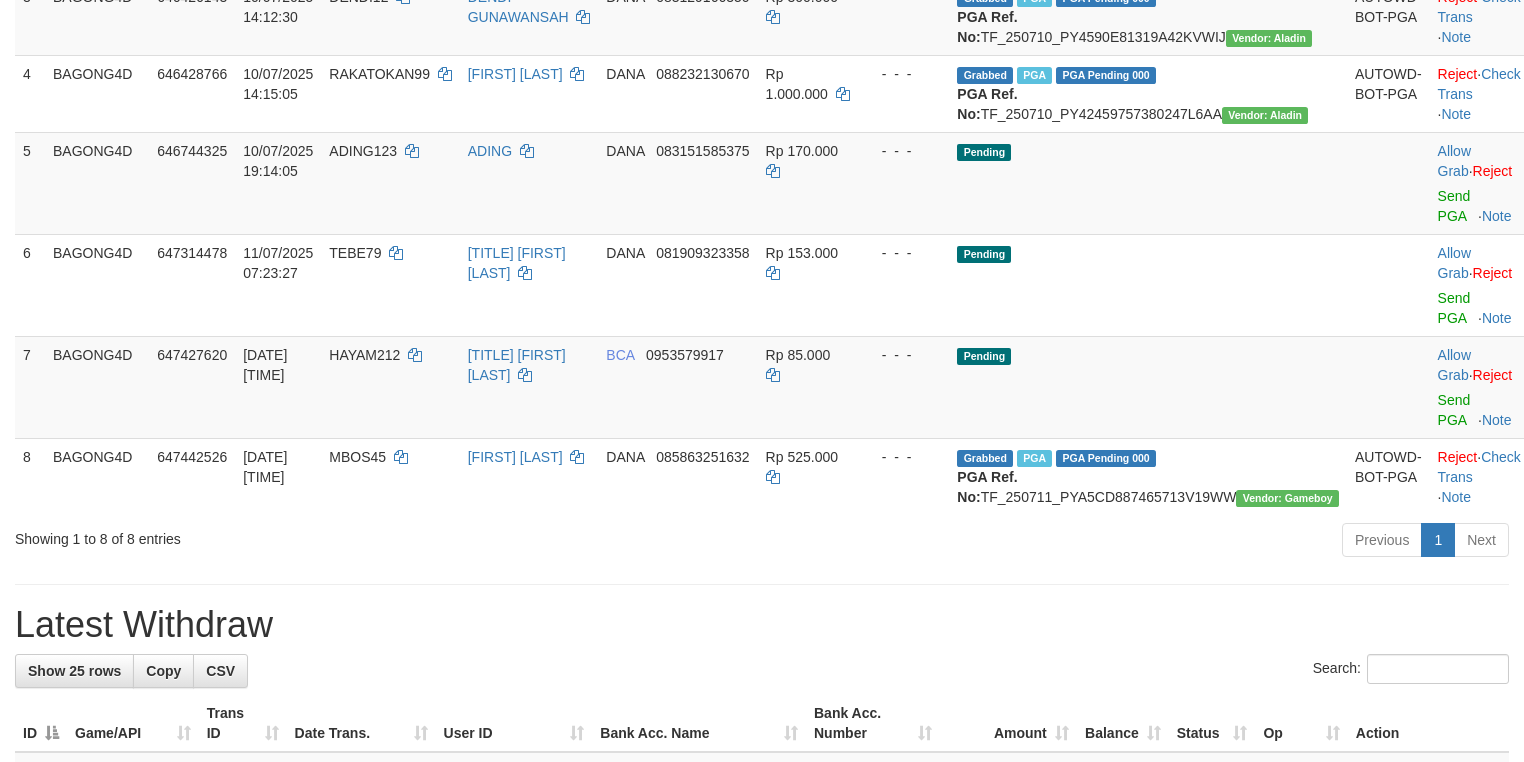 scroll, scrollTop: 533, scrollLeft: 0, axis: vertical 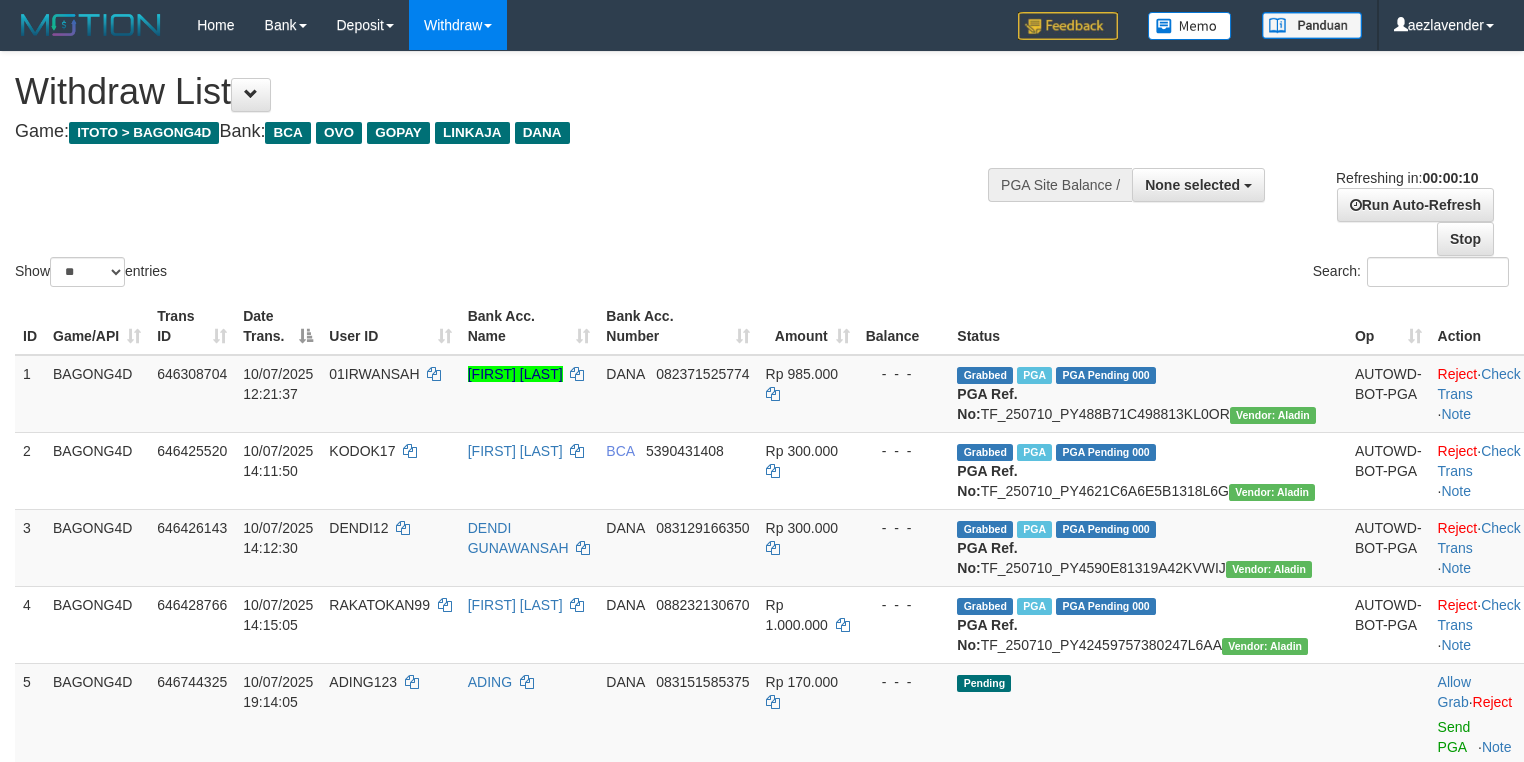select 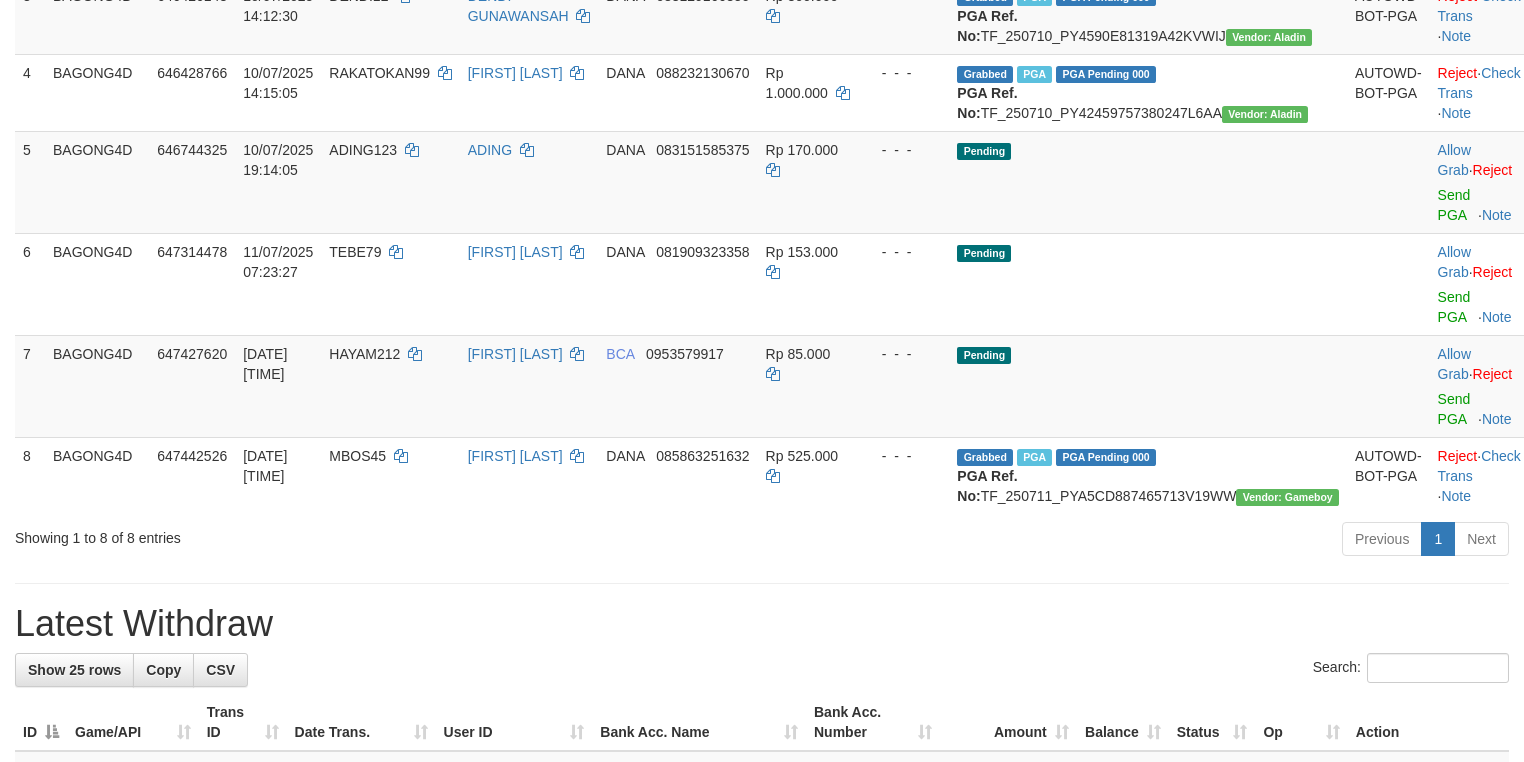 scroll, scrollTop: 533, scrollLeft: 0, axis: vertical 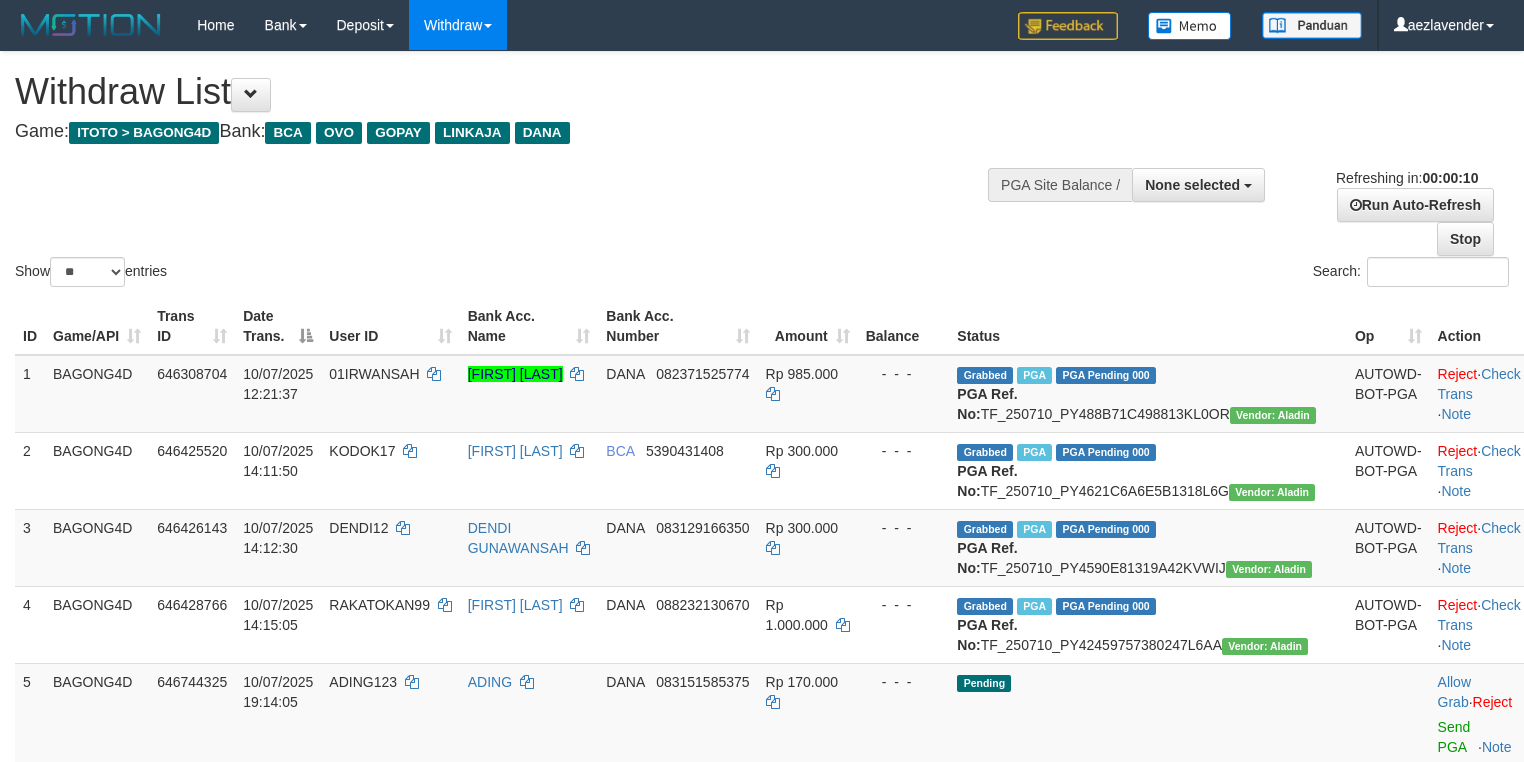 select 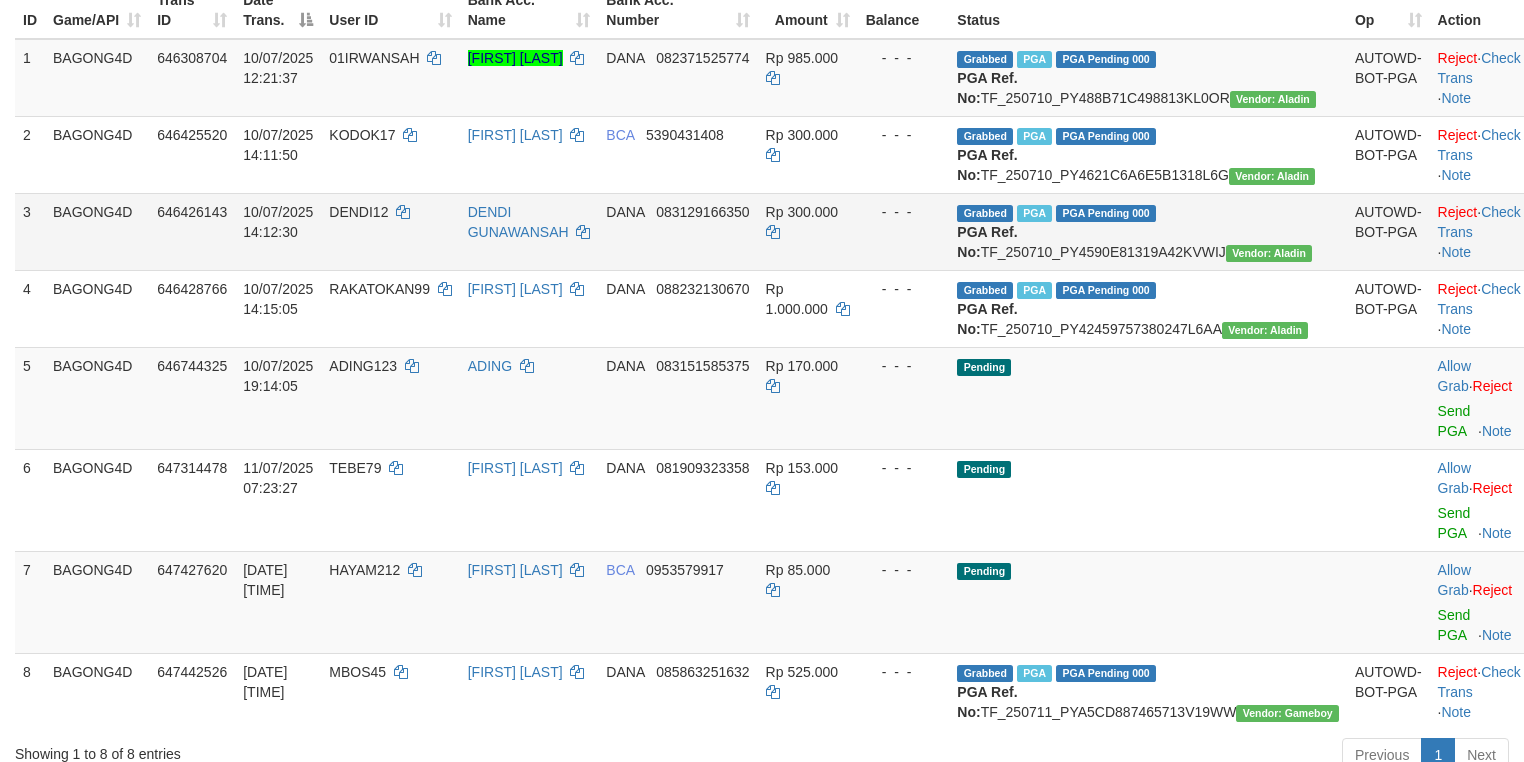 scroll, scrollTop: 400, scrollLeft: 0, axis: vertical 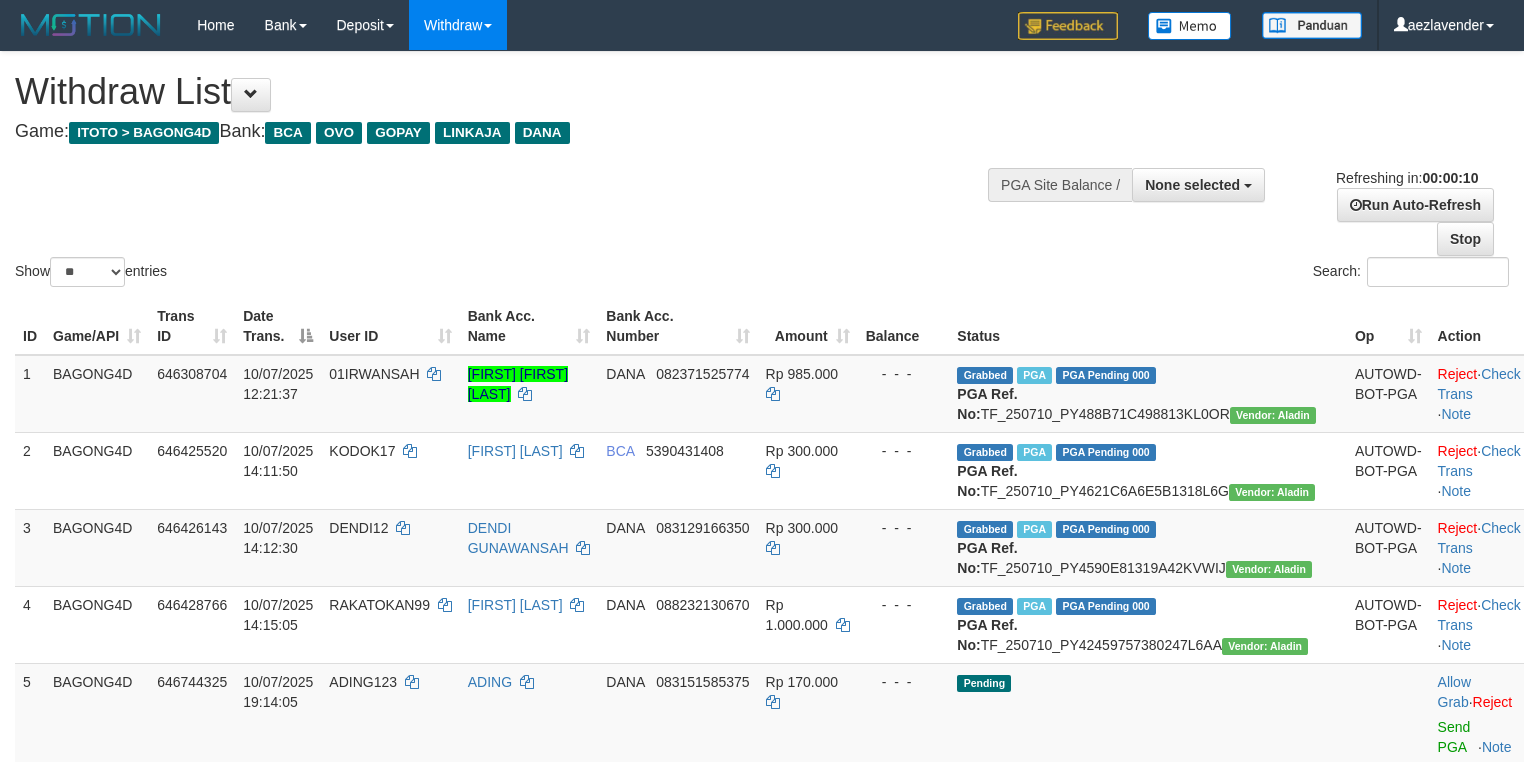 select 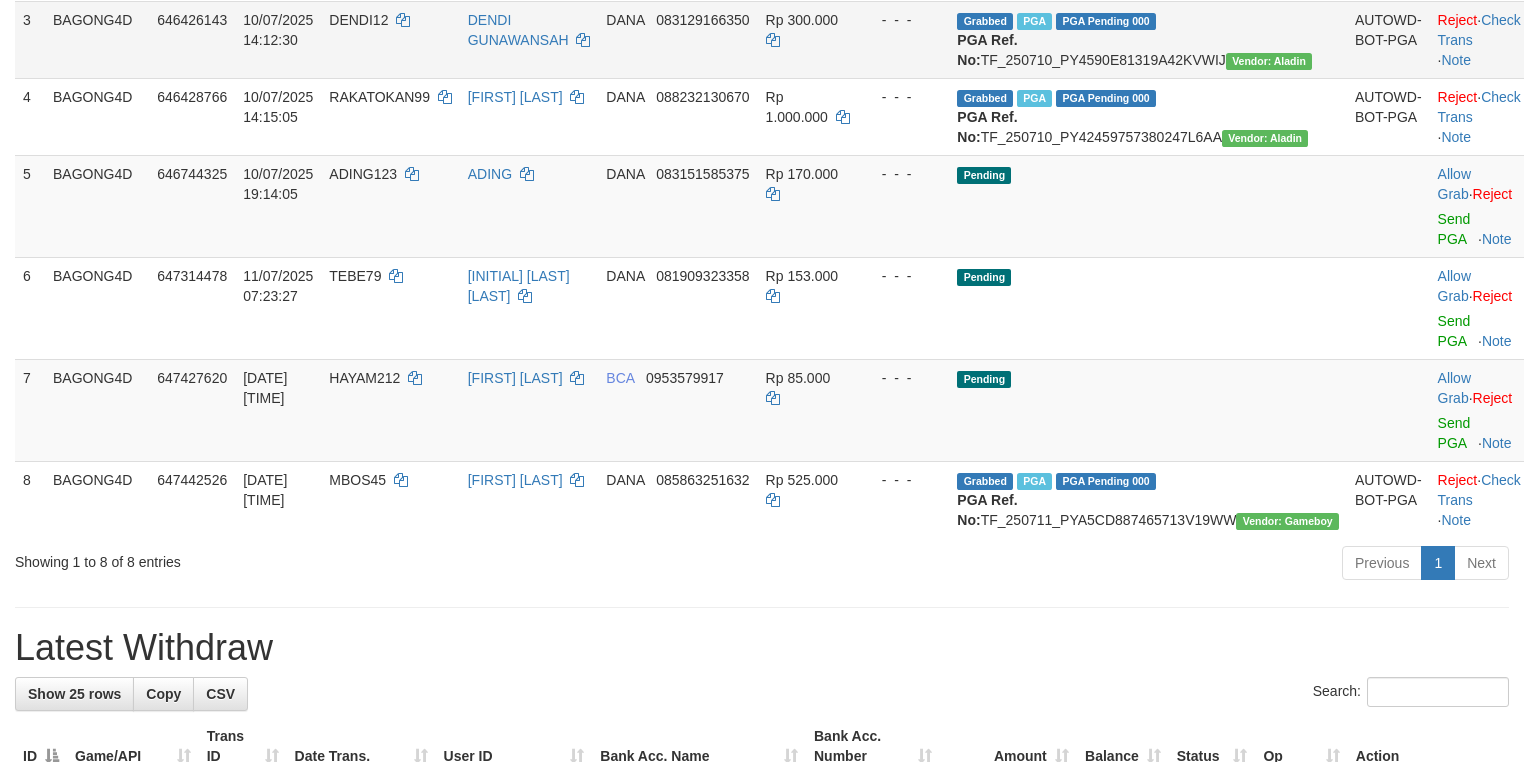 scroll, scrollTop: 666, scrollLeft: 0, axis: vertical 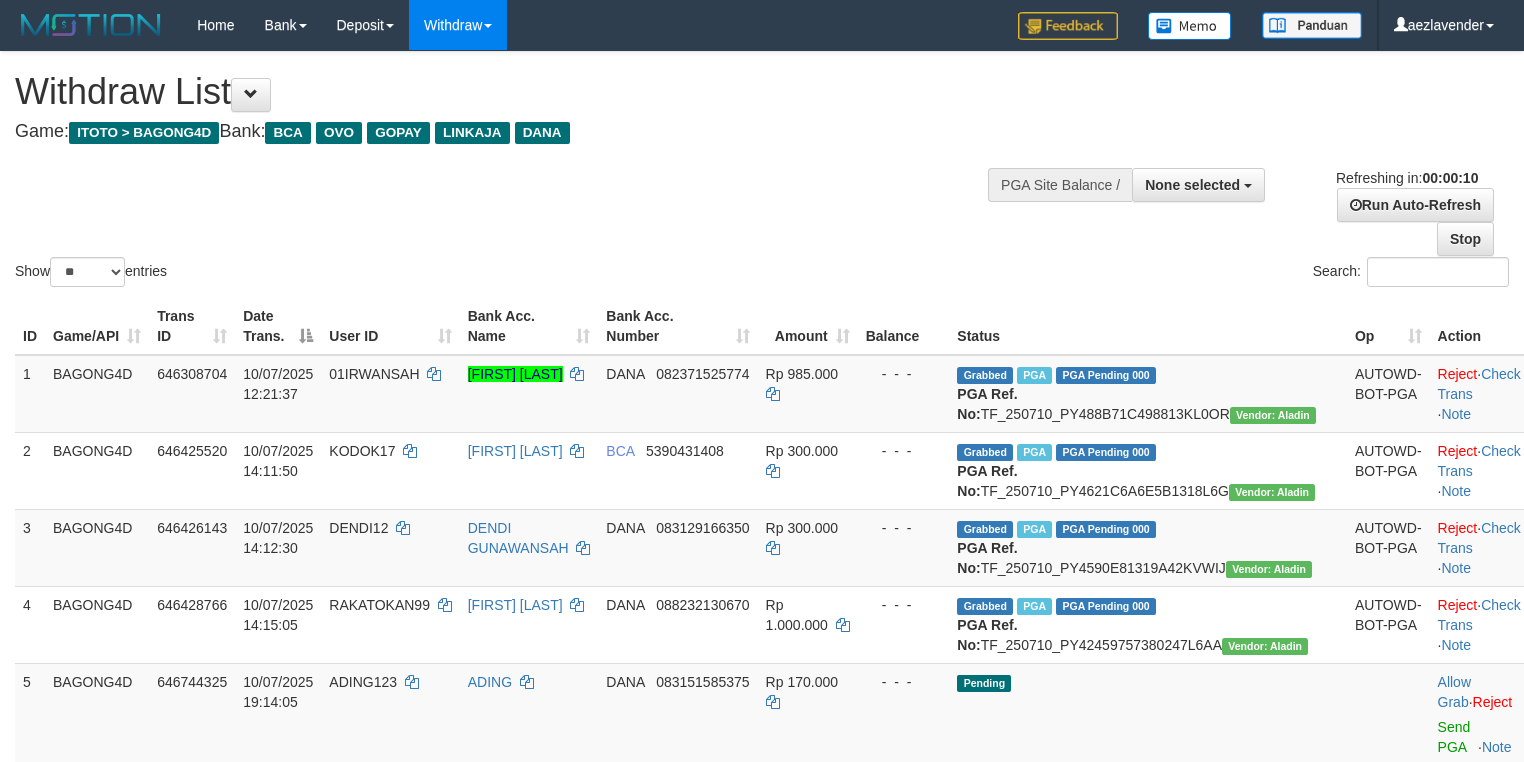 select 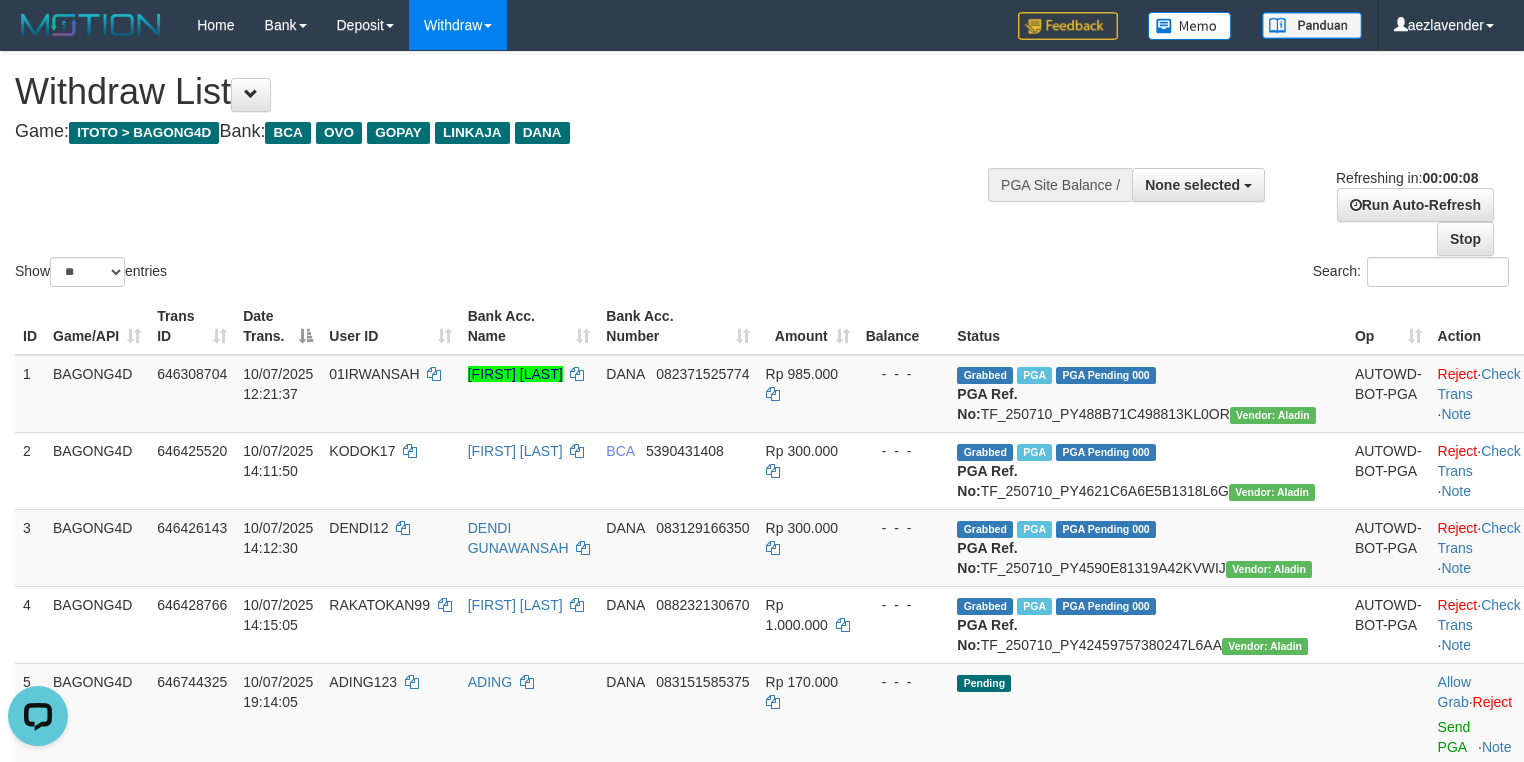 scroll, scrollTop: 0, scrollLeft: 0, axis: both 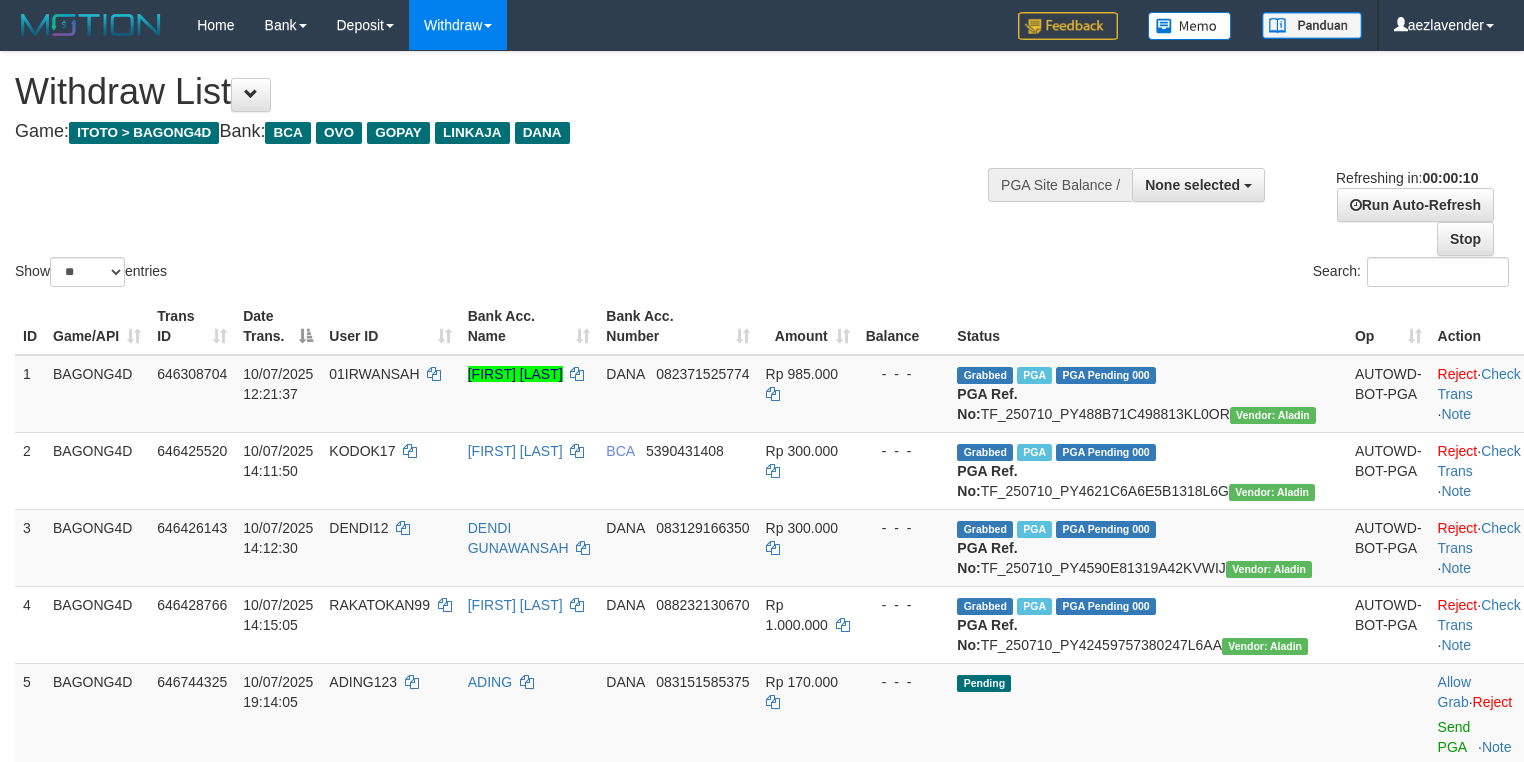 select 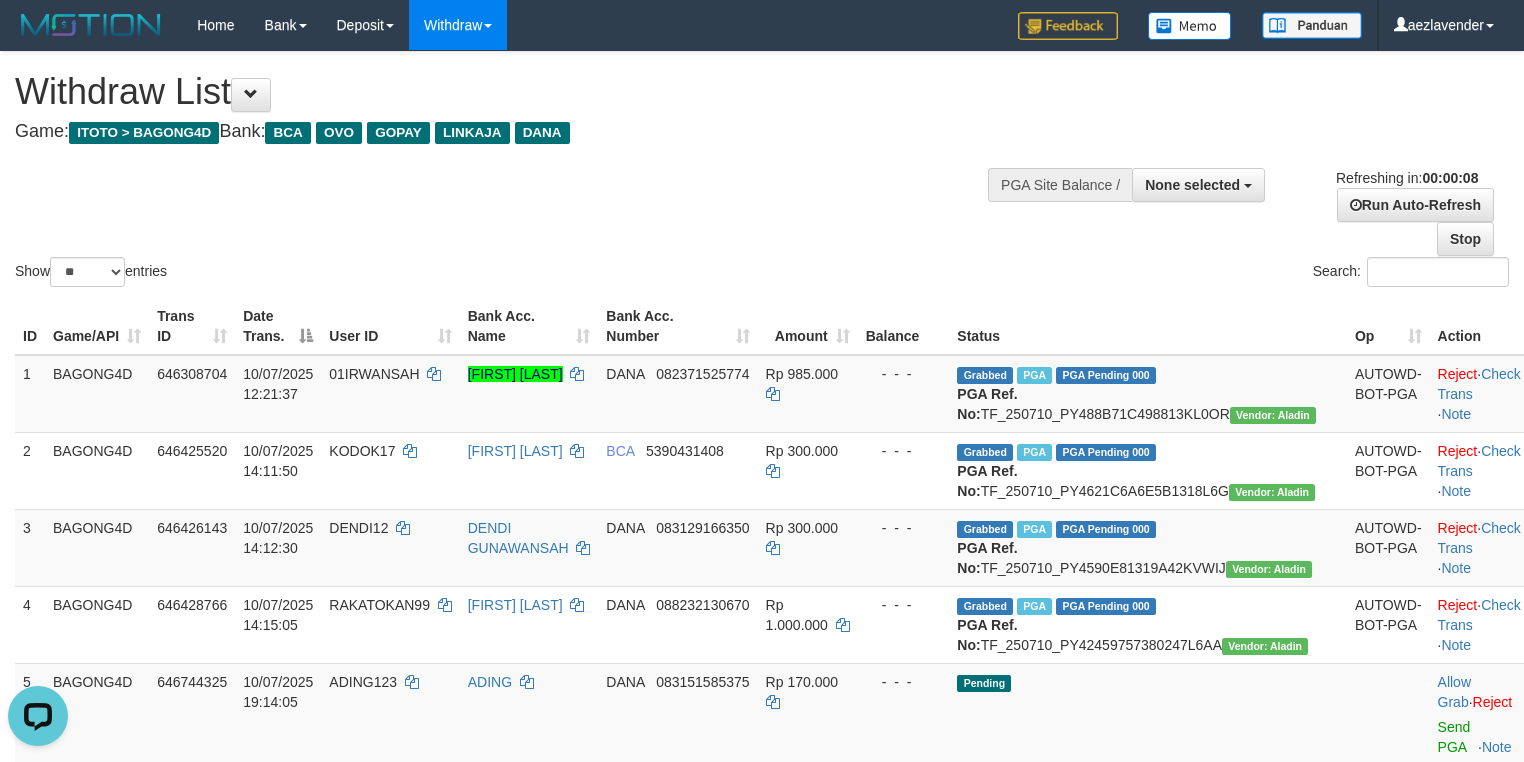 scroll, scrollTop: 0, scrollLeft: 0, axis: both 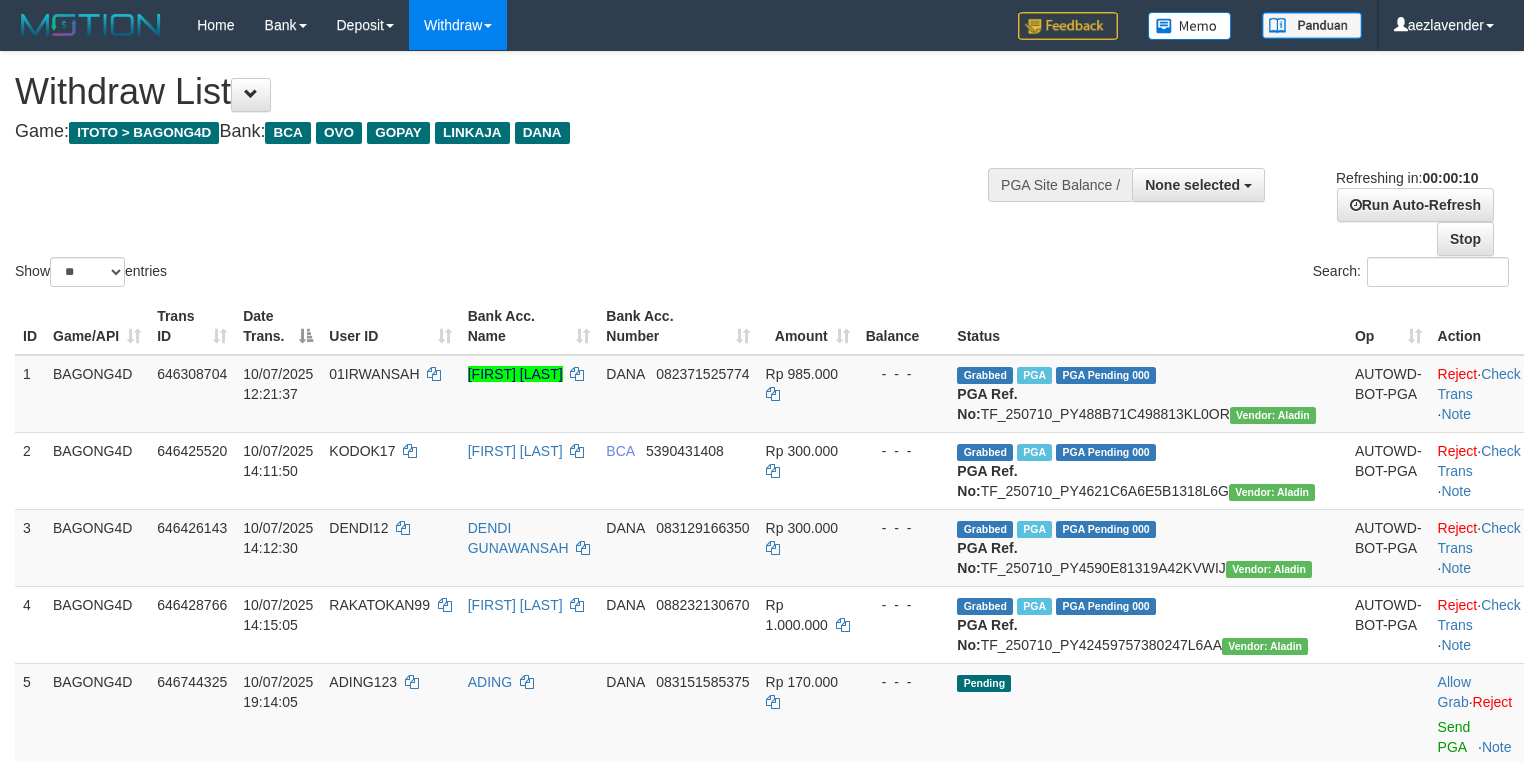 select 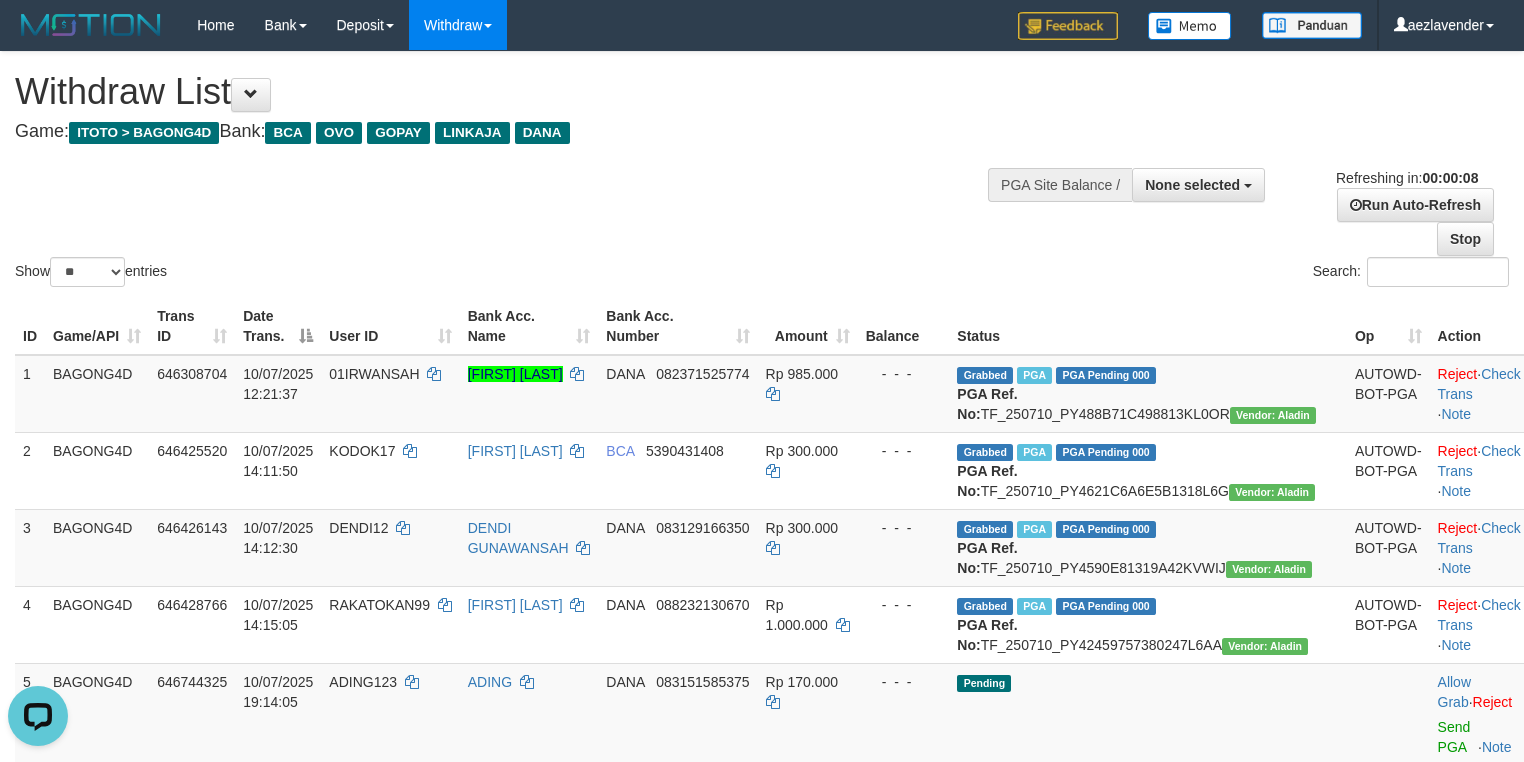 scroll, scrollTop: 0, scrollLeft: 0, axis: both 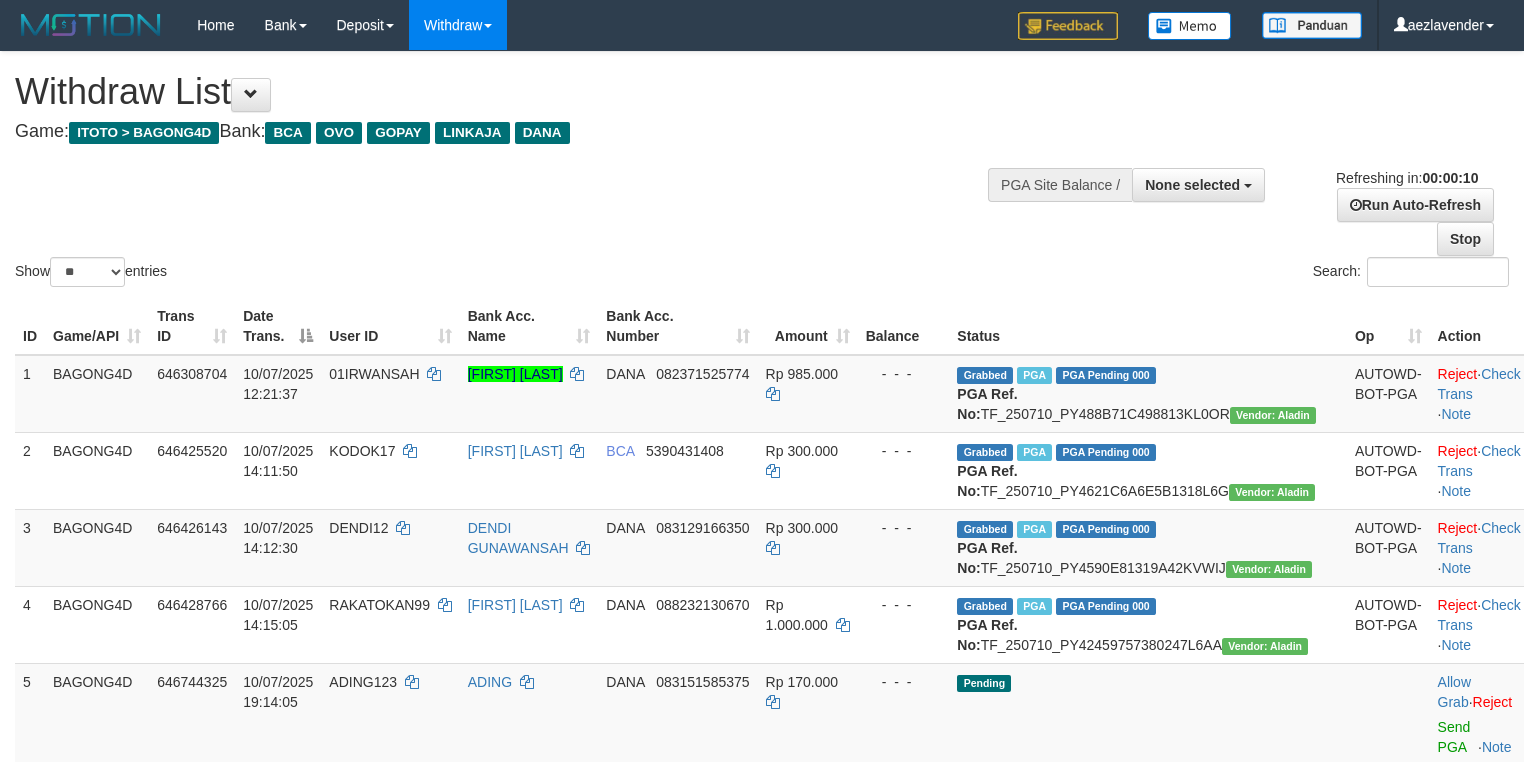 select 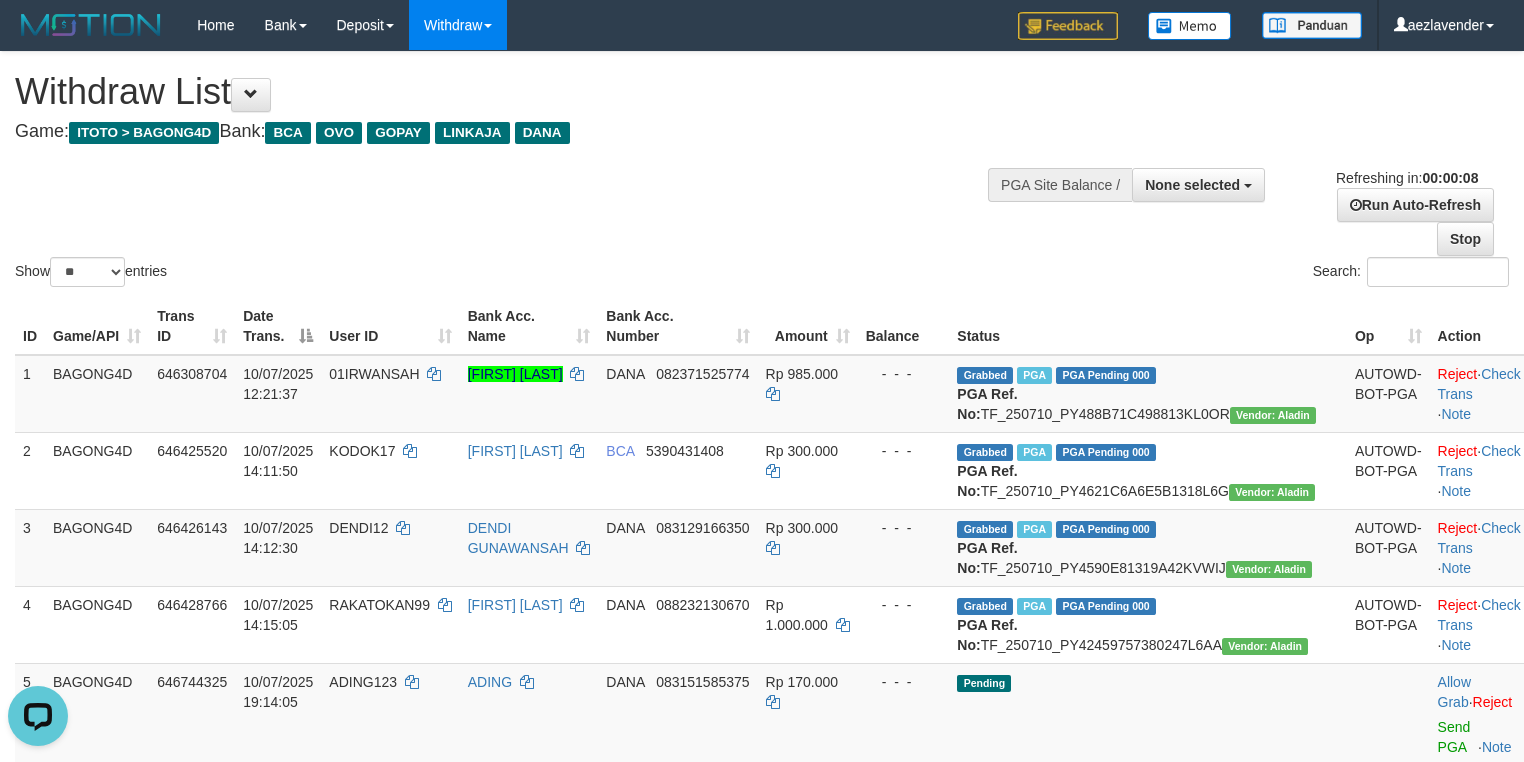 scroll, scrollTop: 0, scrollLeft: 0, axis: both 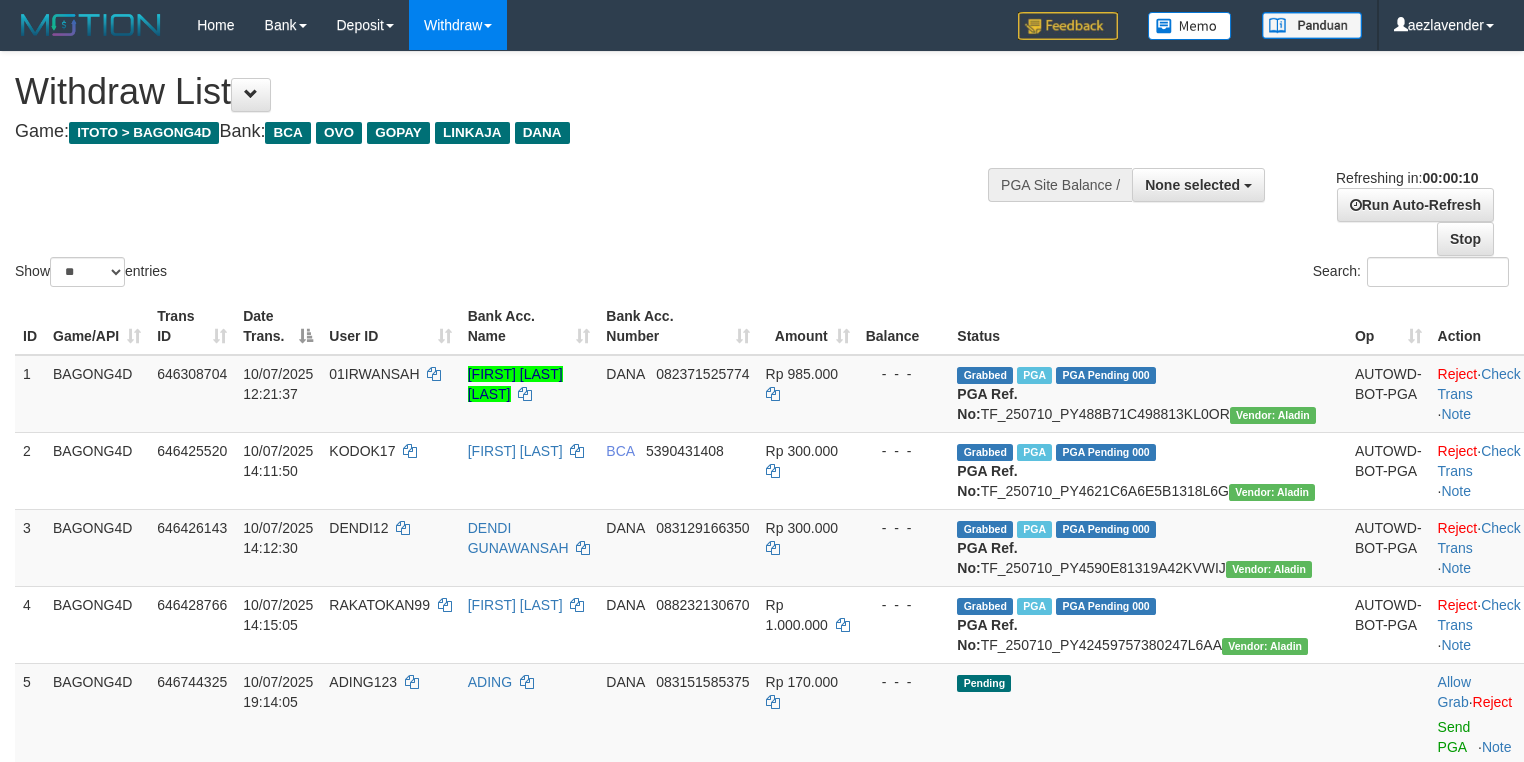 select 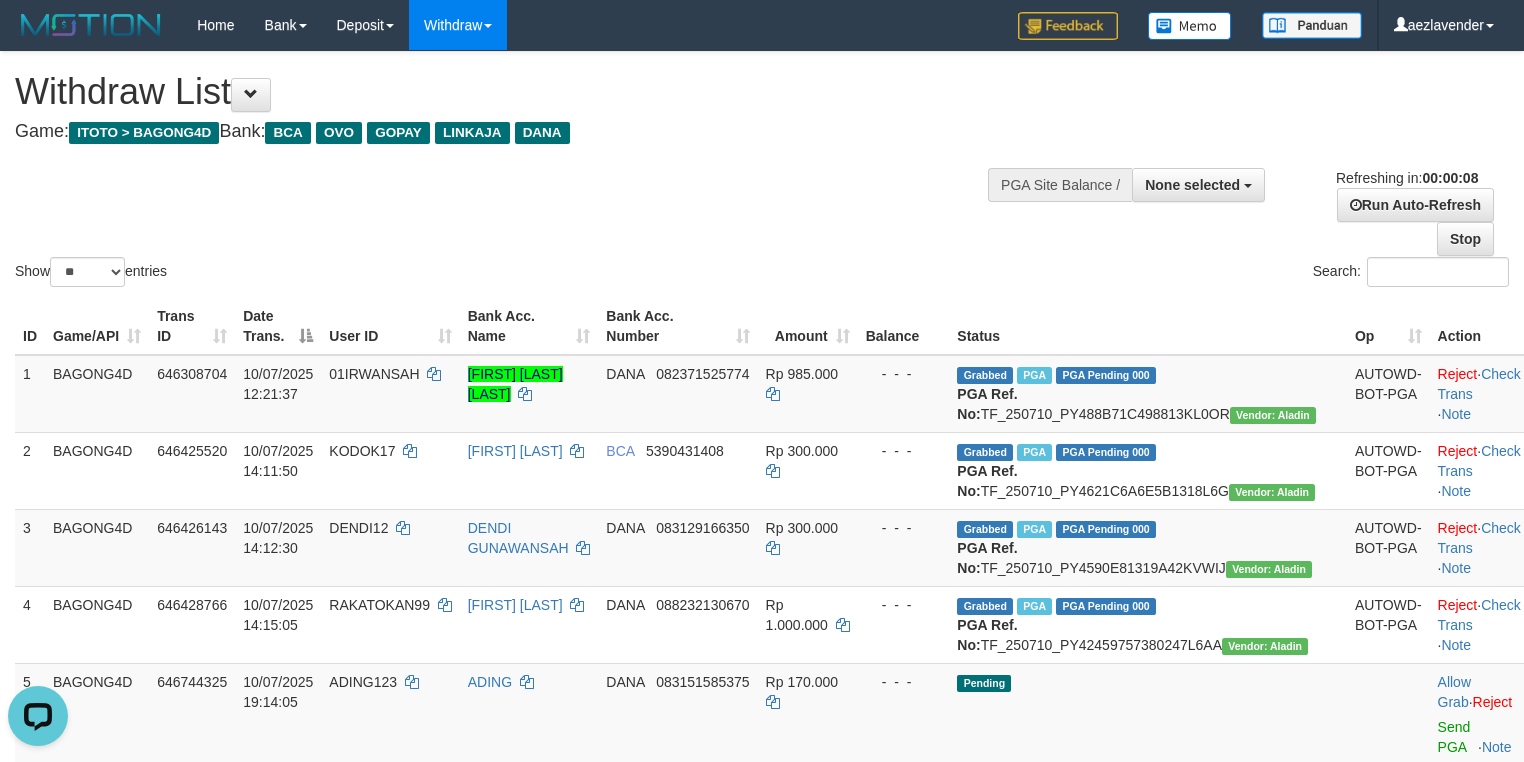 scroll, scrollTop: 0, scrollLeft: 0, axis: both 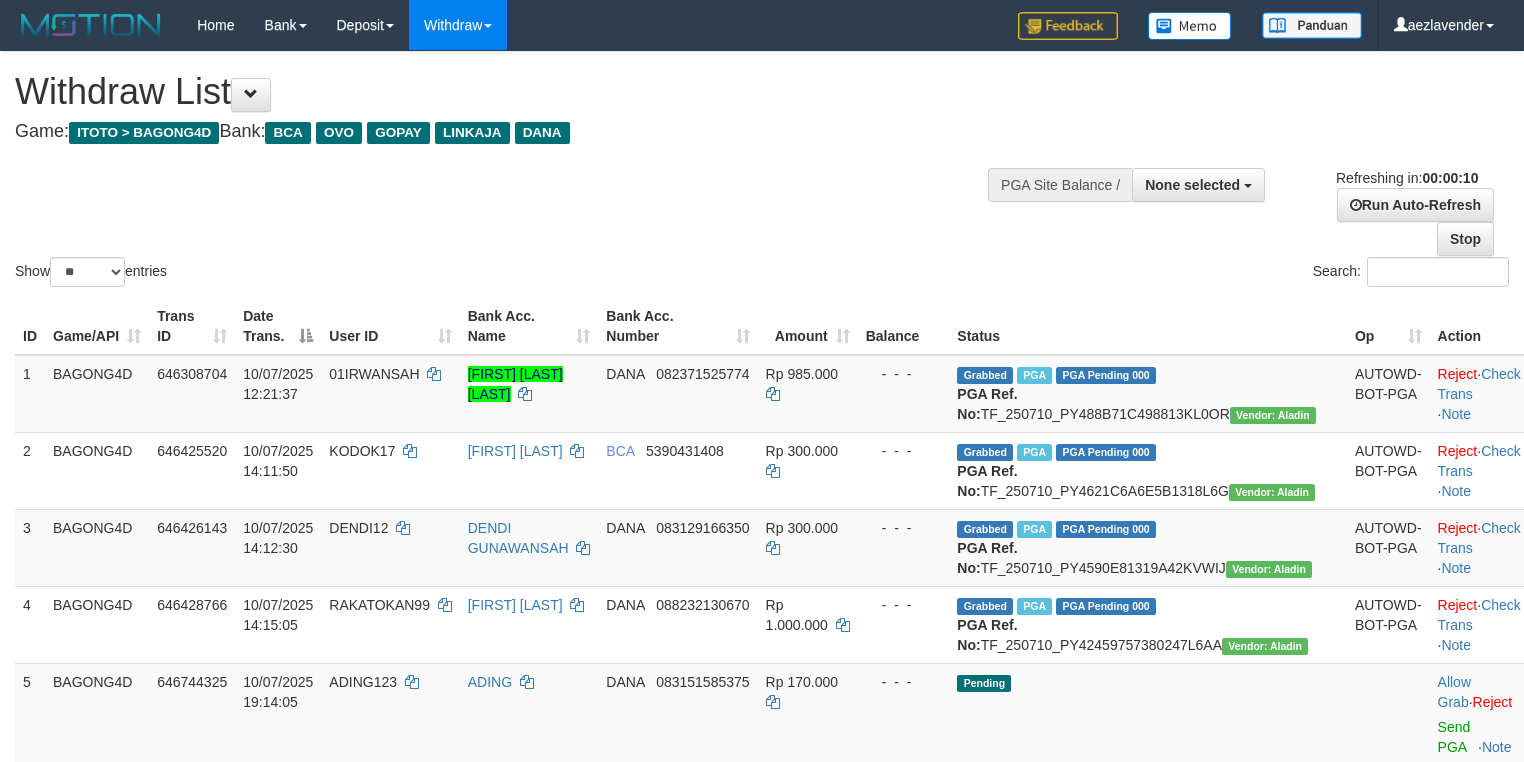 select 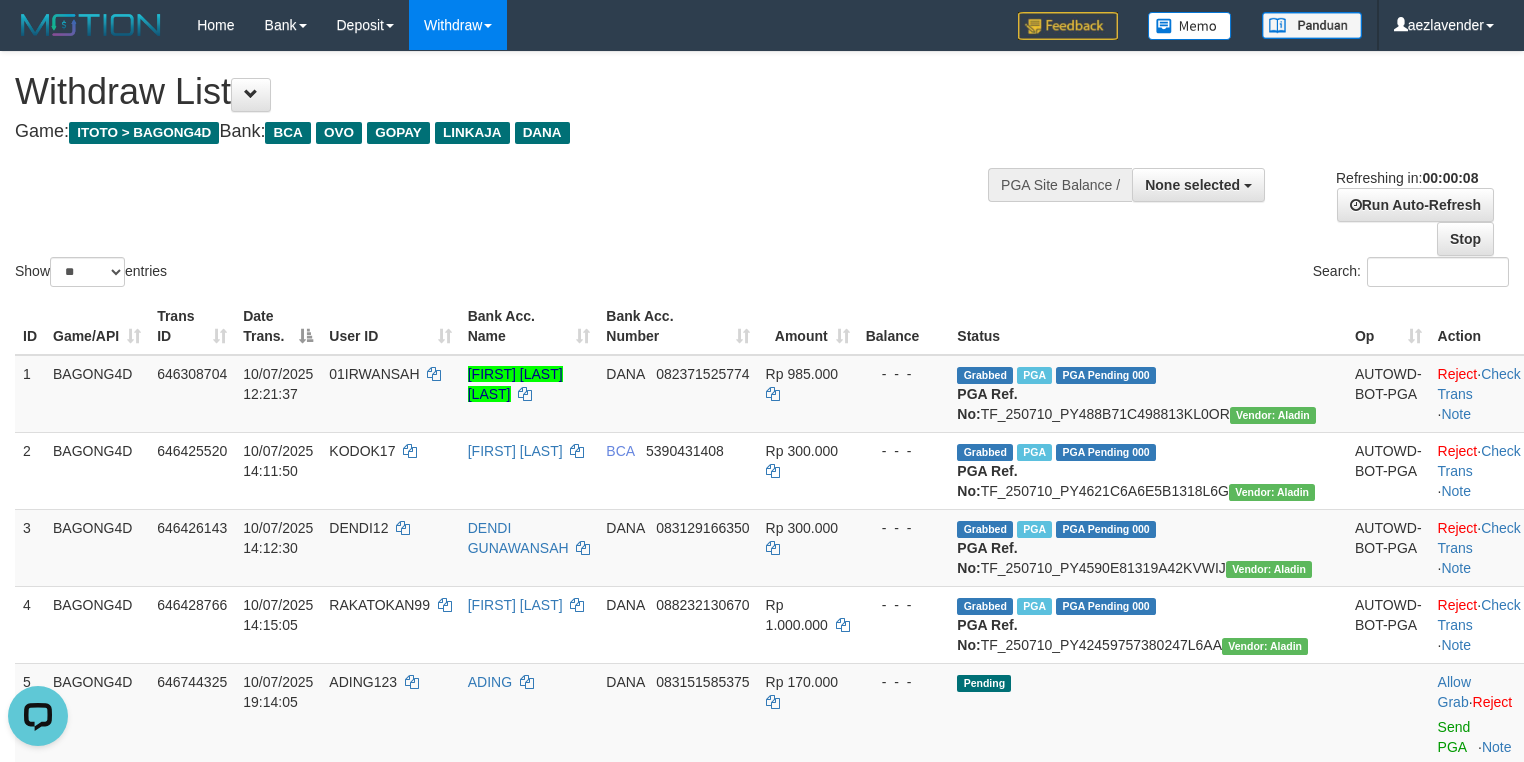 scroll, scrollTop: 0, scrollLeft: 0, axis: both 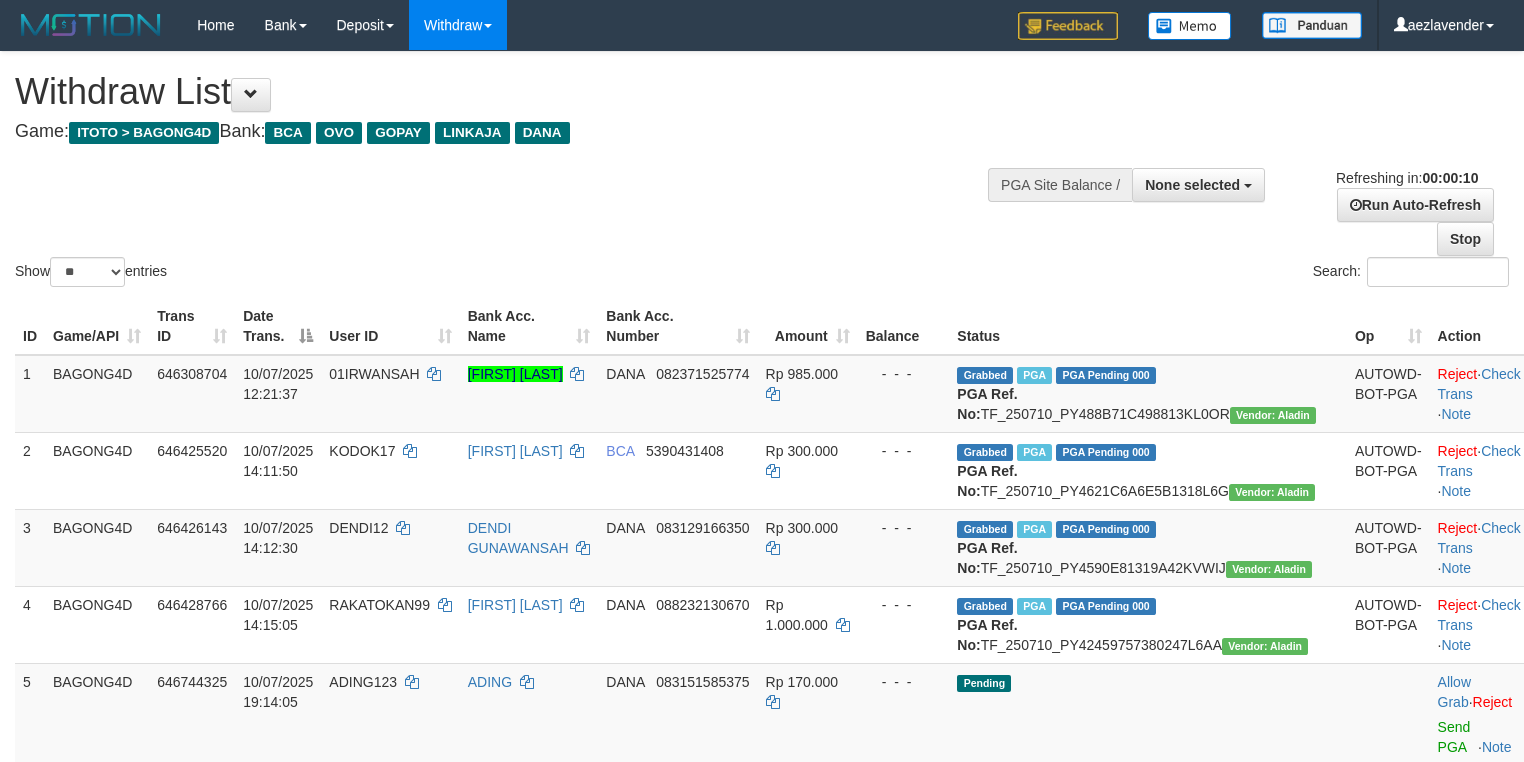 select 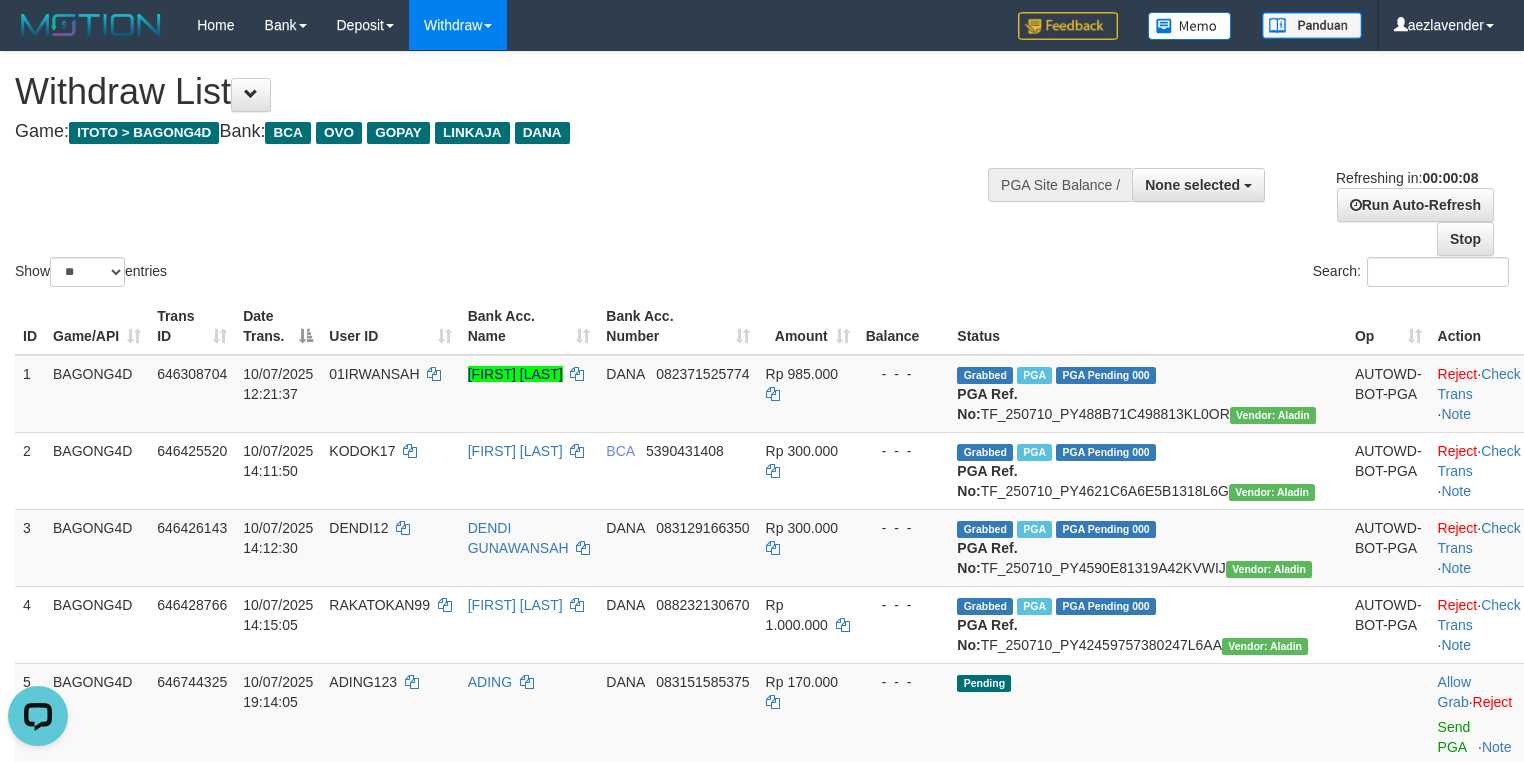 scroll, scrollTop: 0, scrollLeft: 0, axis: both 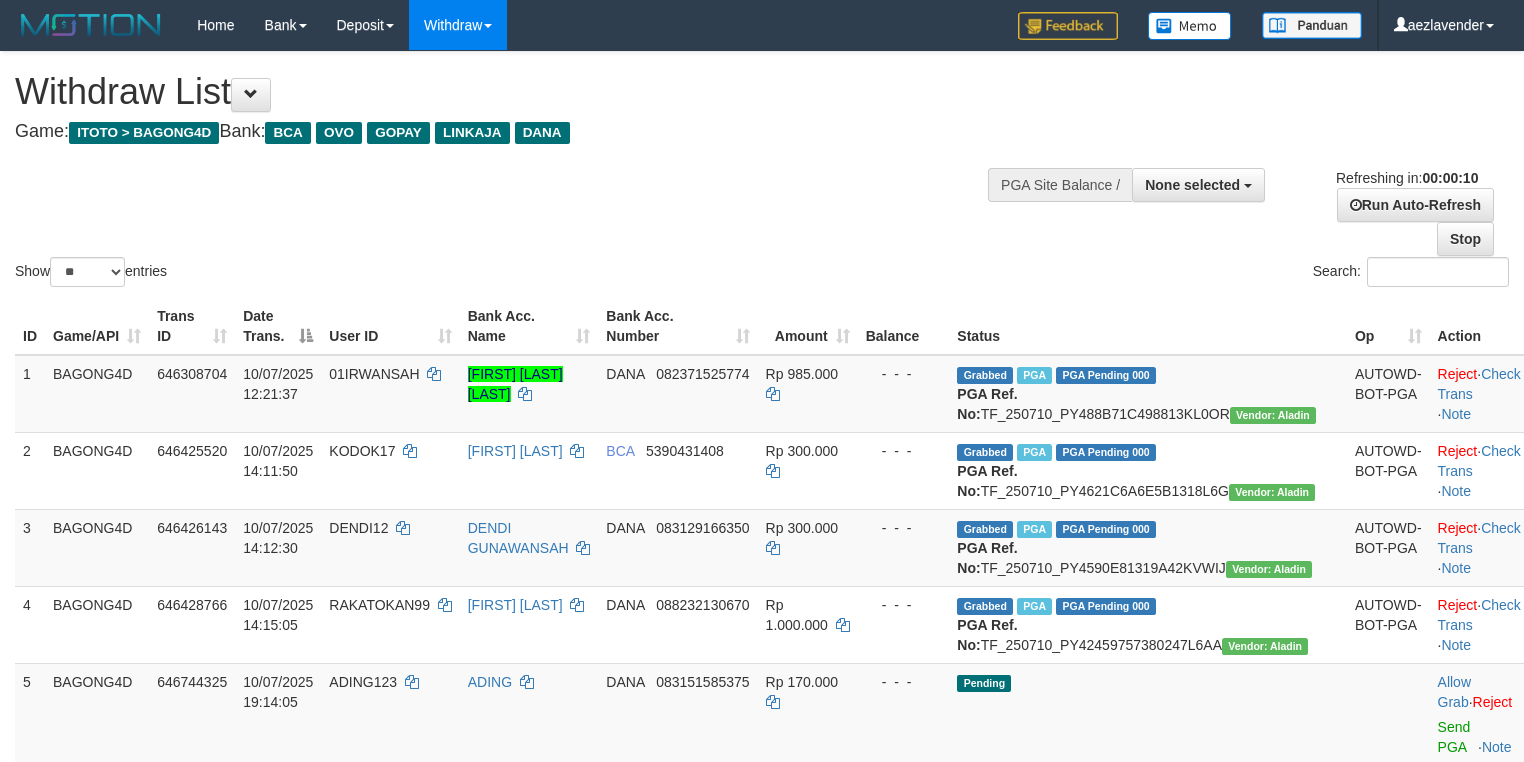 select 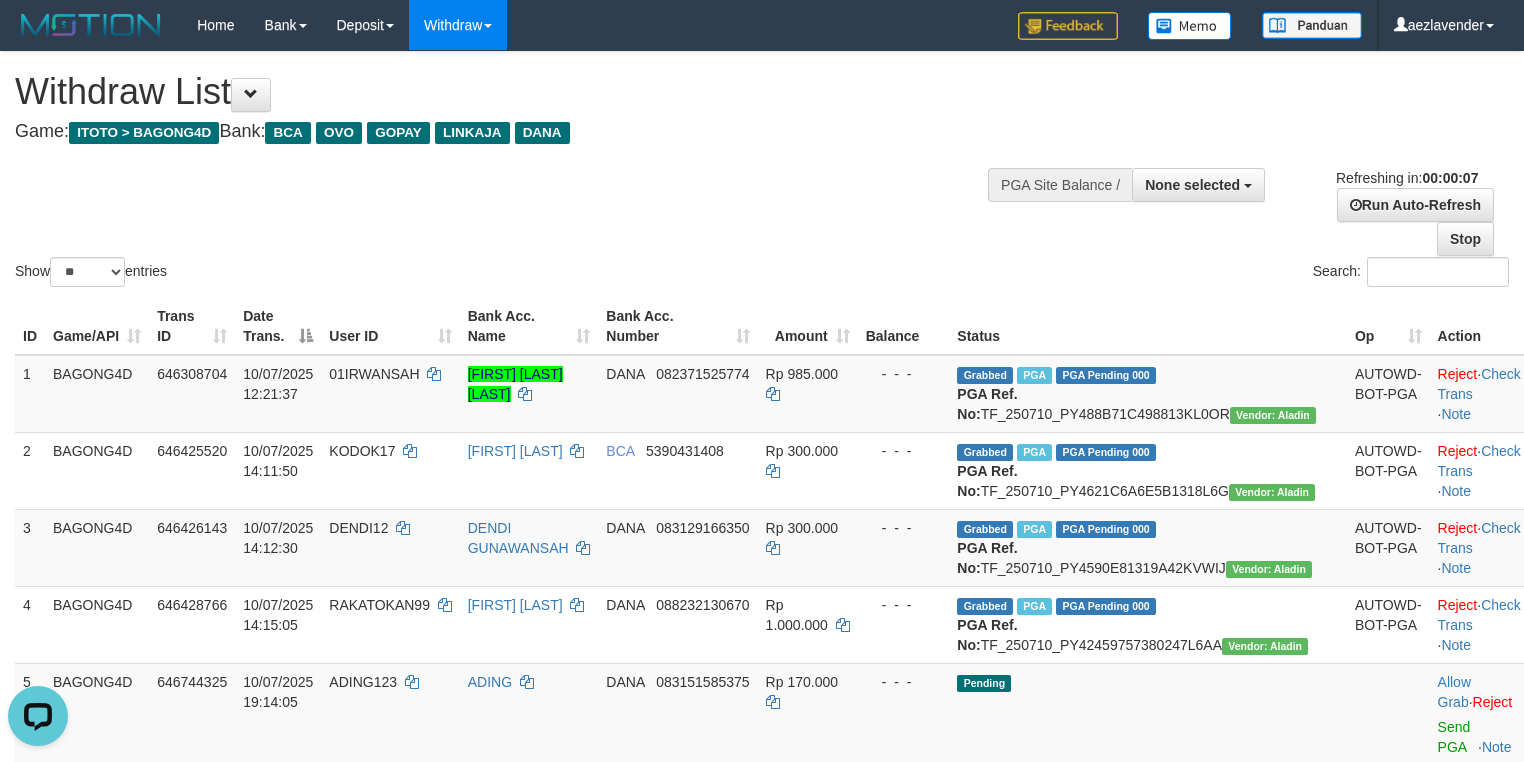 scroll, scrollTop: 0, scrollLeft: 0, axis: both 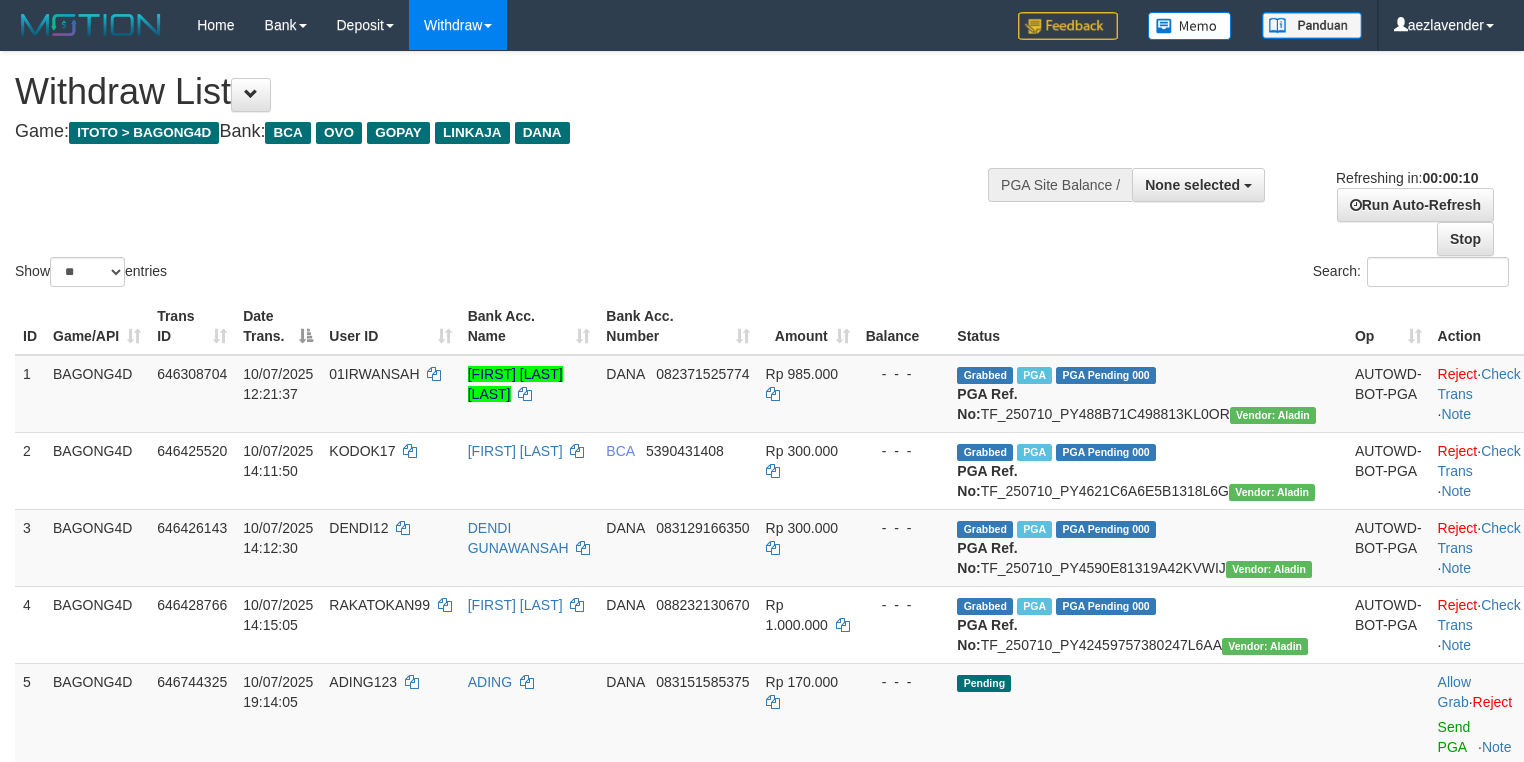 select 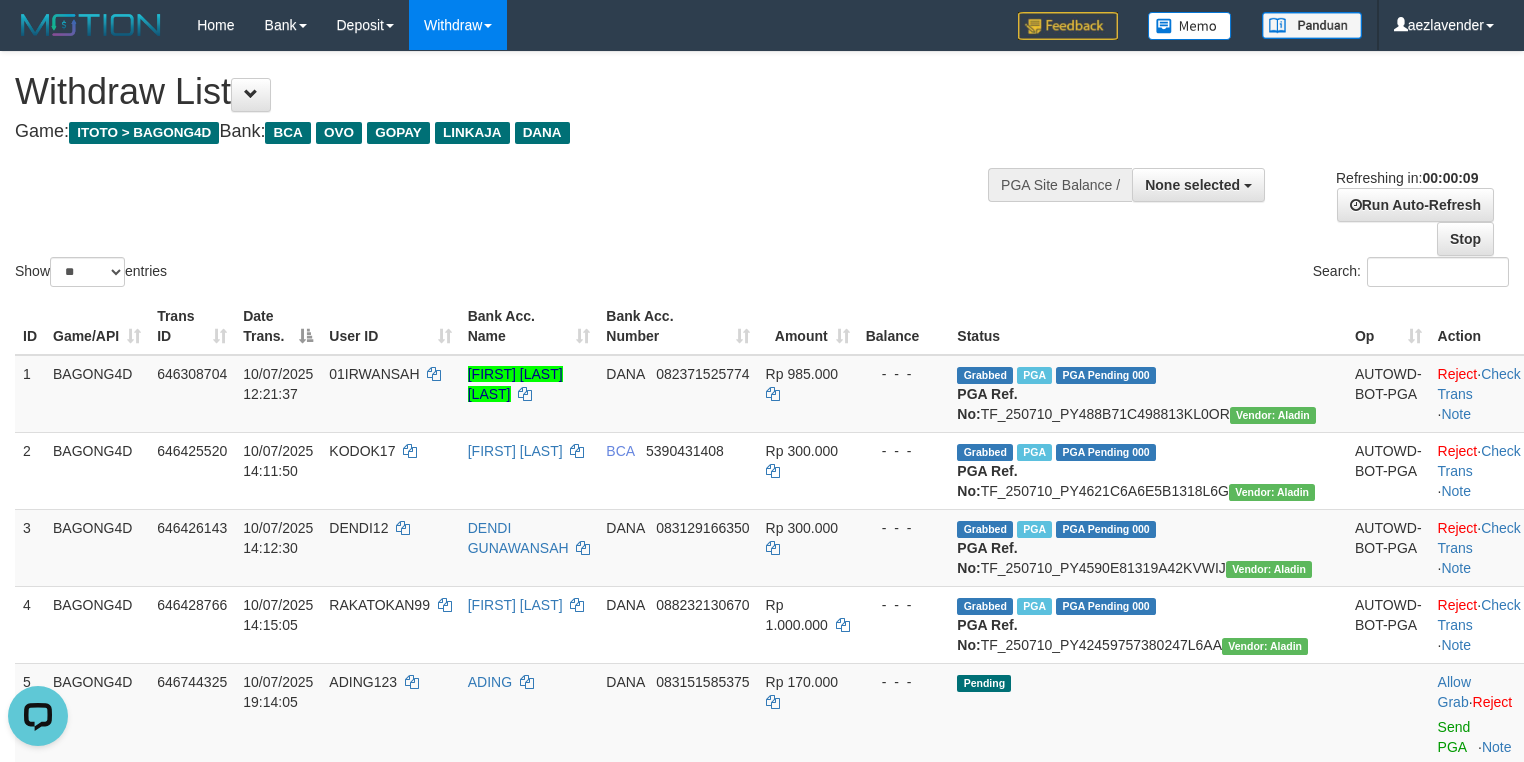 scroll, scrollTop: 0, scrollLeft: 0, axis: both 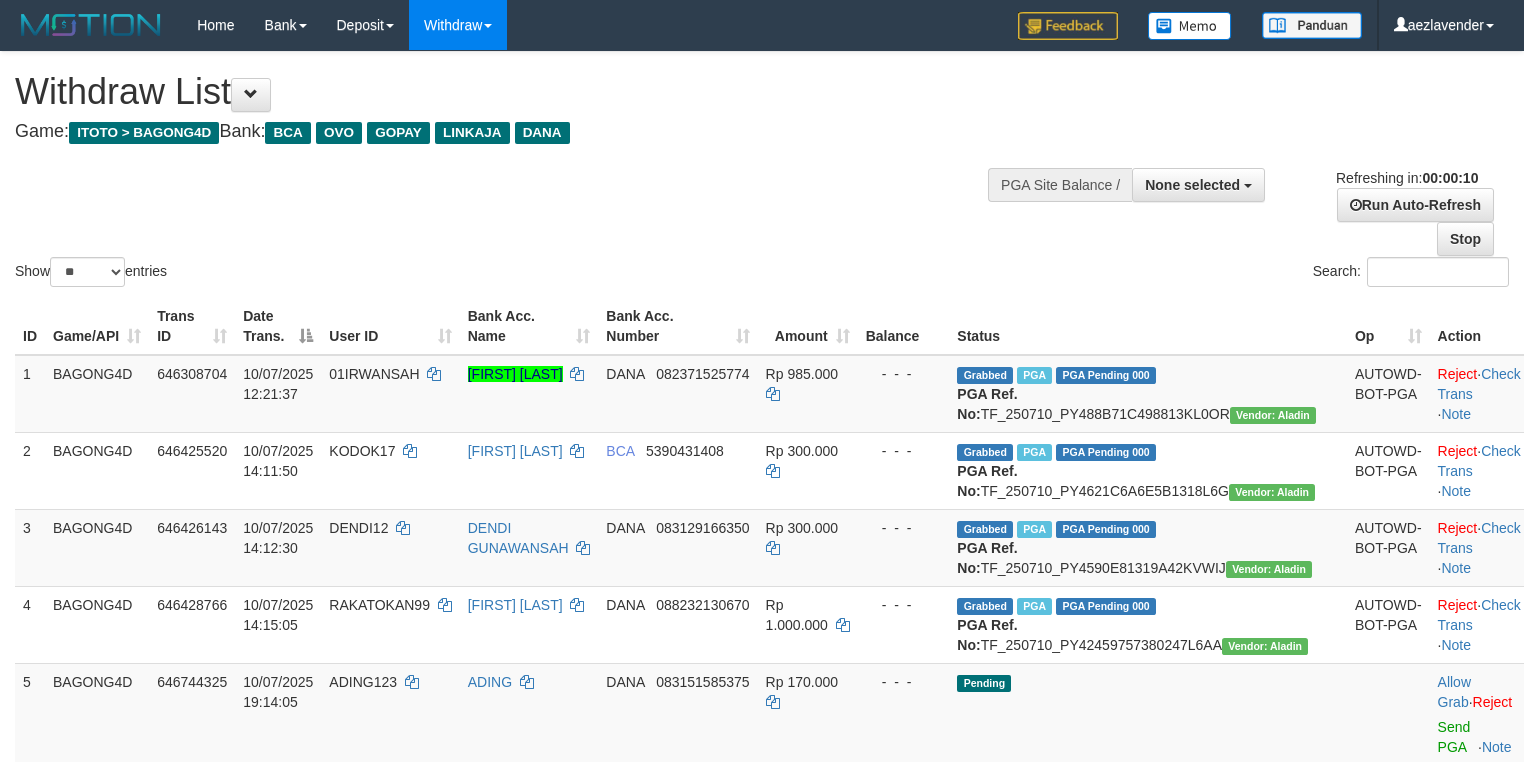 select 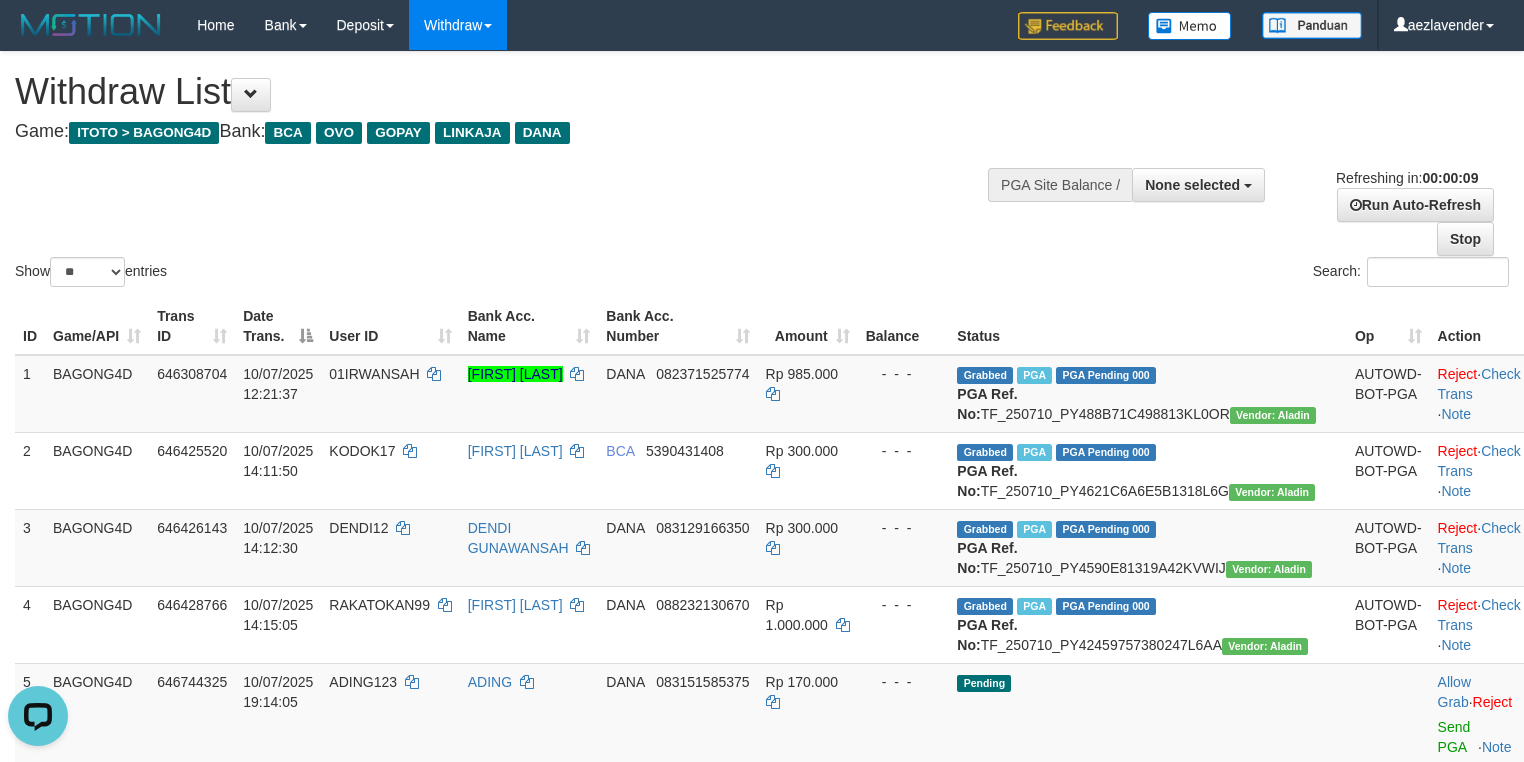 scroll, scrollTop: 0, scrollLeft: 0, axis: both 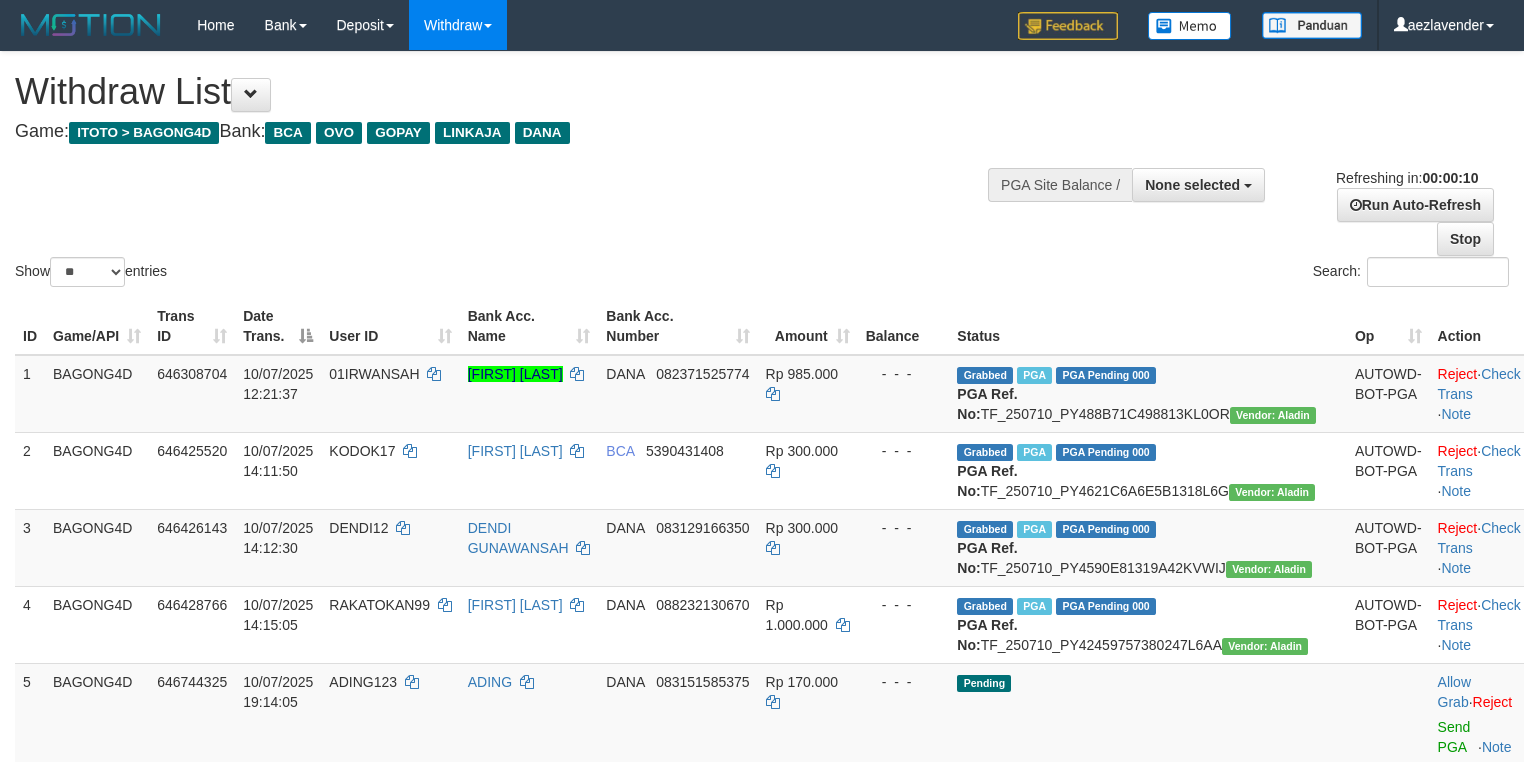 select 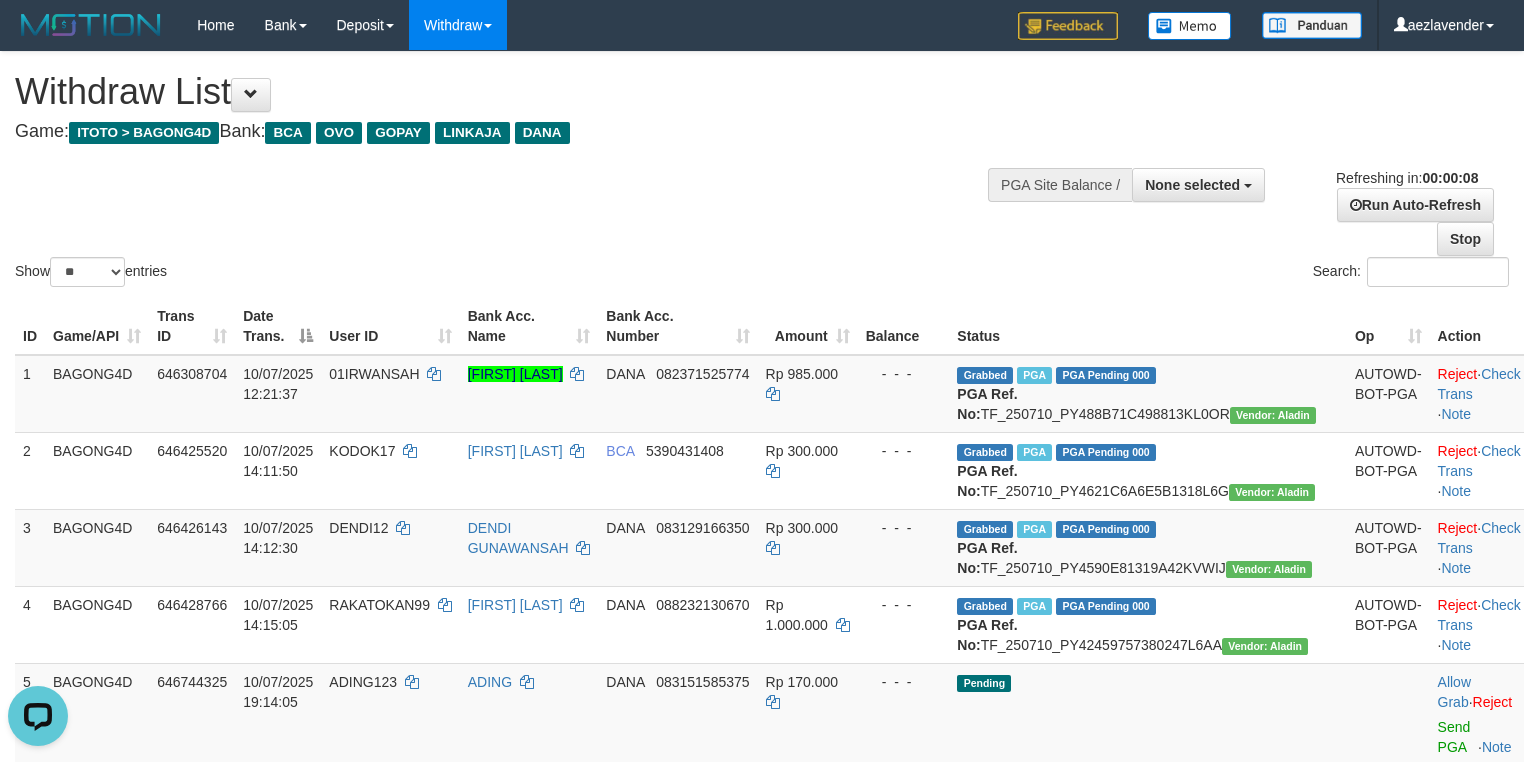 scroll, scrollTop: 0, scrollLeft: 0, axis: both 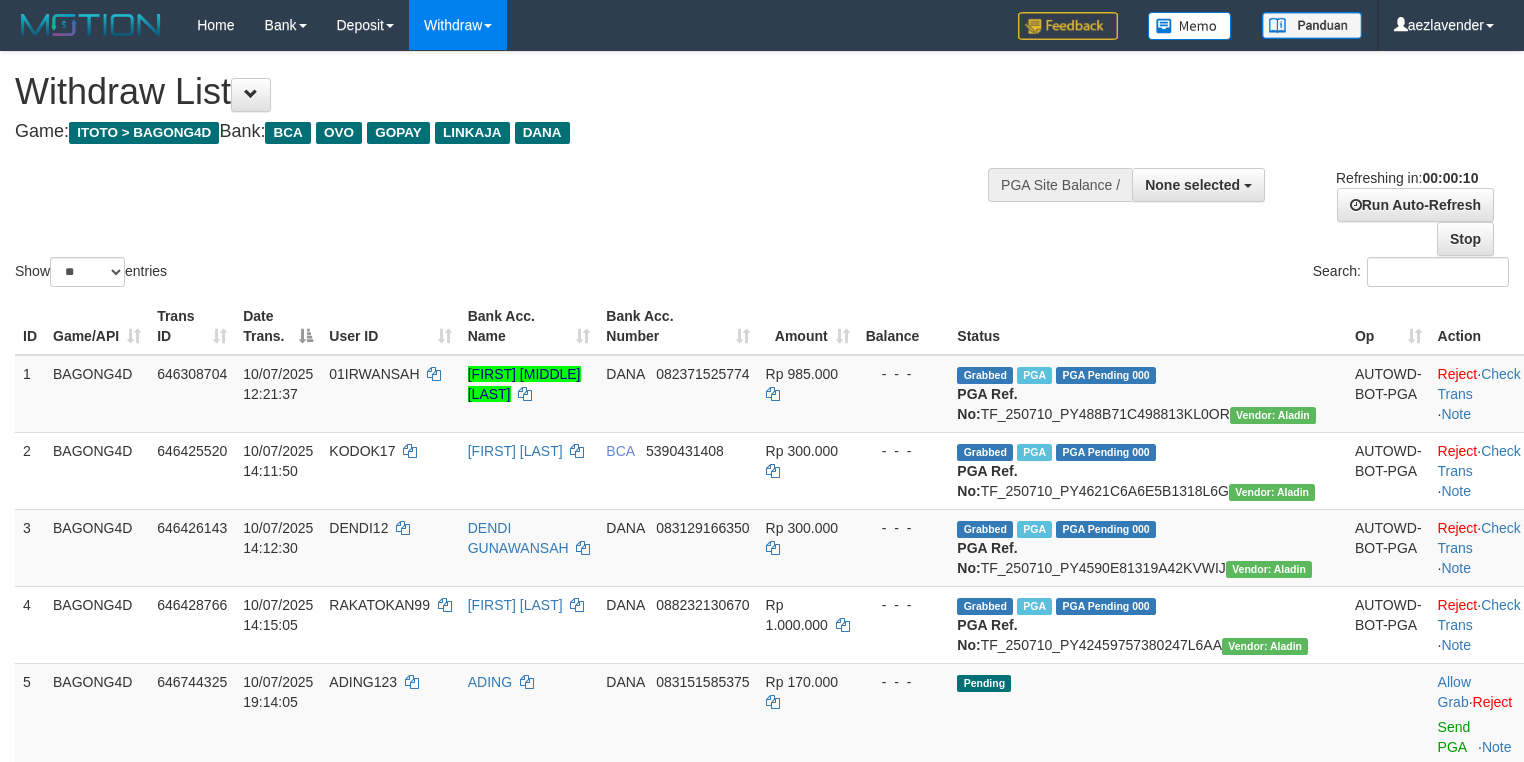 select 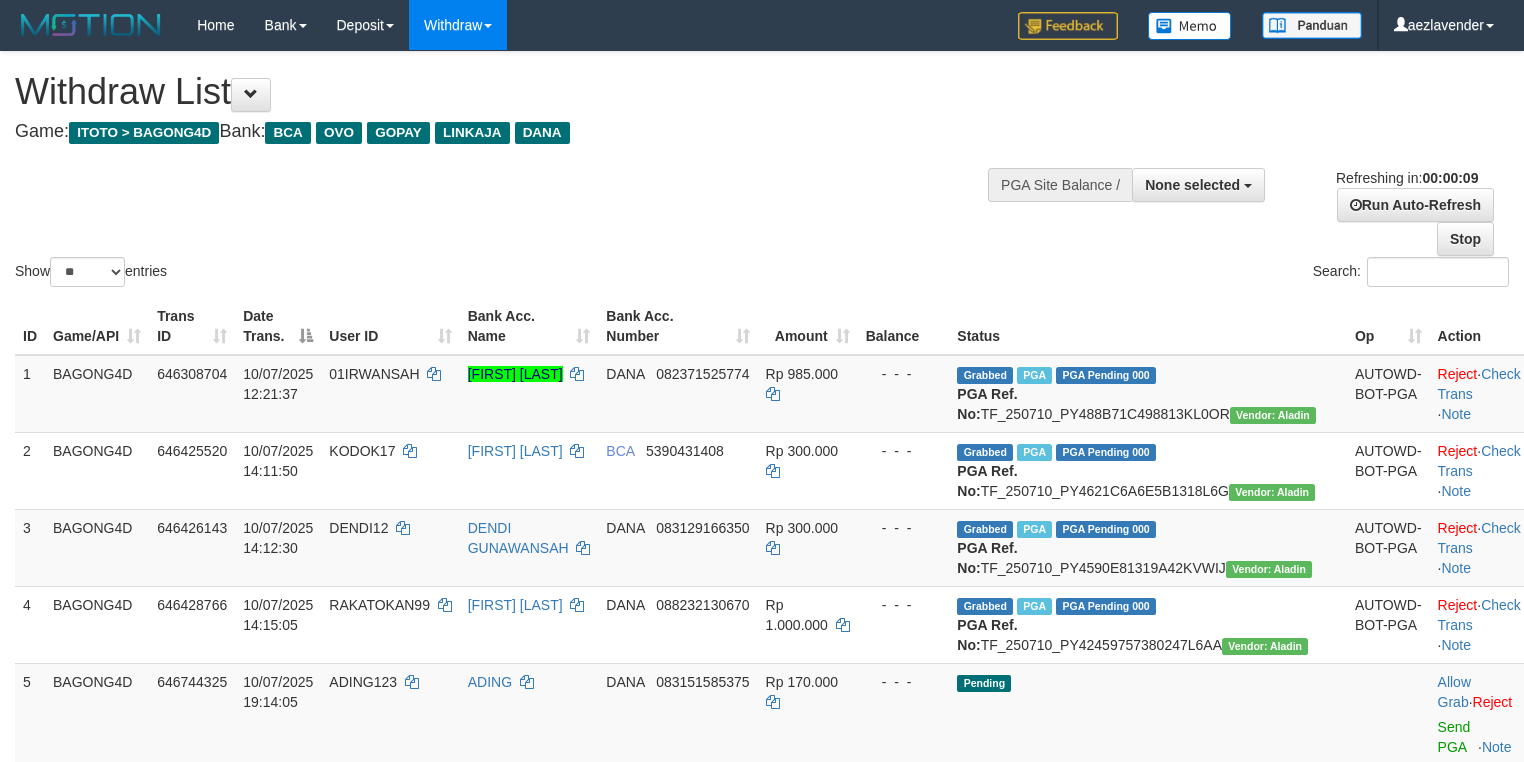 select 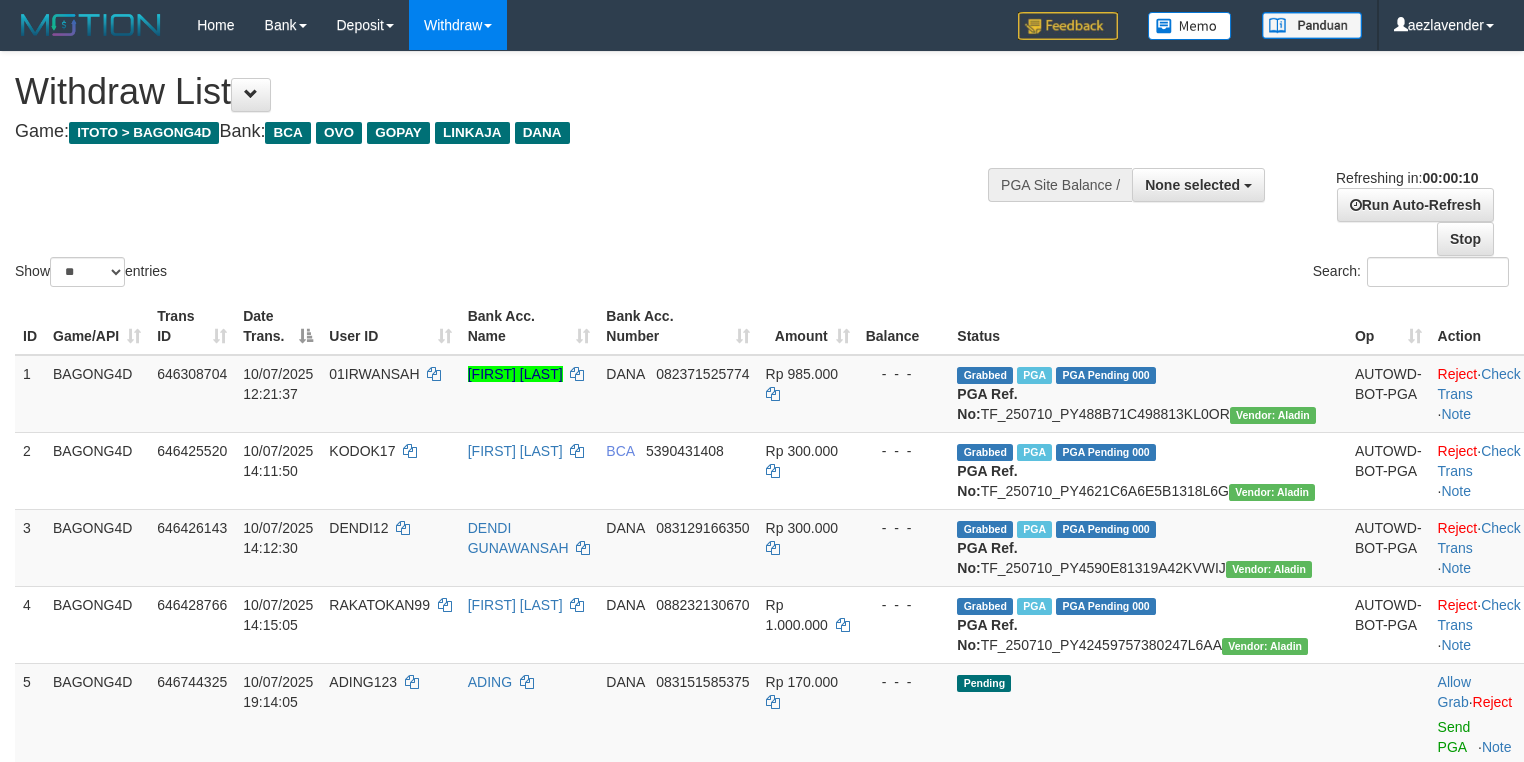 select 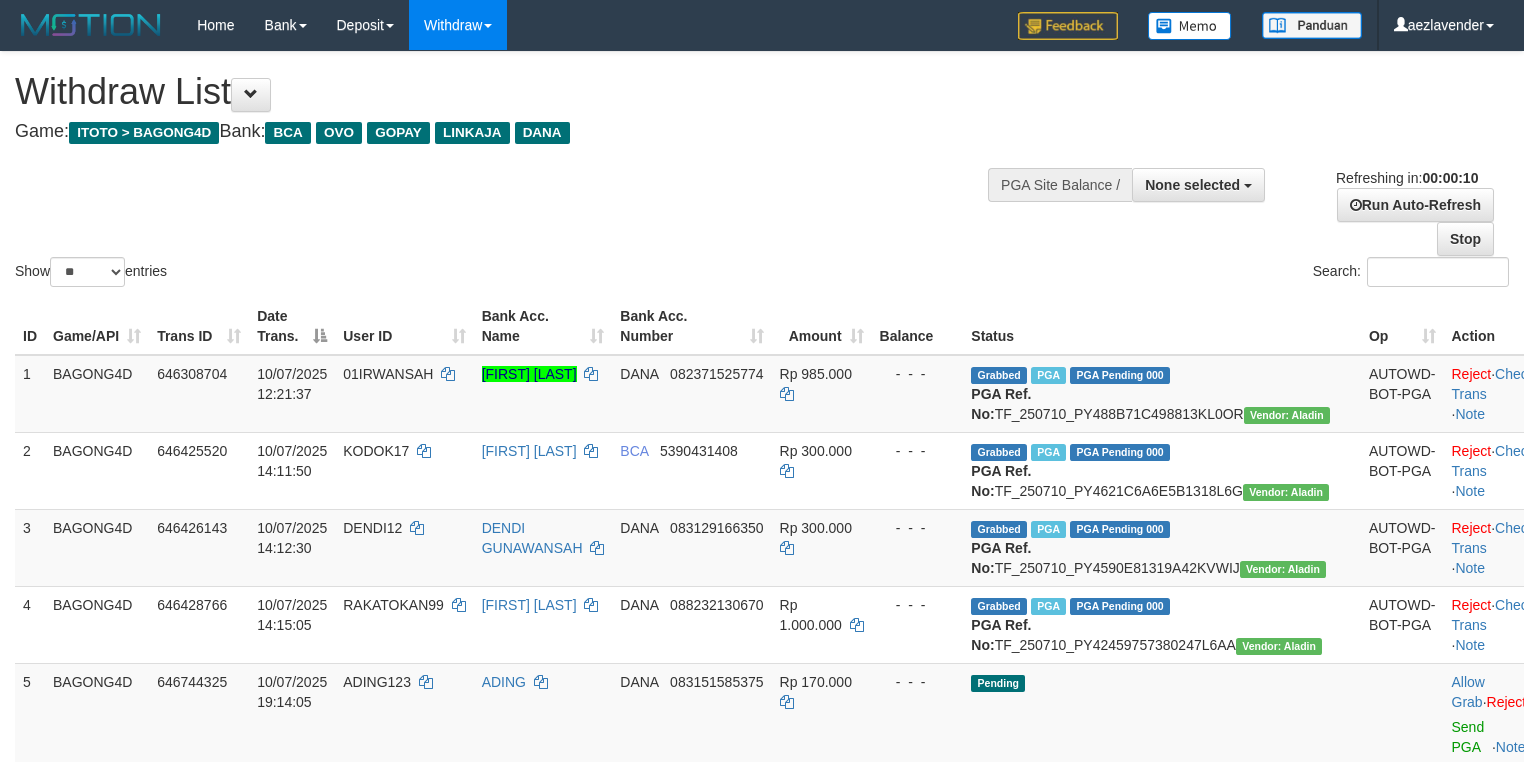 select 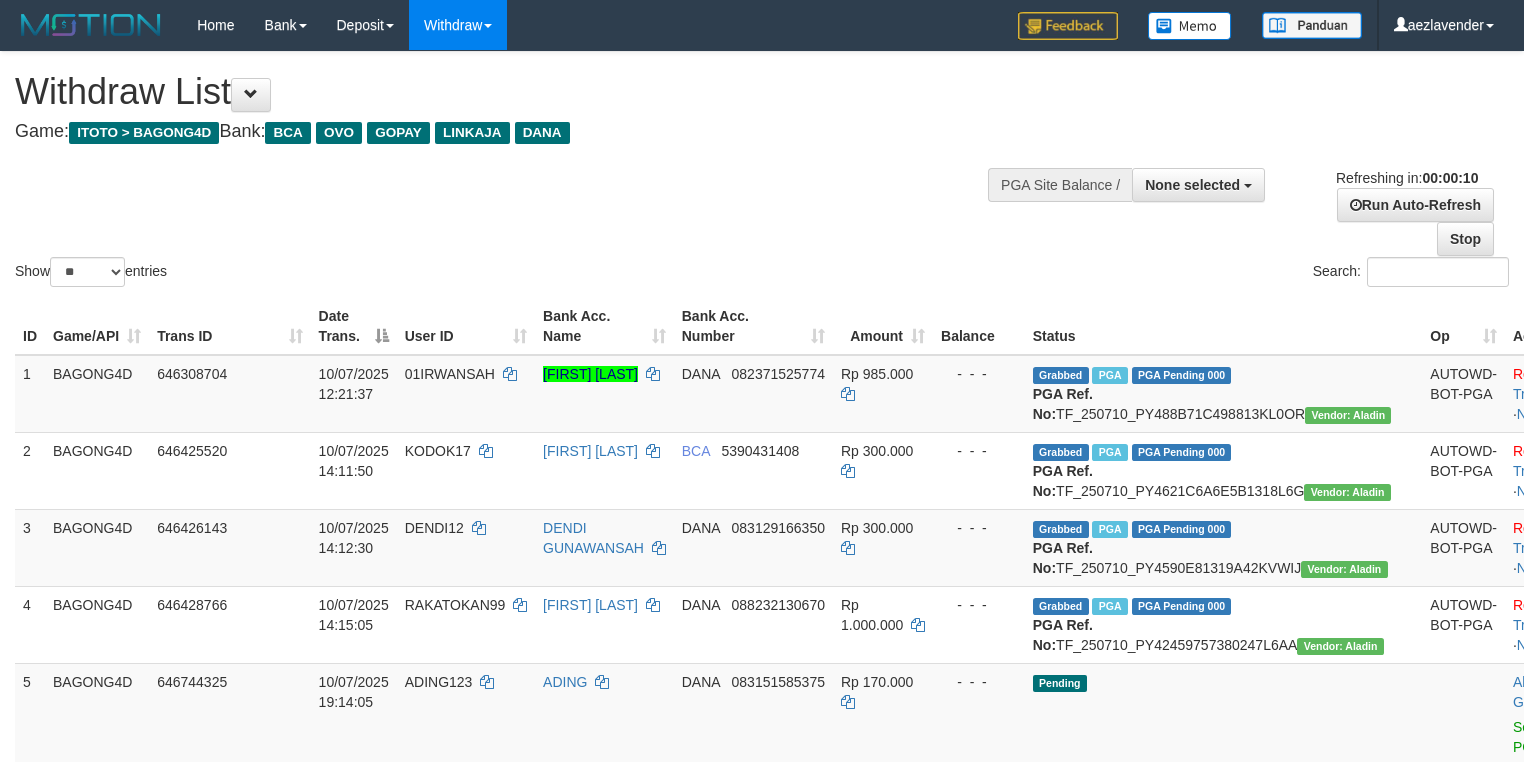 select 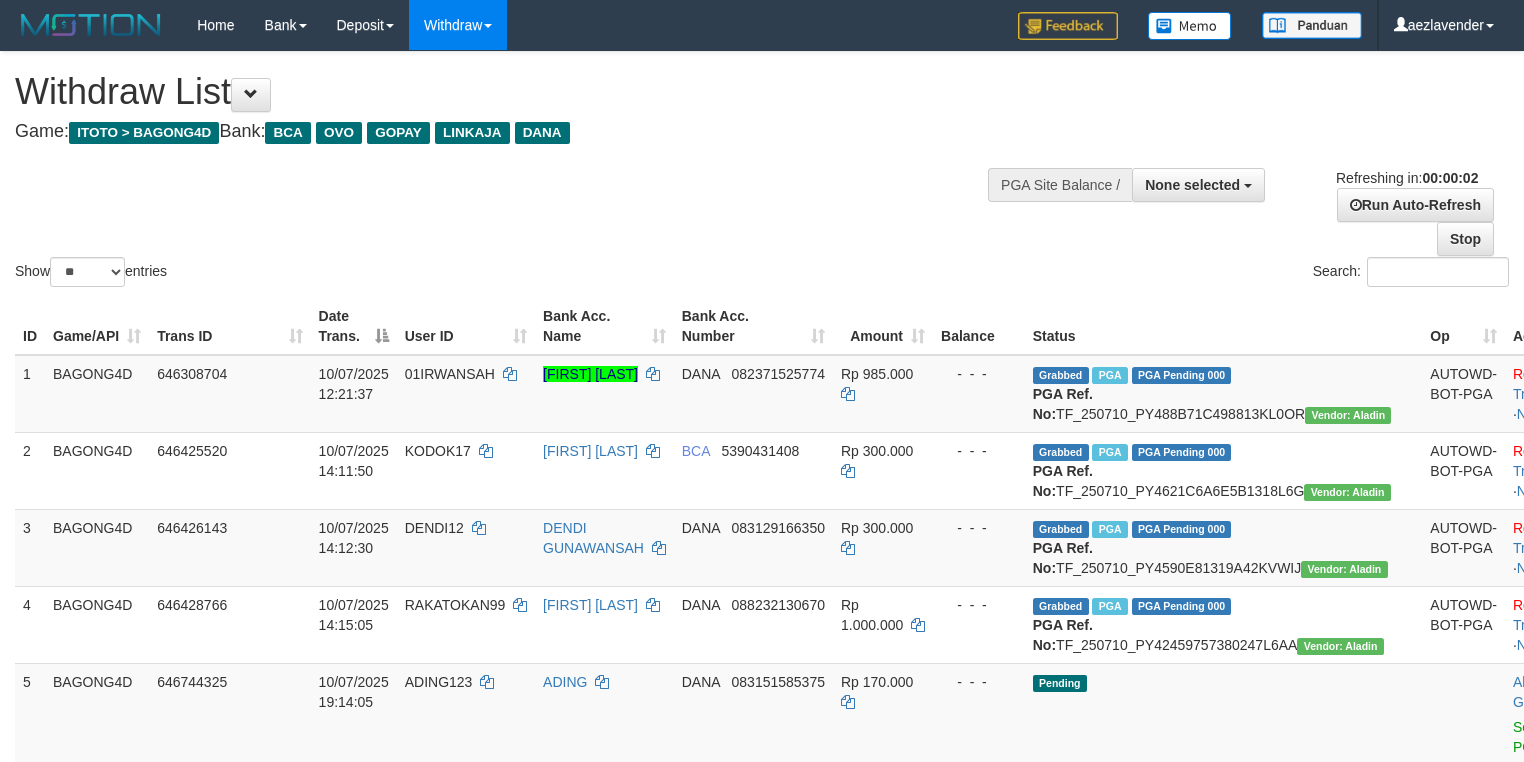 scroll, scrollTop: 0, scrollLeft: 0, axis: both 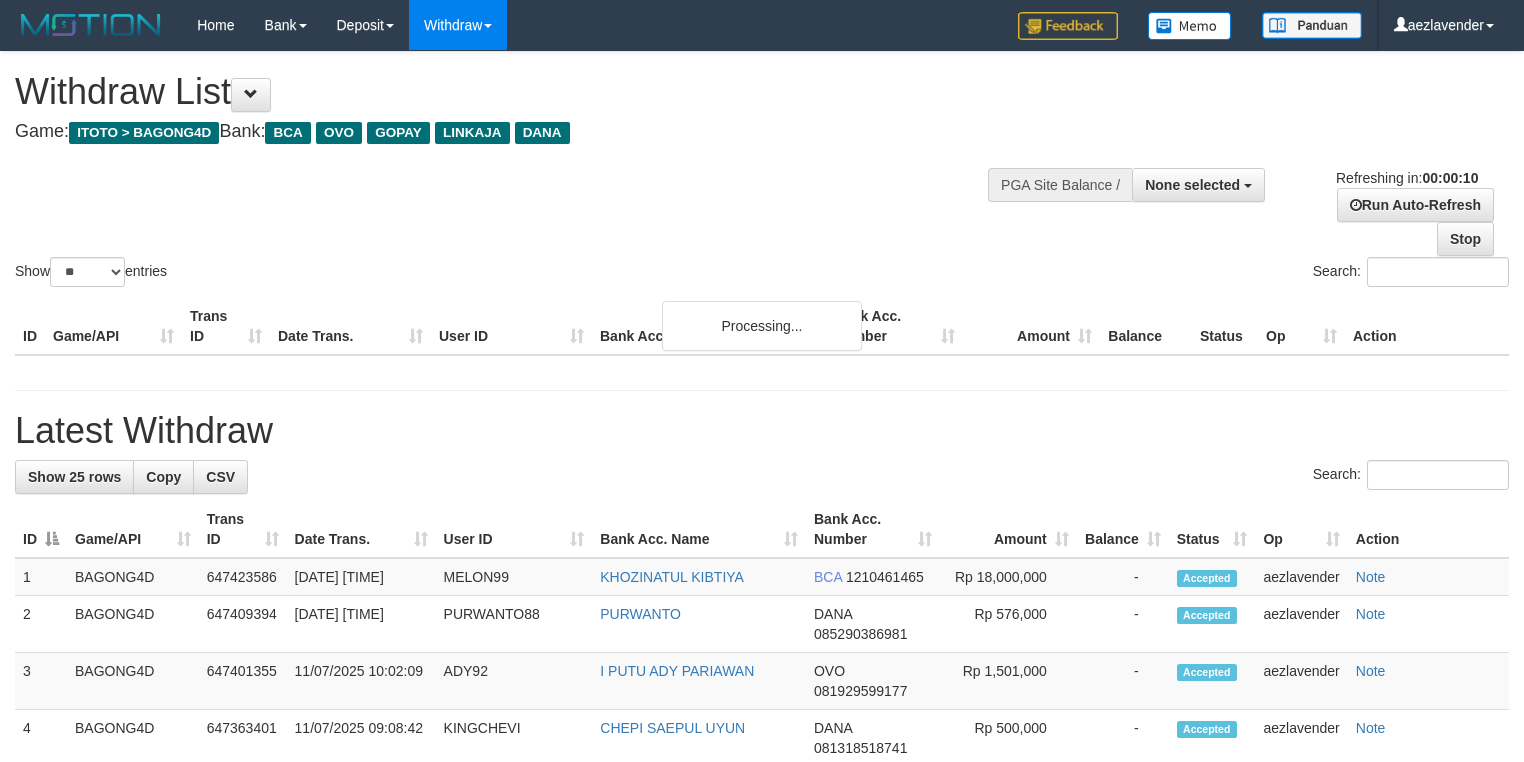 select 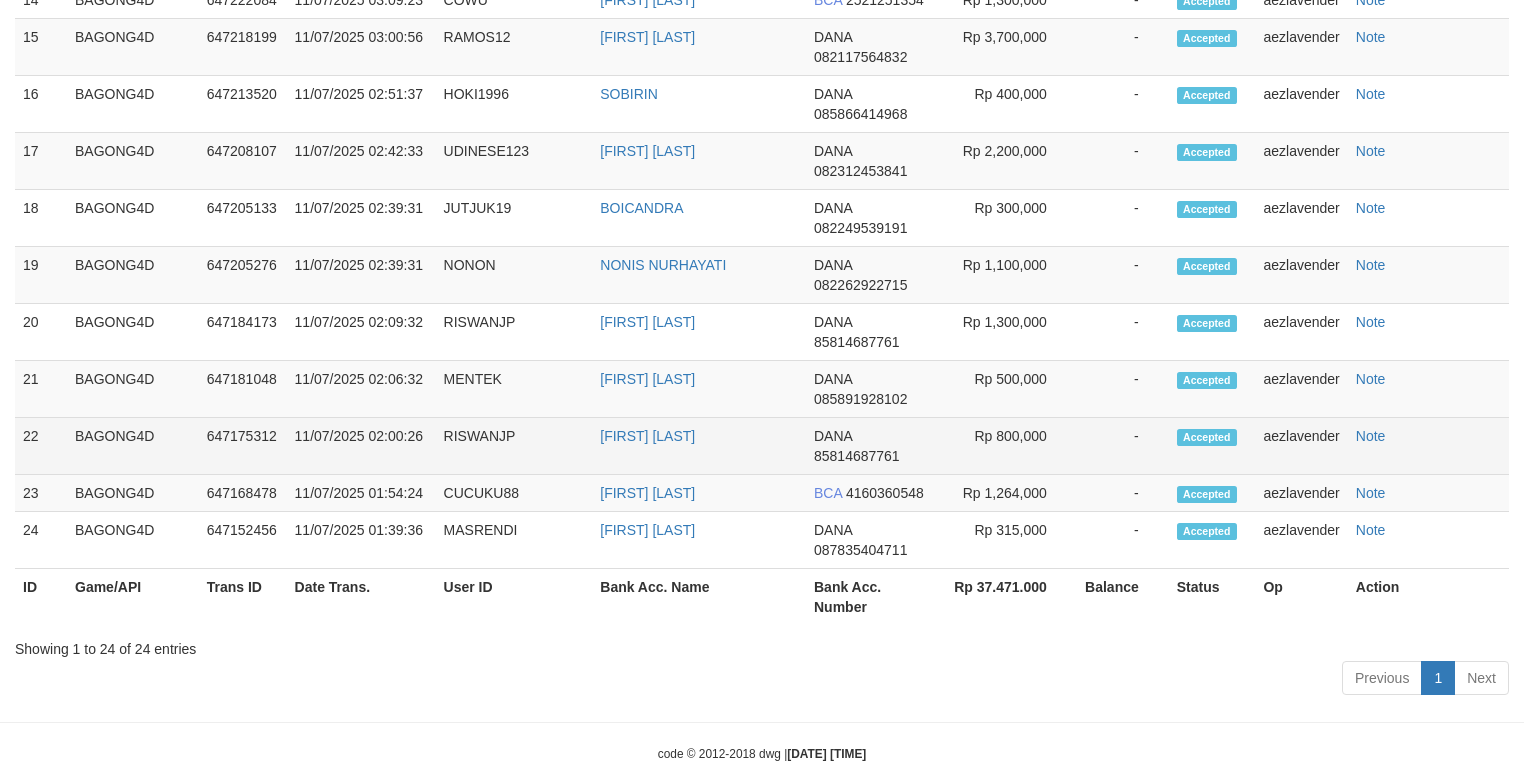 scroll, scrollTop: 2145, scrollLeft: 0, axis: vertical 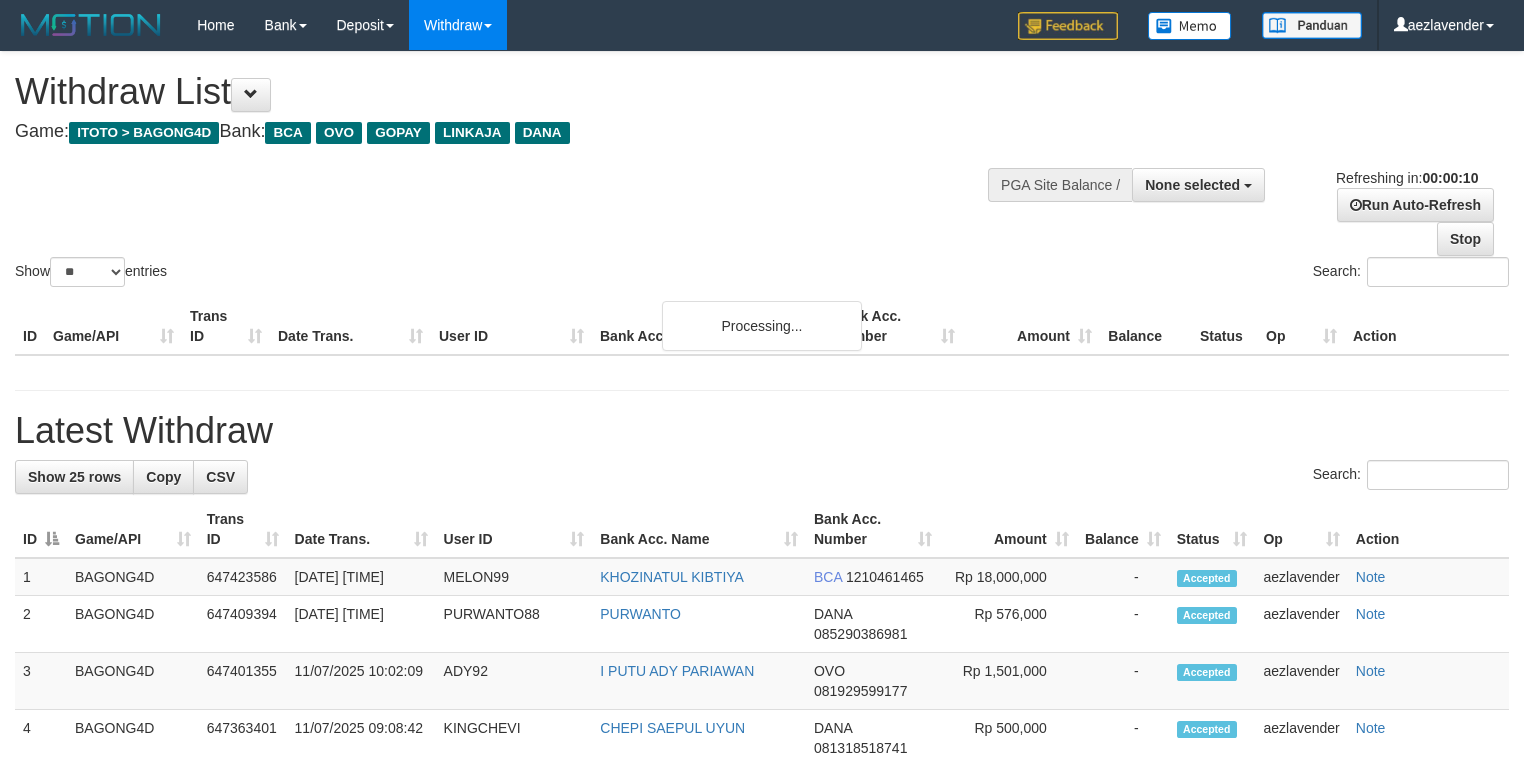 select 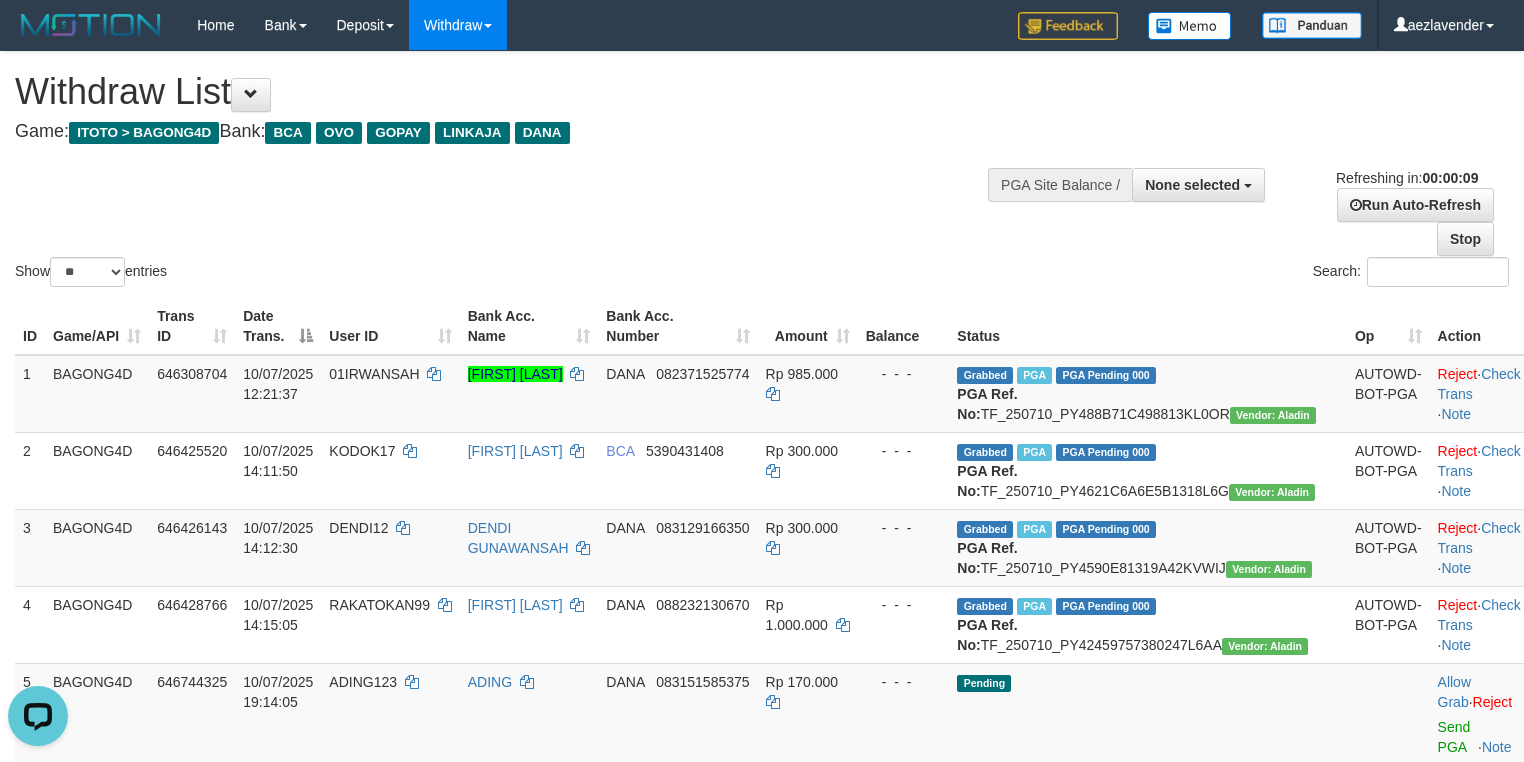 scroll, scrollTop: 0, scrollLeft: 0, axis: both 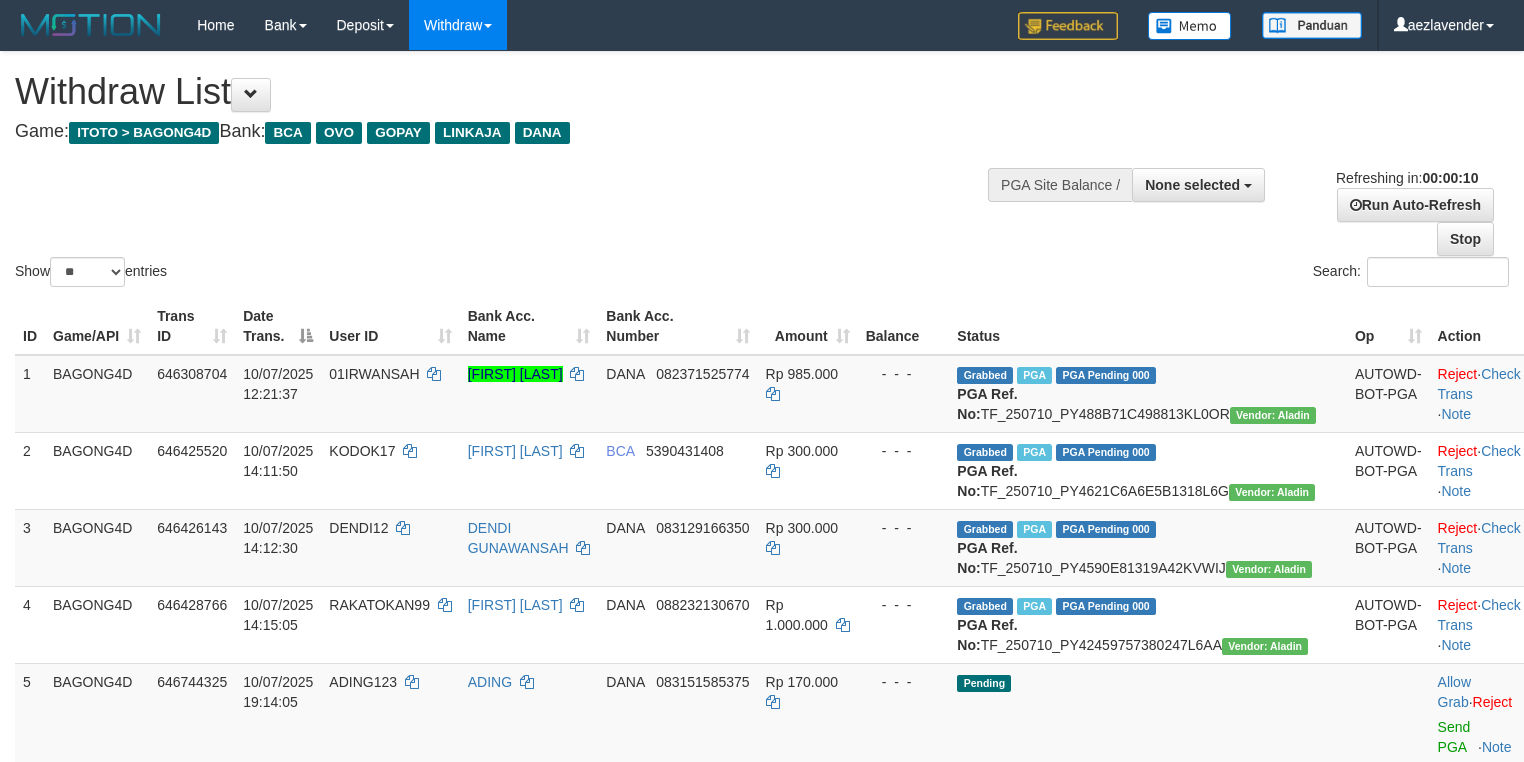 select 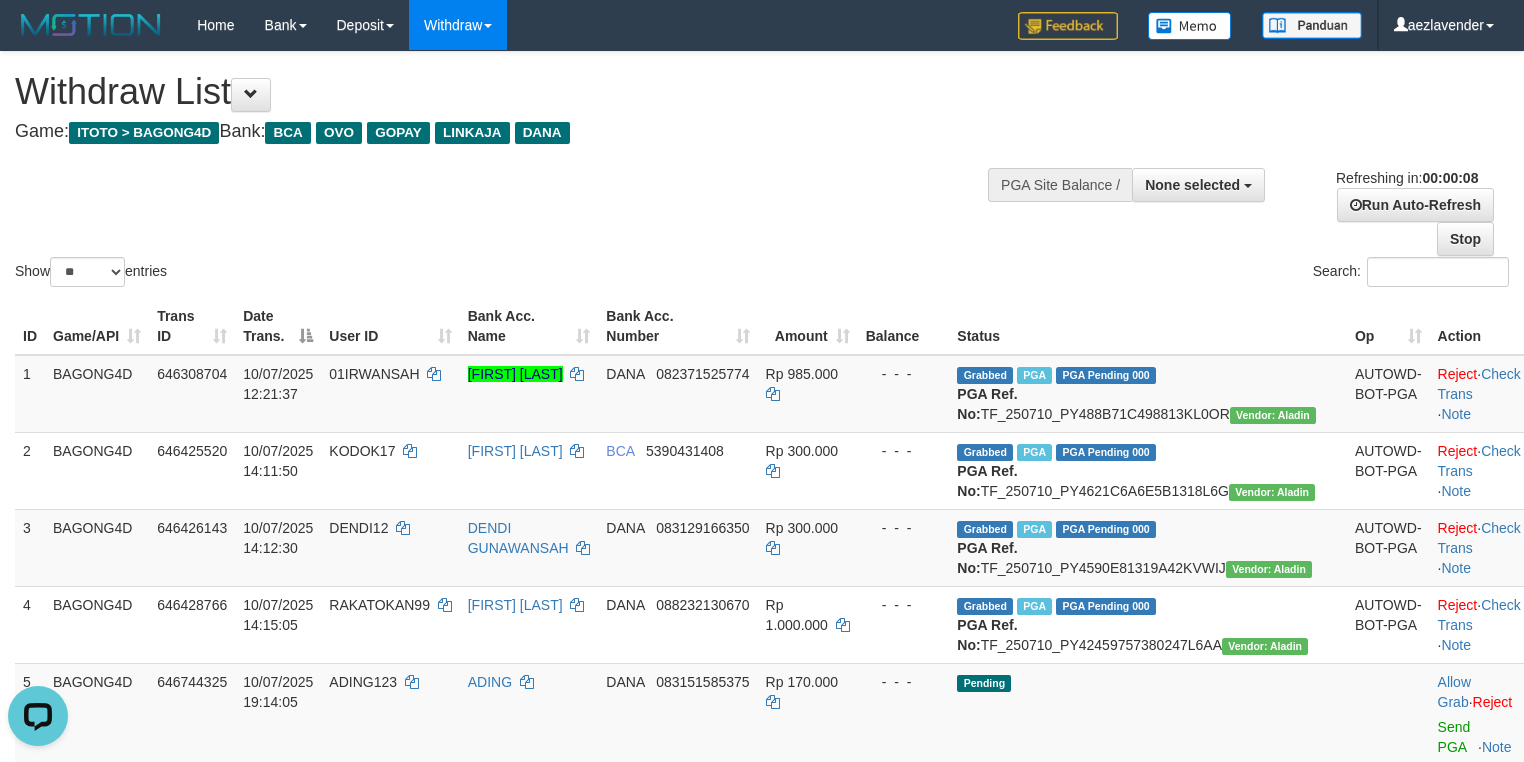scroll, scrollTop: 0, scrollLeft: 0, axis: both 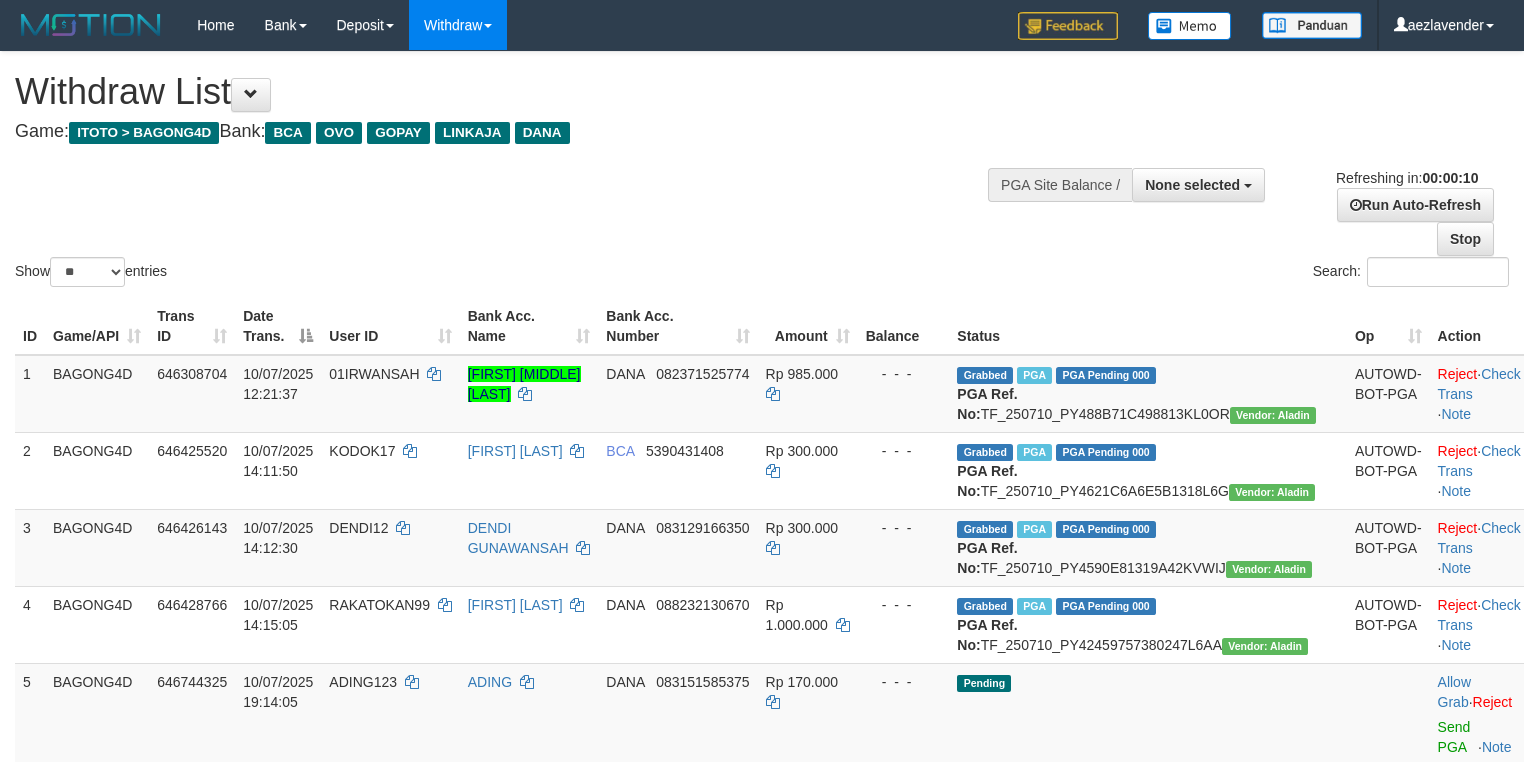select 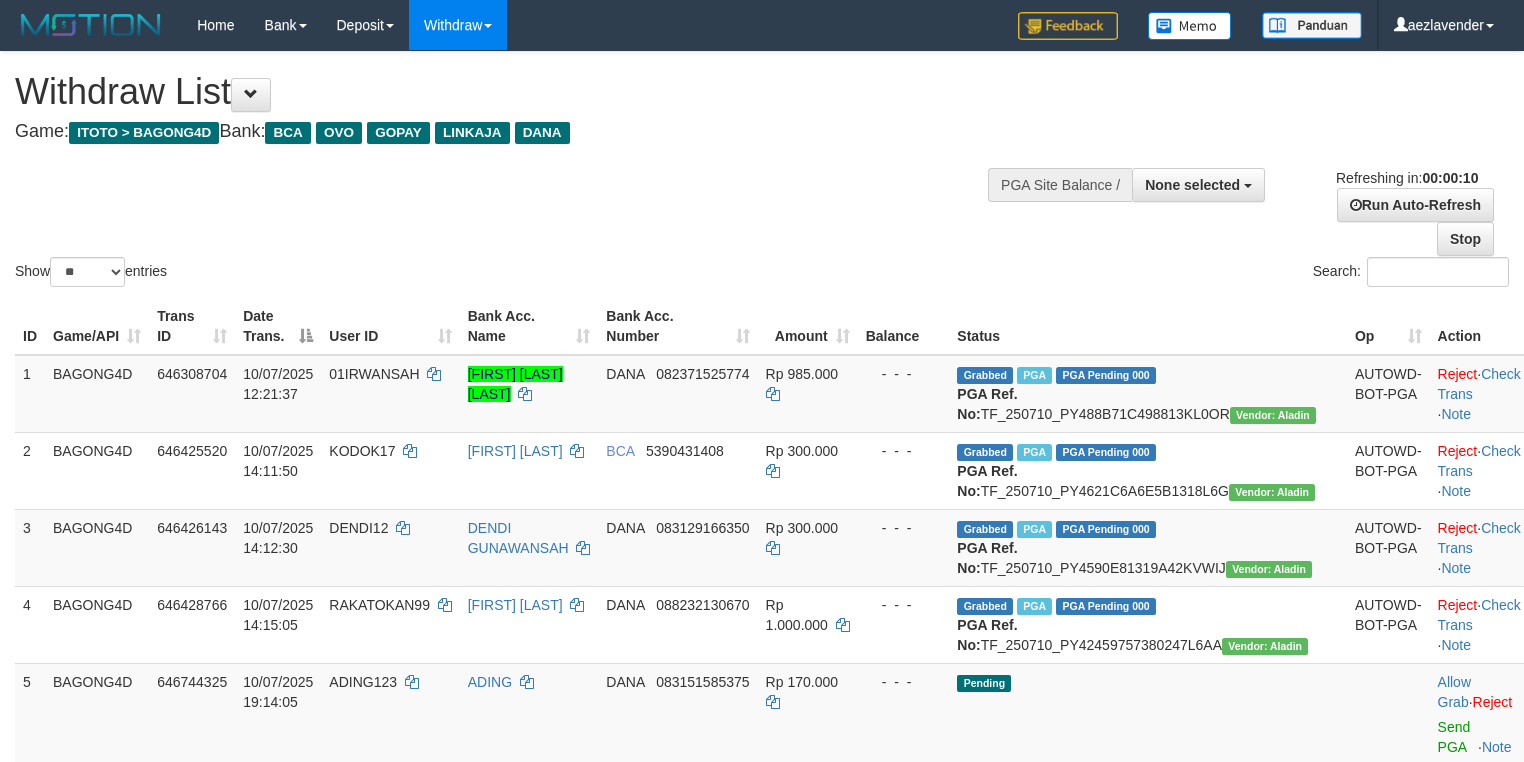 select 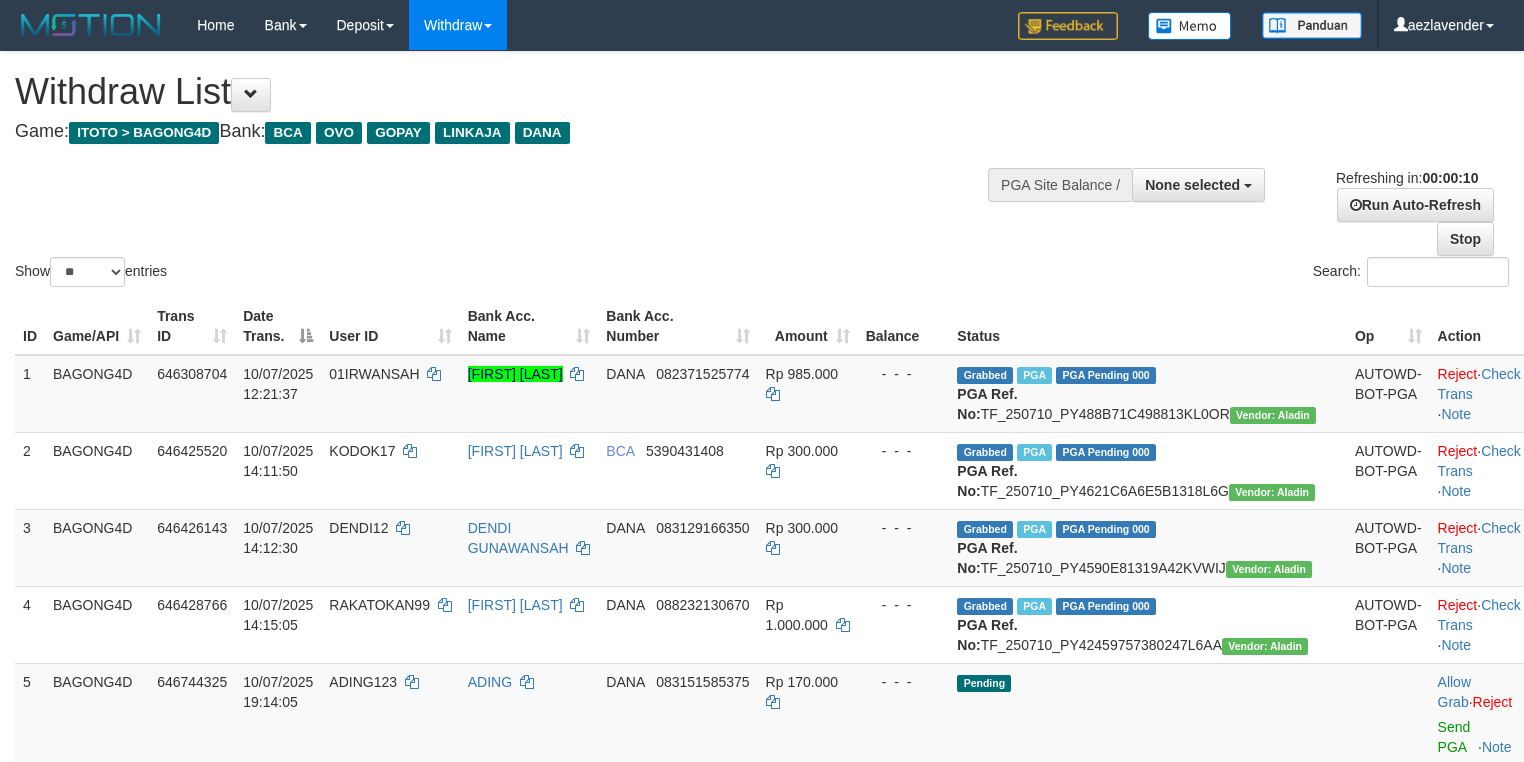select 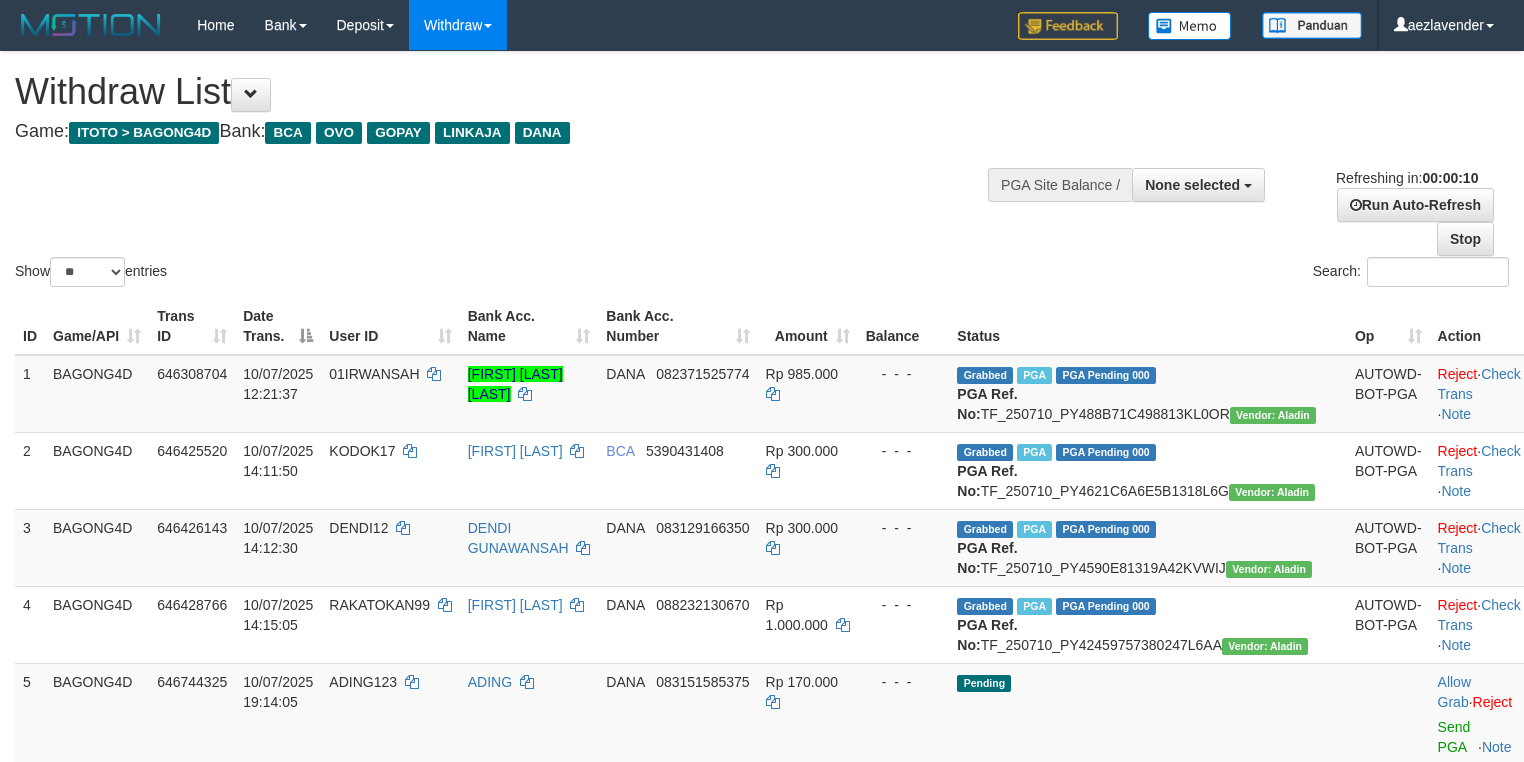select 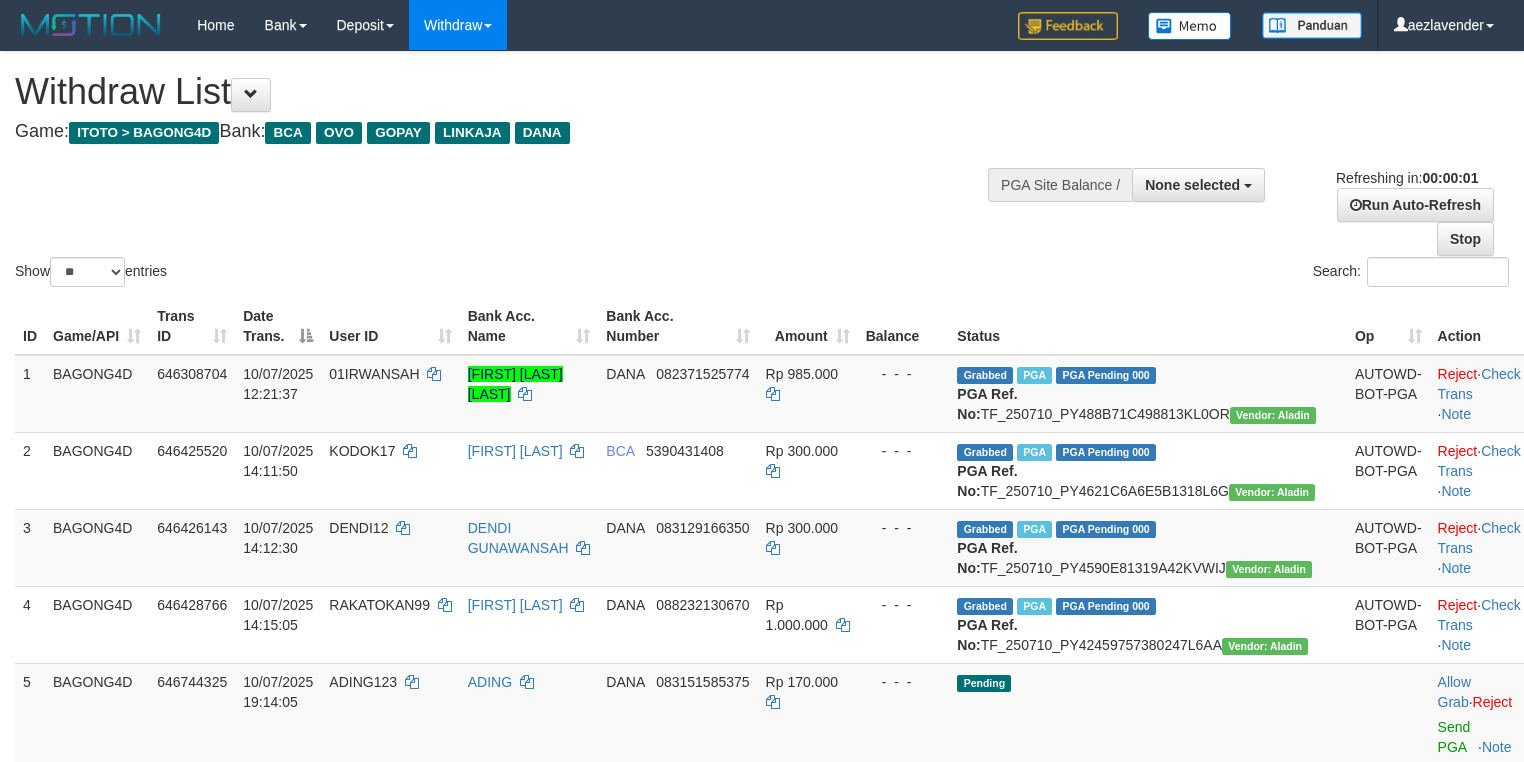scroll, scrollTop: 0, scrollLeft: 0, axis: both 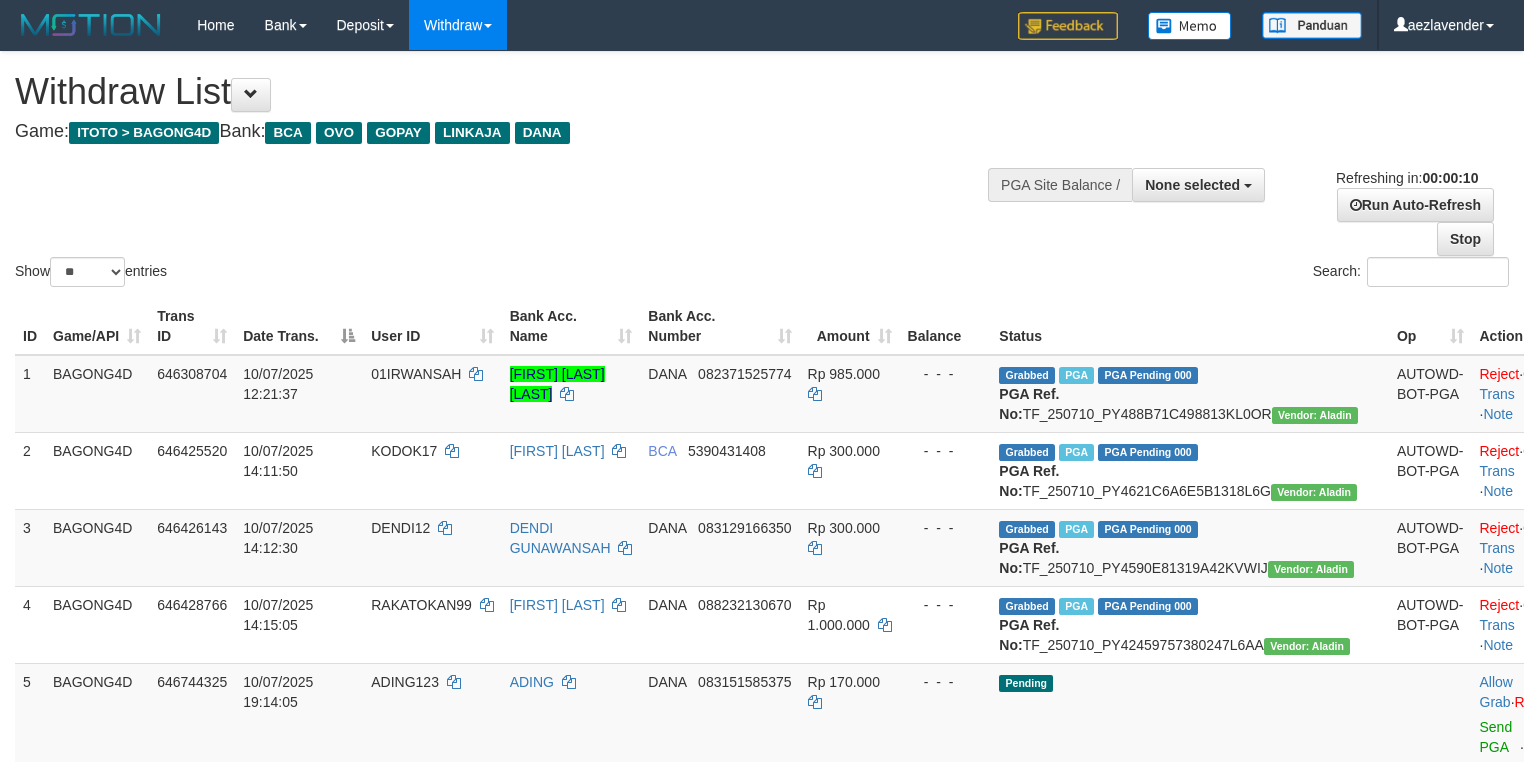 select 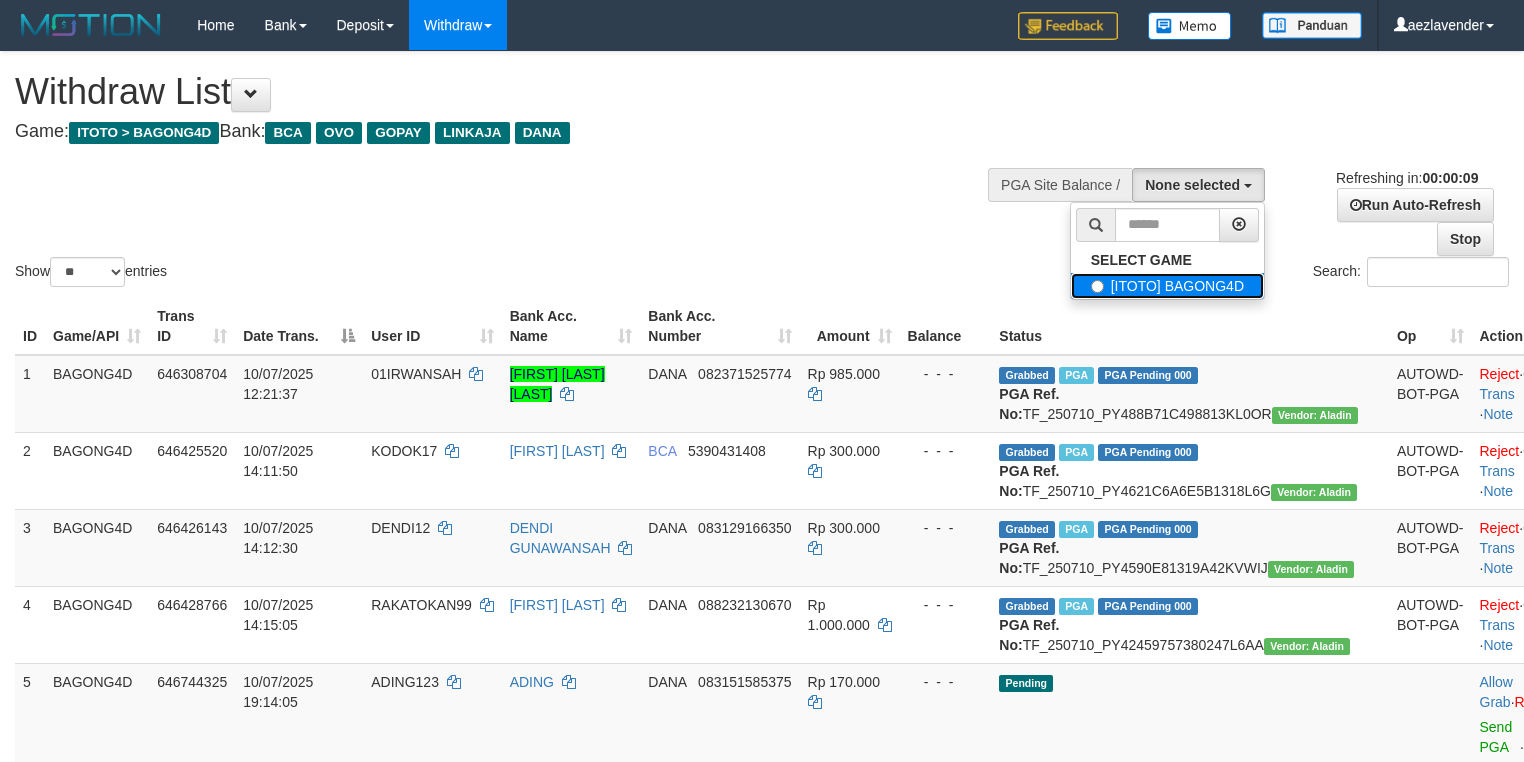 click on "[ITOTO] BAGONG4D" at bounding box center (1167, 286) 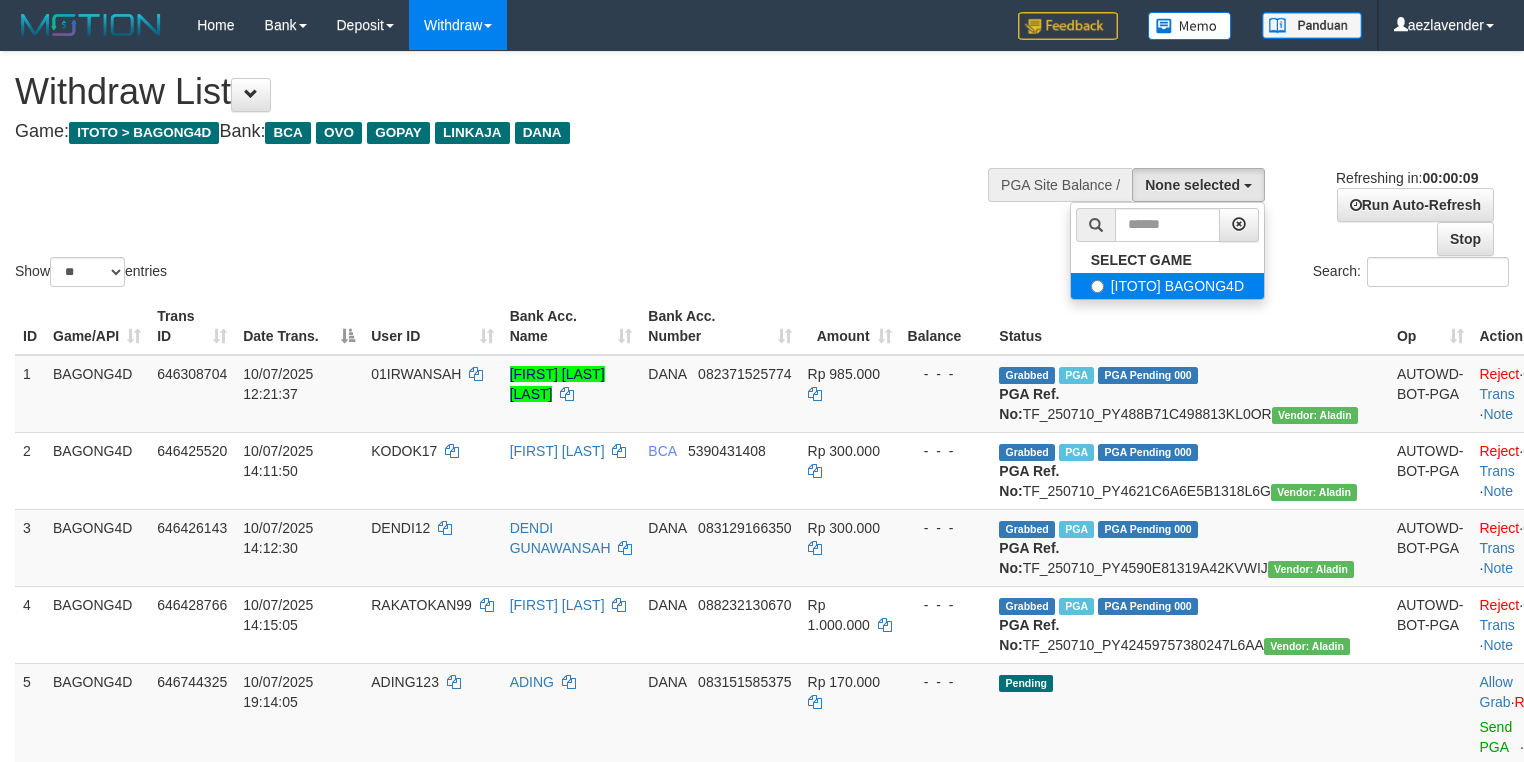 select on "***" 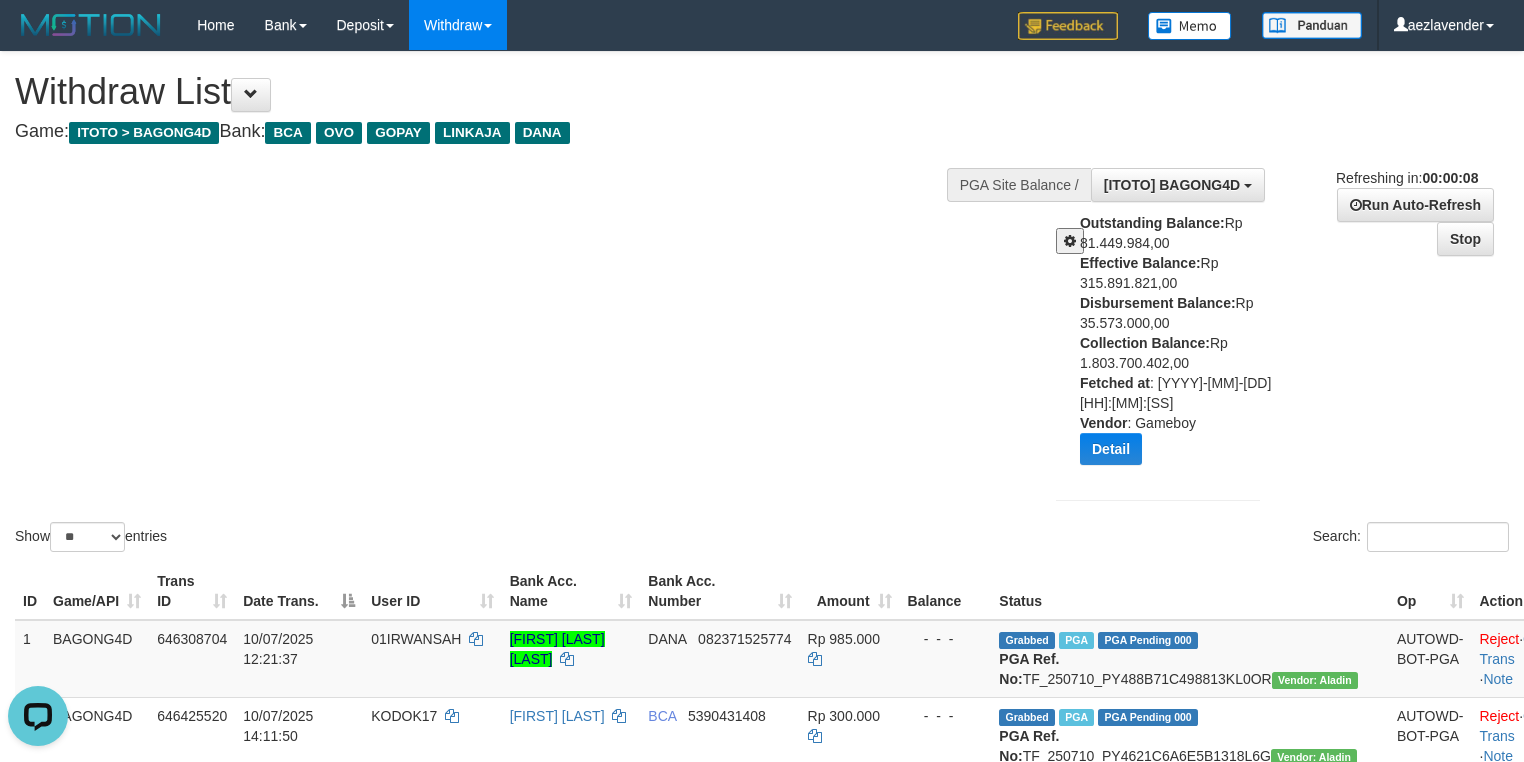 scroll, scrollTop: 0, scrollLeft: 0, axis: both 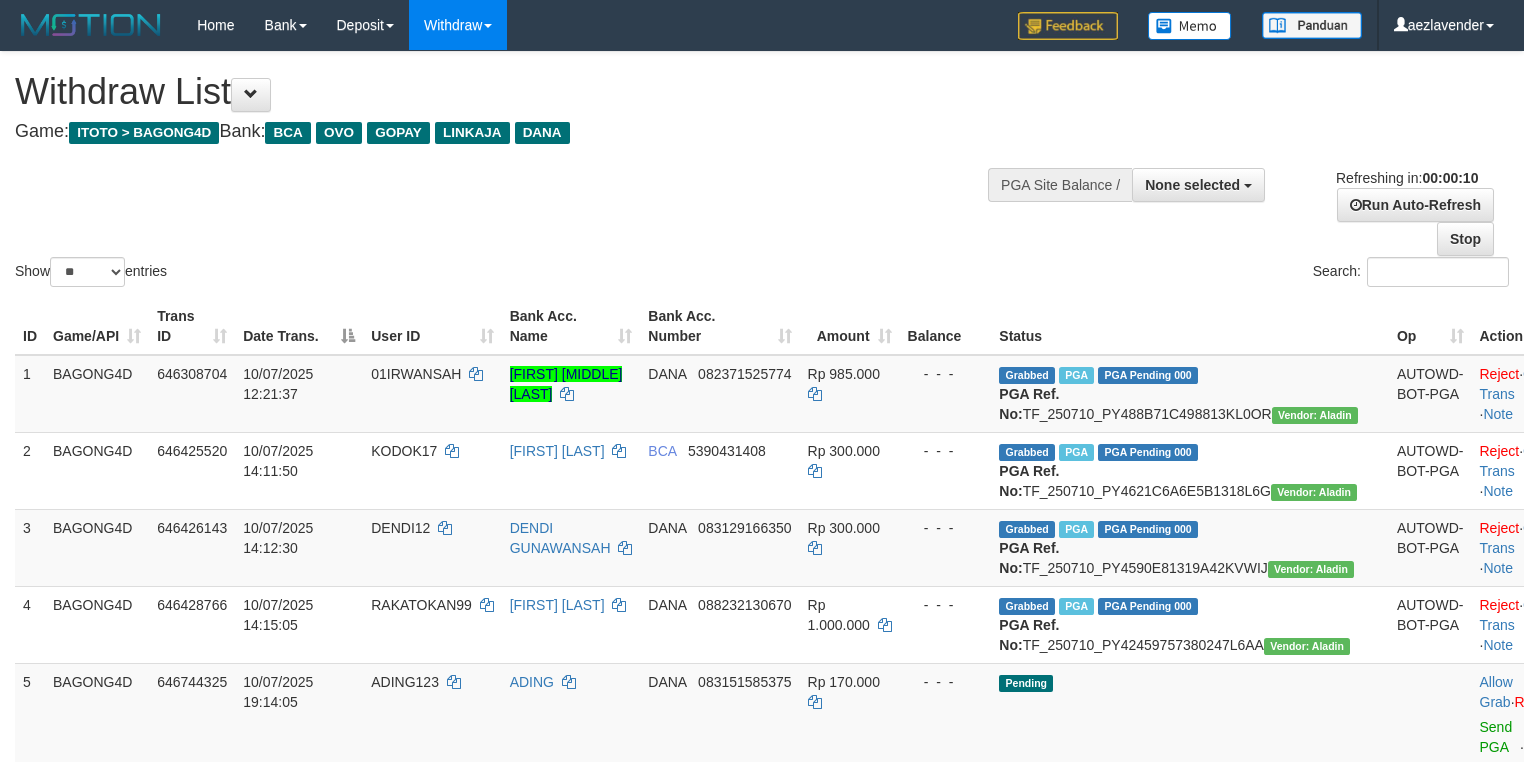 select 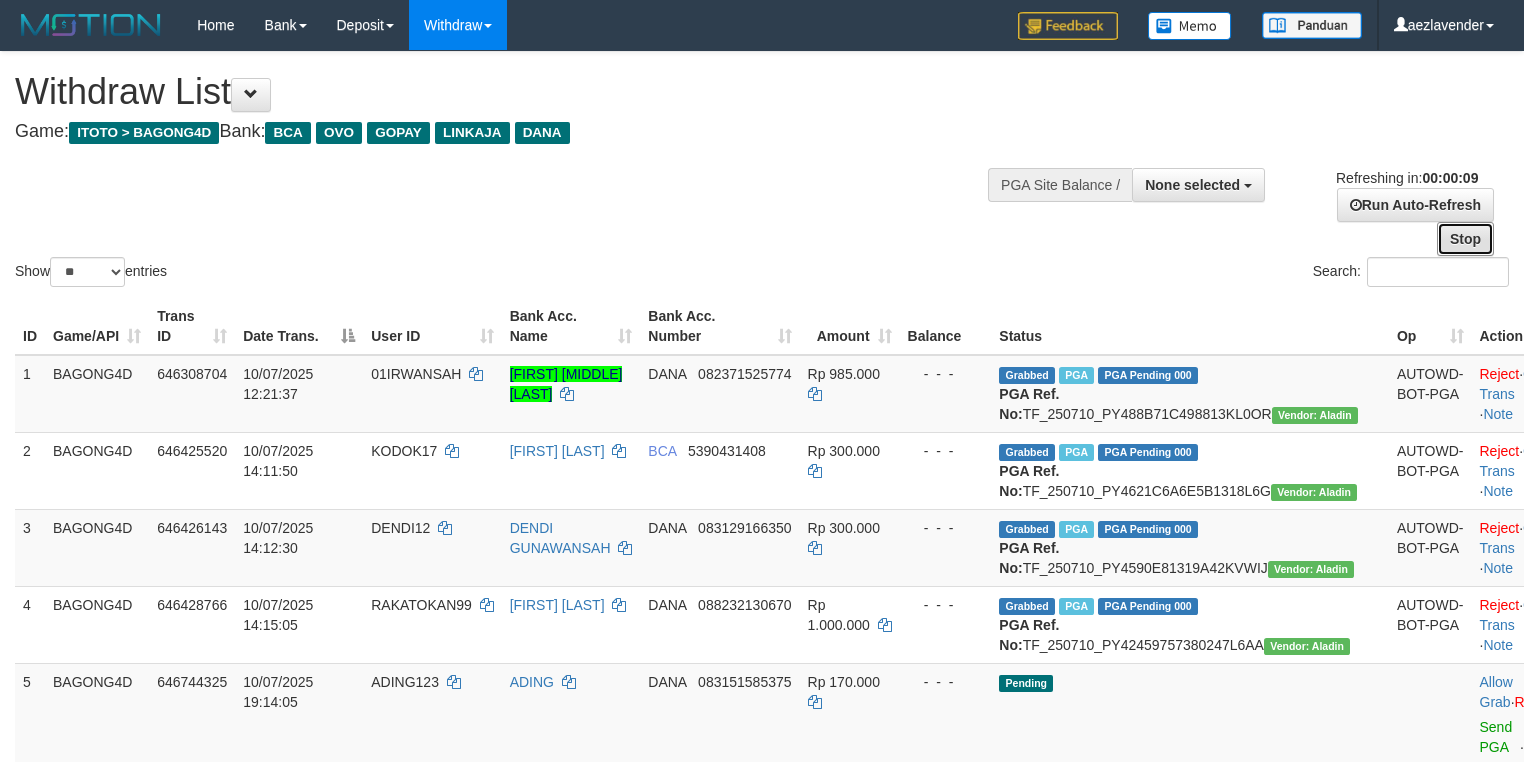 drag, startPoint x: 1463, startPoint y: 240, endPoint x: 1431, endPoint y: 246, distance: 32.55764 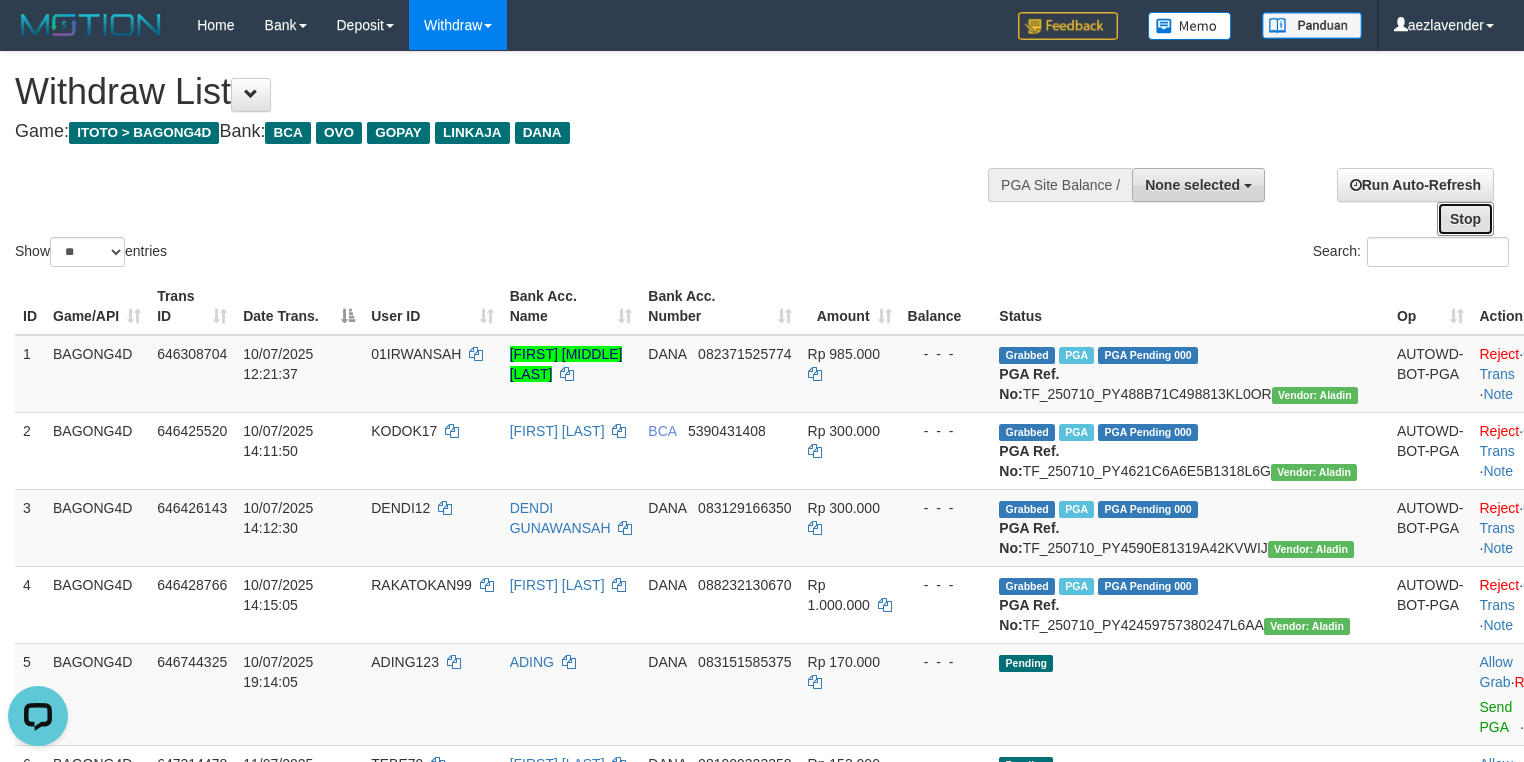 scroll, scrollTop: 0, scrollLeft: 0, axis: both 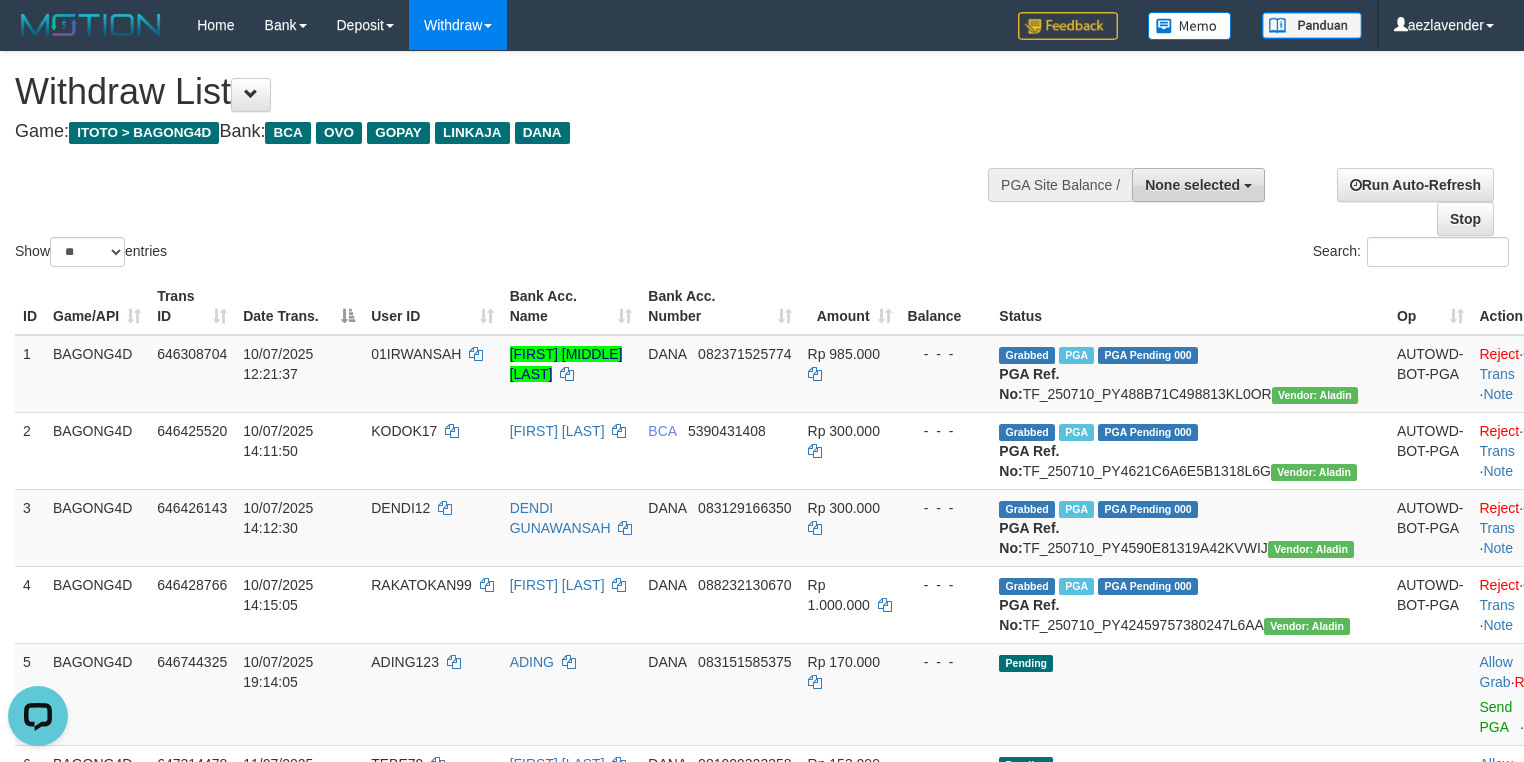click on "None selected" at bounding box center [1198, 185] 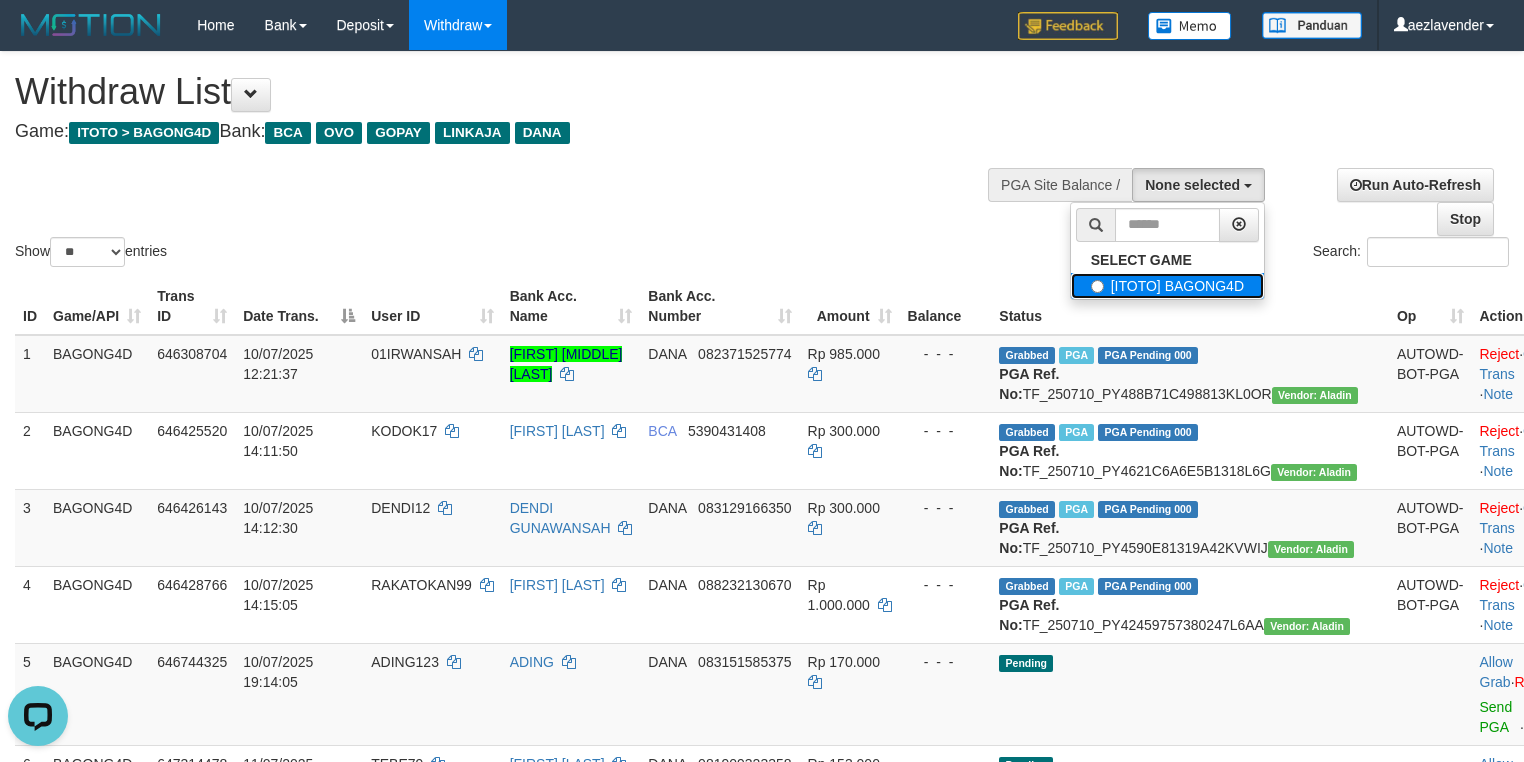 click on "[ITOTO] BAGONG4D" at bounding box center [1167, 286] 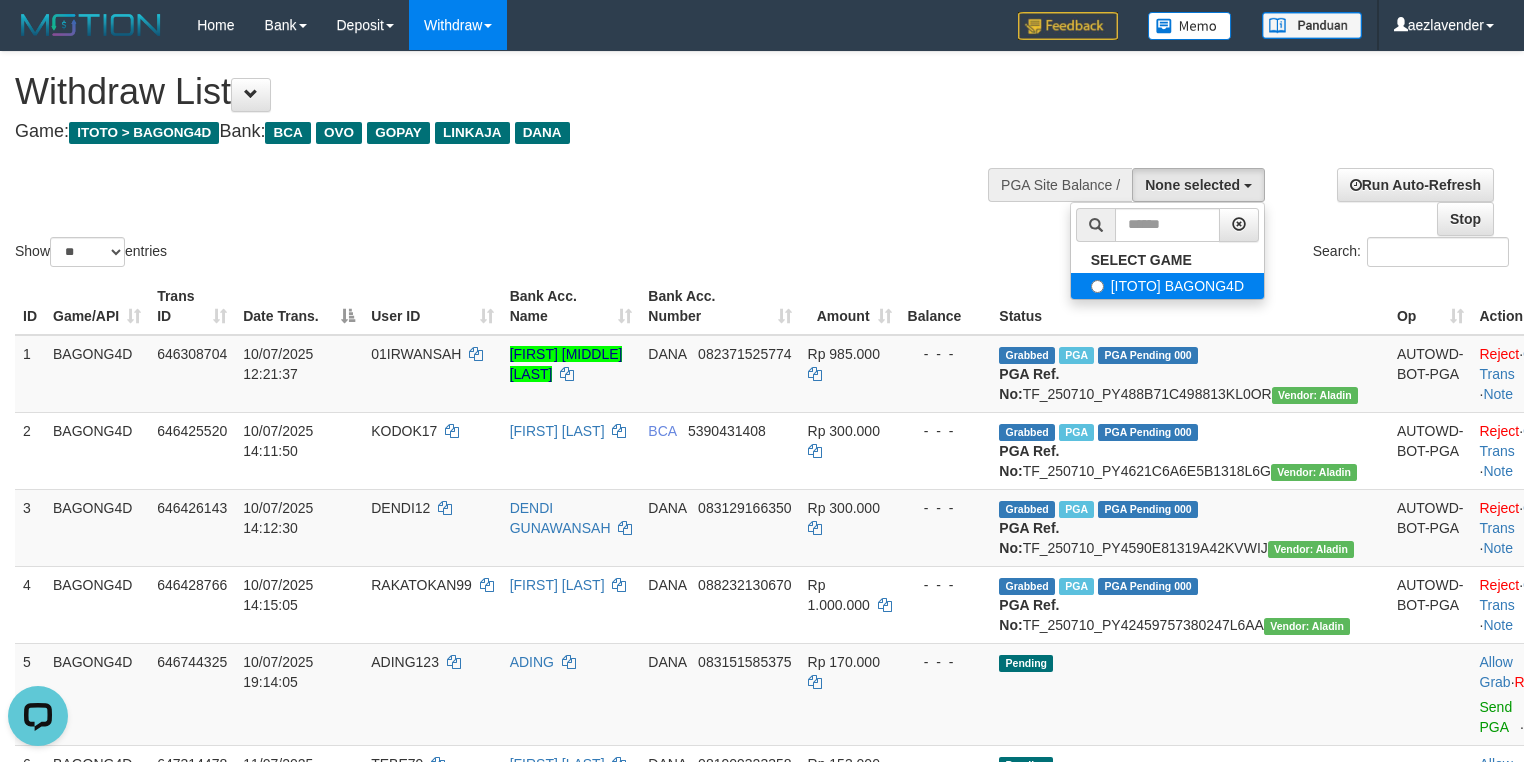 select on "***" 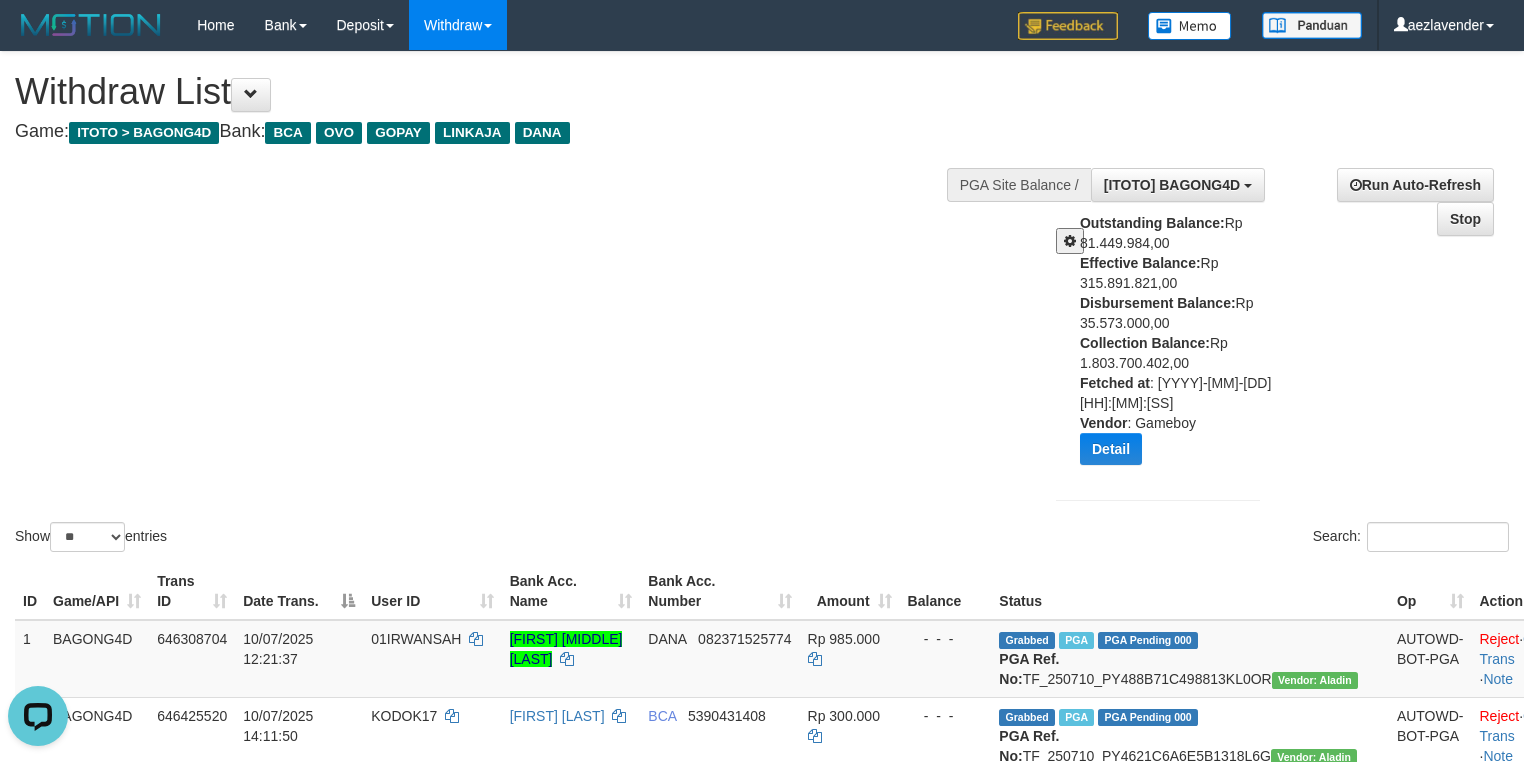 click on "Outstanding Balance:  Rp [AMOUNT]
Effective Balance:  Rp [AMOUNT]
Disbursement Balance:  Rp [AMOUNT]
Collection Balance:  Rp [AMOUNT]
Fetched at : [YYYY]-[MM]-[DD] [HH]:[MM]:[SS]
Vendor : Gameboy
Detail
Vendor Name
Outstanding Balance
Effective Balance
Disbursment Balance
Collection Balance
No data found
Fetched at:   [YYYY]-[MM]-[DD] [HH]:[MM]:[SS]
Vendor:   Gameboy
Transfer to Available Vendor" at bounding box center [1177, 346] 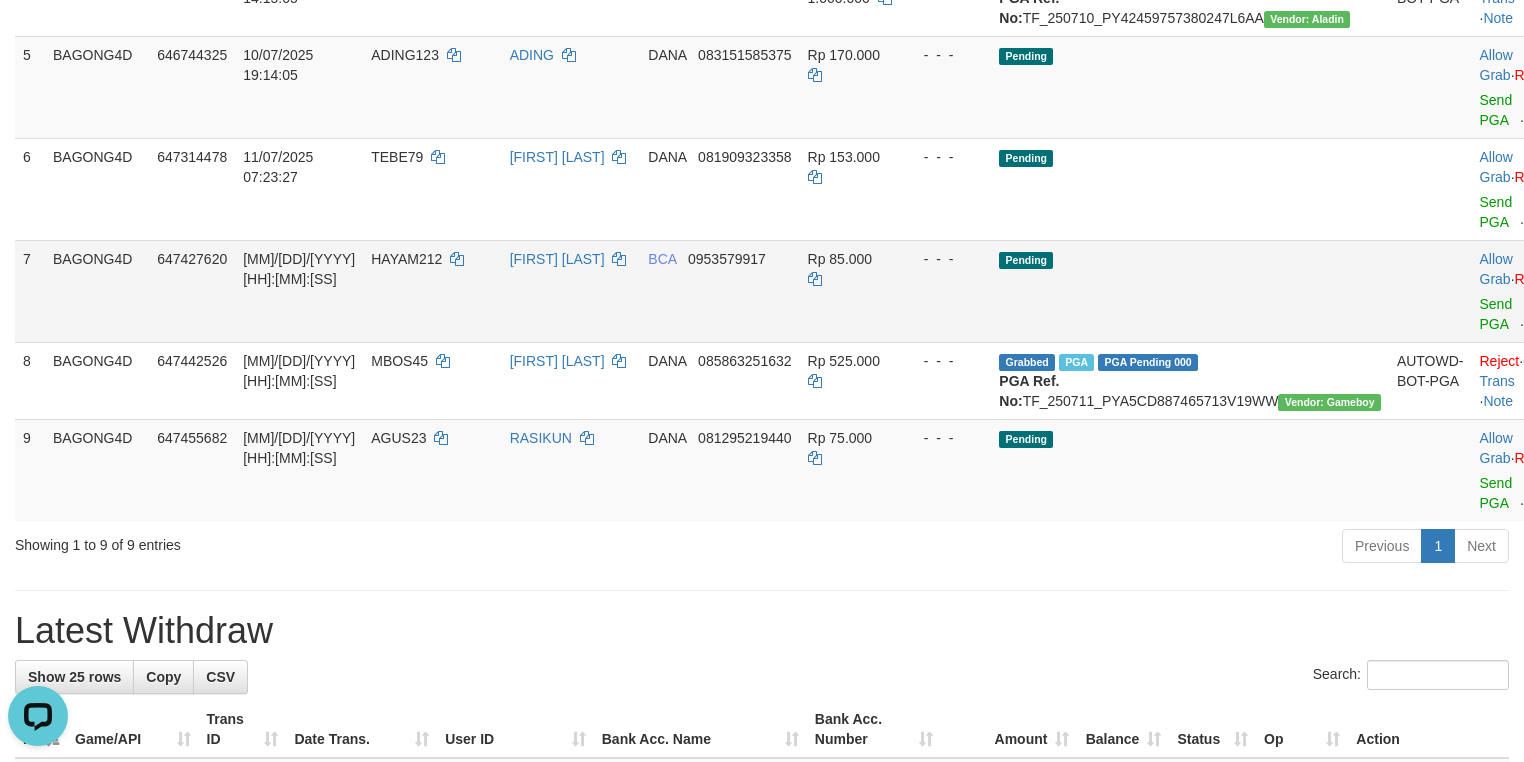 scroll, scrollTop: 1066, scrollLeft: 0, axis: vertical 